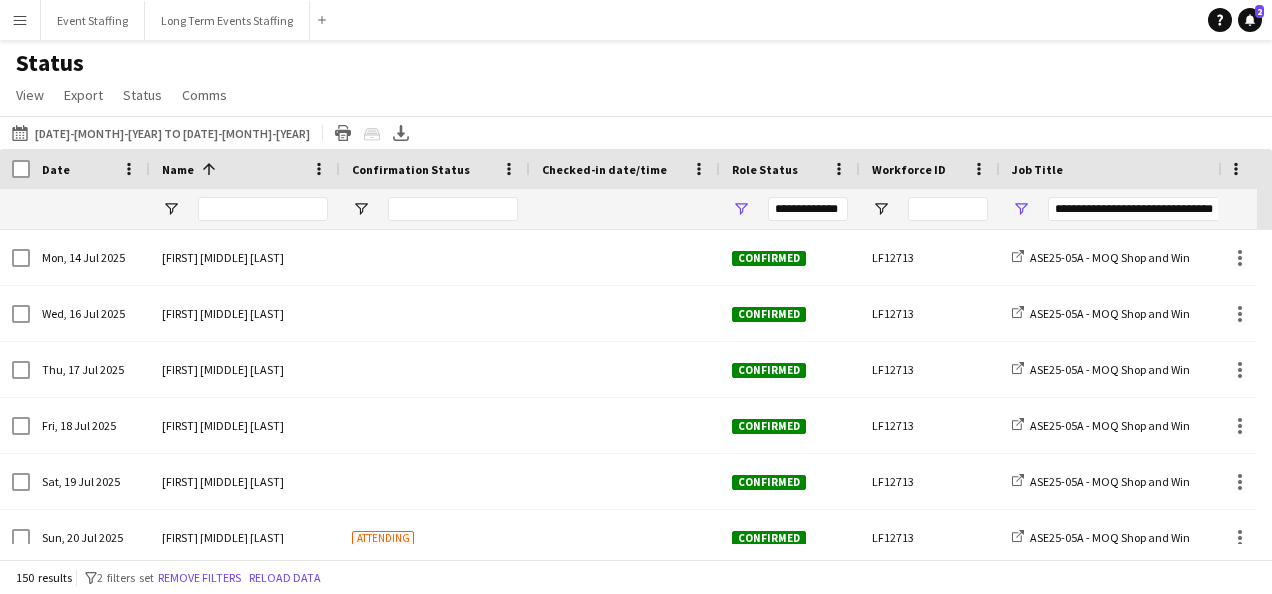 scroll, scrollTop: 0, scrollLeft: 0, axis: both 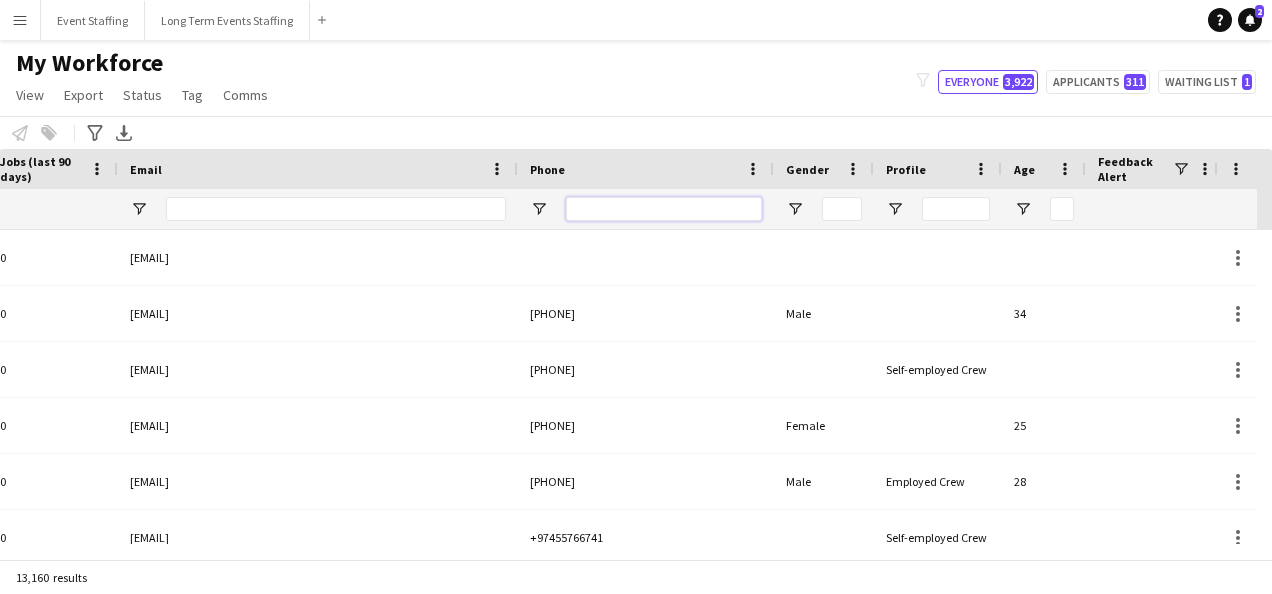 click at bounding box center [664, 209] 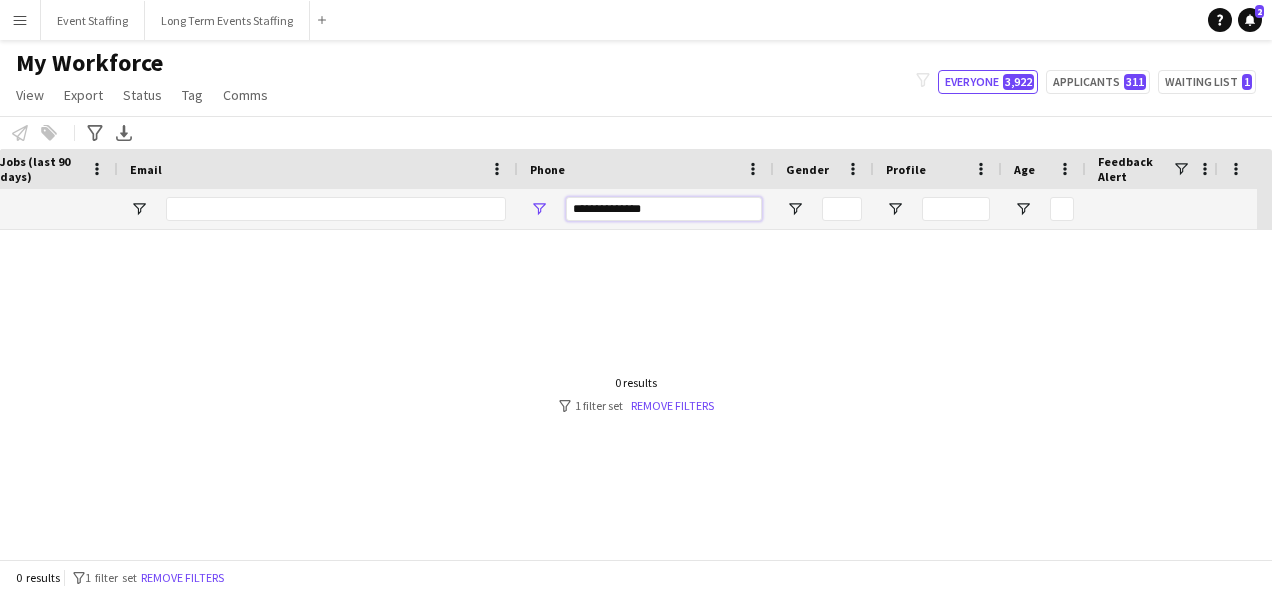 click on "**********" at bounding box center (664, 209) 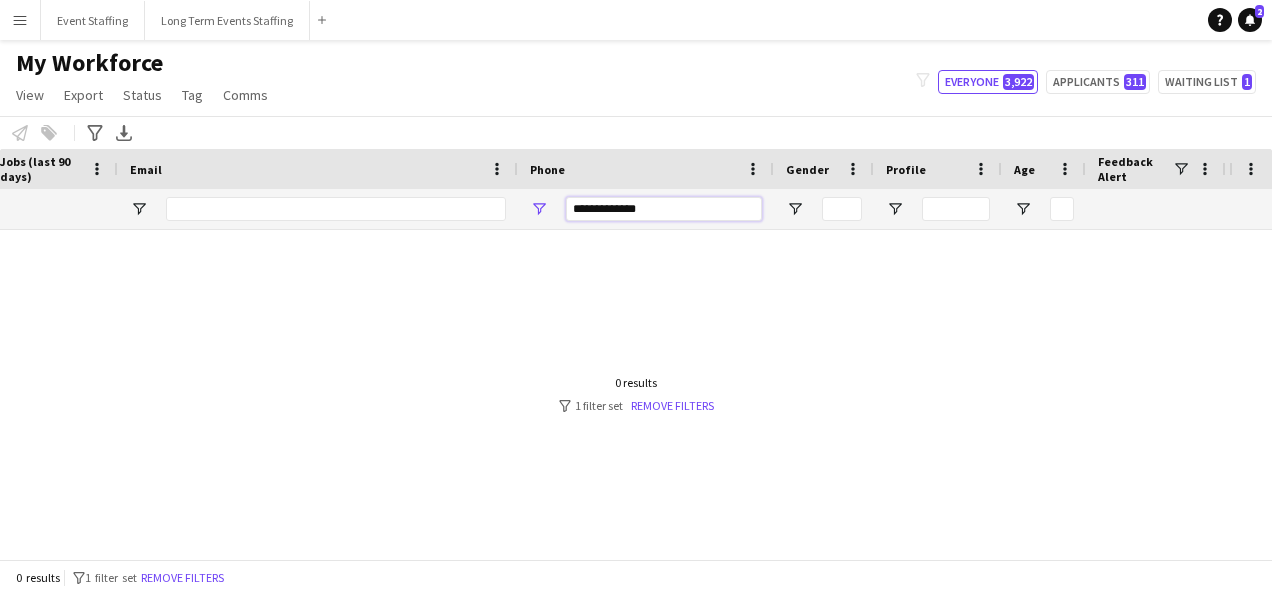 click on "**********" at bounding box center [664, 209] 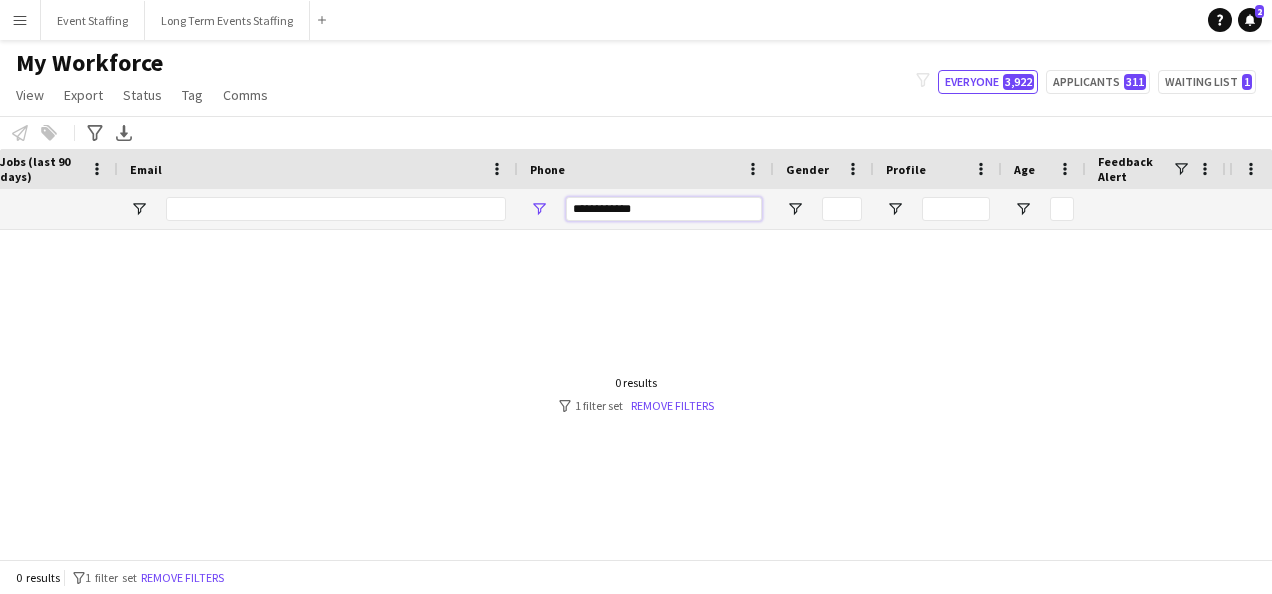 click on "**********" at bounding box center (664, 209) 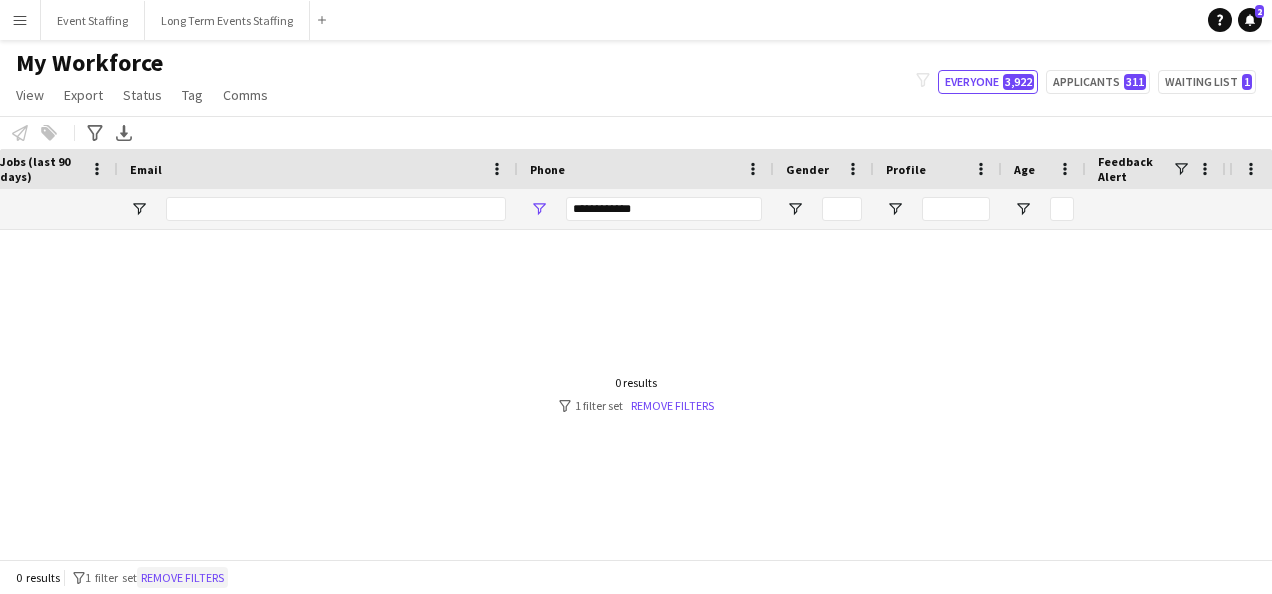 click on "Remove filters" 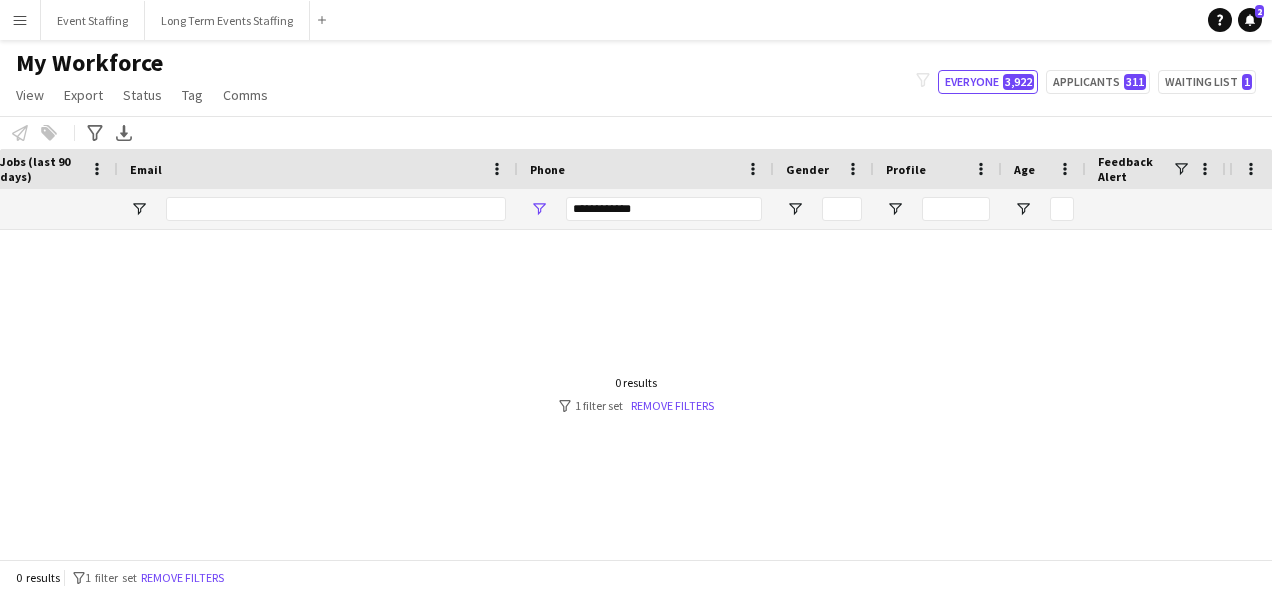 type 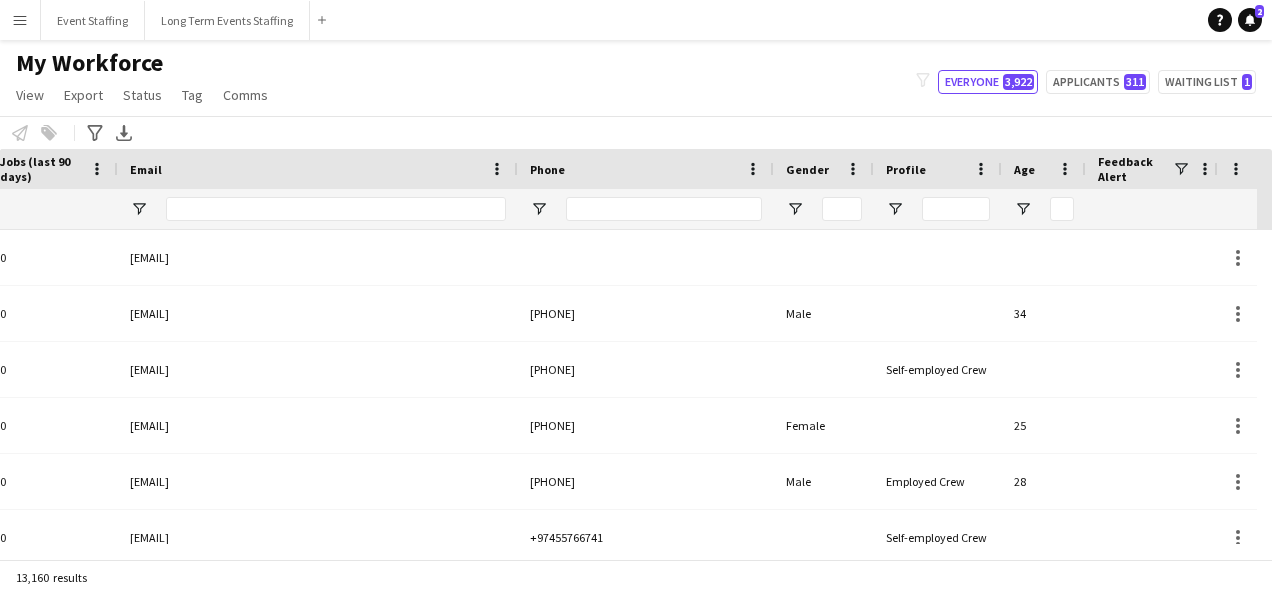 scroll, scrollTop: 0, scrollLeft: 0, axis: both 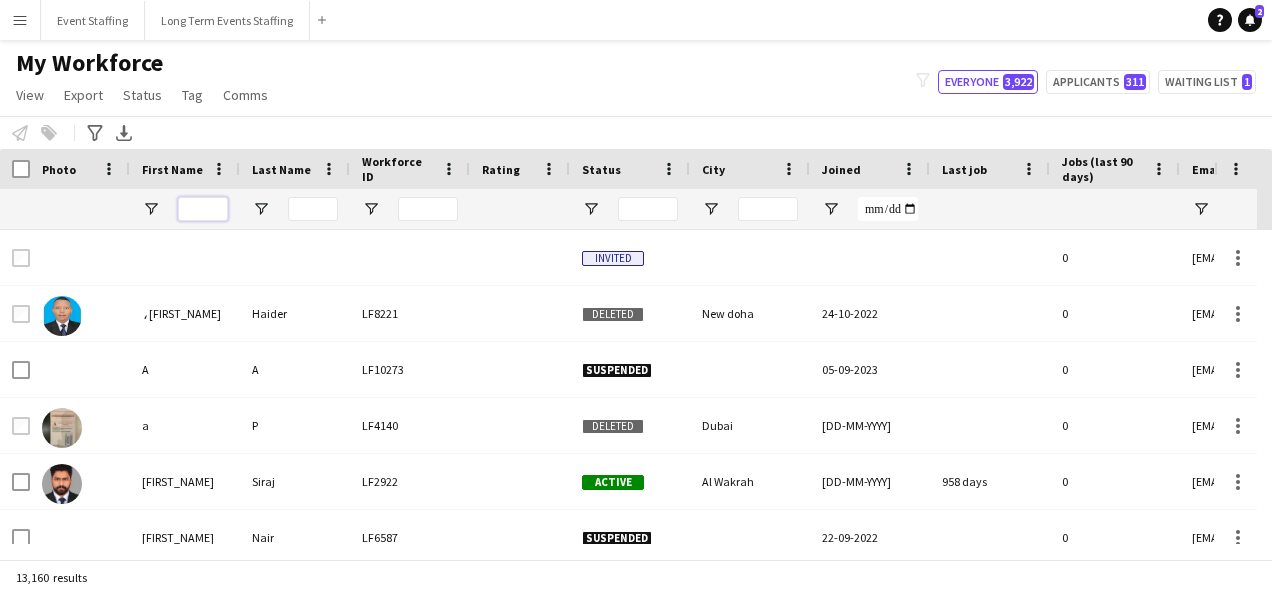 drag, startPoint x: 212, startPoint y: 212, endPoint x: 222, endPoint y: 213, distance: 10.049875 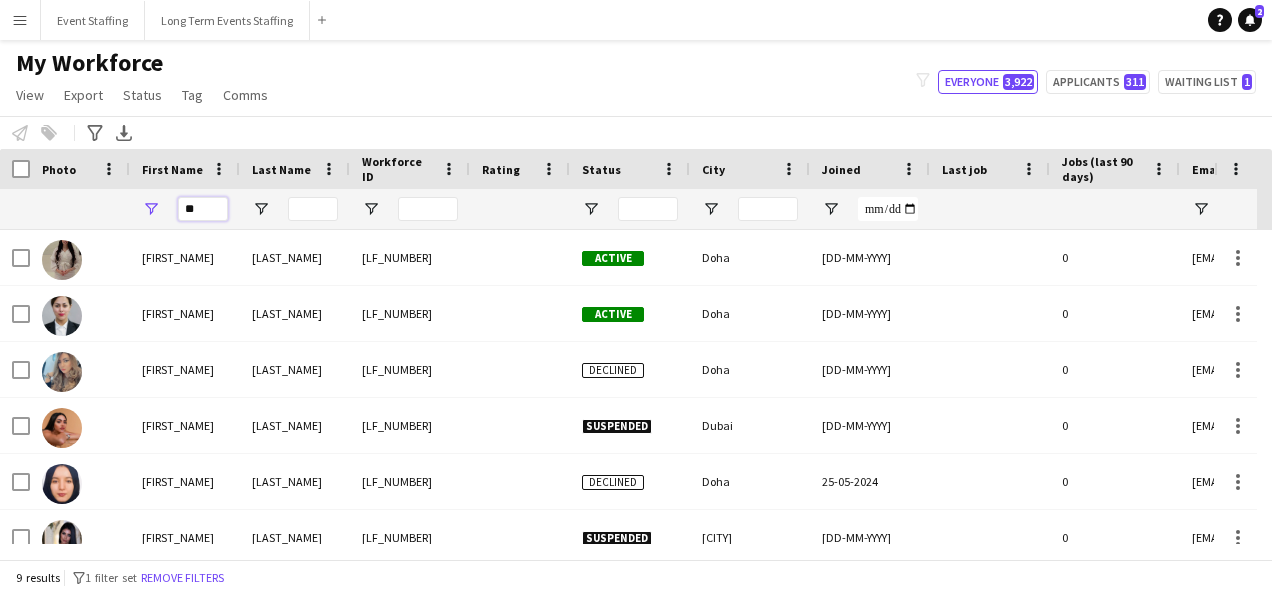 type on "*" 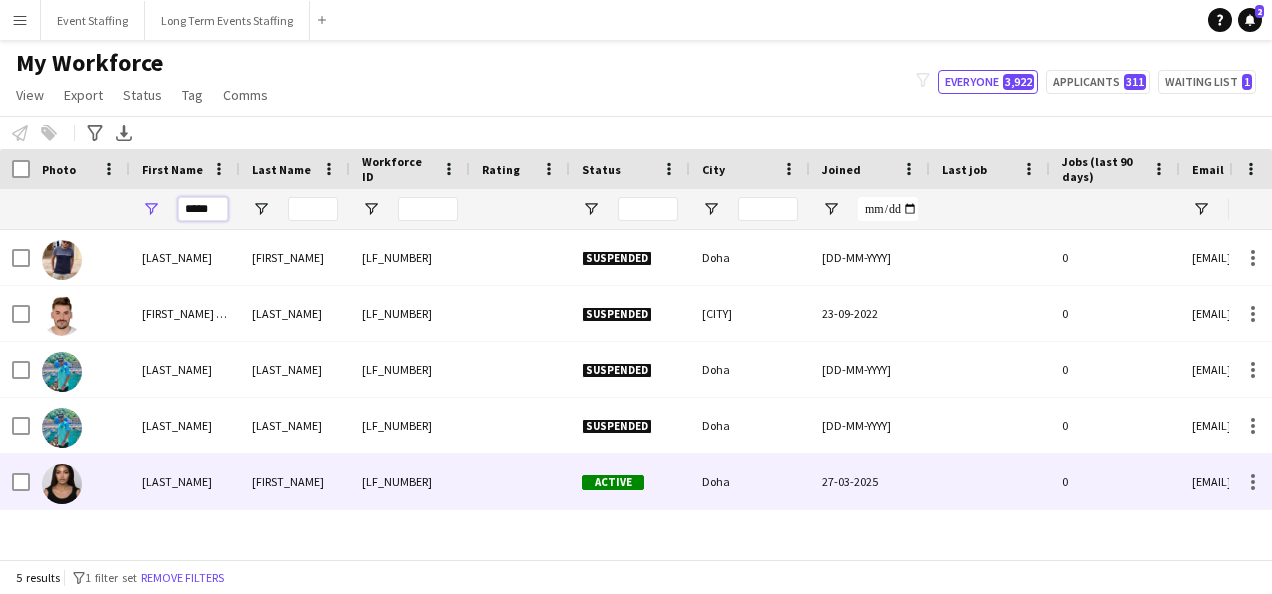 type on "*****" 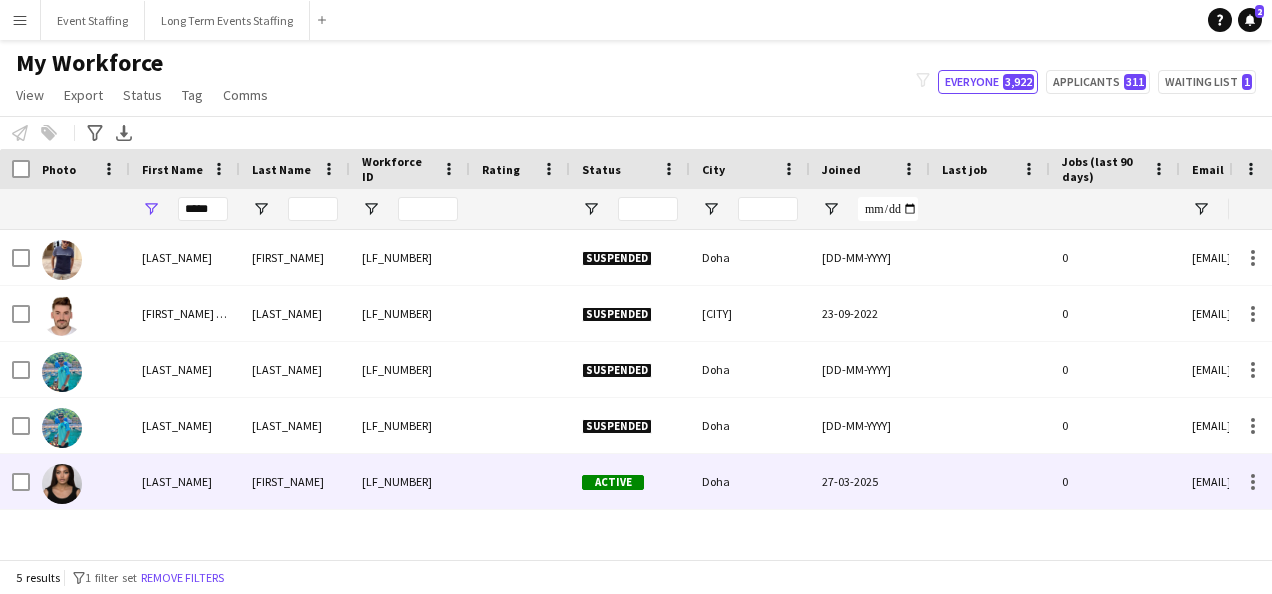click on "LF12547" at bounding box center (410, 481) 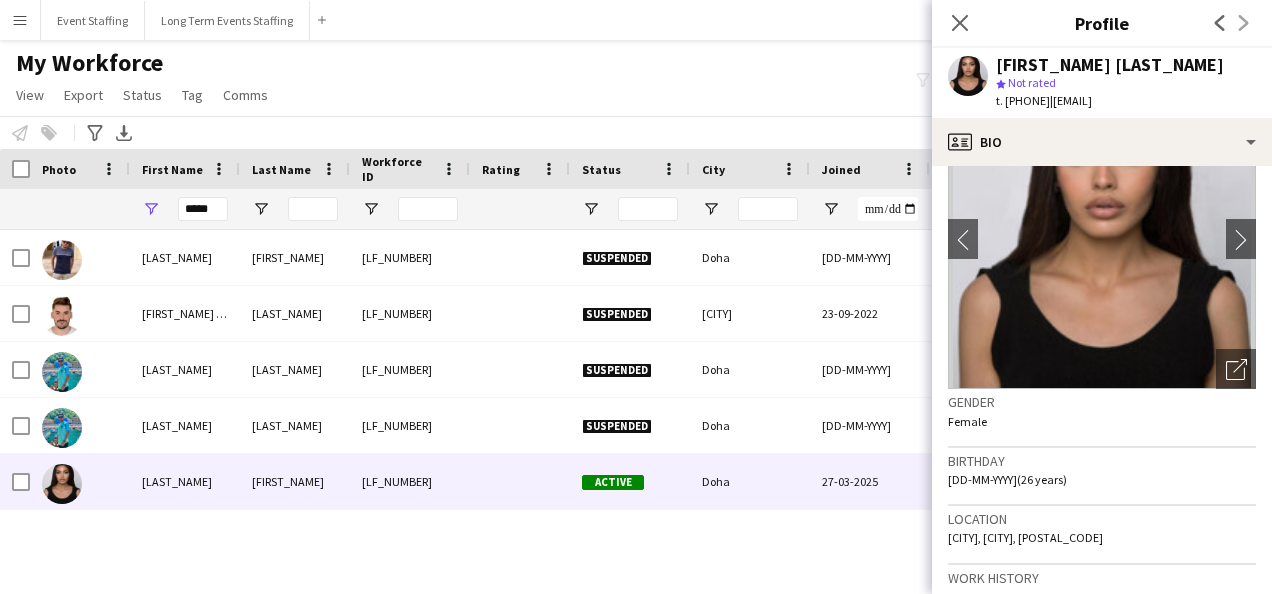 scroll, scrollTop: 0, scrollLeft: 0, axis: both 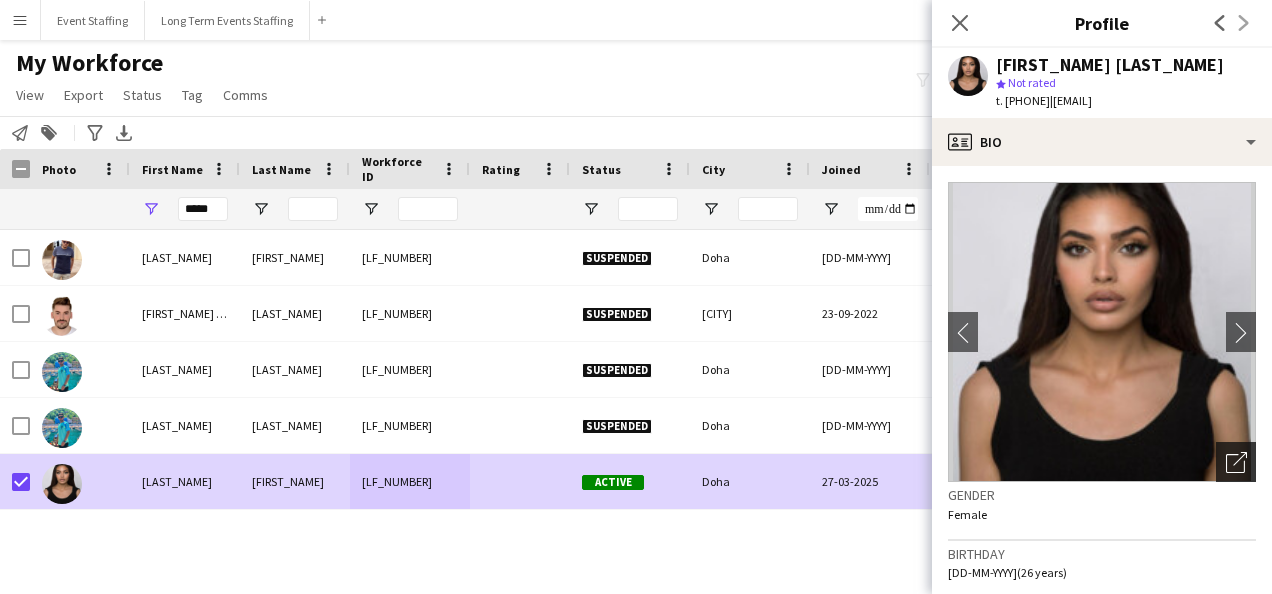 click on "Open photos pop-in" 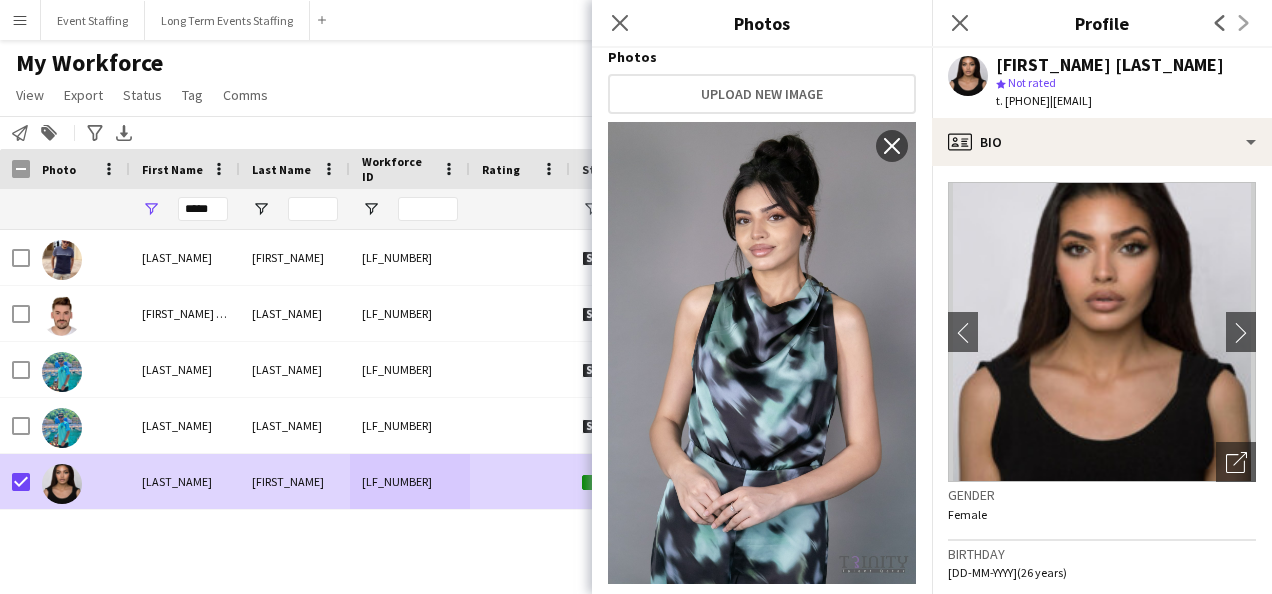 scroll, scrollTop: 0, scrollLeft: 0, axis: both 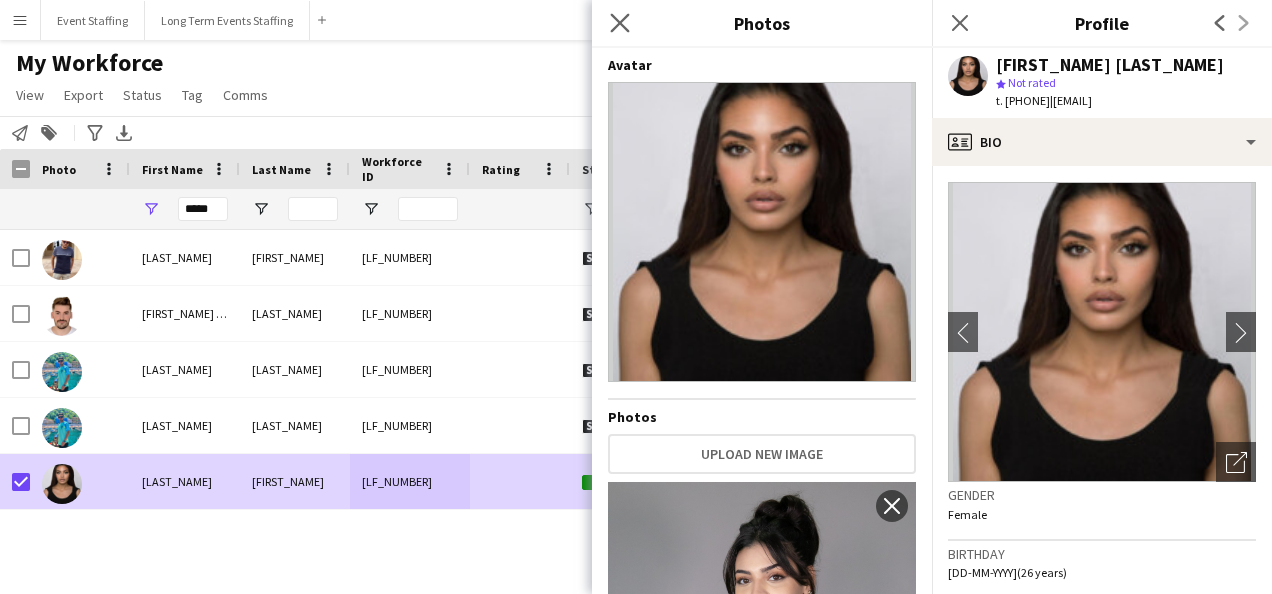 click on "Close pop-in" 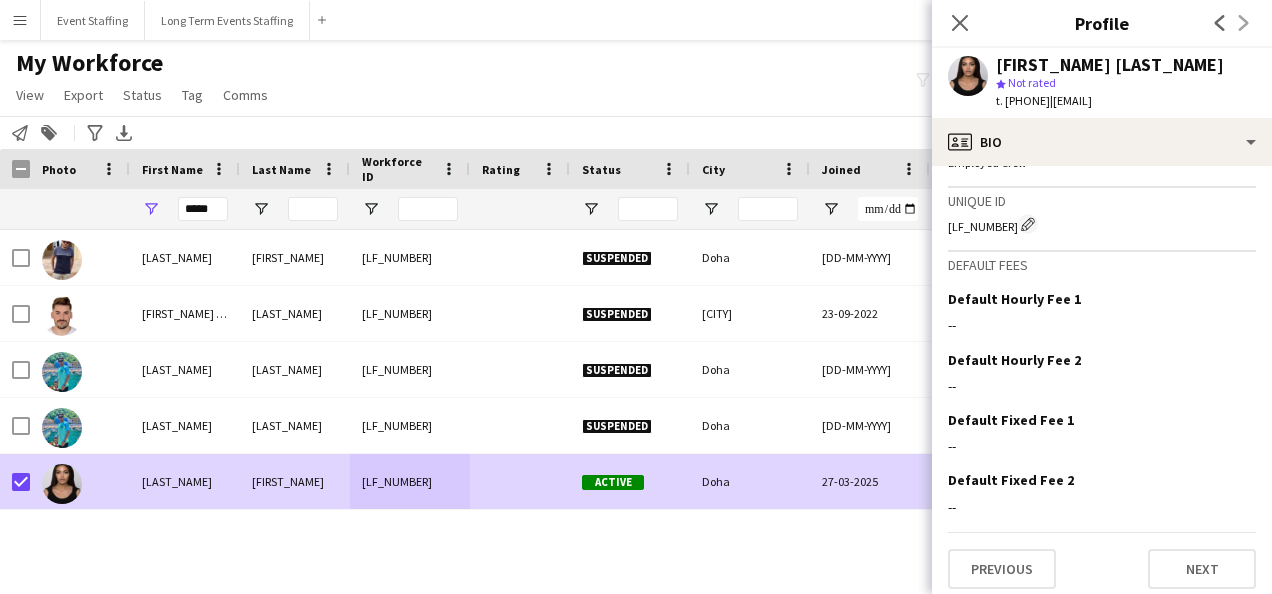scroll, scrollTop: 1372, scrollLeft: 0, axis: vertical 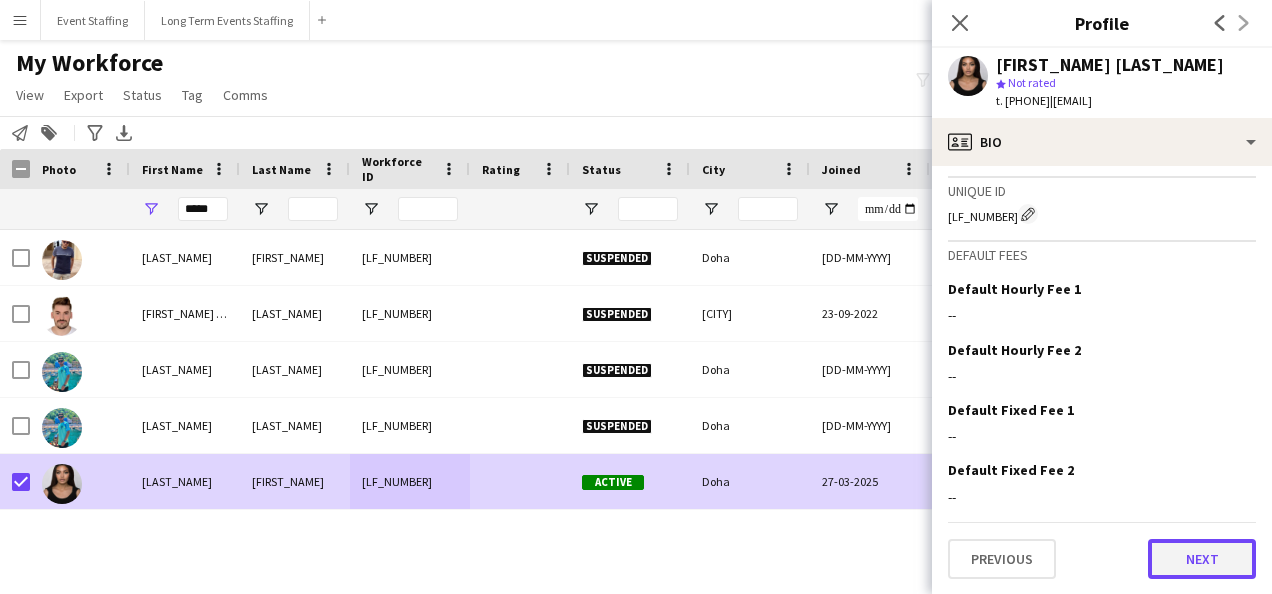 click on "Next" 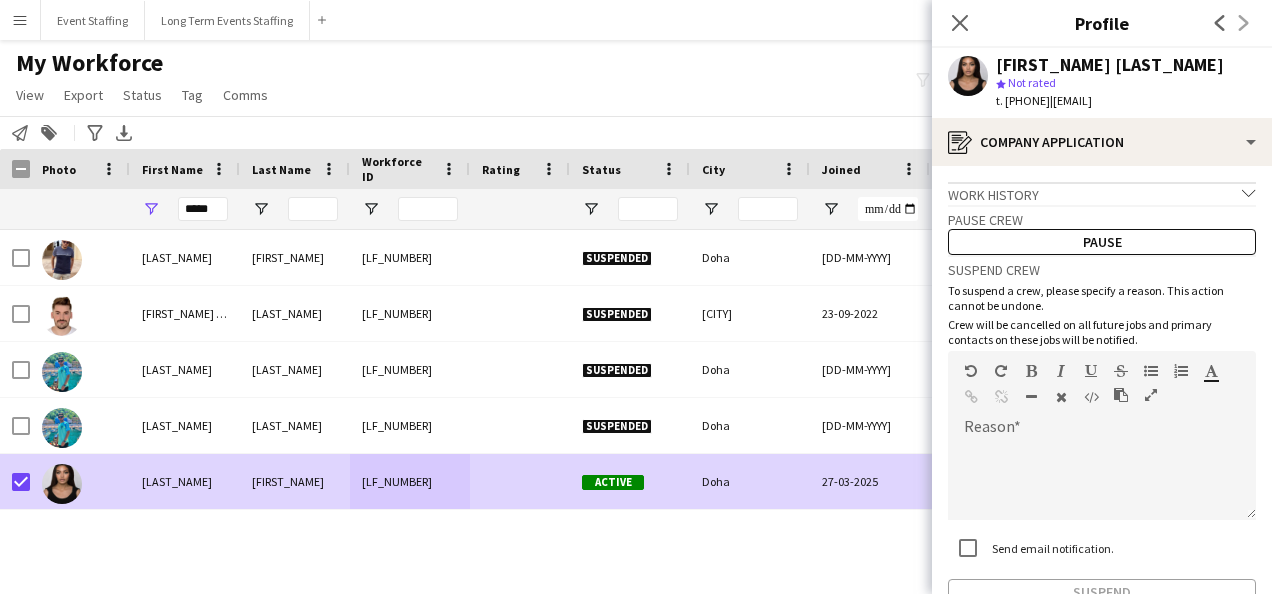 click on "chevron-down" 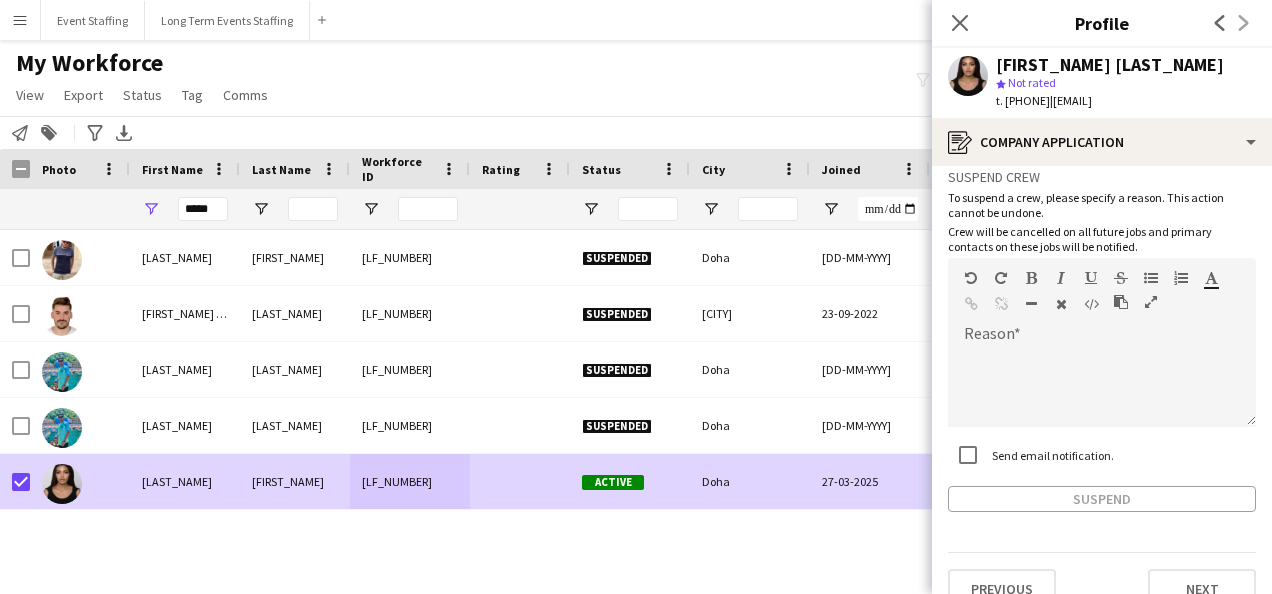 scroll, scrollTop: 140, scrollLeft: 0, axis: vertical 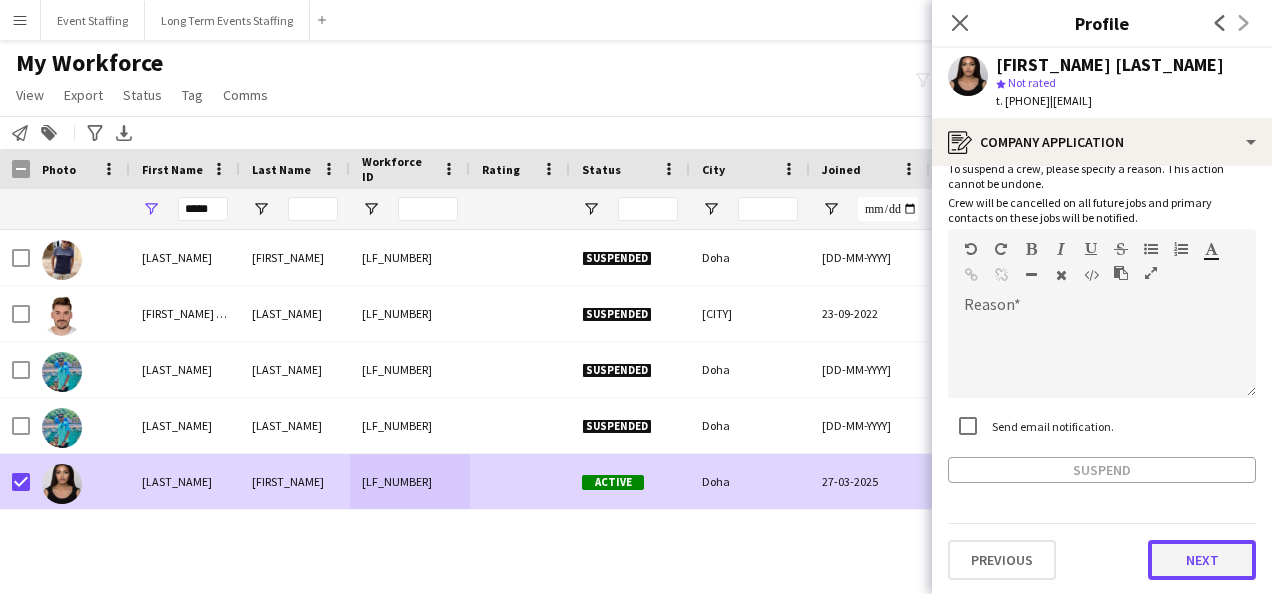 click on "Next" 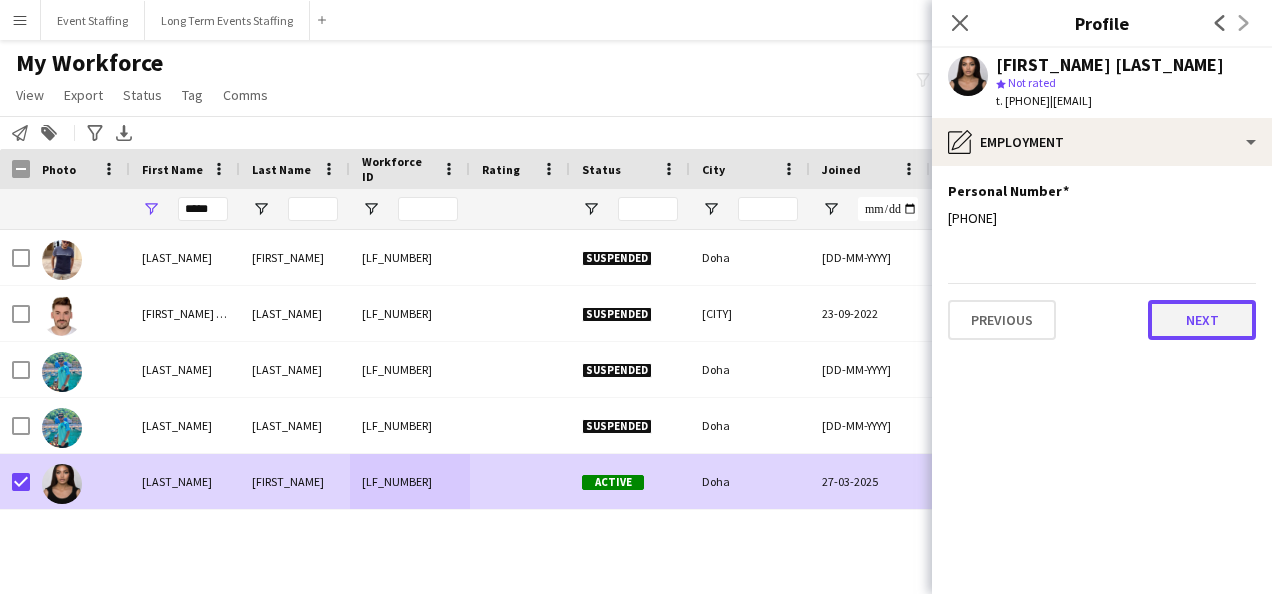 click on "Next" 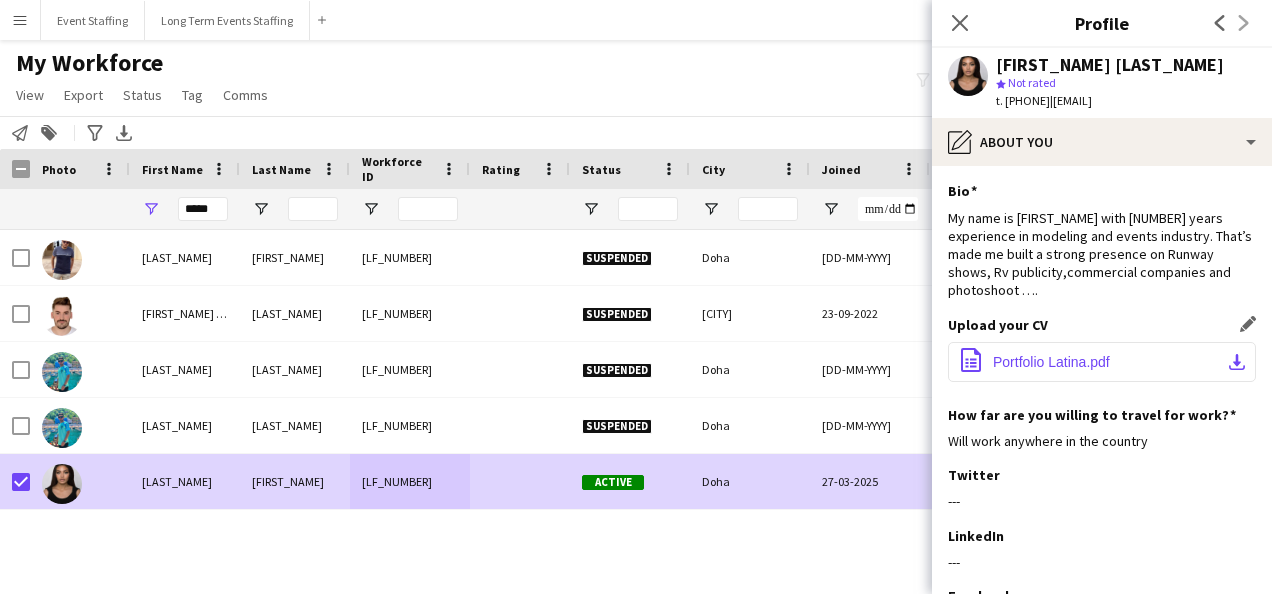 click on "Portfolio Latina.pdf" 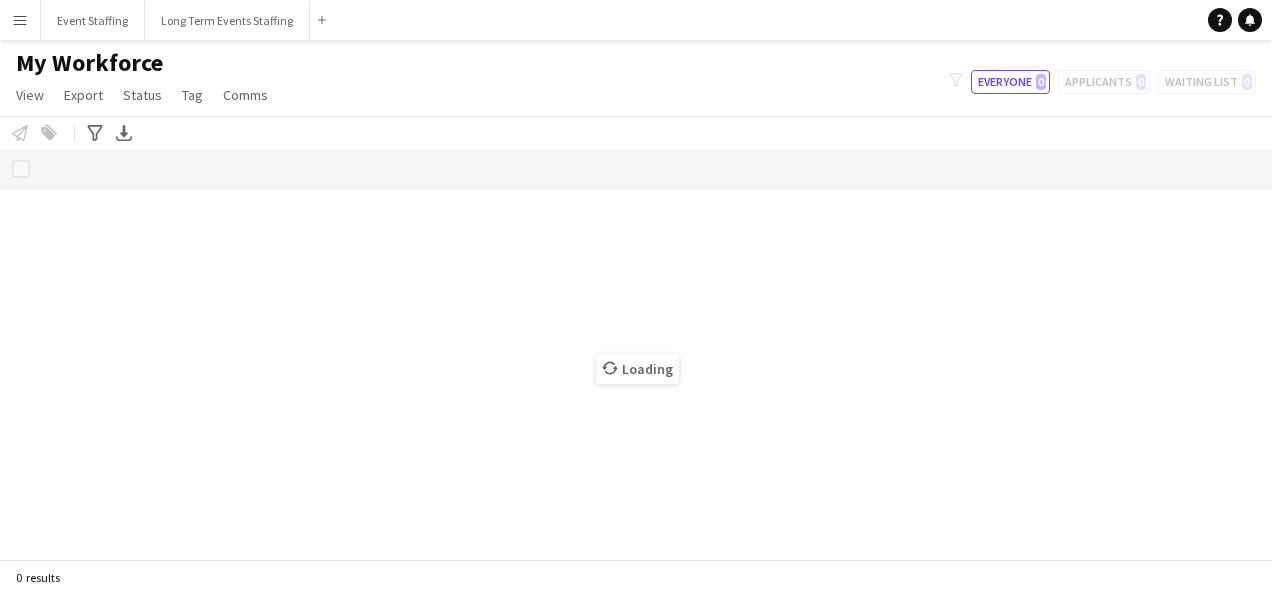 scroll, scrollTop: 0, scrollLeft: 0, axis: both 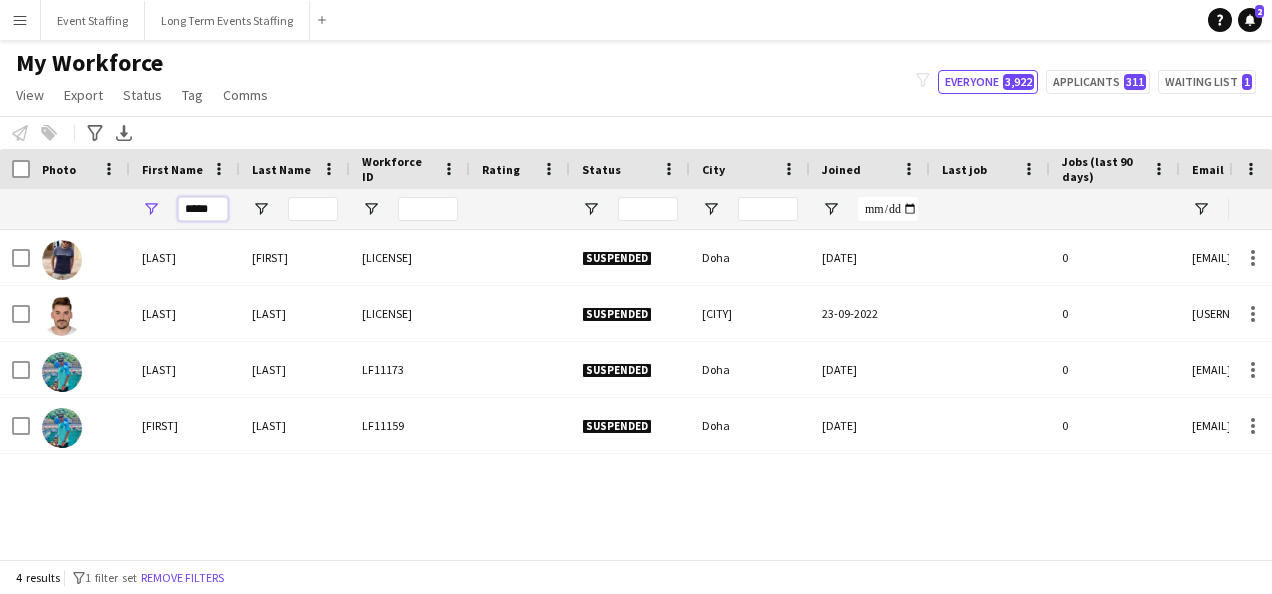 click on "*****" at bounding box center [203, 209] 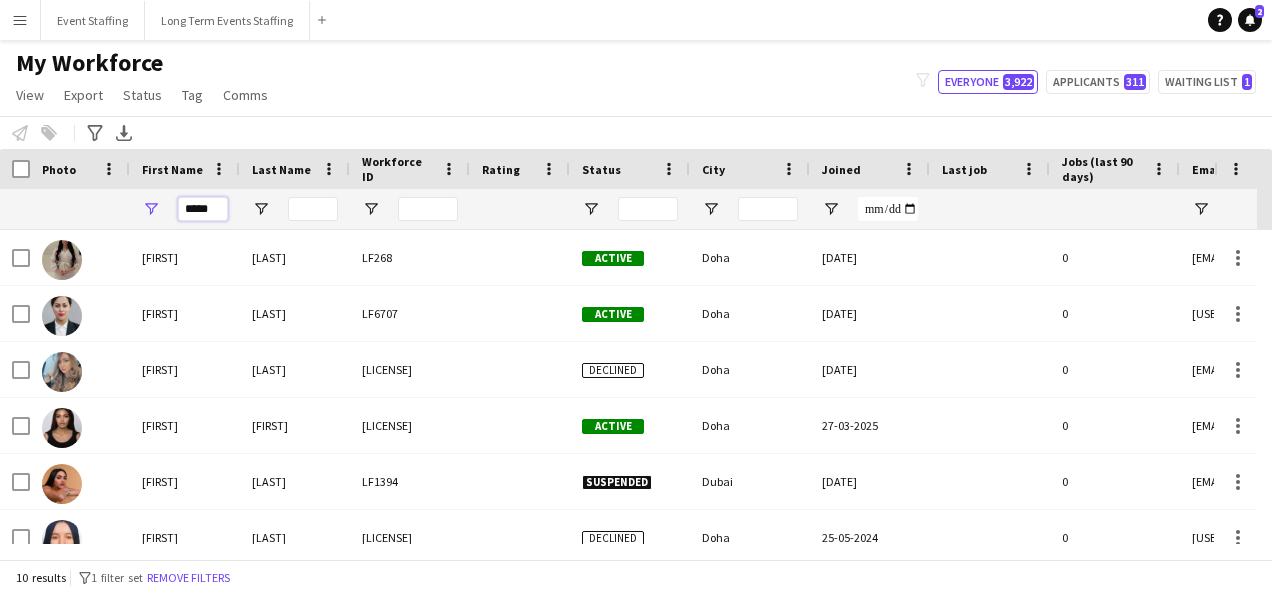 type on "*****" 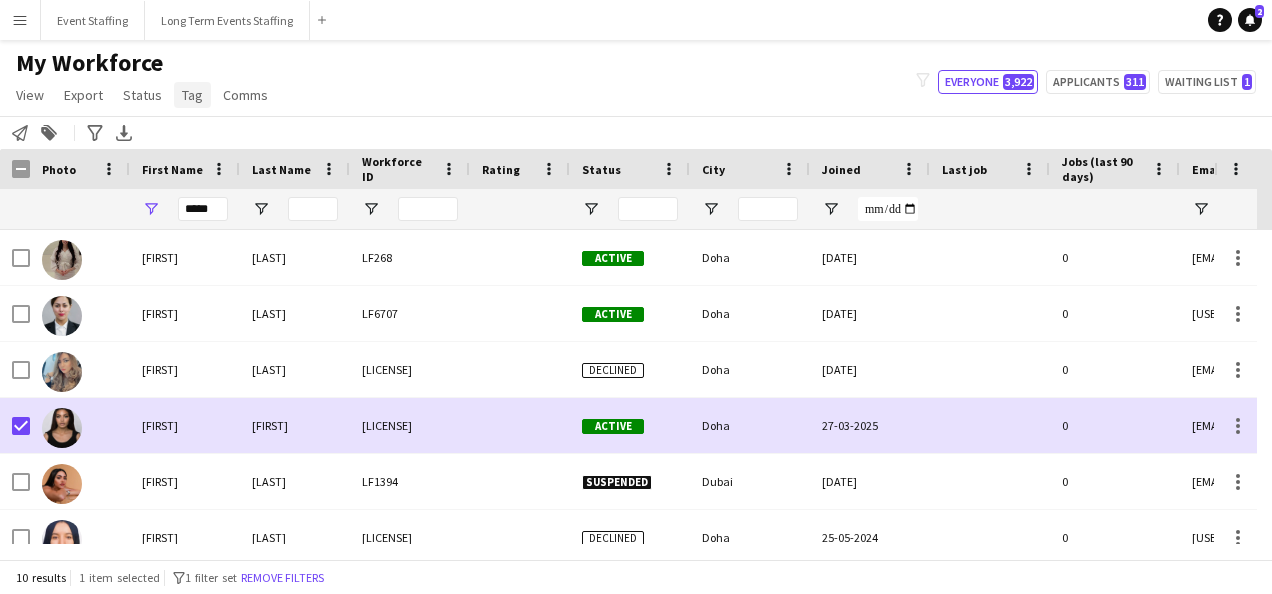 click on "Tag" 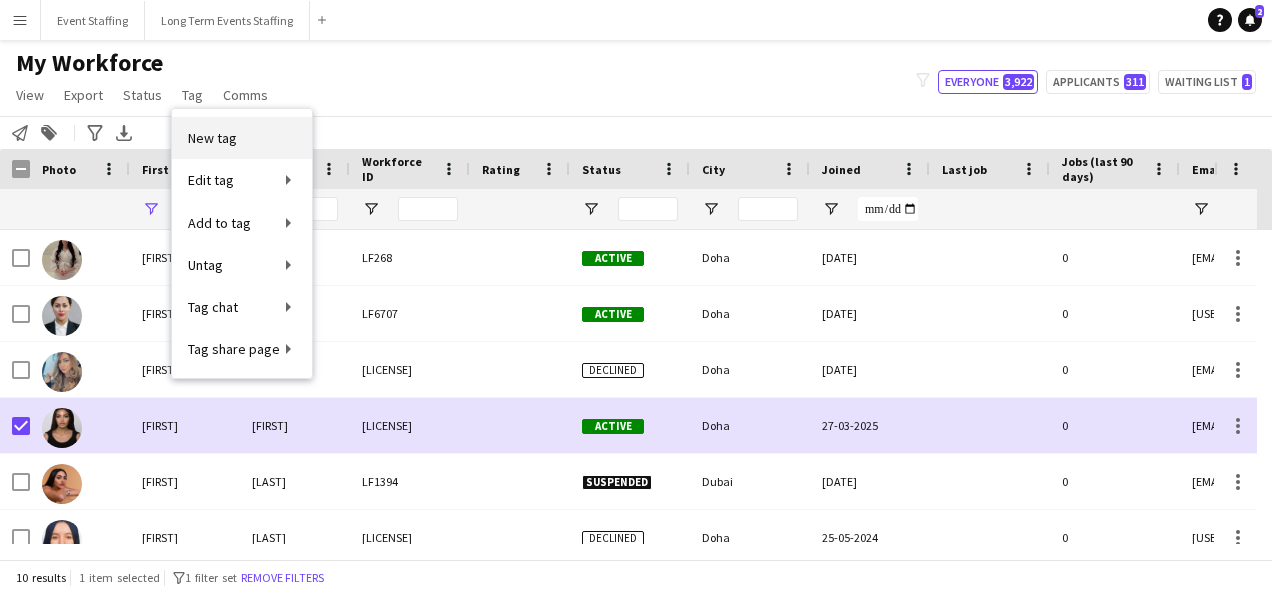 click on "New tag" at bounding box center (242, 138) 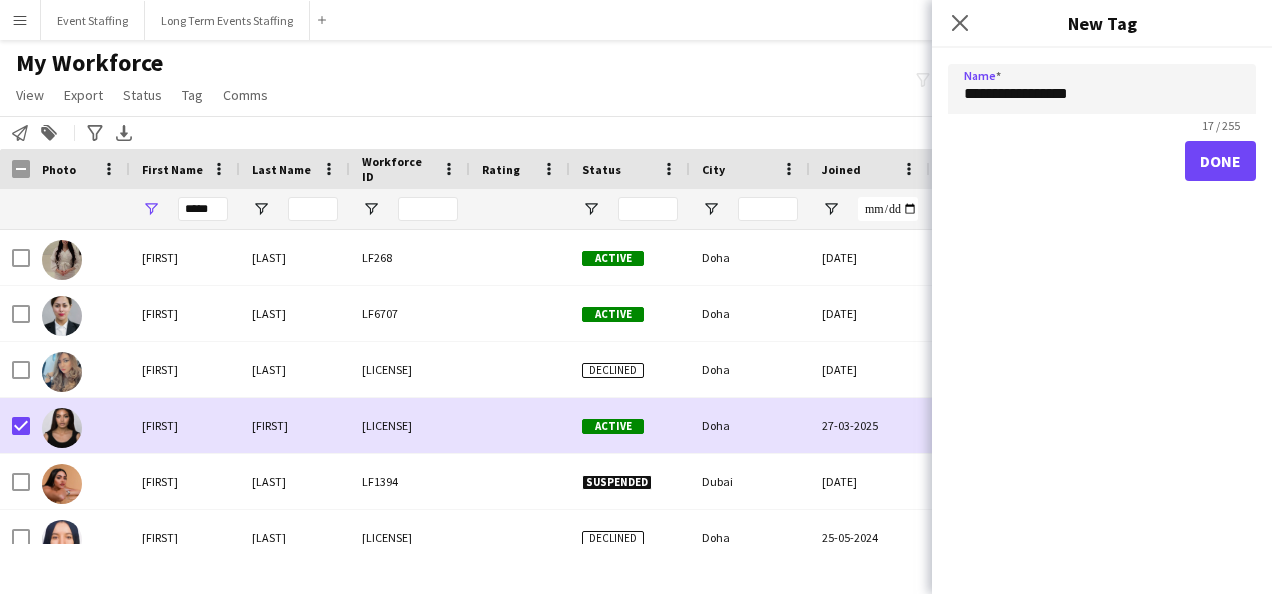 click on "**********" at bounding box center [1102, 89] 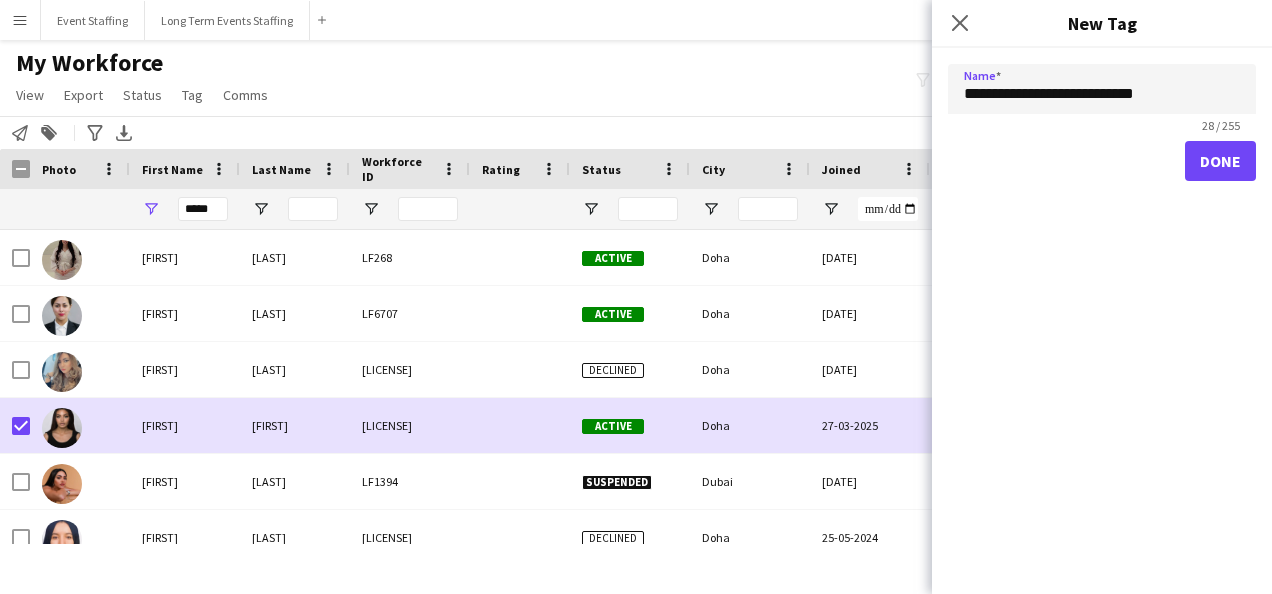 click on "**********" at bounding box center [1102, 89] 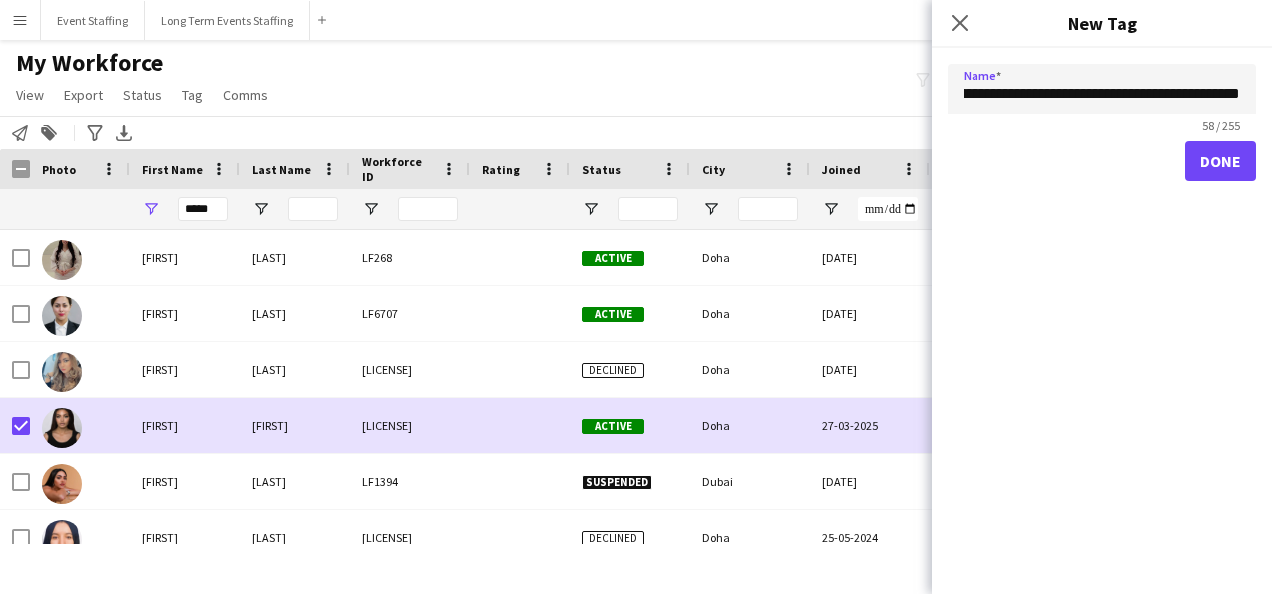 scroll, scrollTop: 0, scrollLeft: 108, axis: horizontal 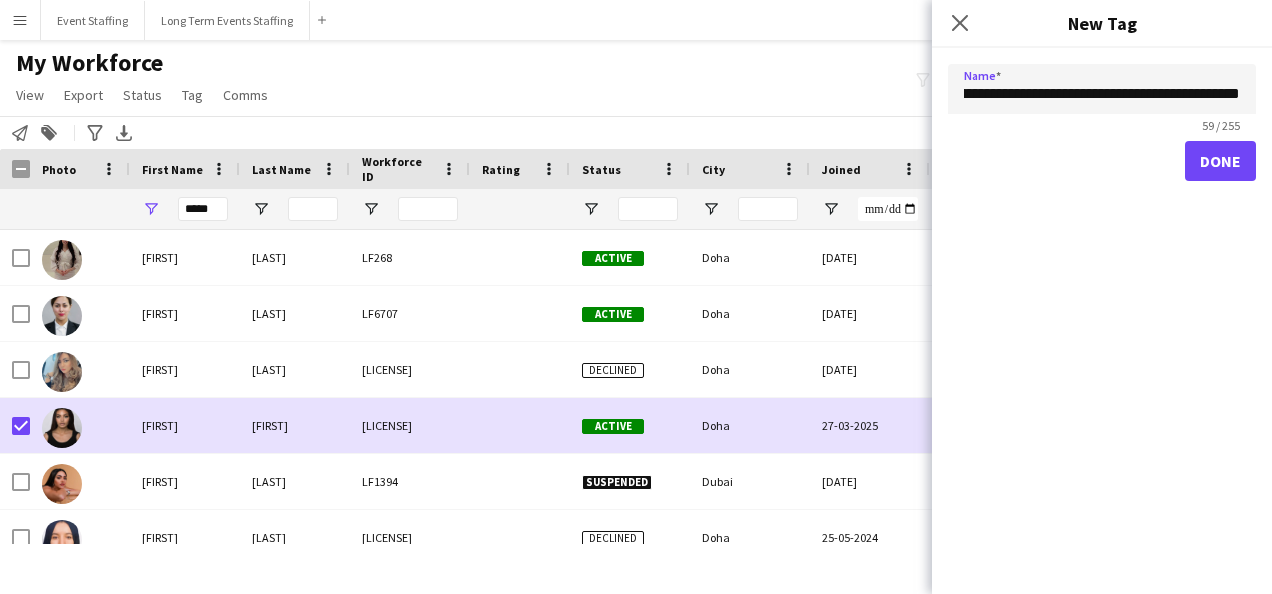 type on "**********" 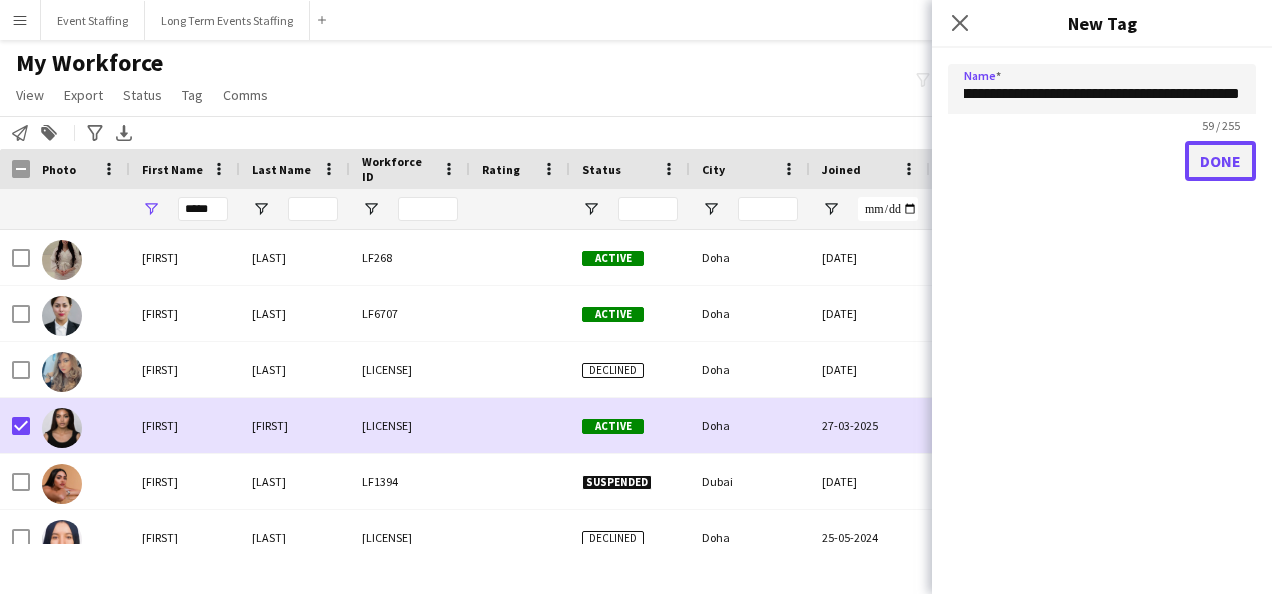 scroll, scrollTop: 0, scrollLeft: 0, axis: both 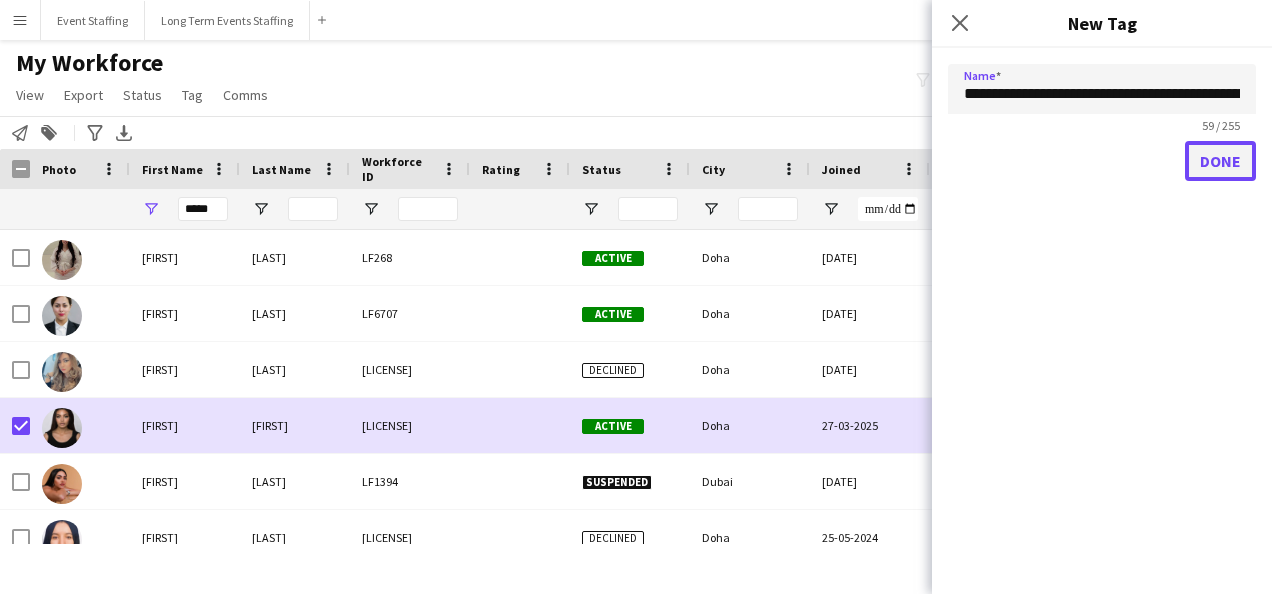 click on "Done" 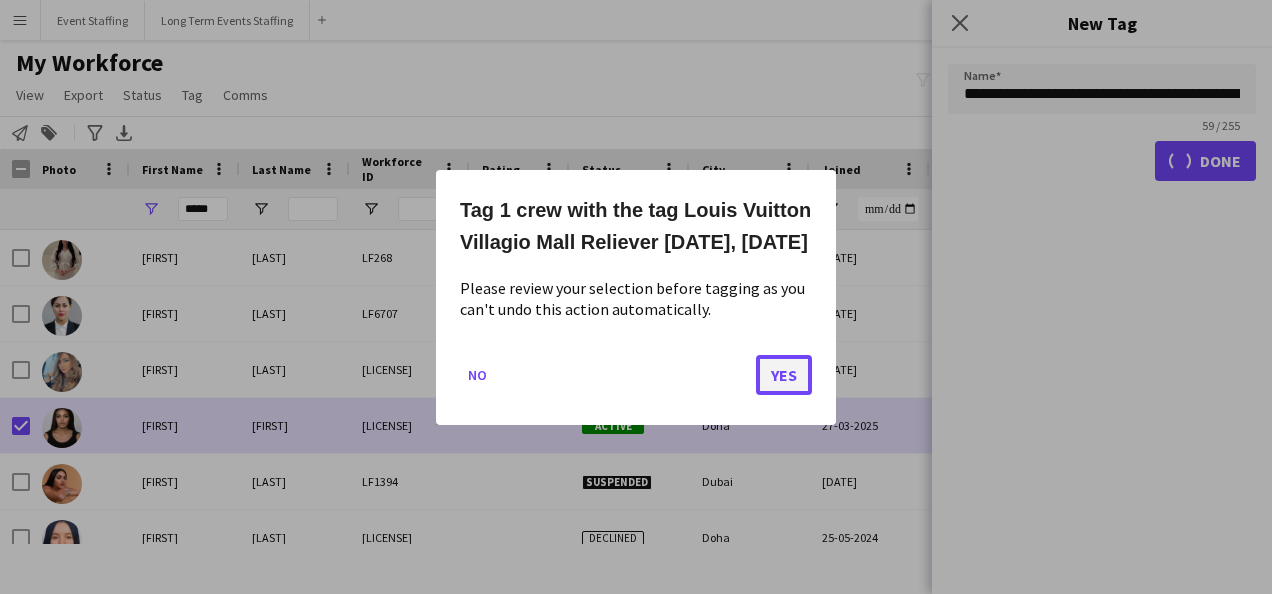 click on "Yes" 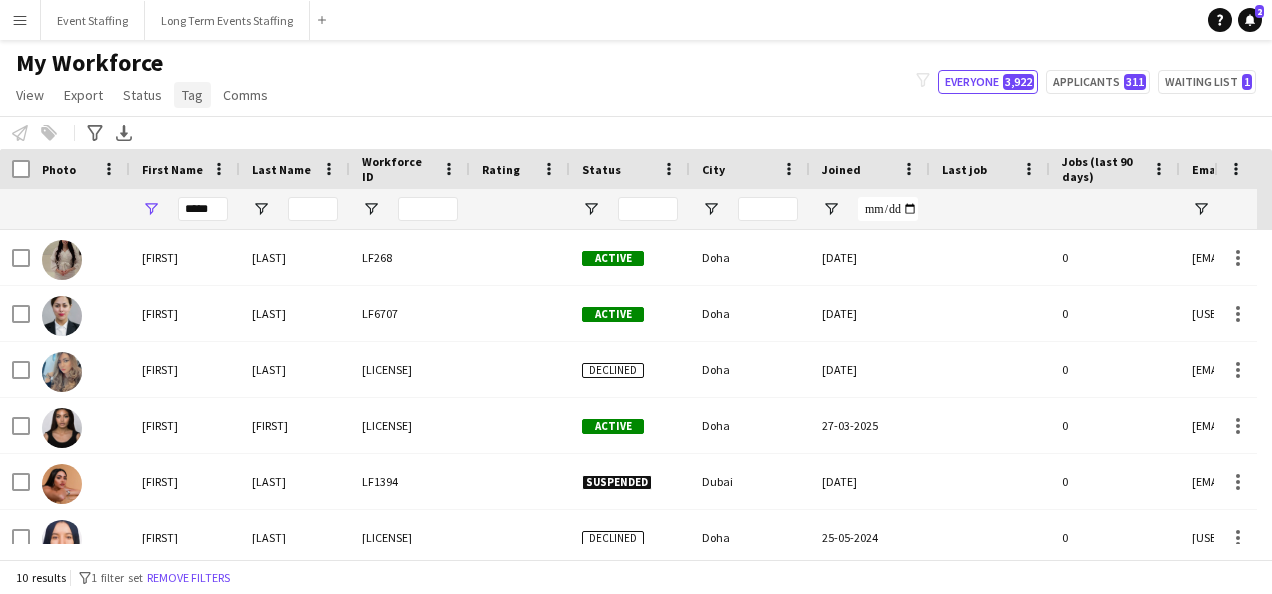 click on "Tag" 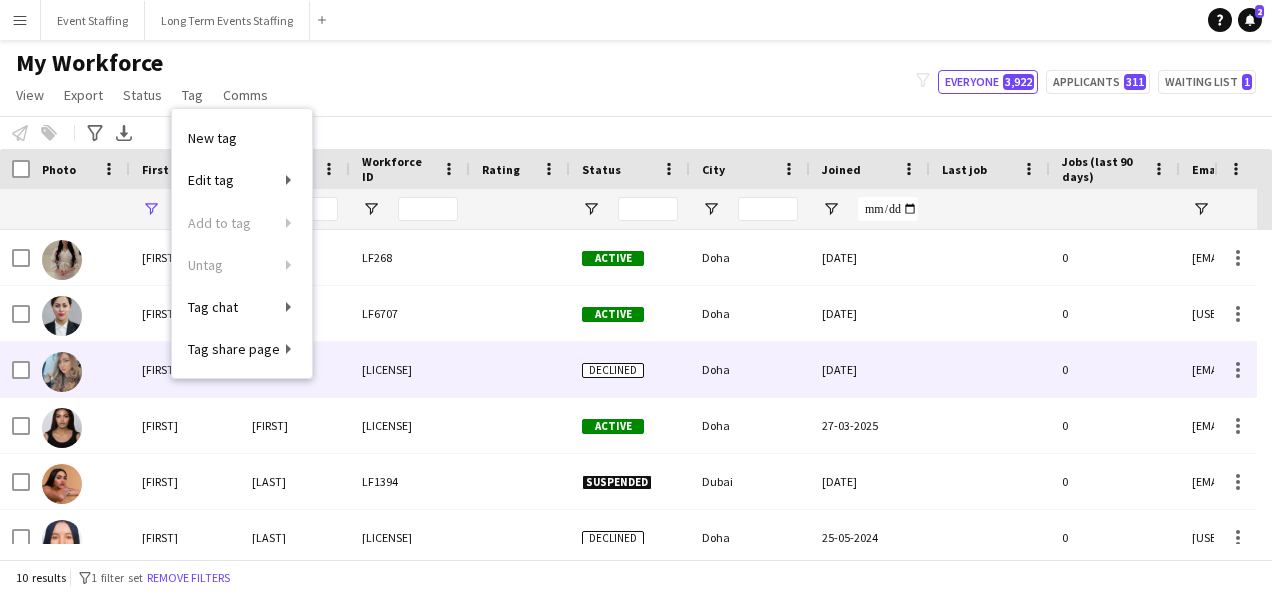 scroll, scrollTop: 129, scrollLeft: 0, axis: vertical 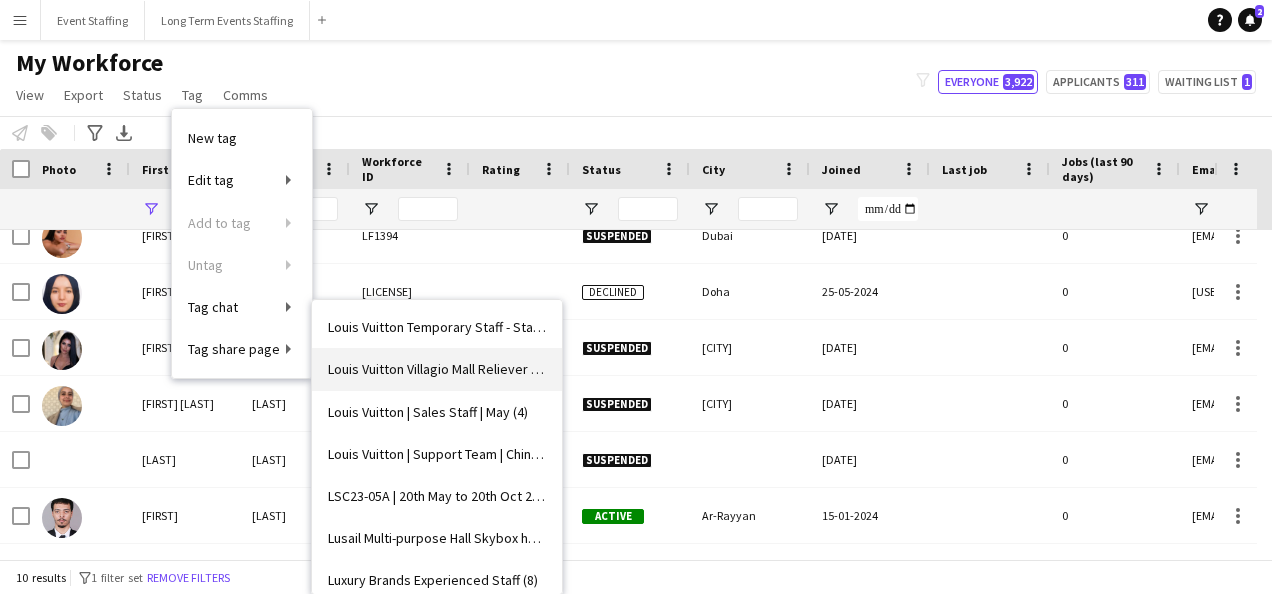 click on "Louis Vuitton Villagio Mall Reliever 5 August - 5 September (1)" at bounding box center [437, 369] 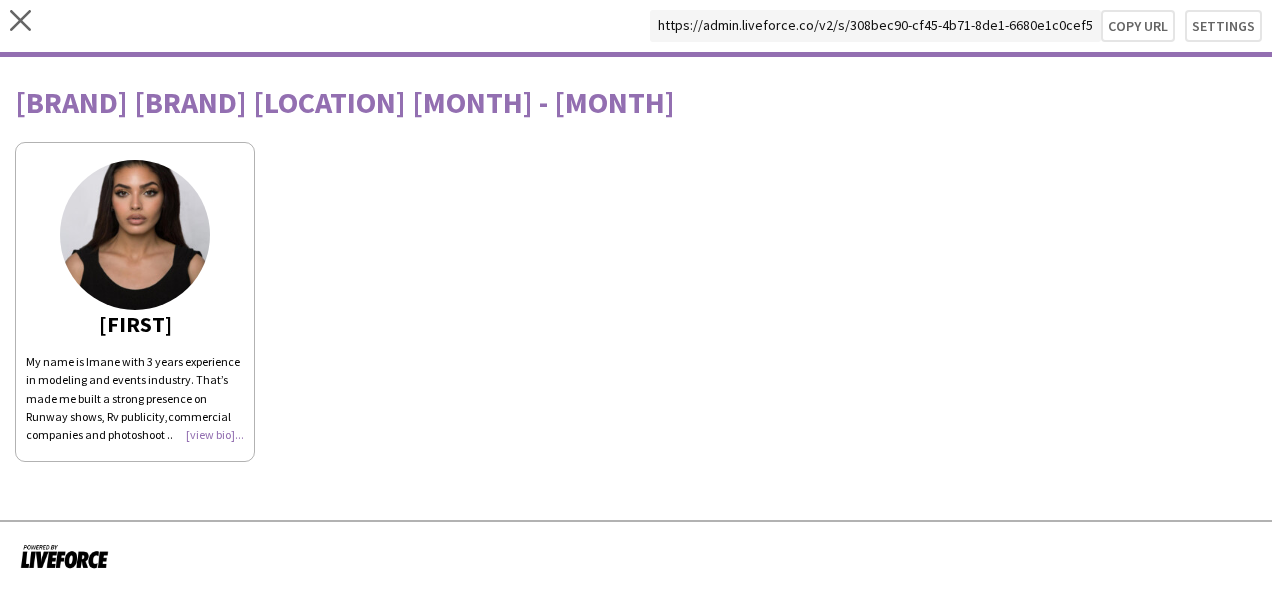 click on "My name is Imane with 3 years experience in modeling and events industry. That’s made me built a strong presence on Runway shows, Rv publicity,commercial companies and photoshoot …." 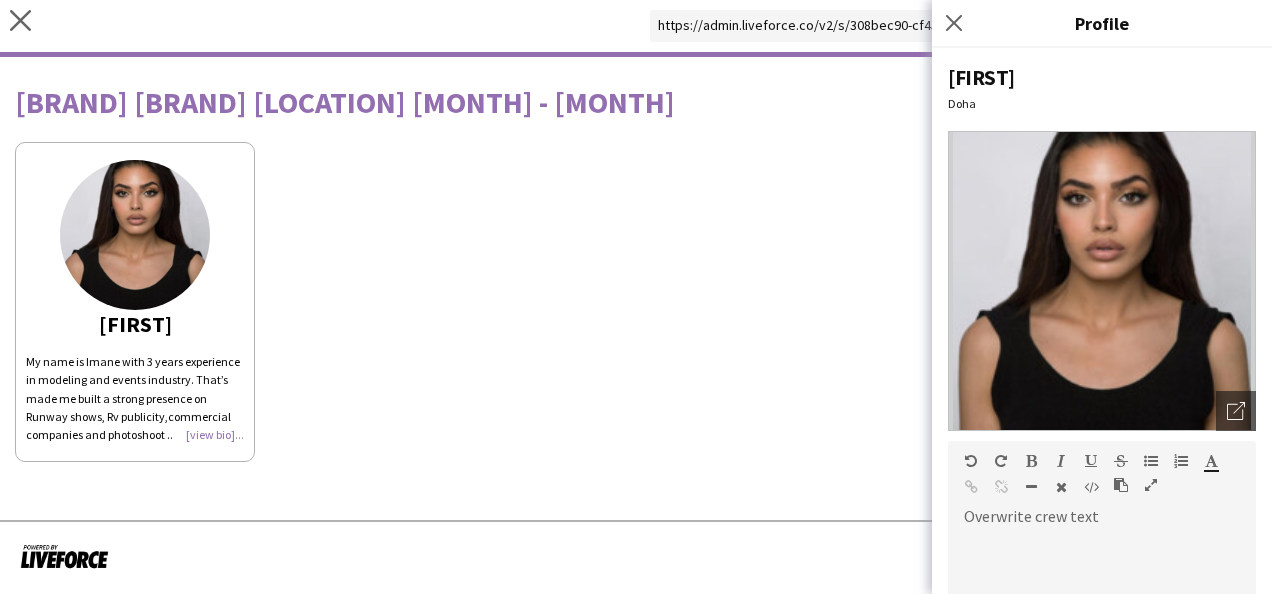 scroll, scrollTop: 250, scrollLeft: 0, axis: vertical 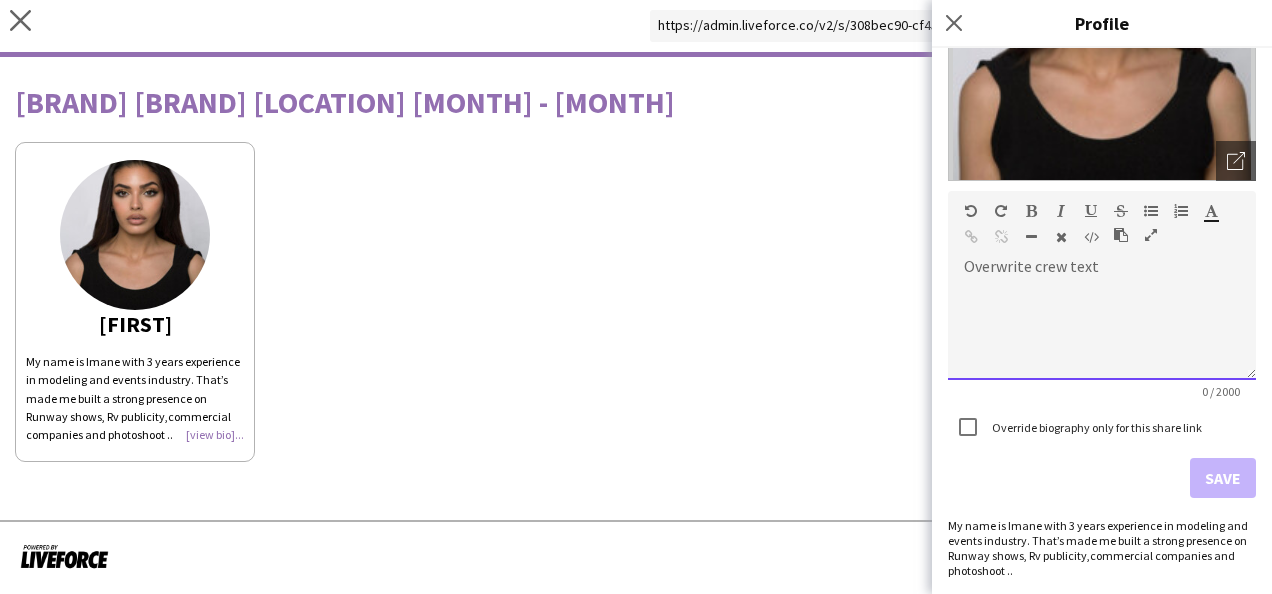 click at bounding box center (1102, 330) 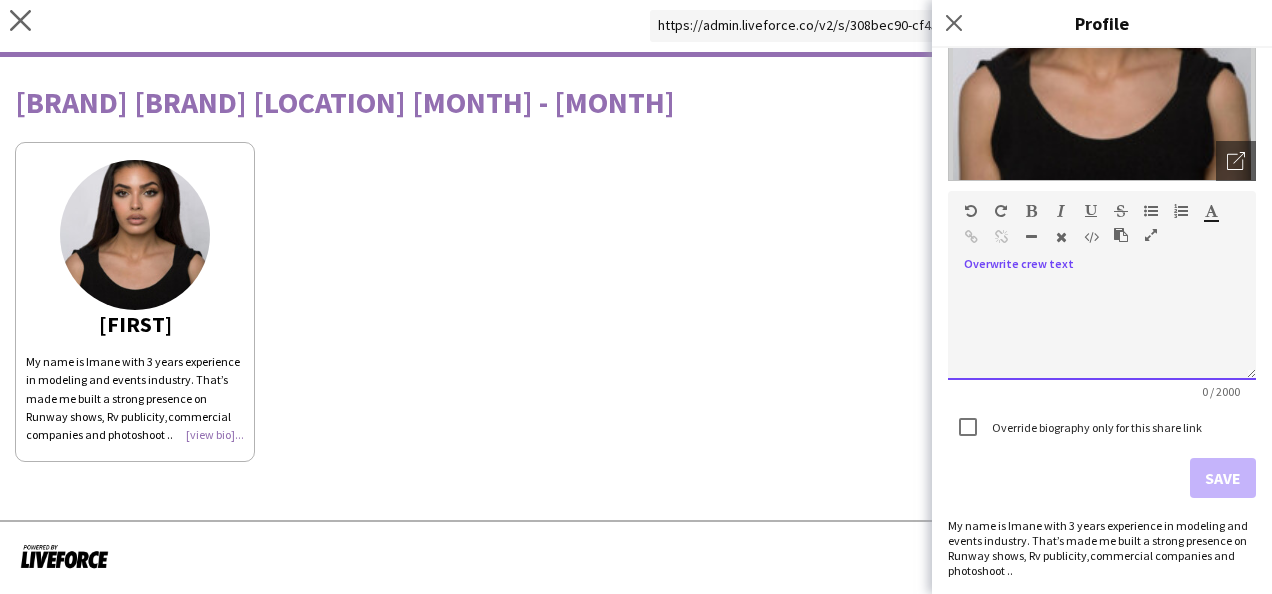 paste 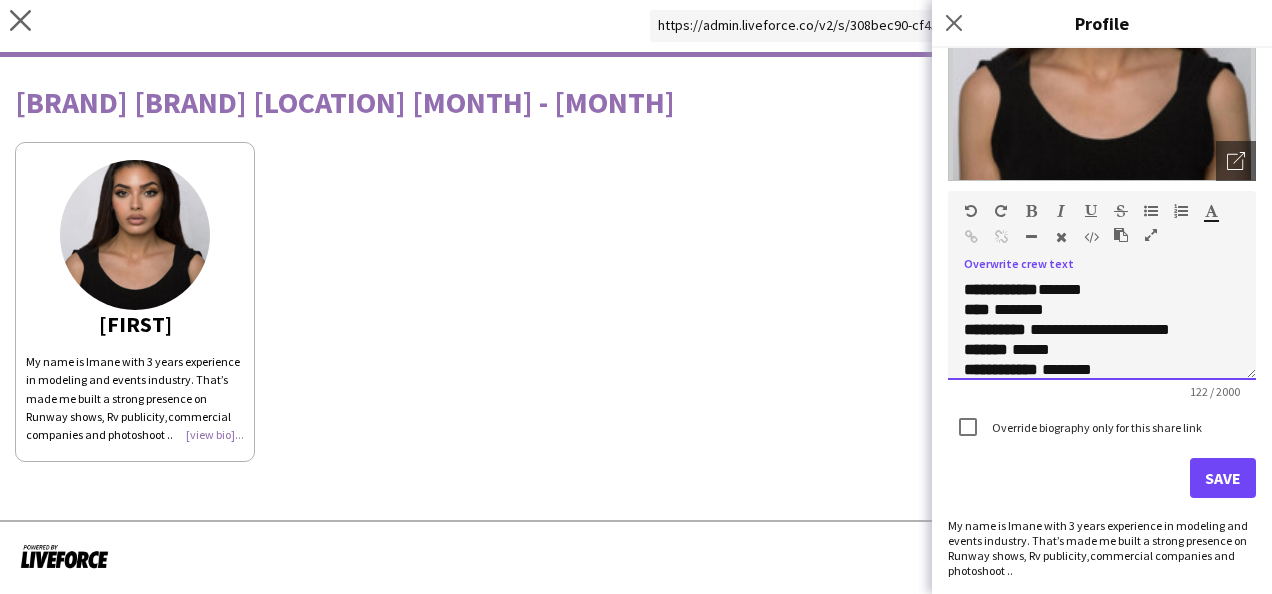 scroll, scrollTop: 42, scrollLeft: 0, axis: vertical 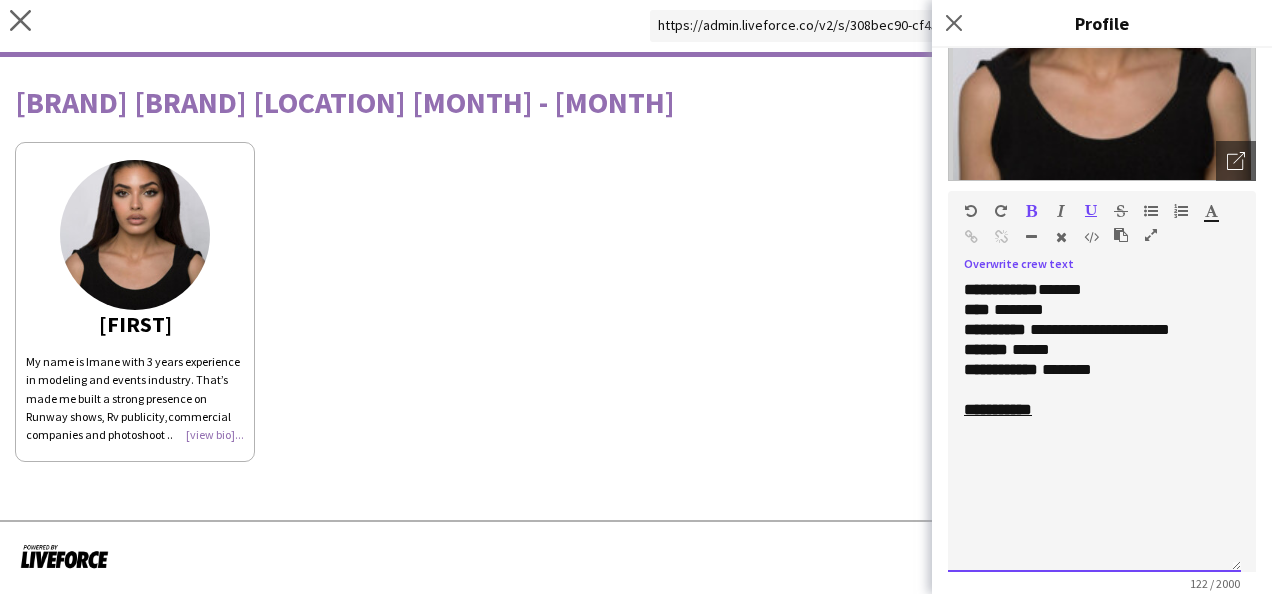 drag, startPoint x: 1229, startPoint y: 372, endPoint x: 1223, endPoint y: 563, distance: 191.09422 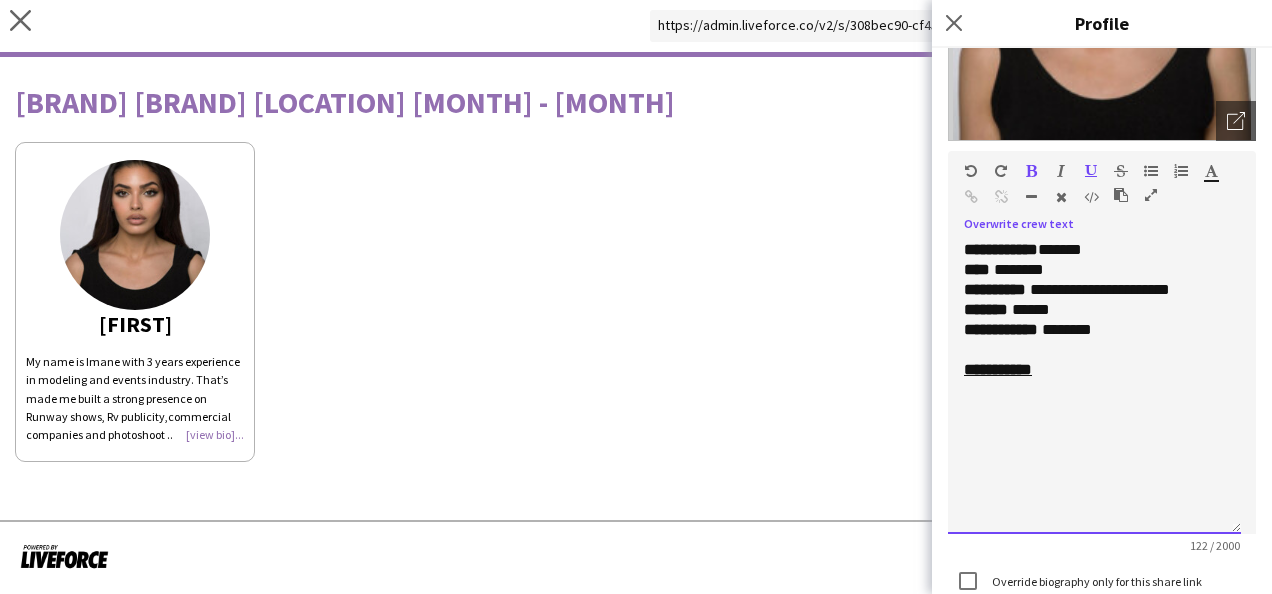 scroll, scrollTop: 350, scrollLeft: 0, axis: vertical 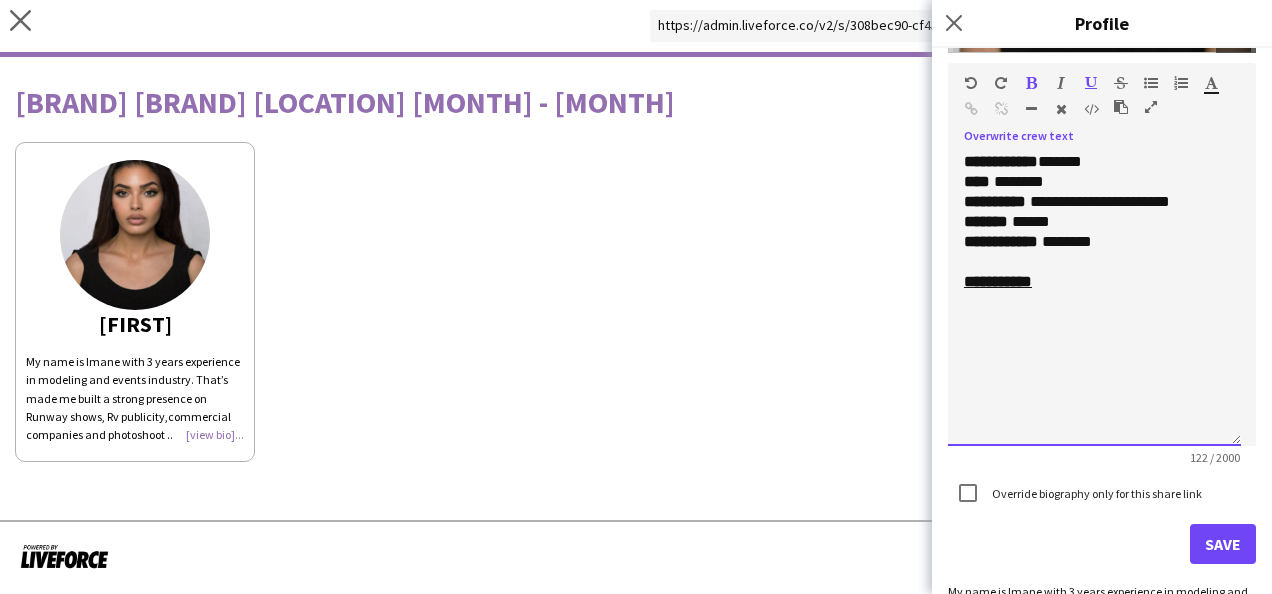 click on "**********" at bounding box center (1094, 299) 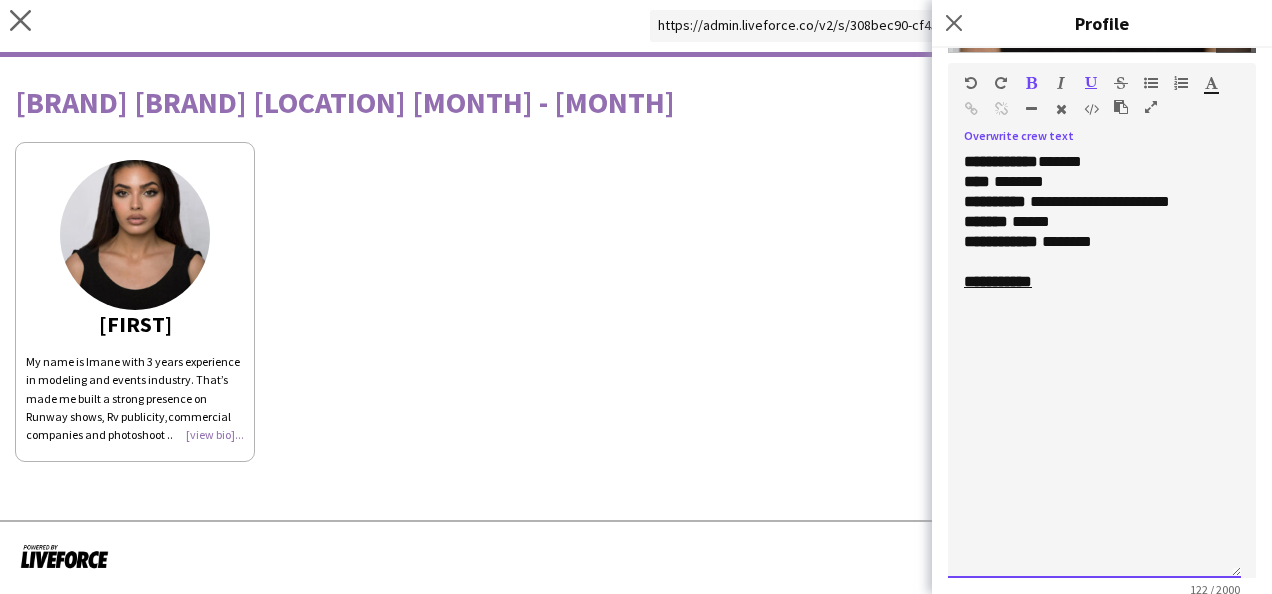 drag, startPoint x: 1230, startPoint y: 436, endPoint x: 1229, endPoint y: 568, distance: 132.00378 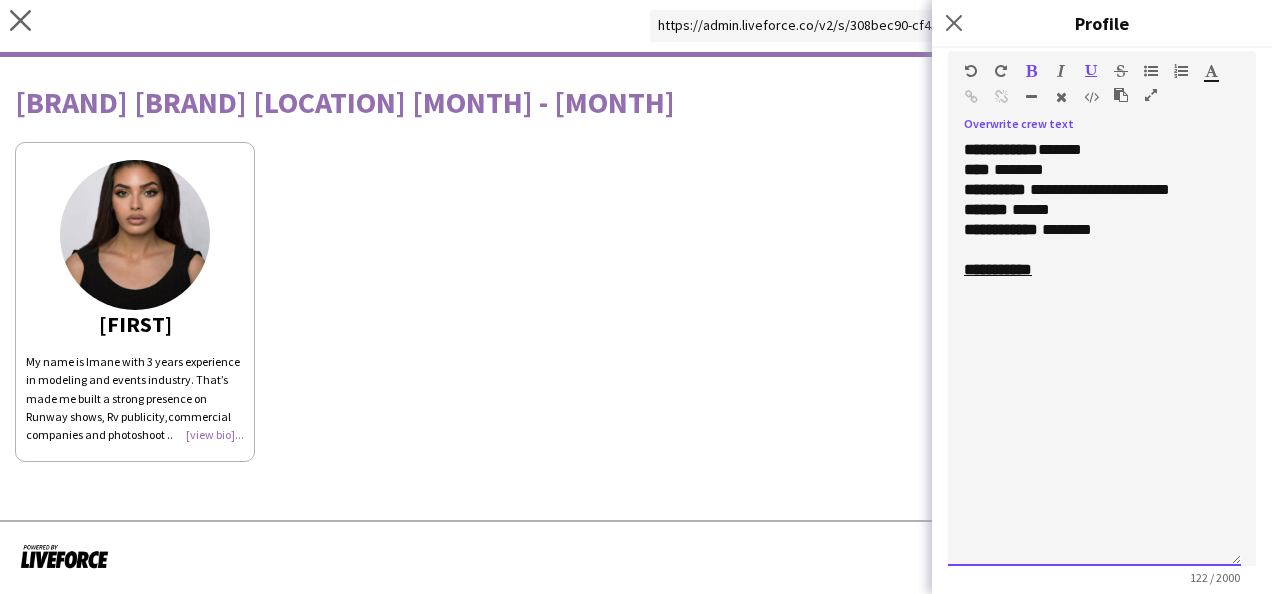 click on "**********" at bounding box center (1094, 150) 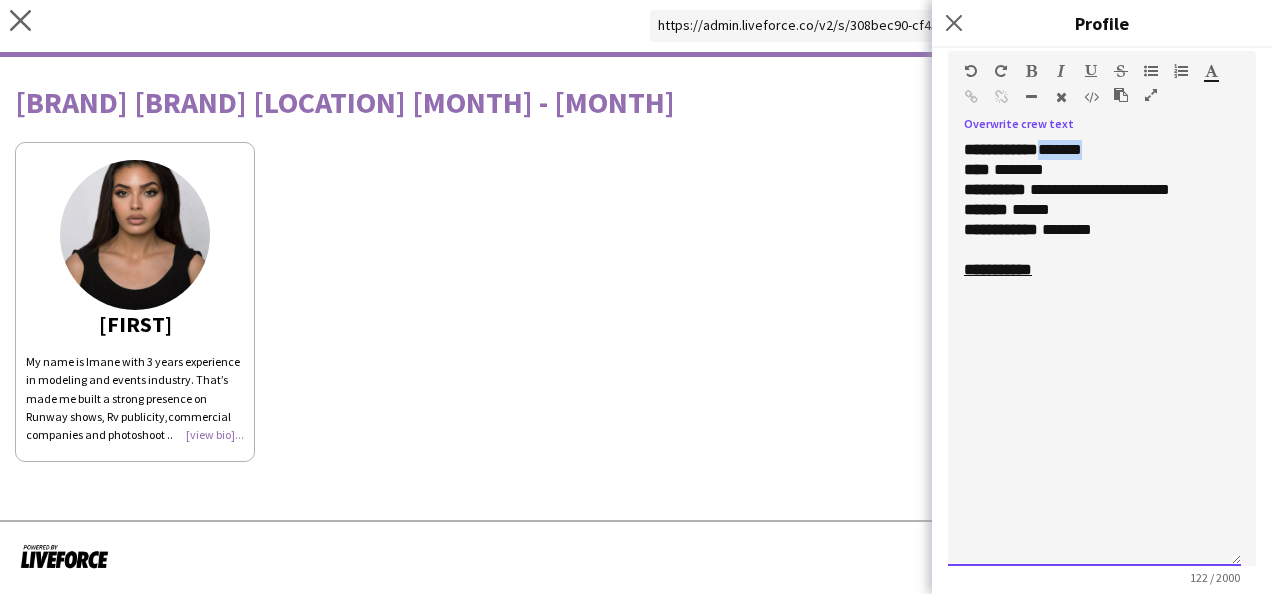 click on "**********" at bounding box center [1094, 150] 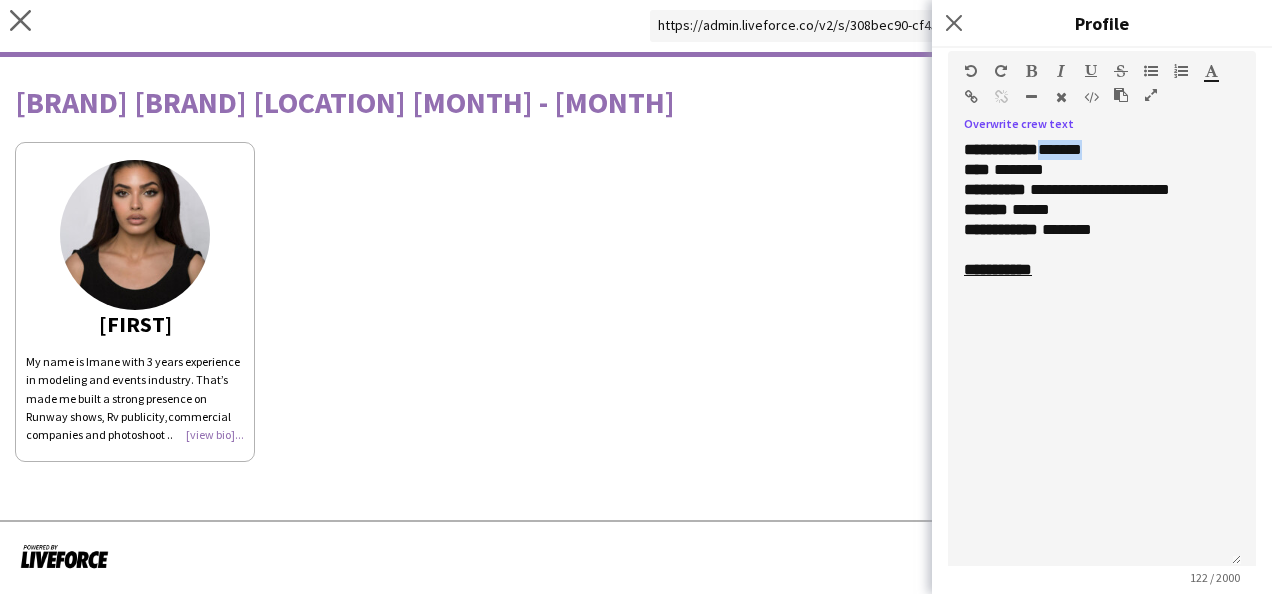 click at bounding box center [1121, 95] 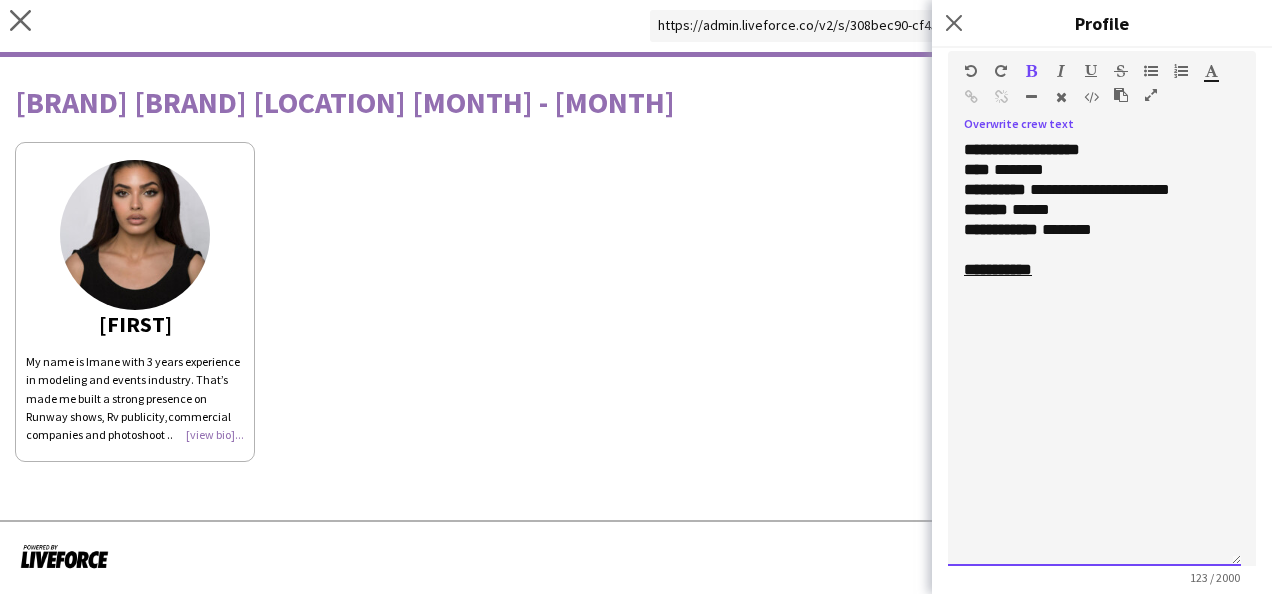 click on "**********" at bounding box center [1022, 149] 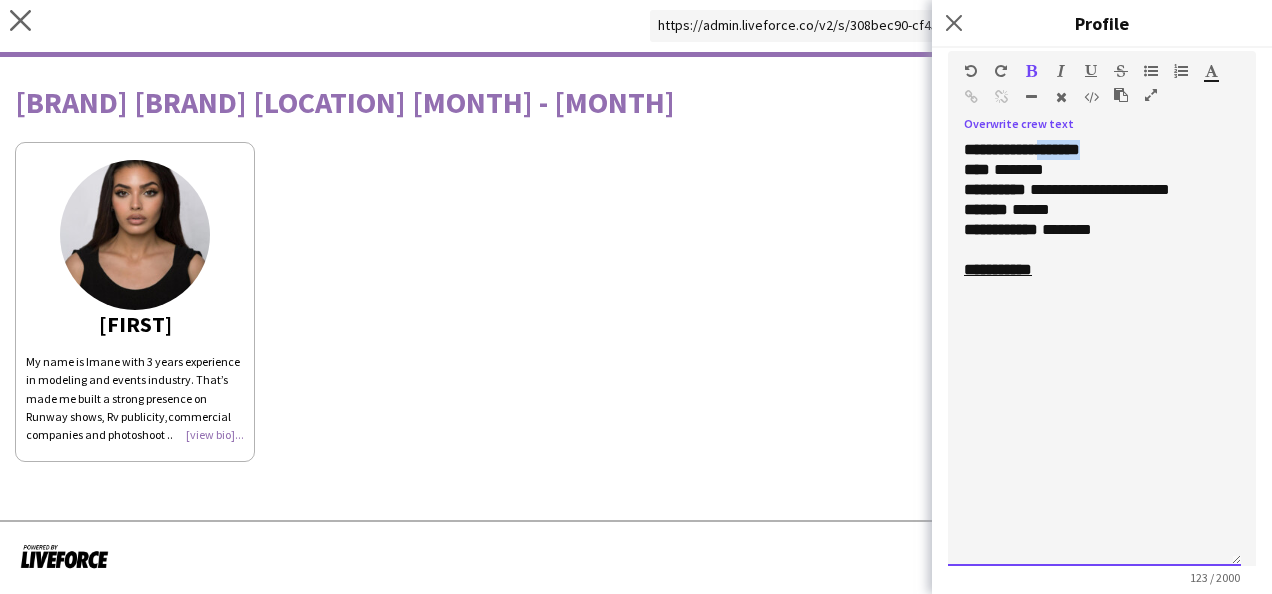 click on "**********" at bounding box center (1022, 149) 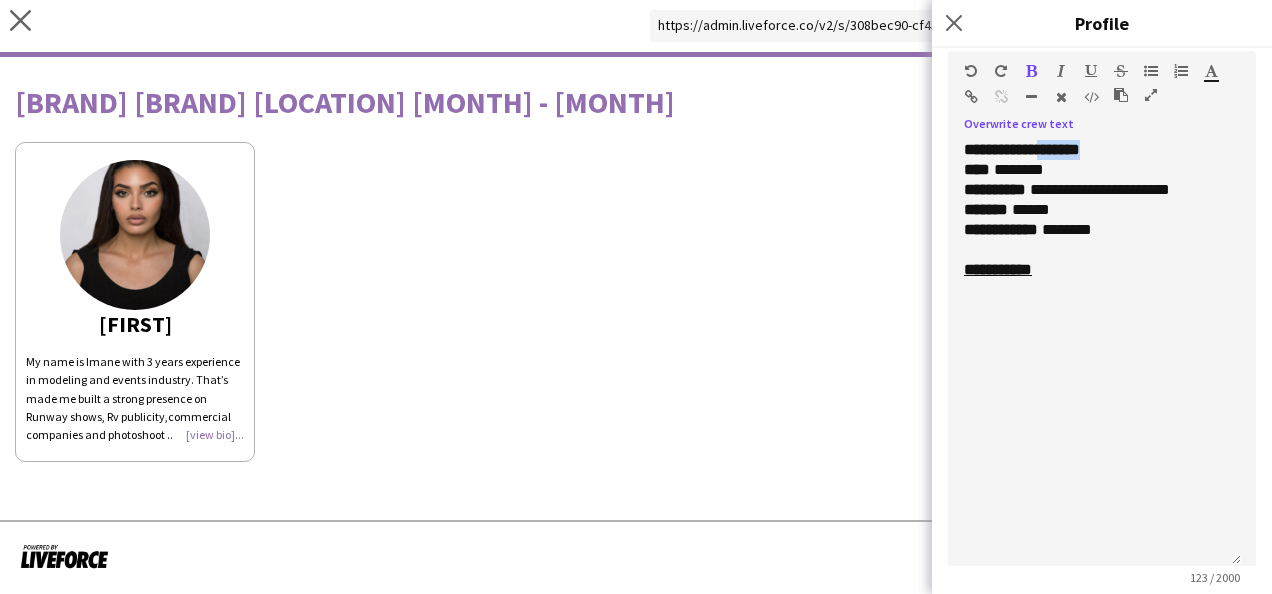 click at bounding box center [1031, 71] 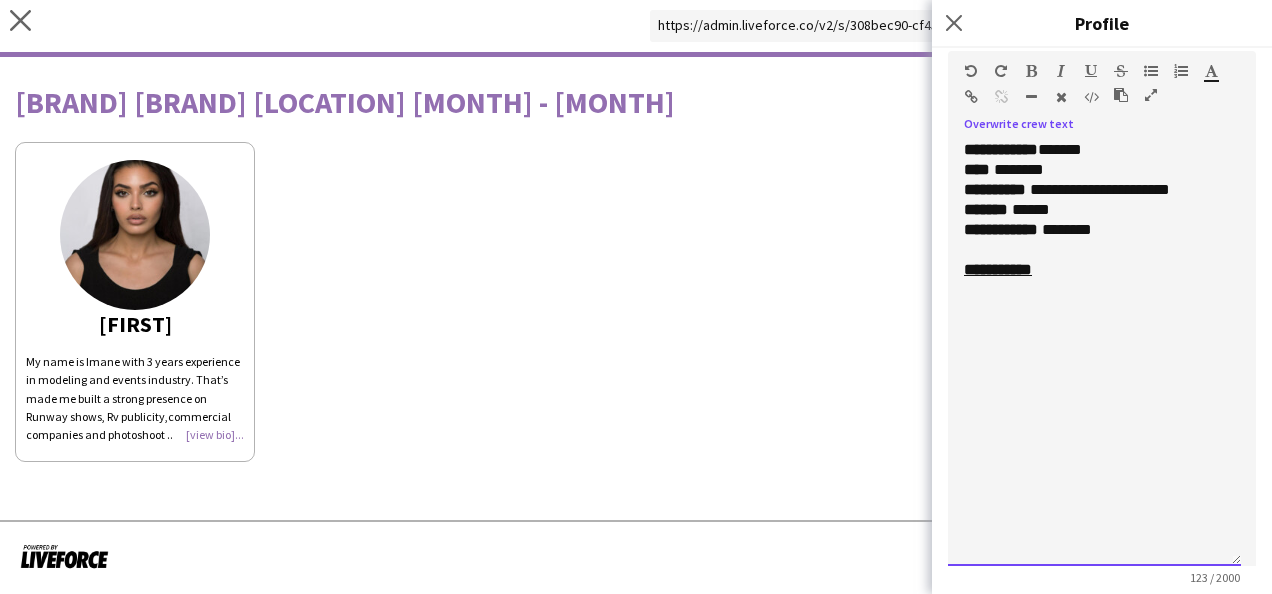 click on "**********" at bounding box center (1094, 200) 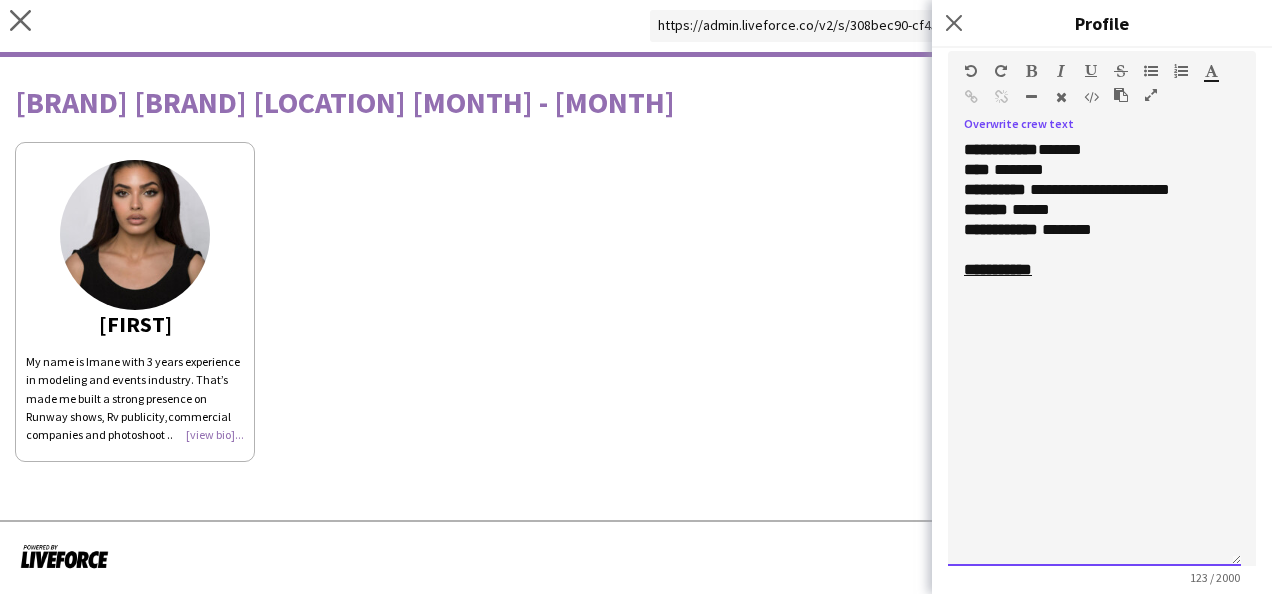click on "**********" at bounding box center (1094, 200) 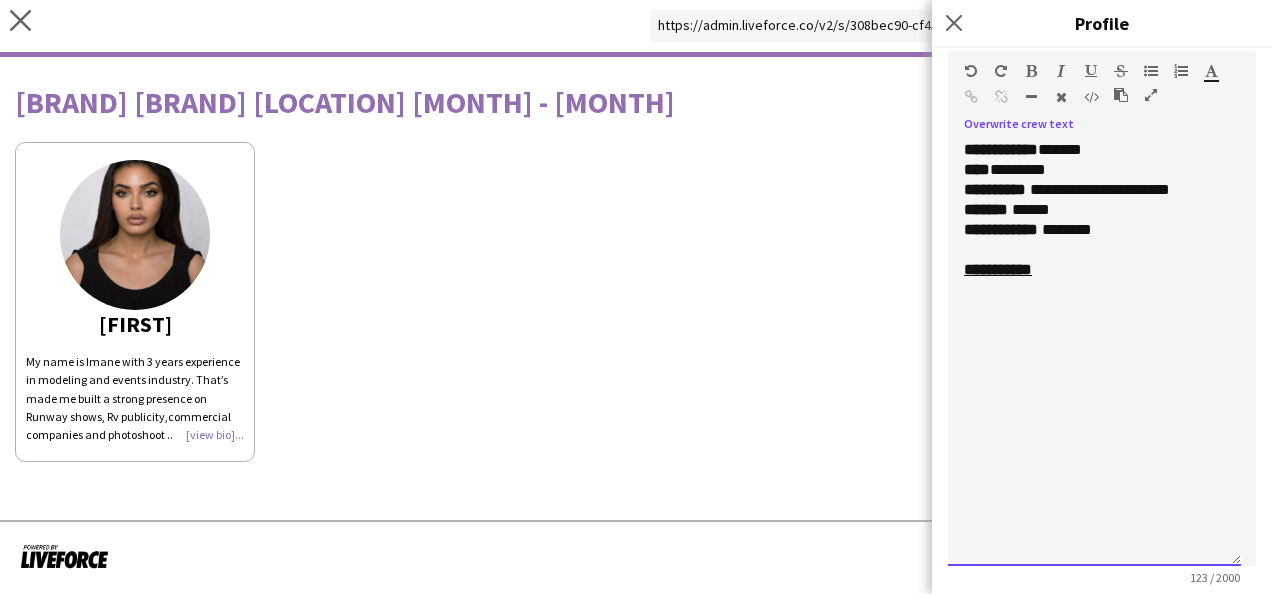 click on "**********" at bounding box center (1094, 200) 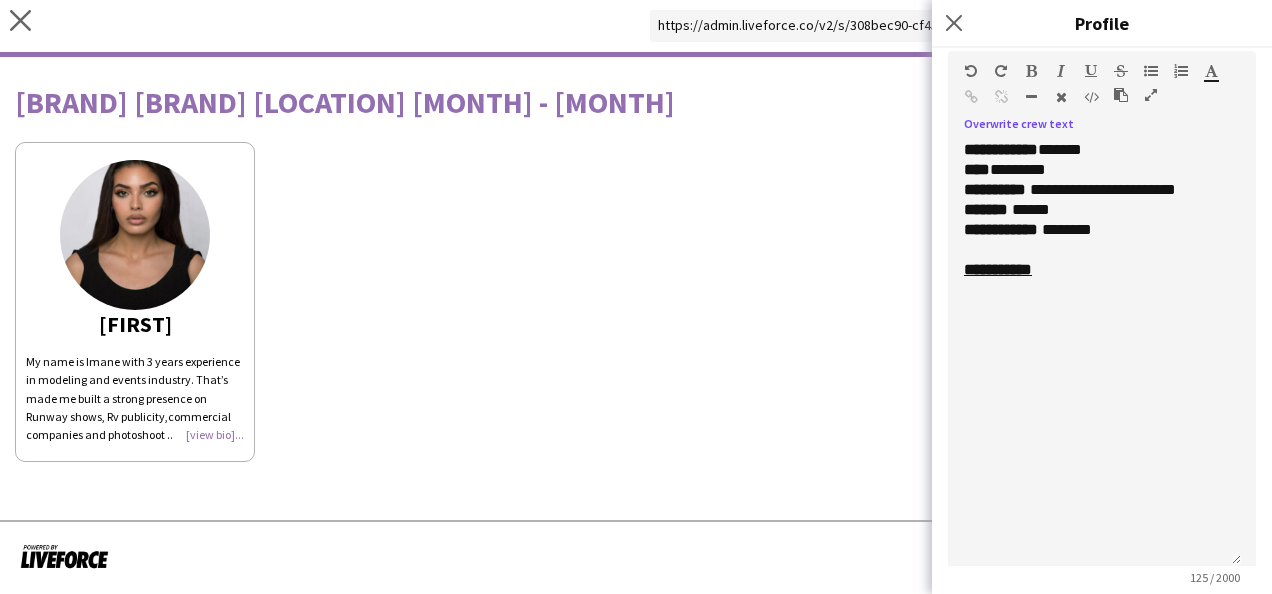 click at bounding box center [1121, 95] 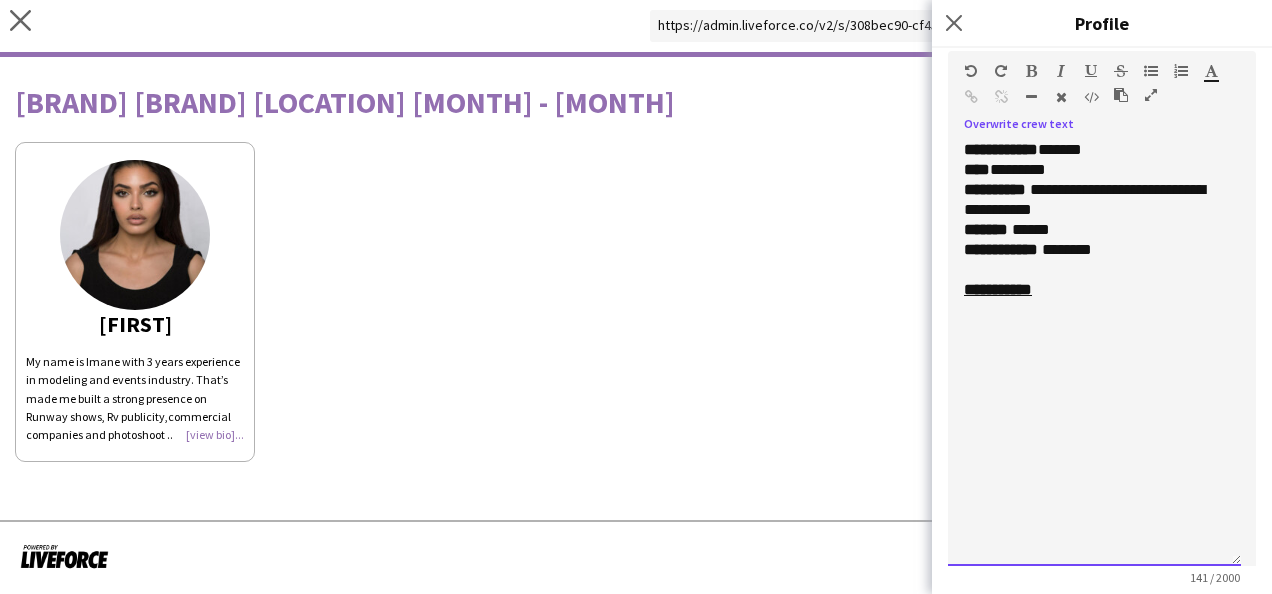 click on "**********" at bounding box center [1094, 210] 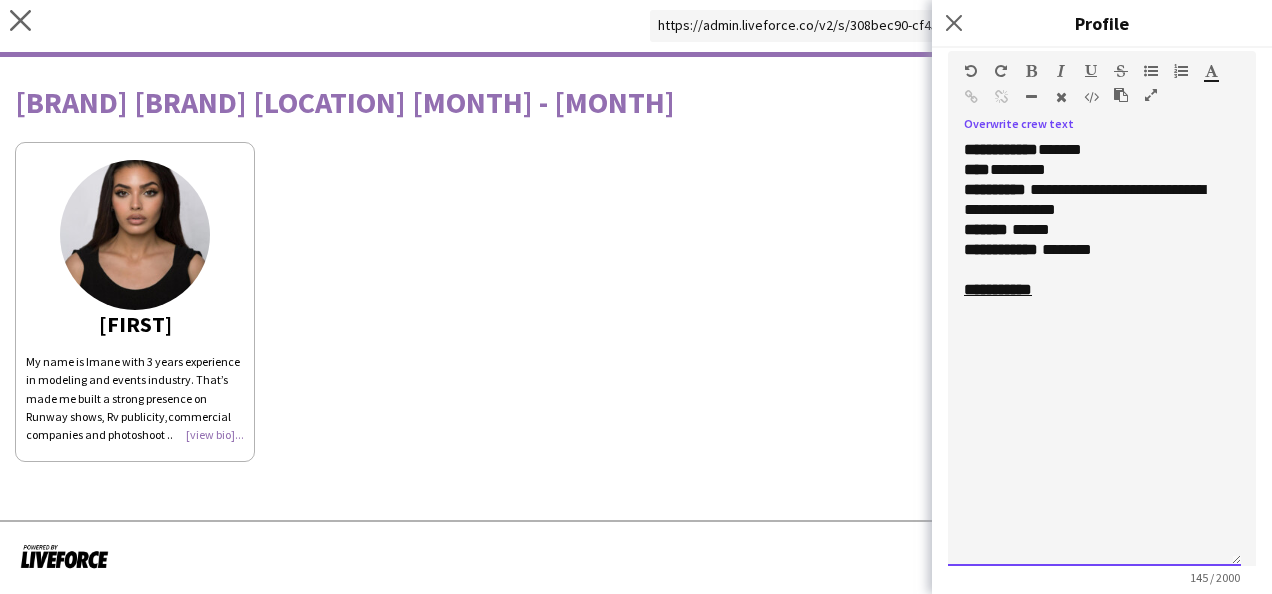 click on "**********" at bounding box center (1094, 210) 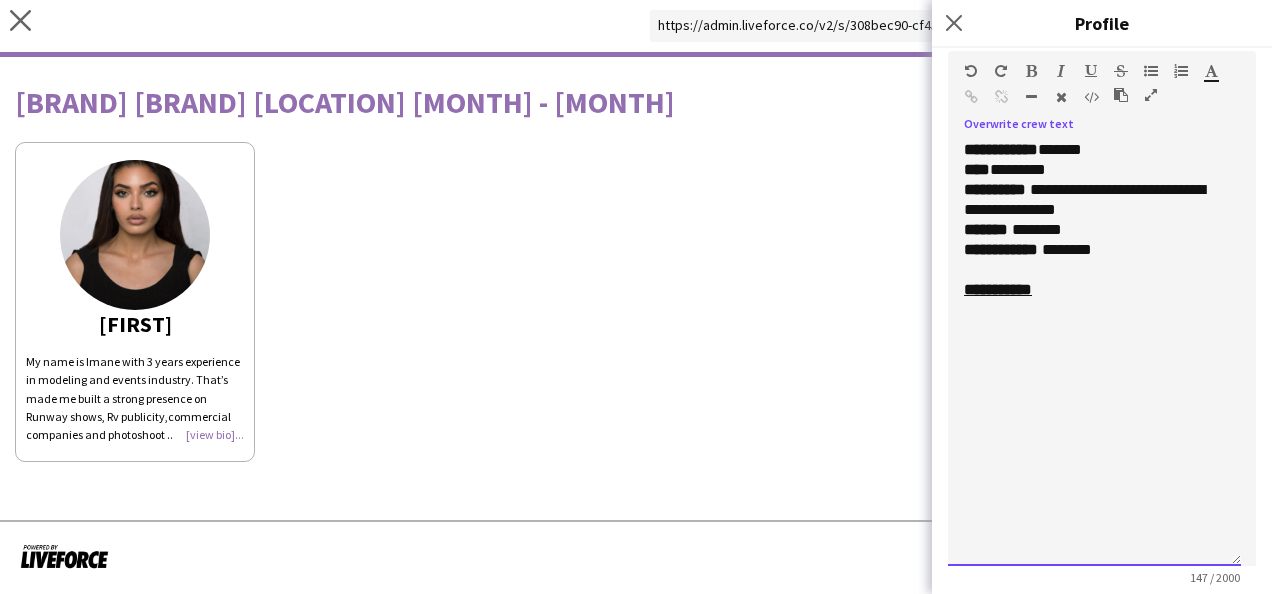 click on "**********" at bounding box center [1094, 210] 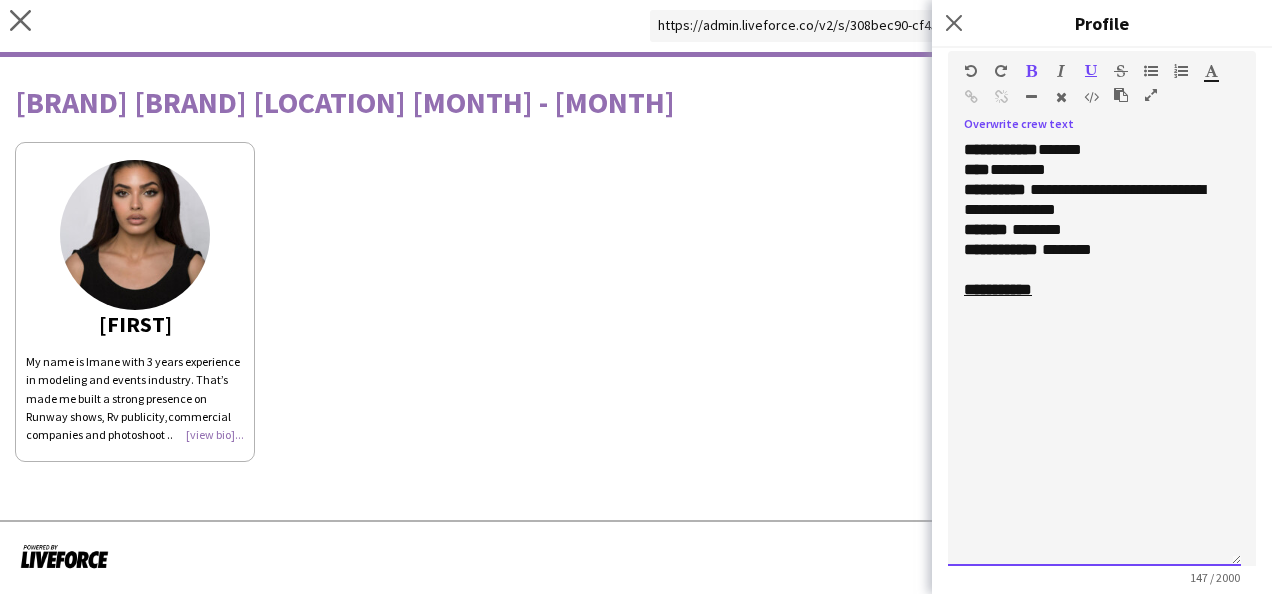 click on "**********" at bounding box center [1094, 353] 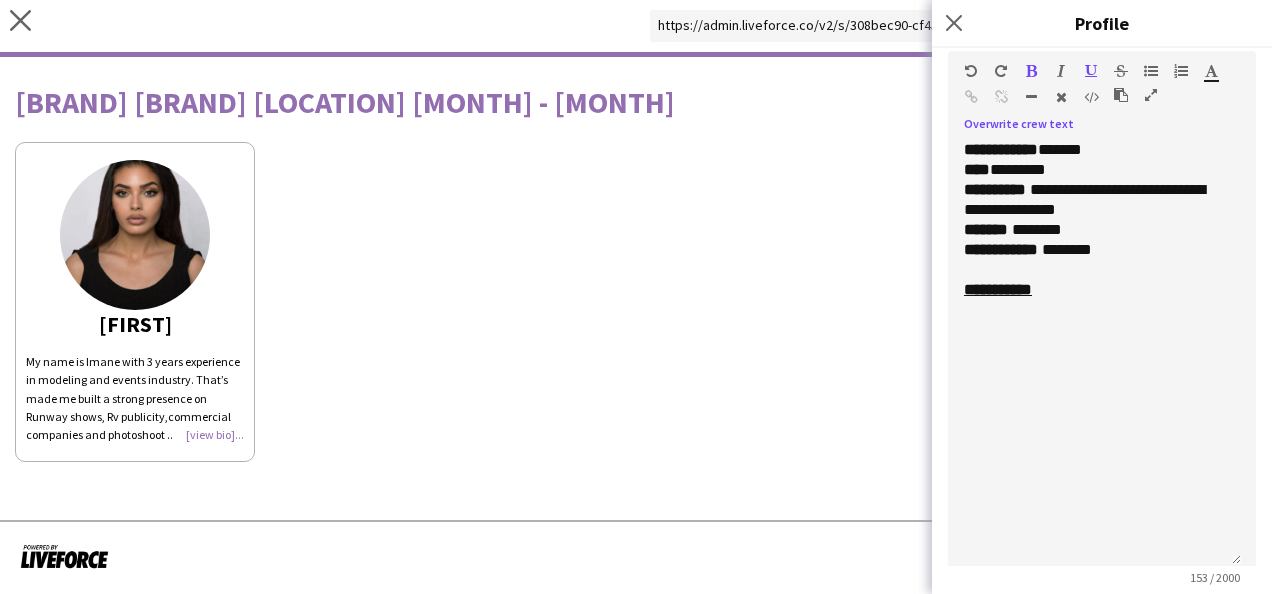 click at bounding box center [1031, 71] 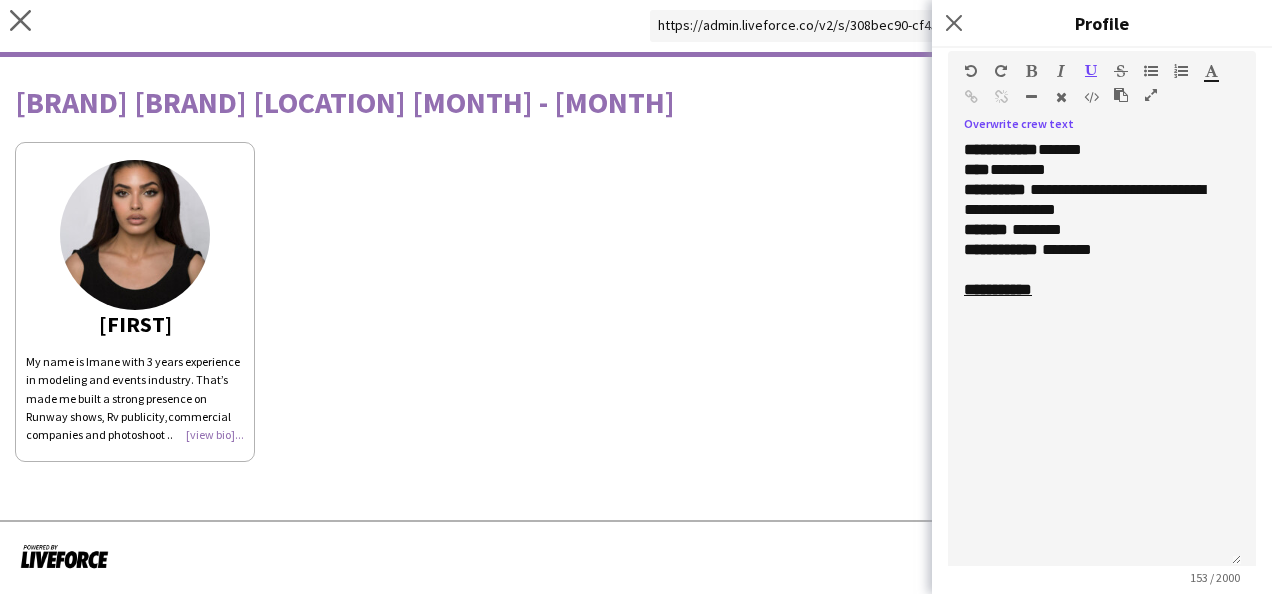 click at bounding box center (1091, 71) 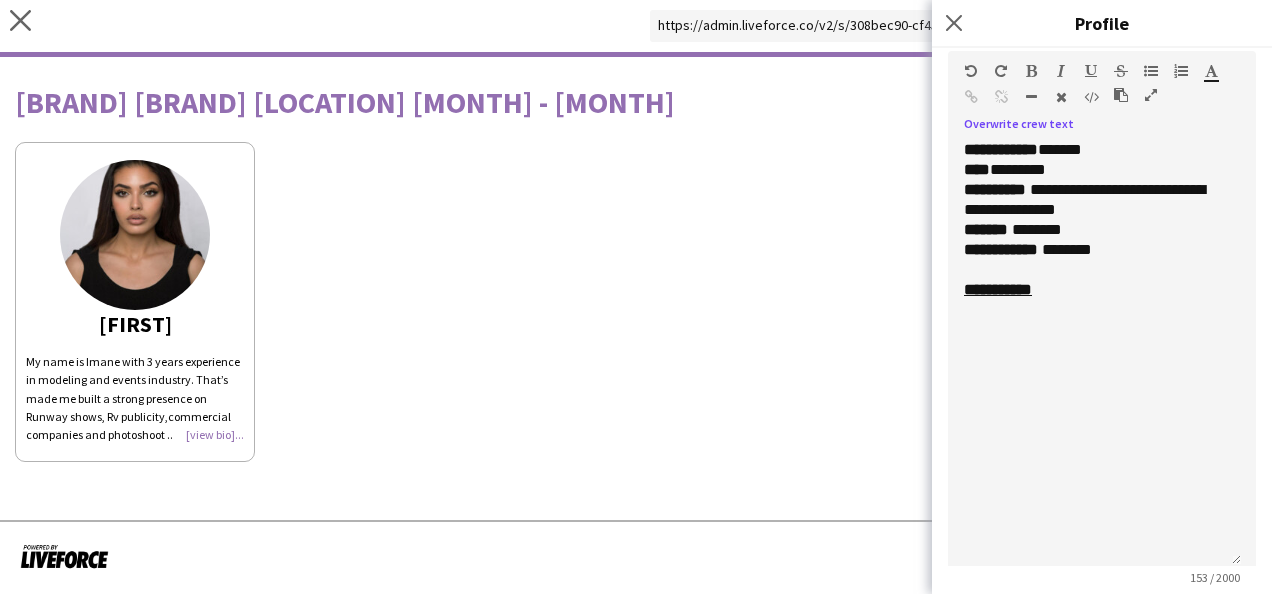 click at bounding box center [1151, 71] 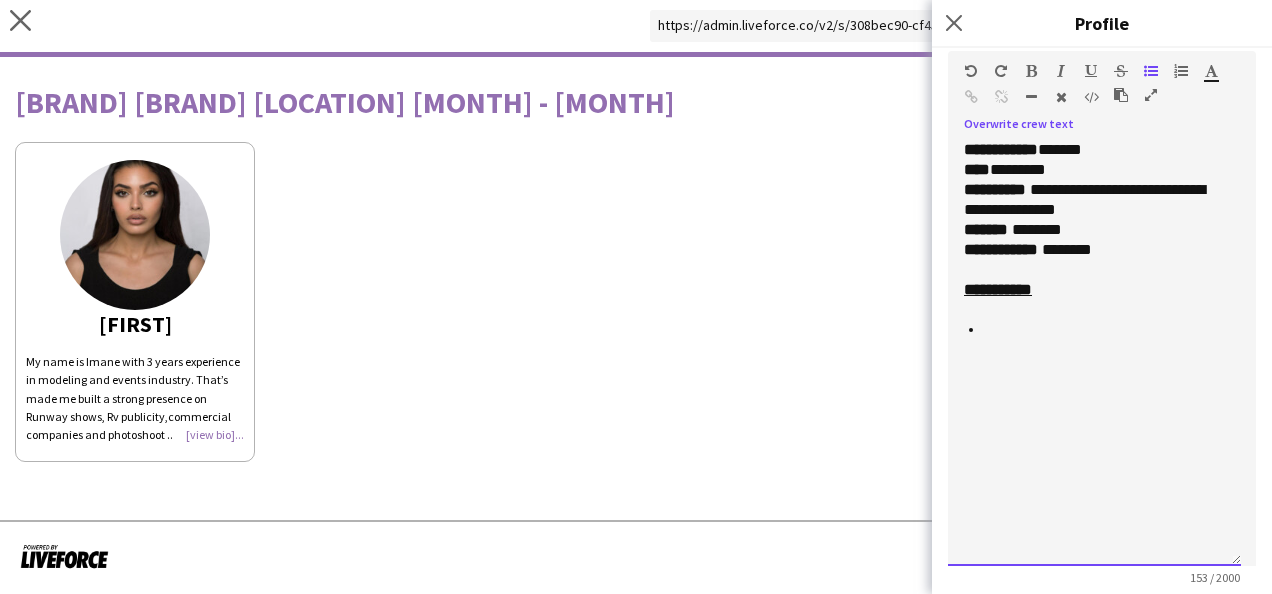 click at bounding box center (1144, 99) 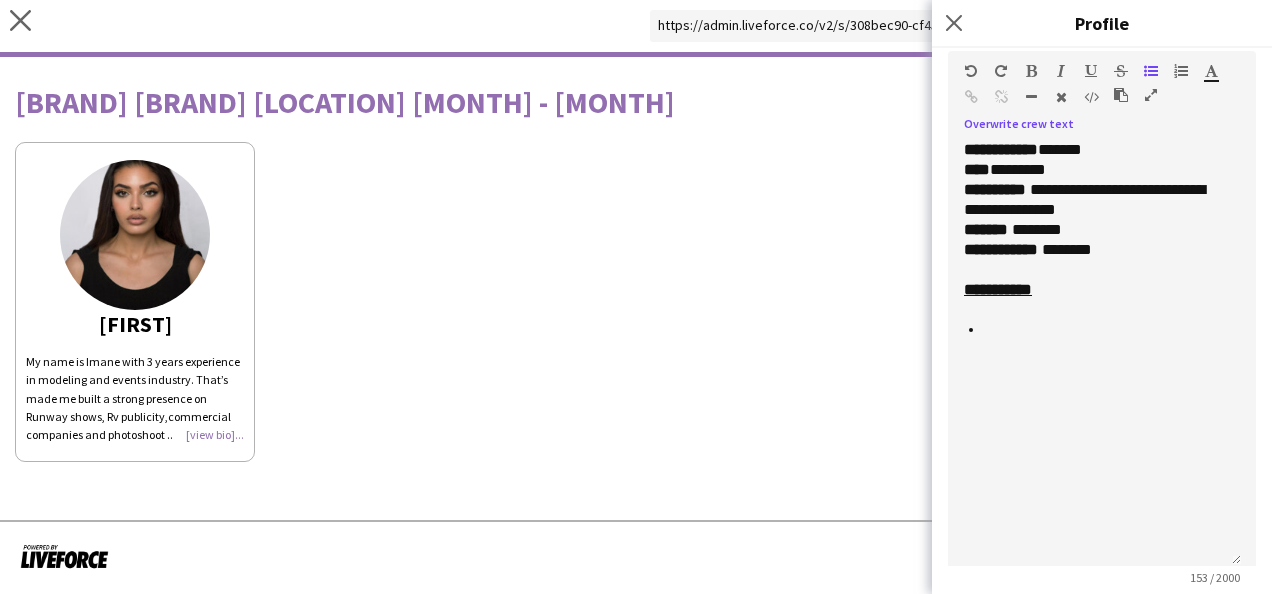 click at bounding box center [1121, 95] 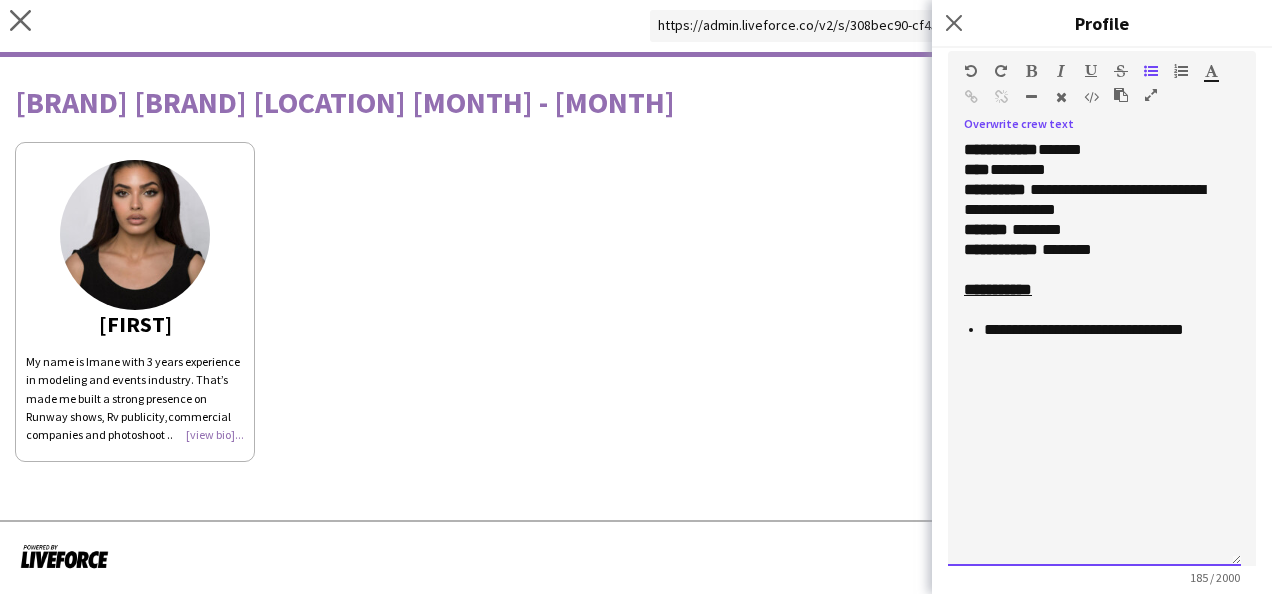click on "**********" at bounding box center [1104, 330] 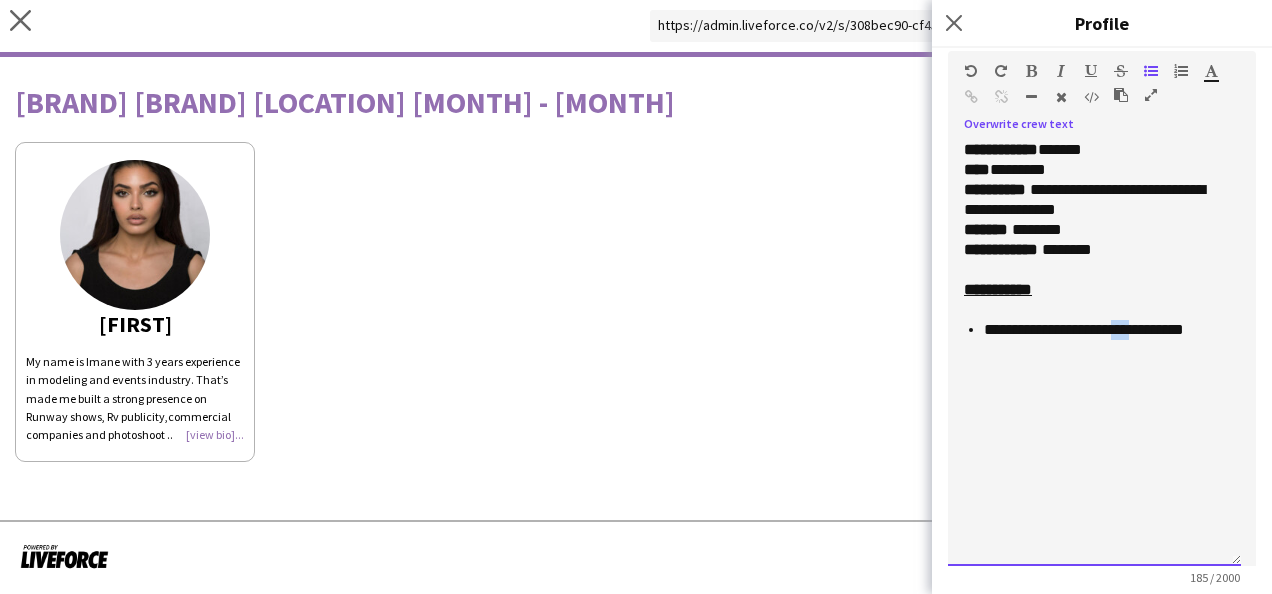 click on "**********" at bounding box center (1104, 330) 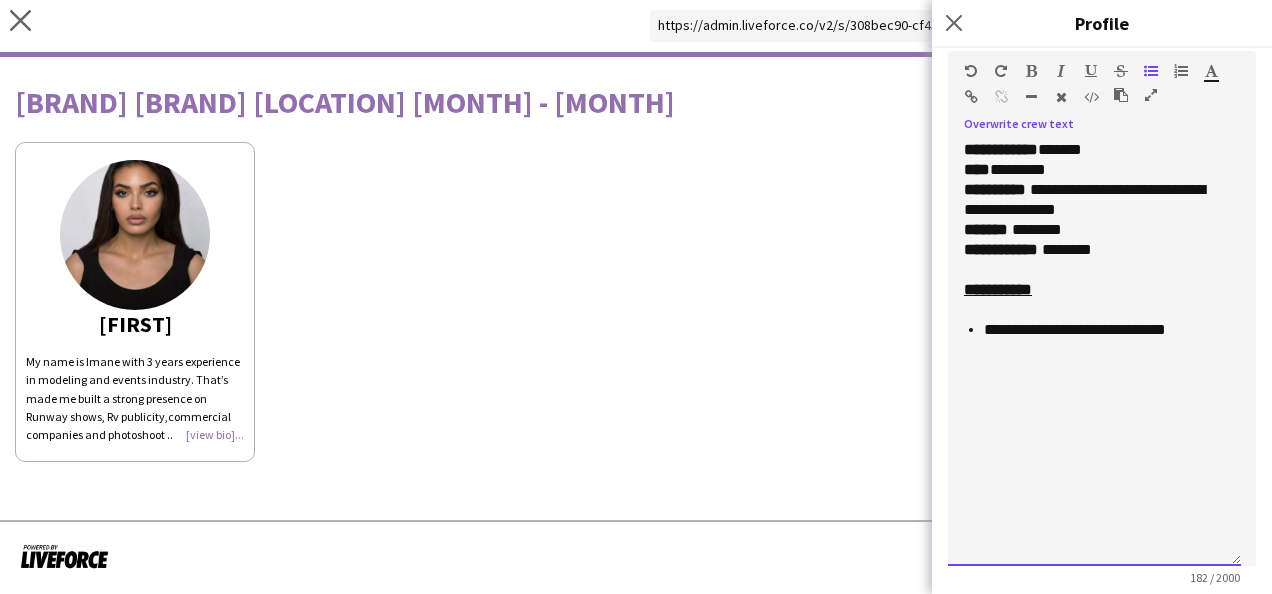 click on "**********" at bounding box center (1094, 353) 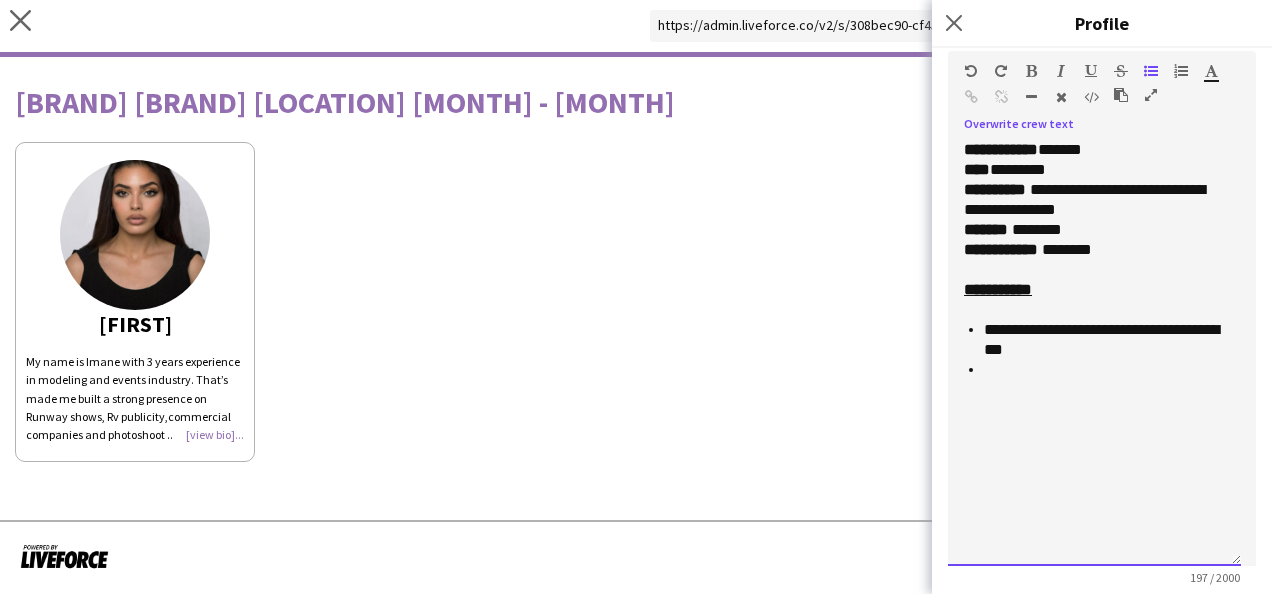 click on "**********" at bounding box center [1104, 340] 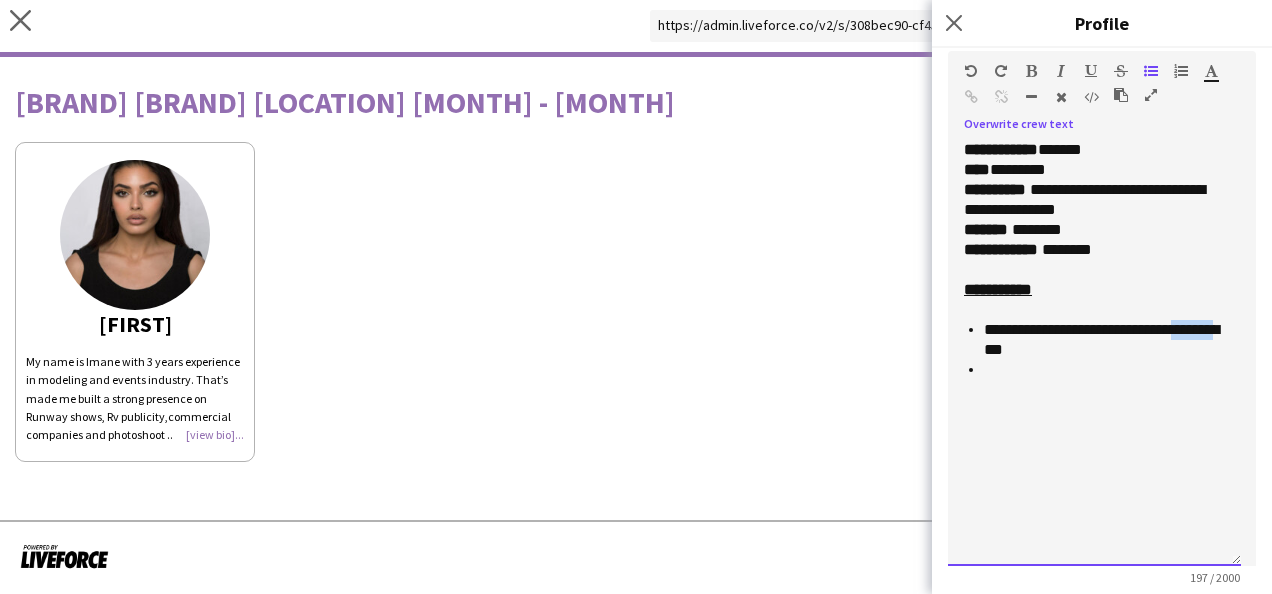 click on "**********" at bounding box center [1104, 340] 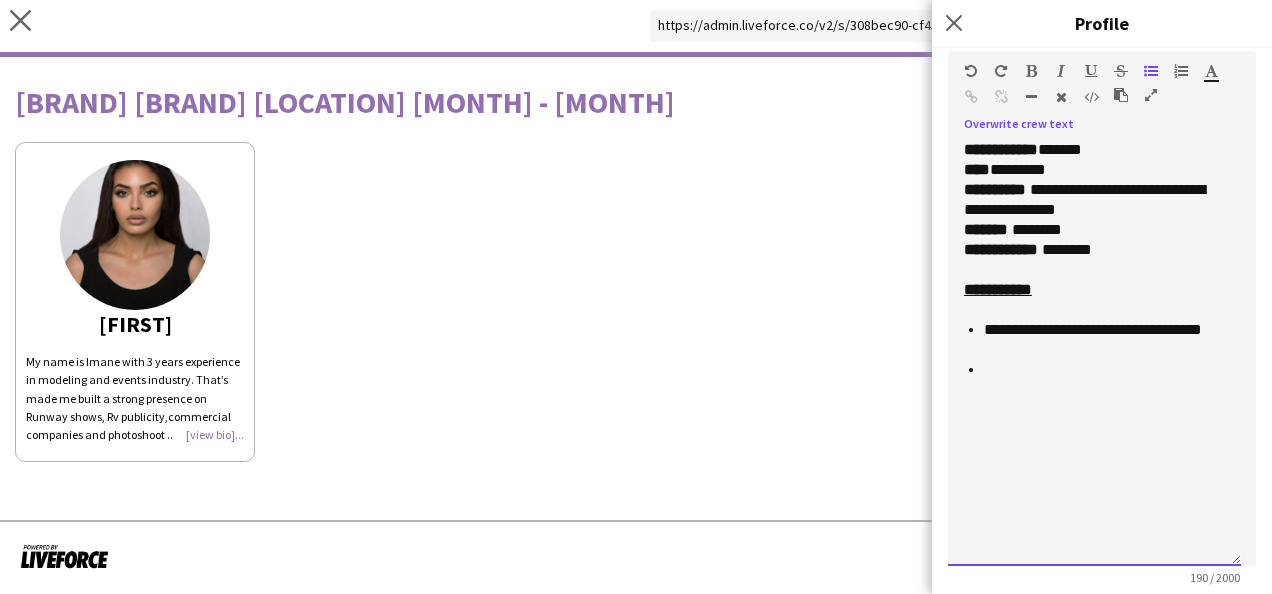 click on "**********" at bounding box center (1104, 340) 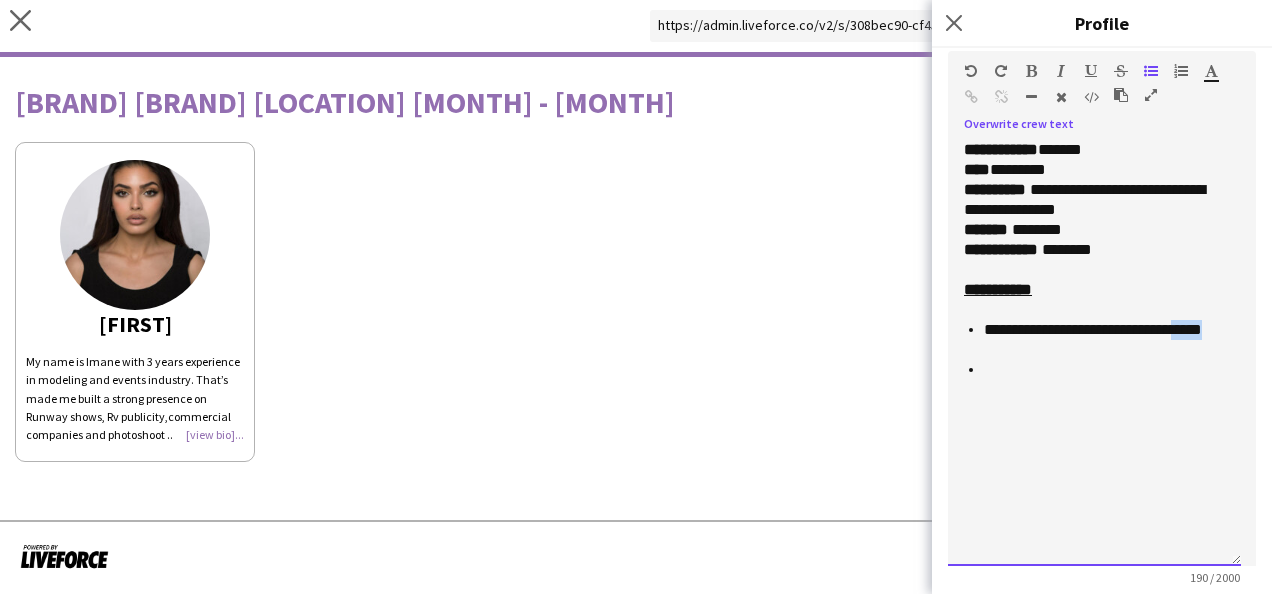 click on "**********" at bounding box center (1104, 340) 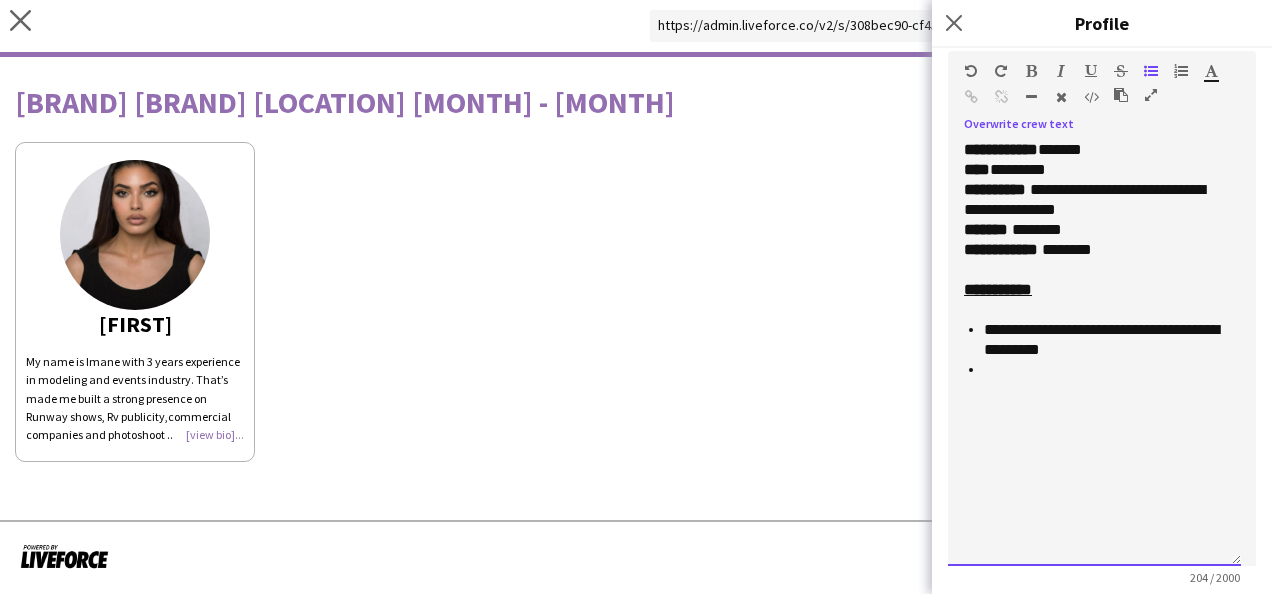 click on "**********" at bounding box center [1104, 340] 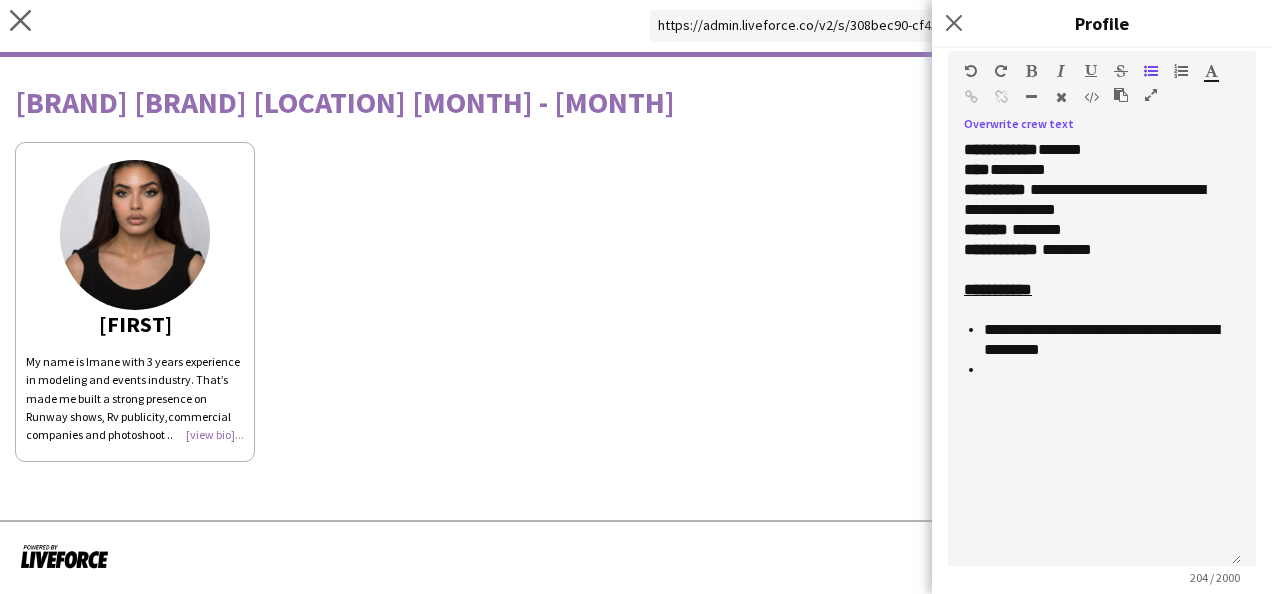 click at bounding box center (1121, 95) 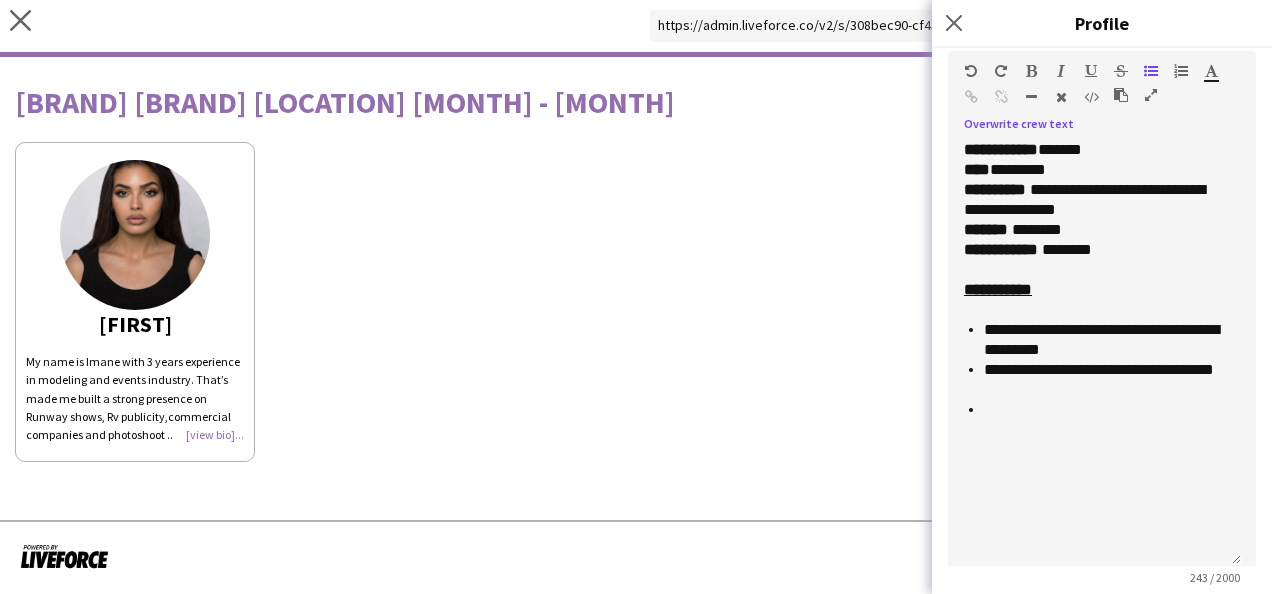 click at bounding box center (1121, 95) 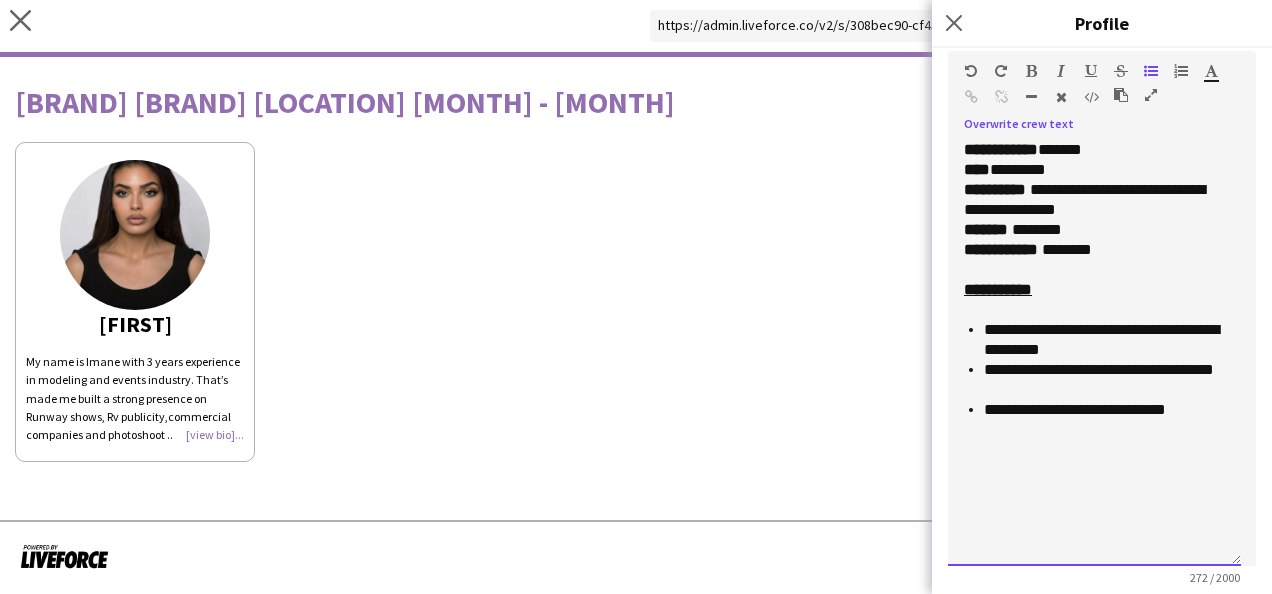 click on "**********" at bounding box center (1104, 410) 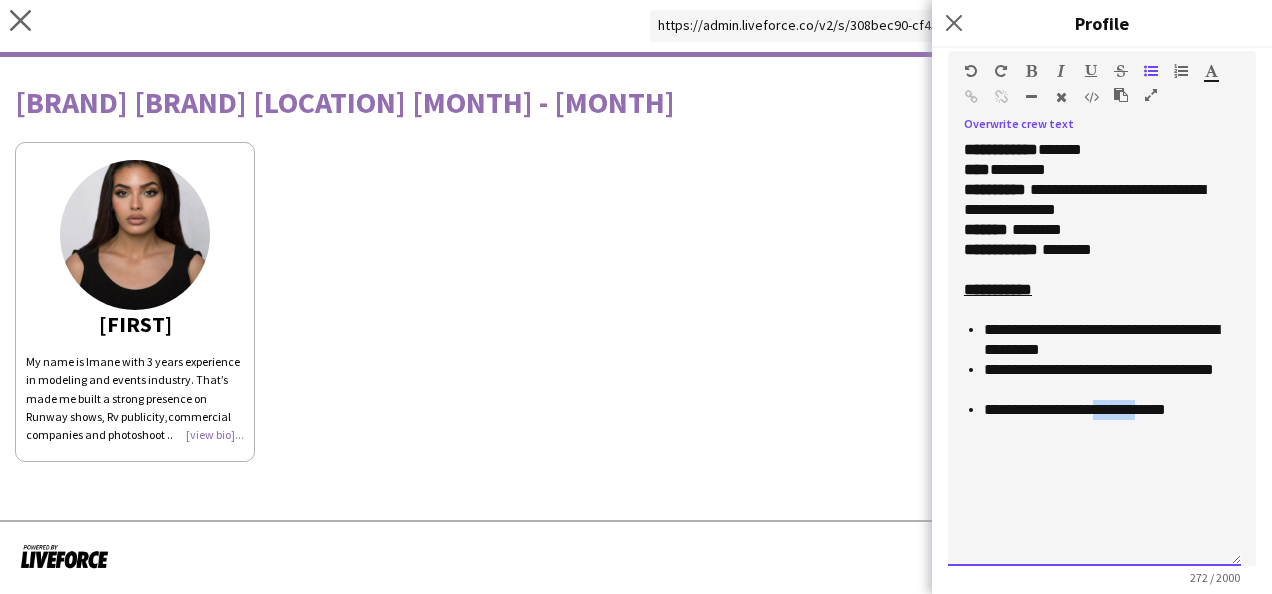 click on "**********" at bounding box center (1104, 410) 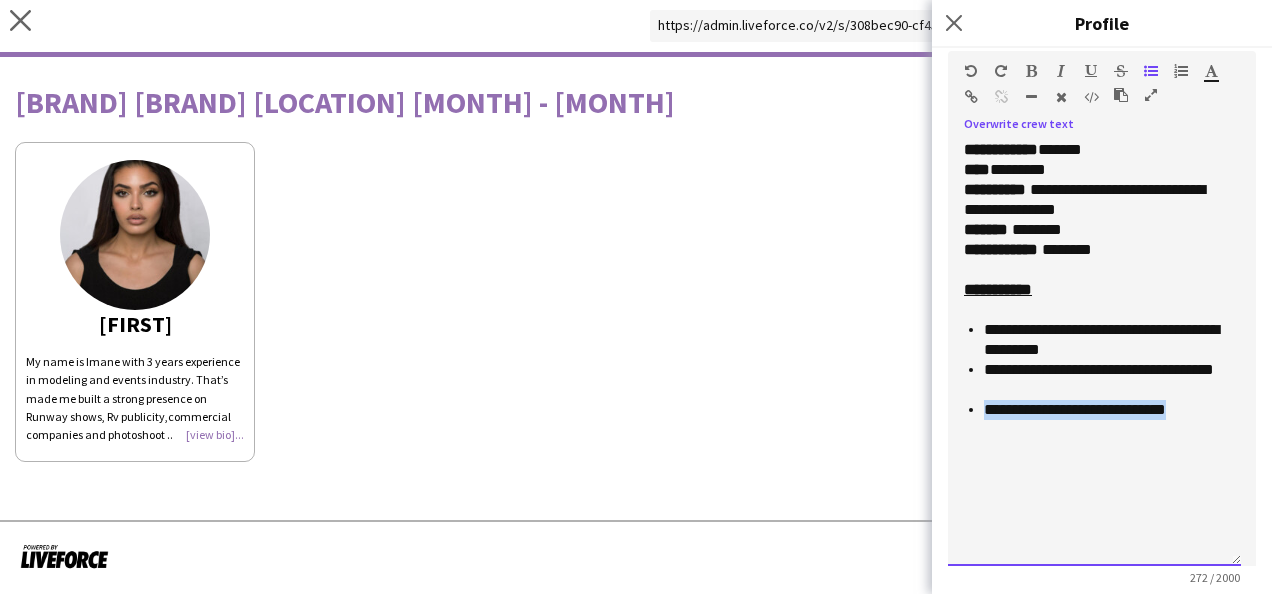 click on "**********" at bounding box center (1104, 410) 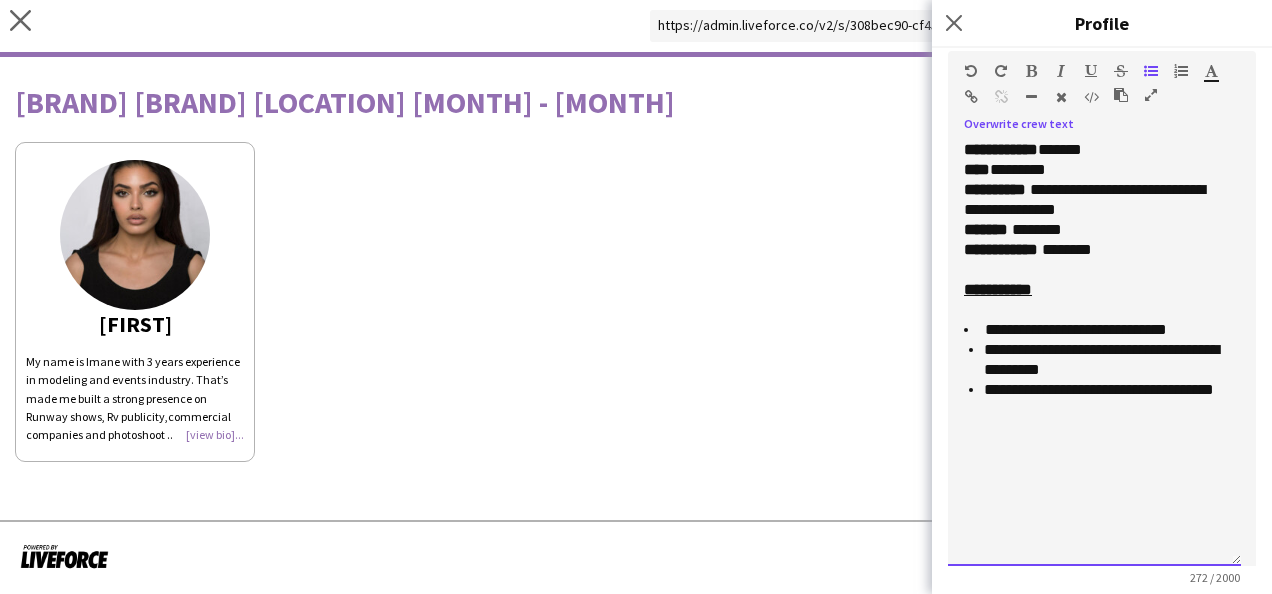click on "**********" at bounding box center (1104, 400) 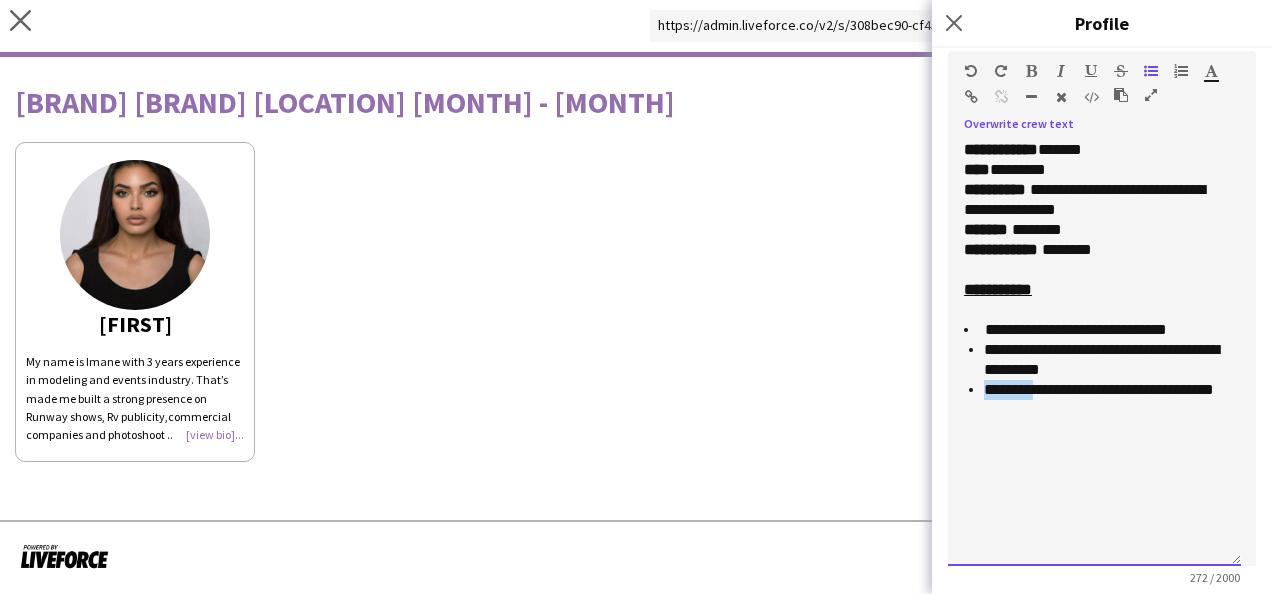click on "**********" at bounding box center (1104, 400) 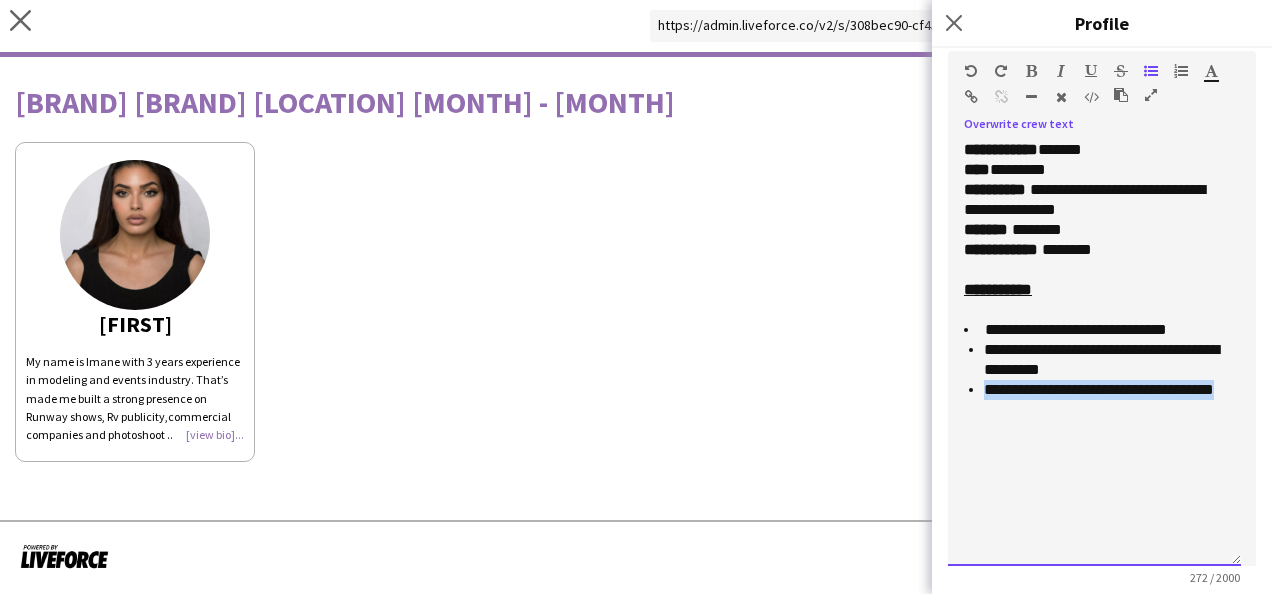 click on "**********" at bounding box center (1104, 400) 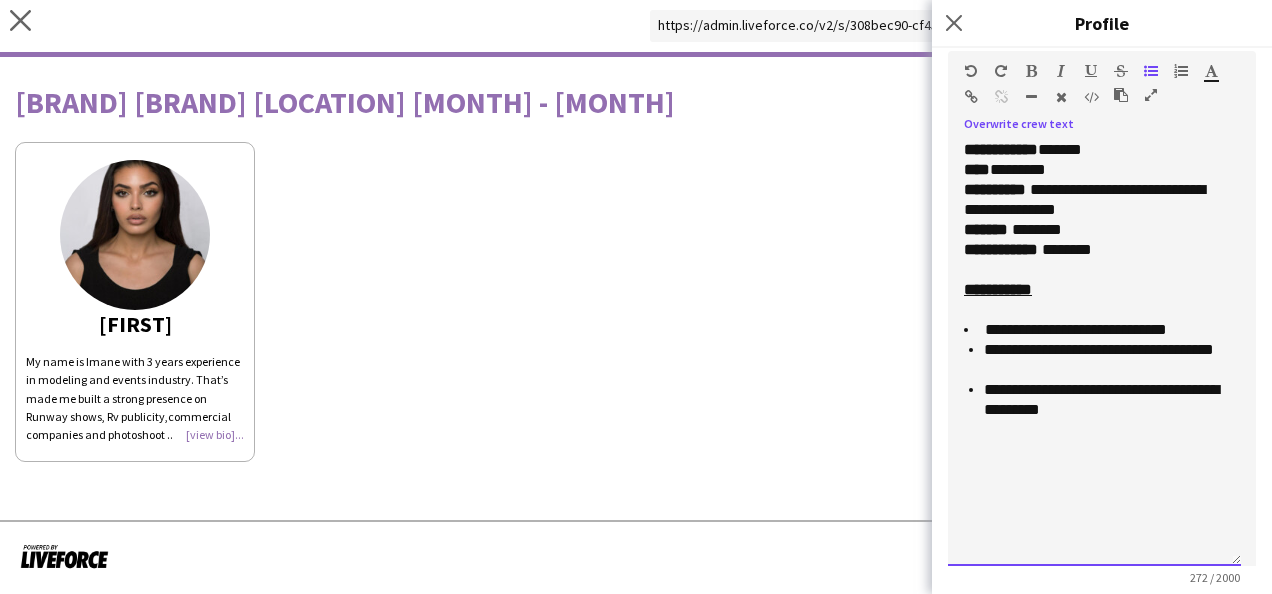 click on "**********" at bounding box center (1094, 353) 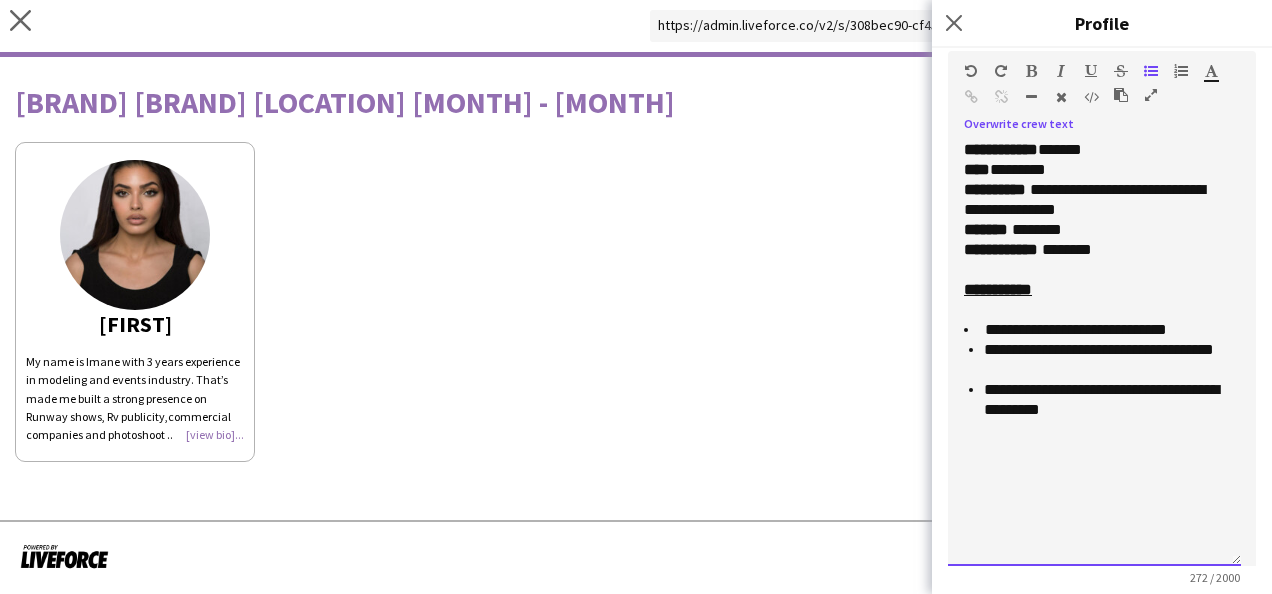 click on "**********" at bounding box center (1094, 330) 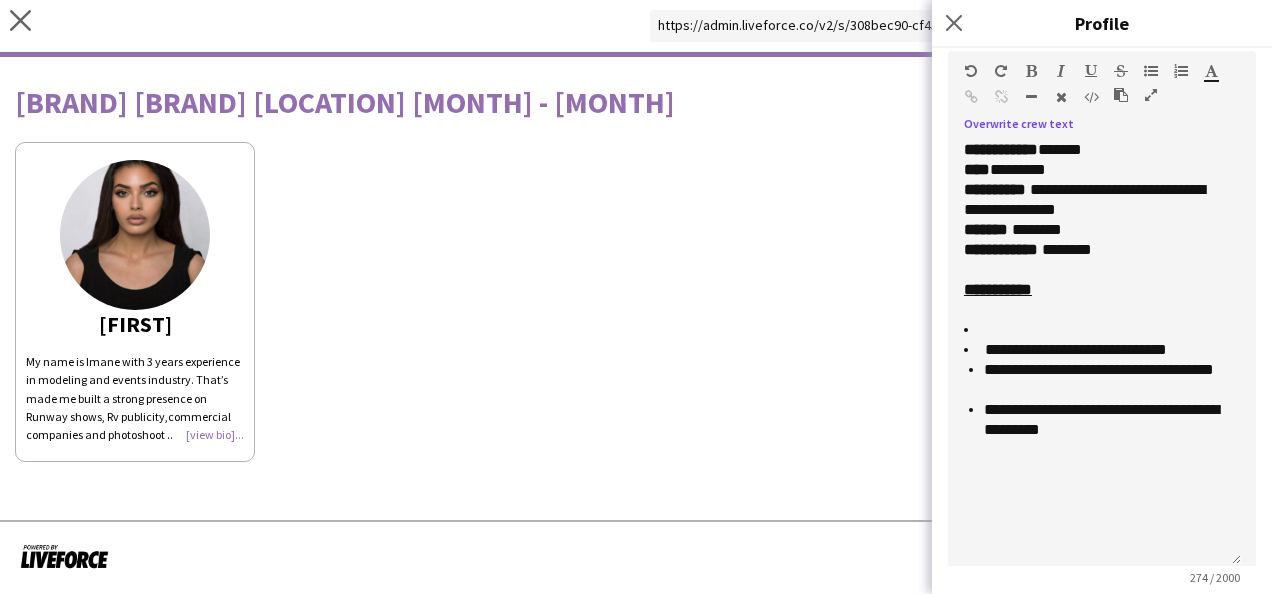 click at bounding box center (1121, 95) 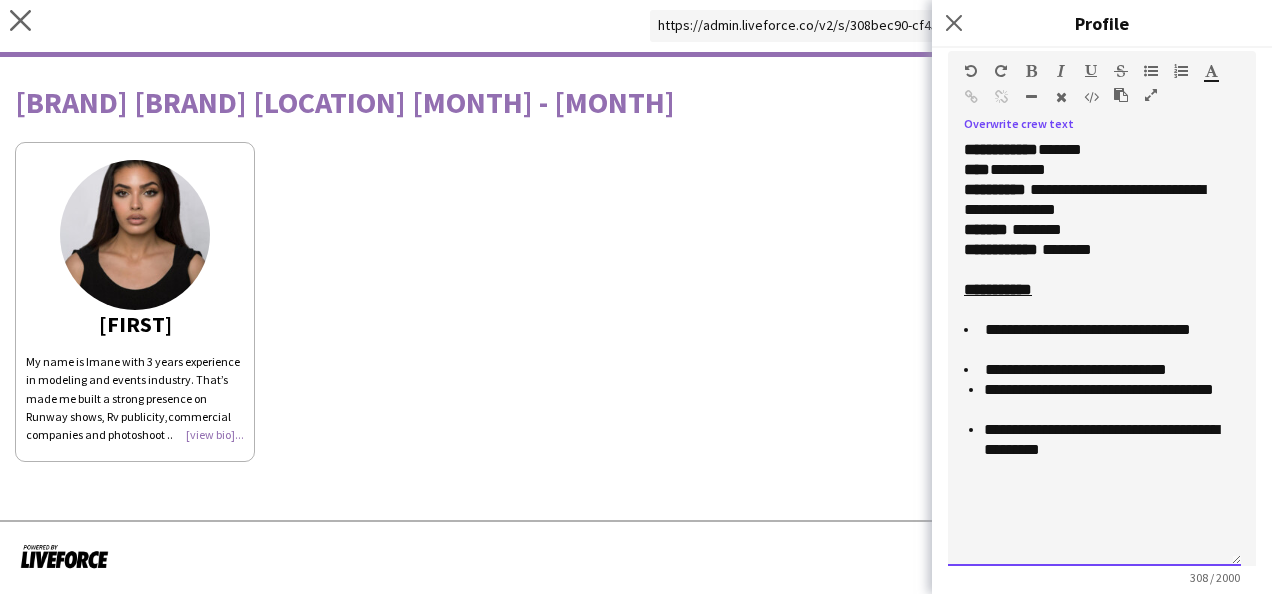 click on "**********" at bounding box center (1094, 340) 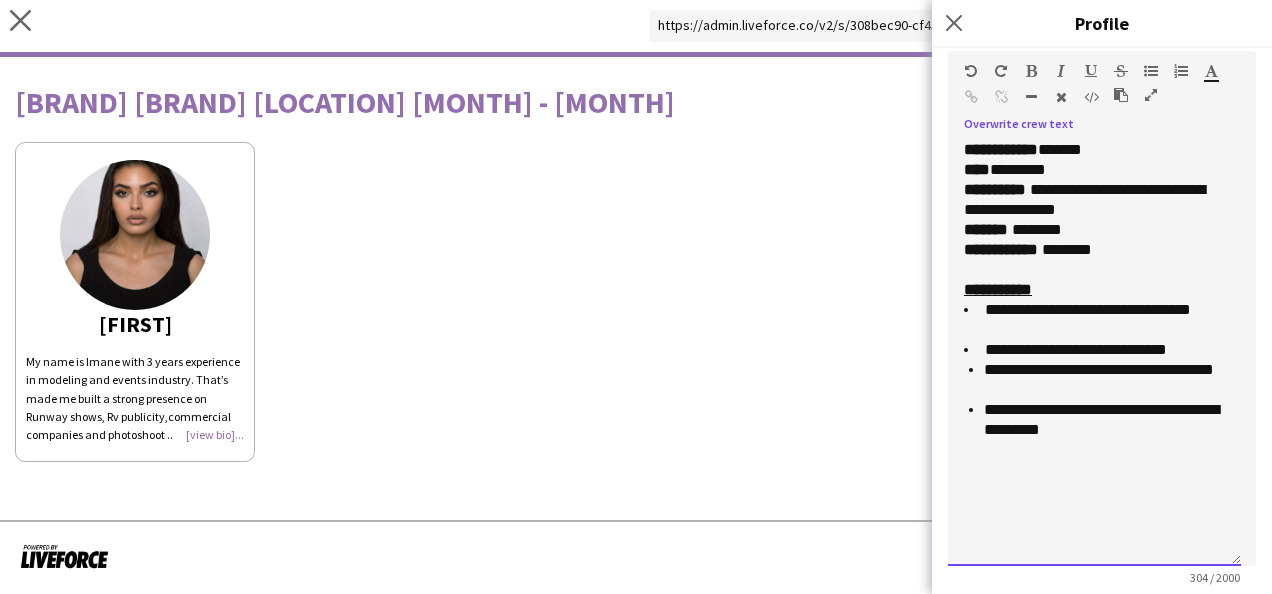 click on "**********" at bounding box center [1094, 290] 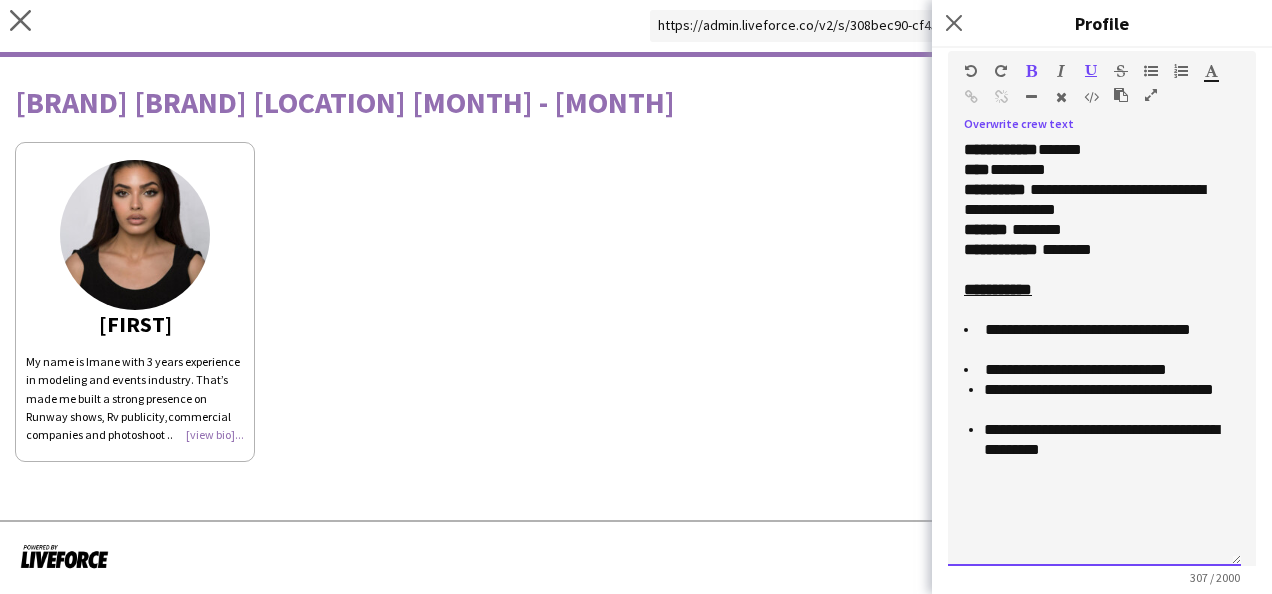 click on "**********" at bounding box center (1094, 340) 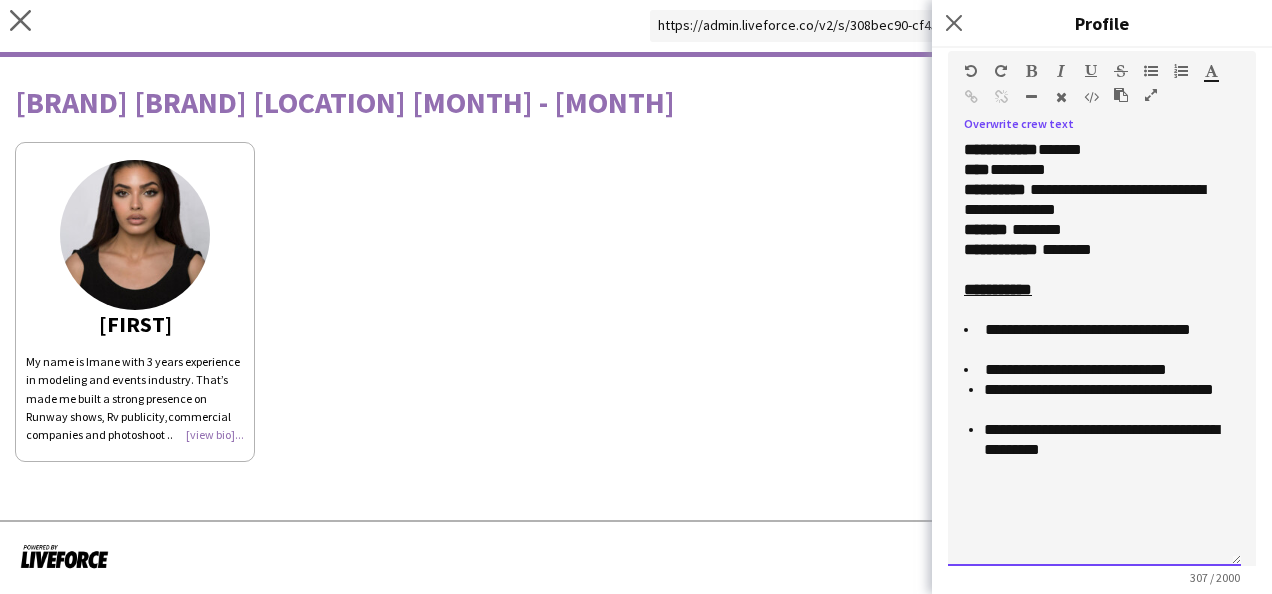 click on "**********" at bounding box center (1094, 340) 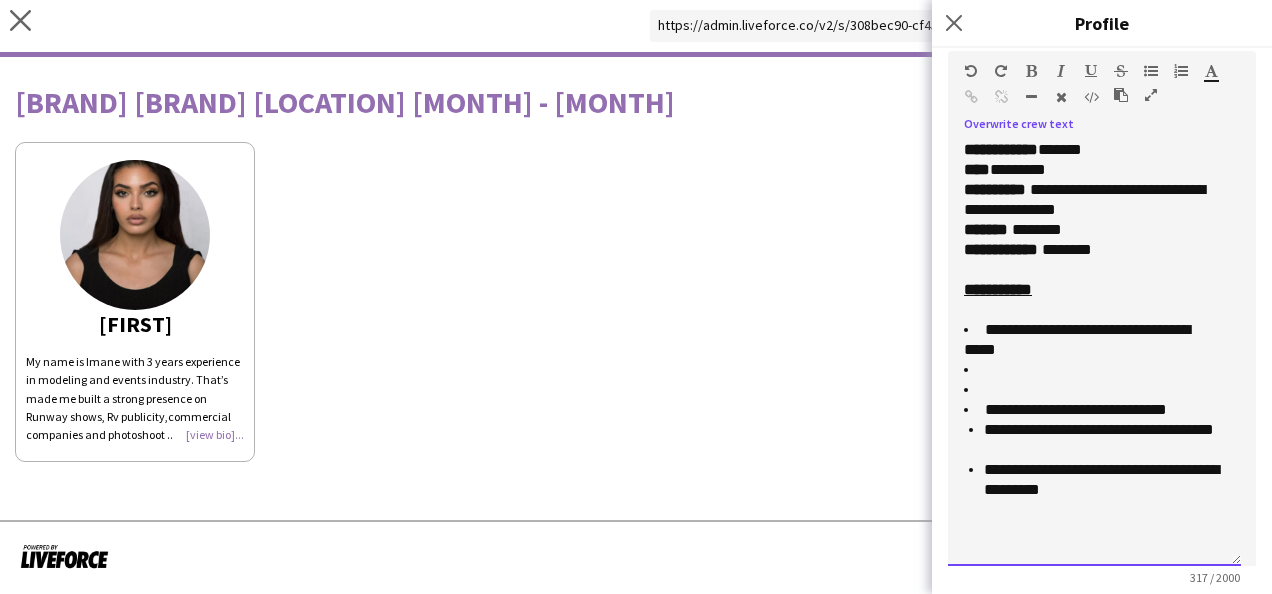 click on "**********" at bounding box center (1094, 340) 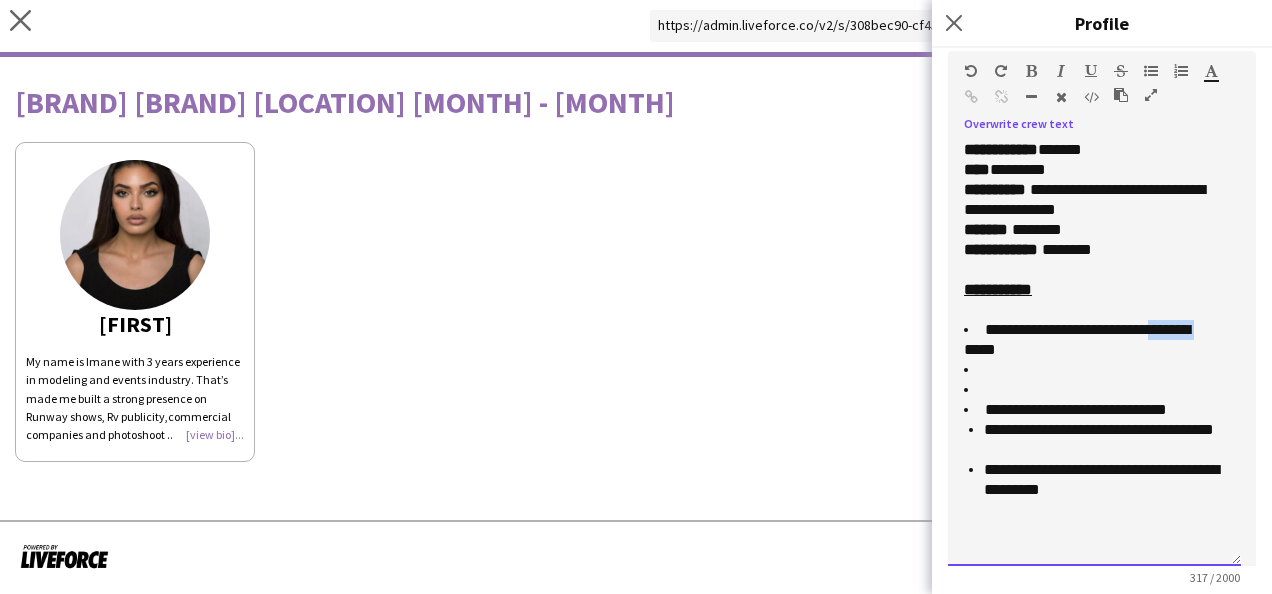 click on "**********" at bounding box center [1094, 340] 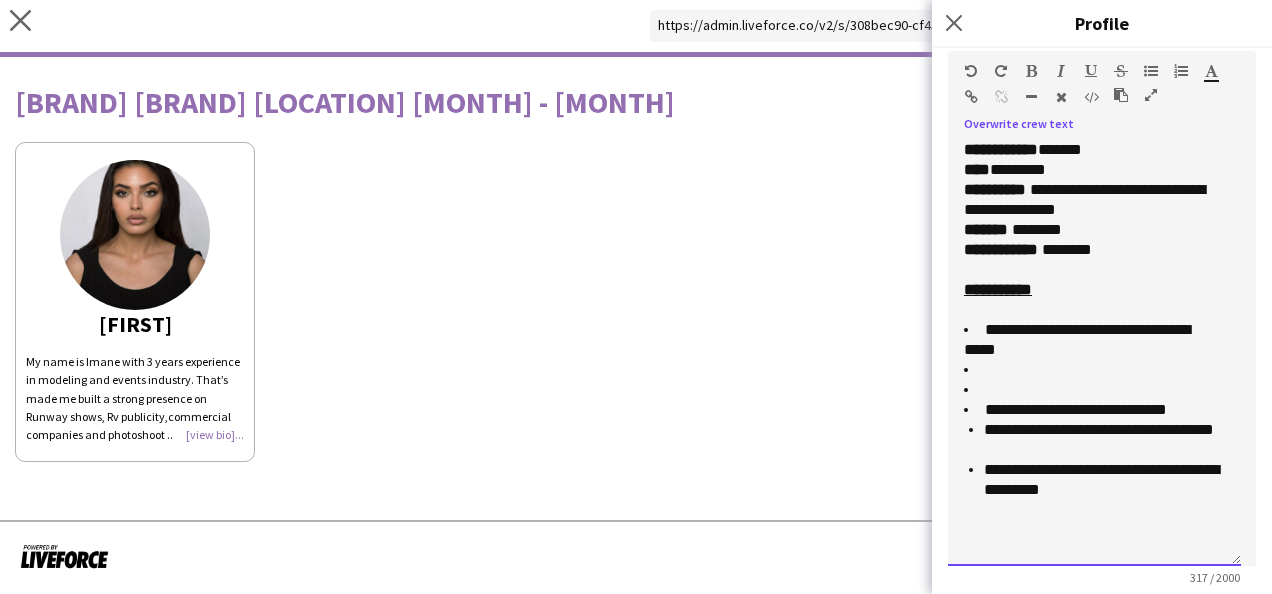 click at bounding box center (1094, 390) 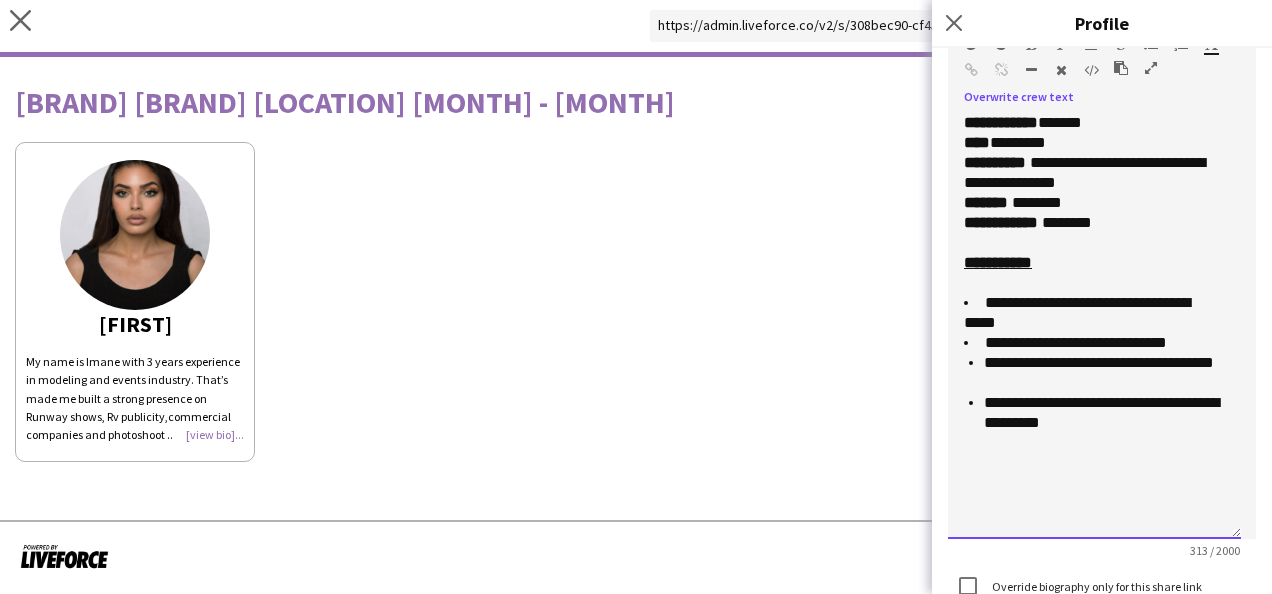 scroll, scrollTop: 420, scrollLeft: 0, axis: vertical 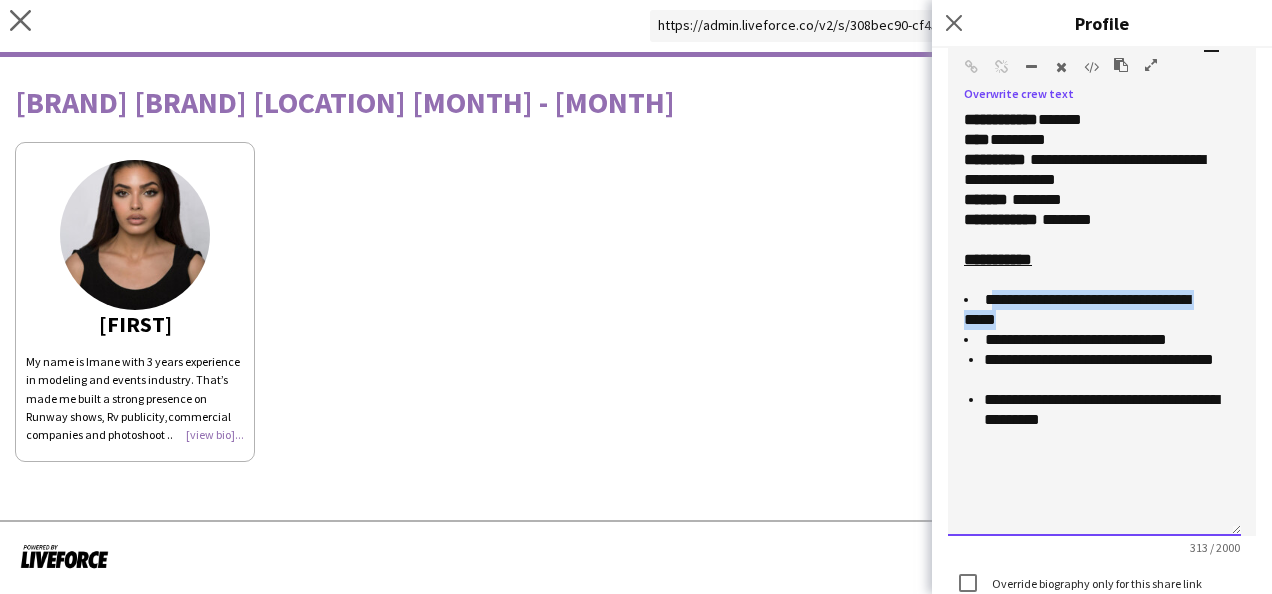 drag, startPoint x: 1084, startPoint y: 317, endPoint x: 996, endPoint y: 294, distance: 90.95603 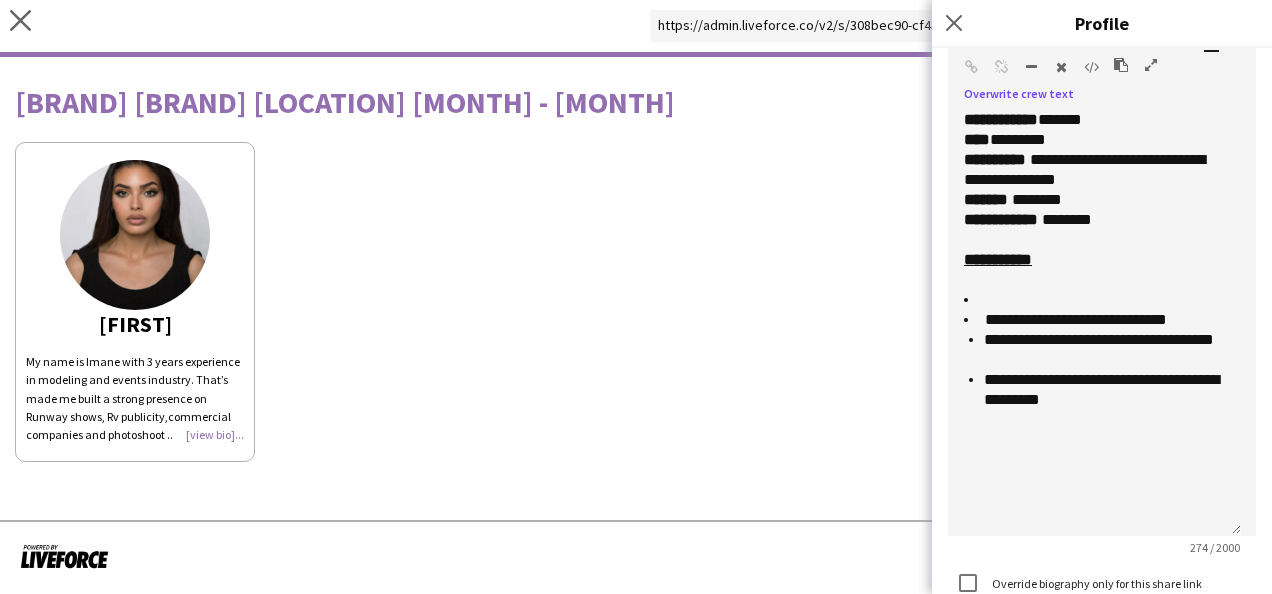 click at bounding box center [1121, 65] 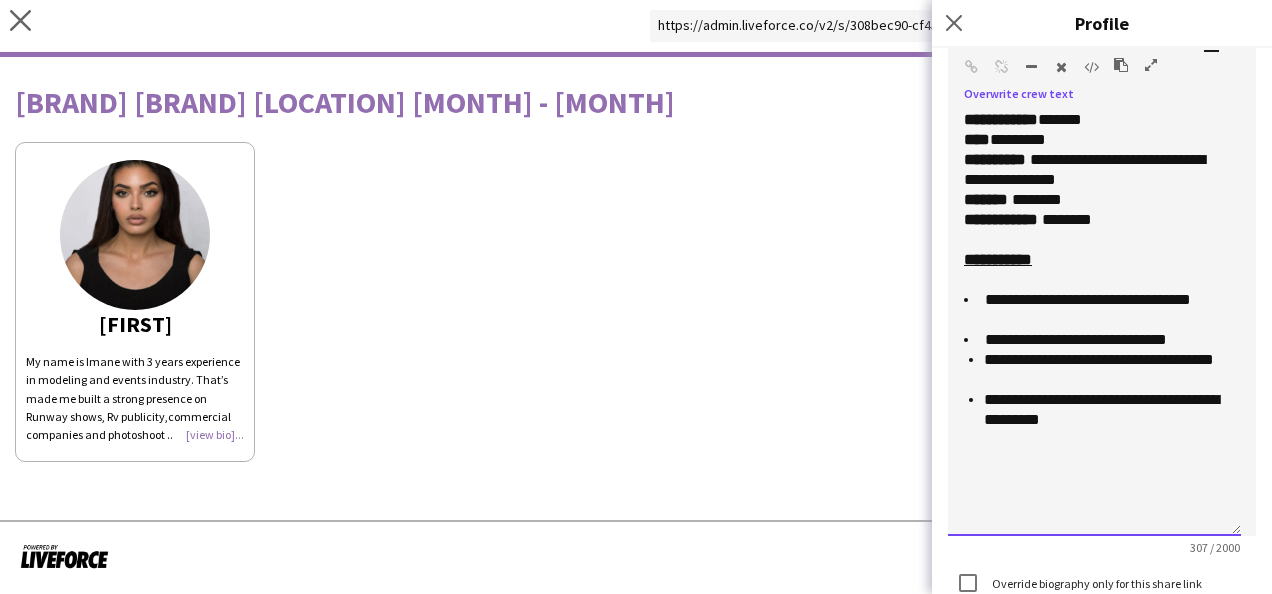 click on "**********" at bounding box center [1094, 310] 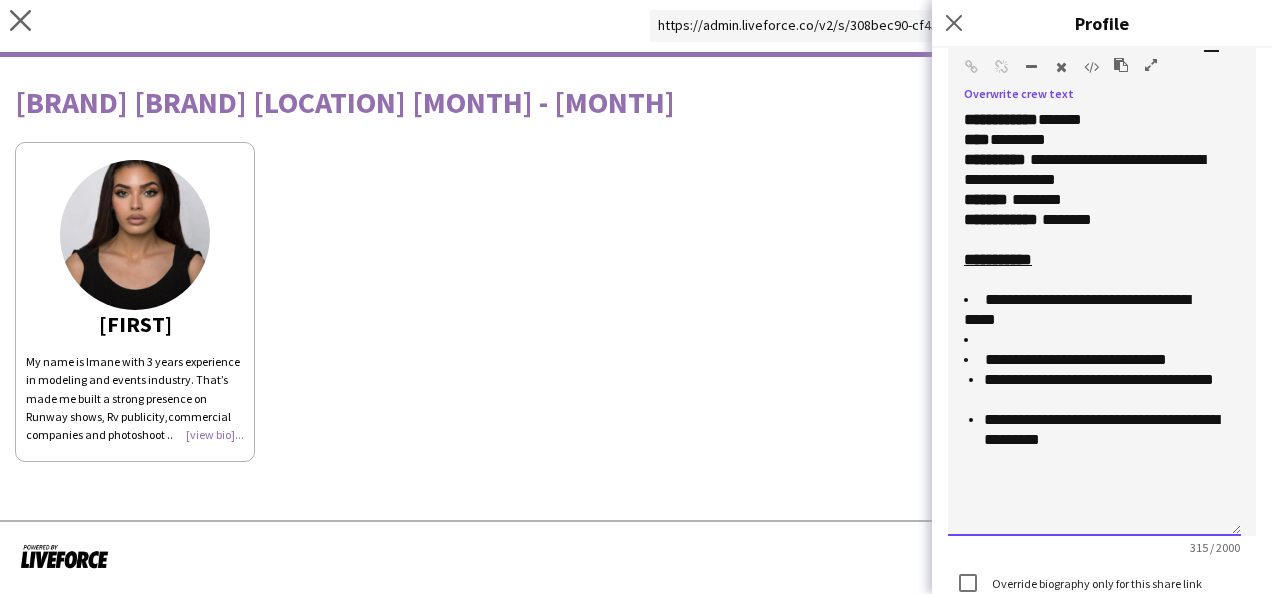 click on "**********" at bounding box center (1094, 323) 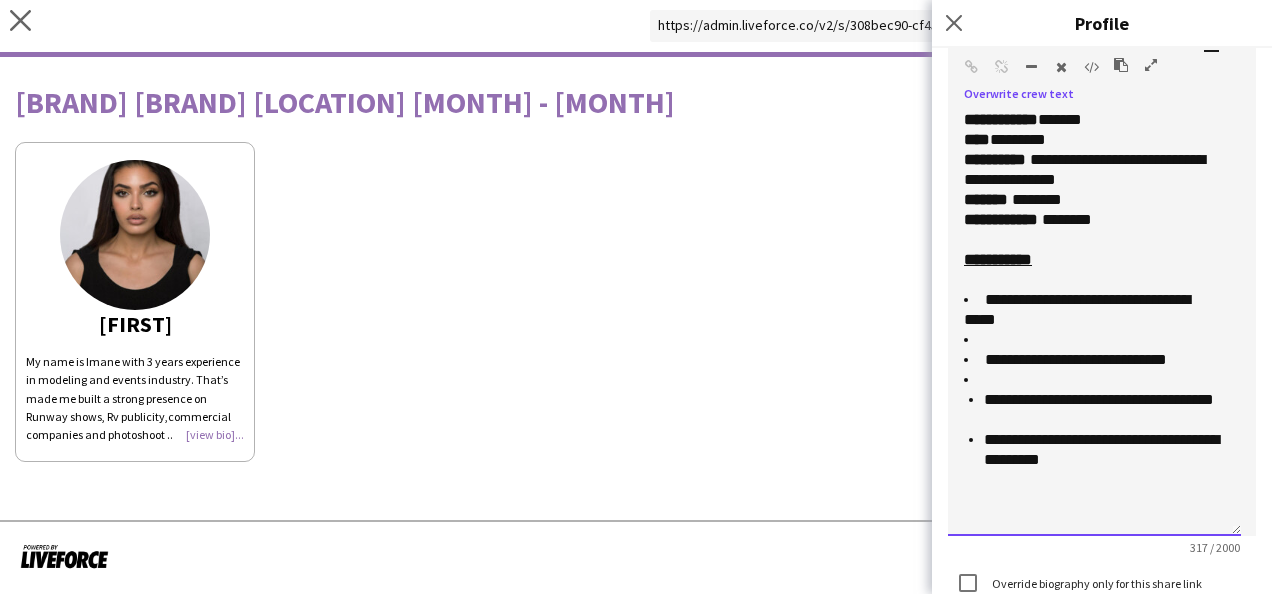 click on "**********" at bounding box center (1104, 450) 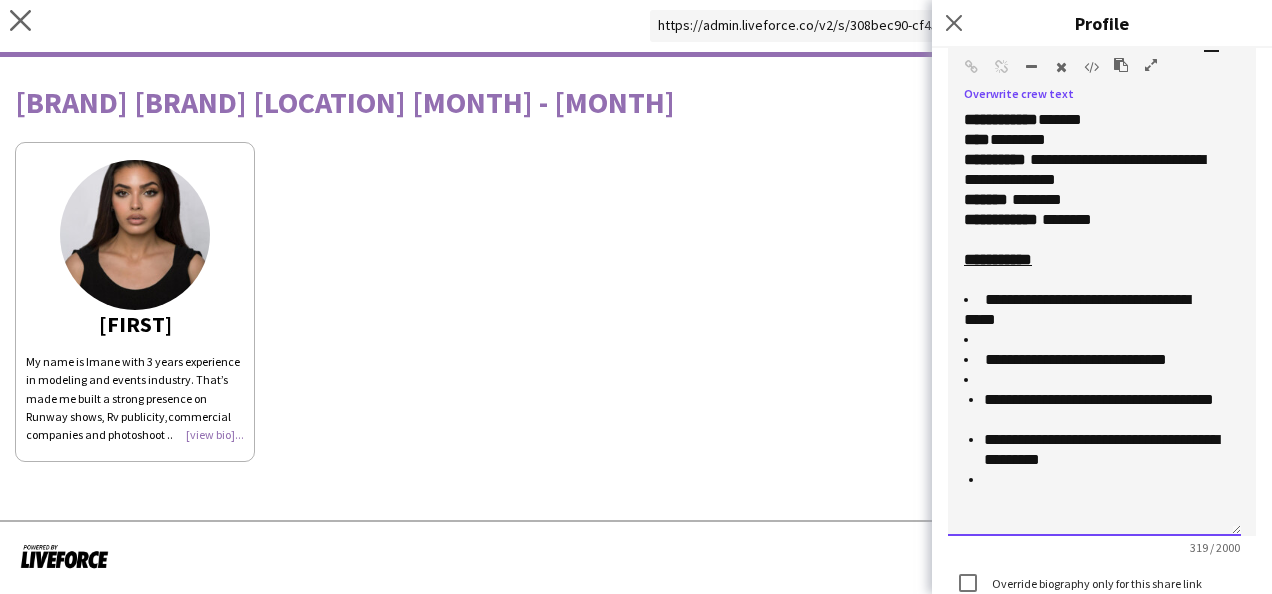 click on "**********" at bounding box center (1094, 310) 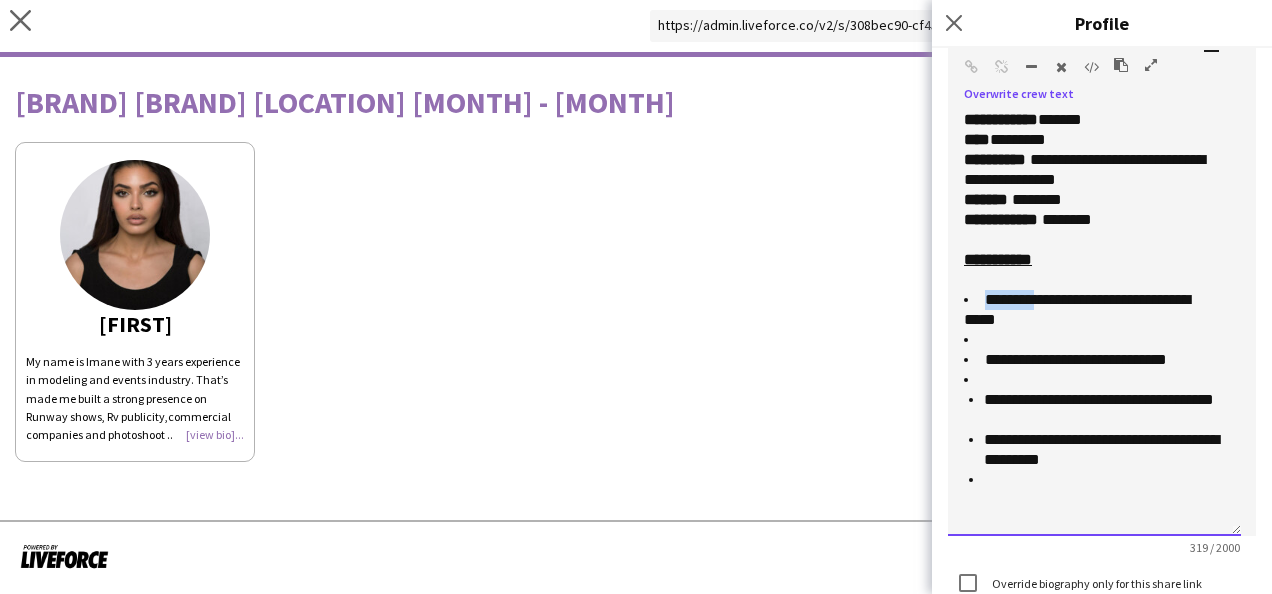 click on "**********" at bounding box center (1094, 310) 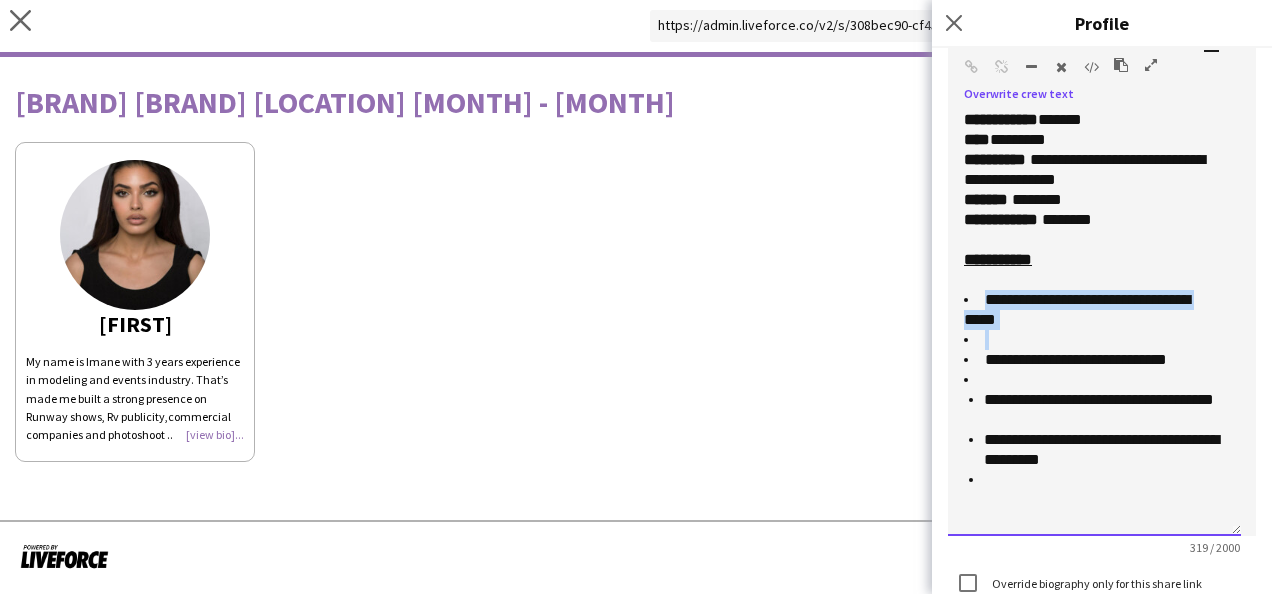 click on "**********" at bounding box center (1094, 310) 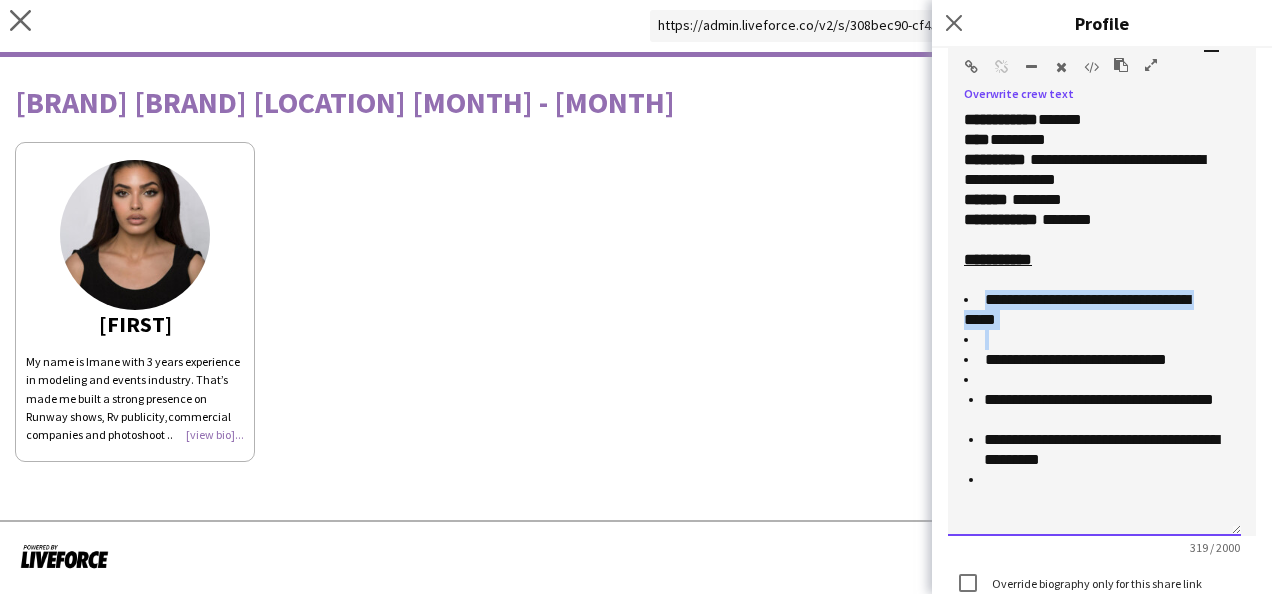 copy on "**********" 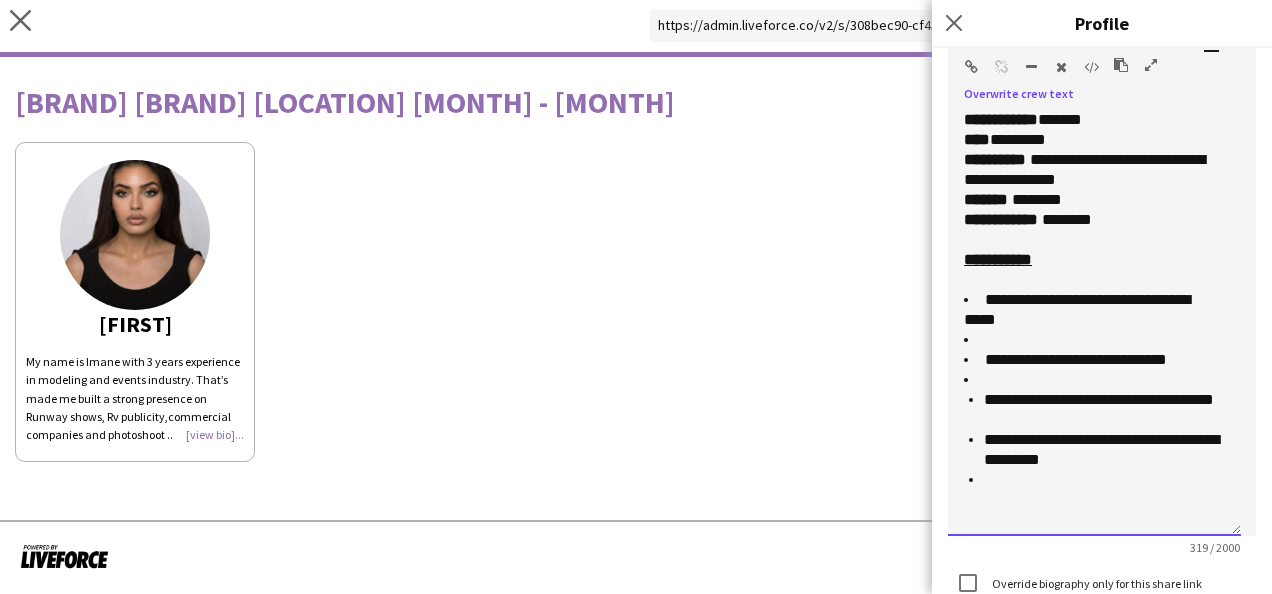 click at bounding box center [1104, 480] 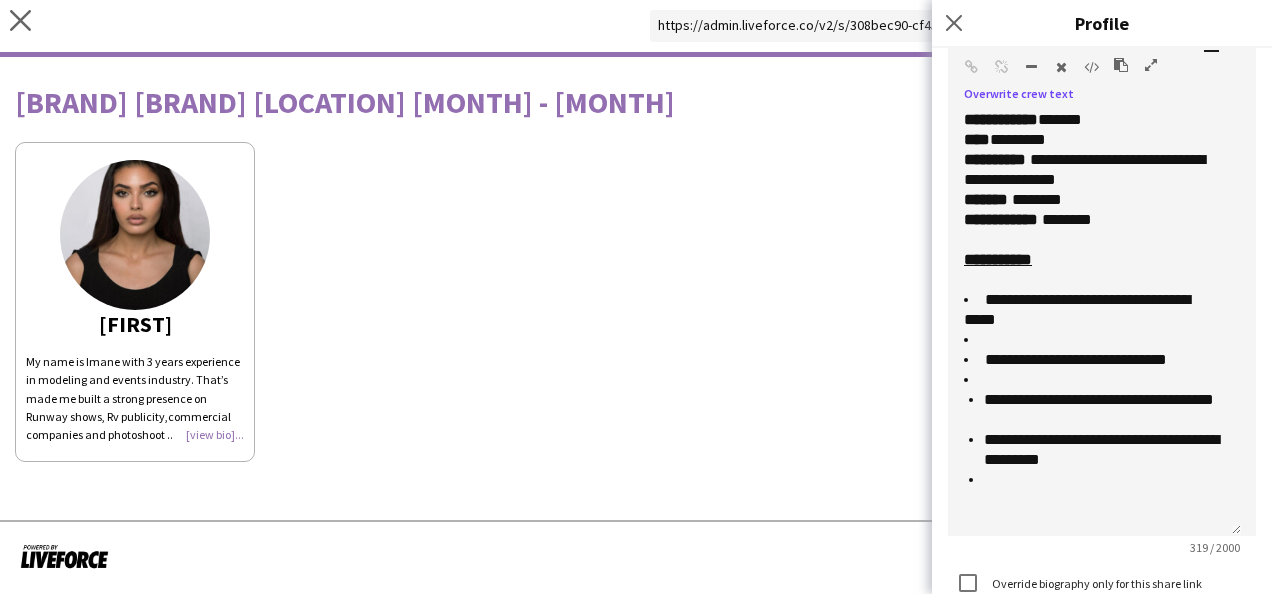 click at bounding box center [1121, 65] 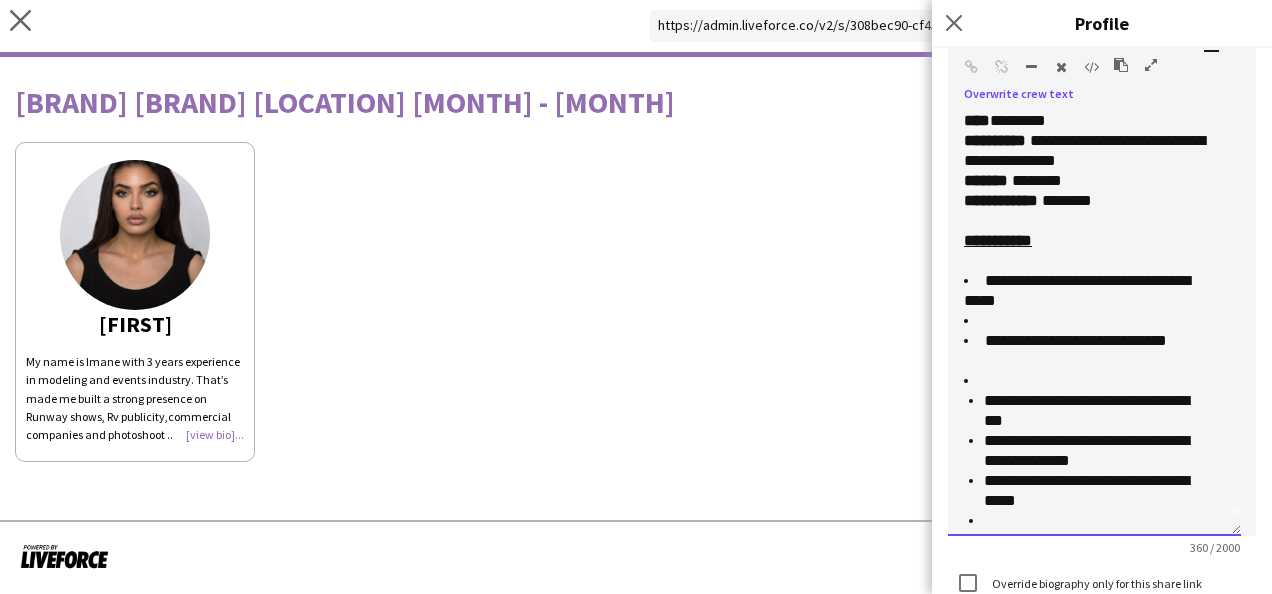 scroll, scrollTop: 30, scrollLeft: 0, axis: vertical 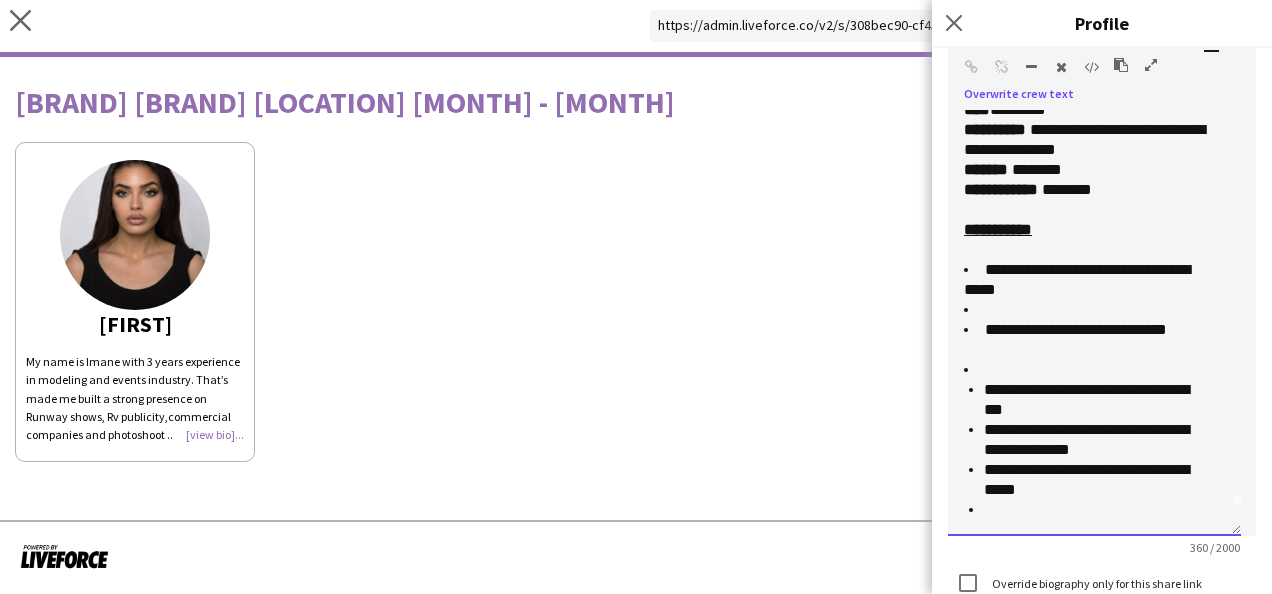 click at bounding box center [1094, 370] 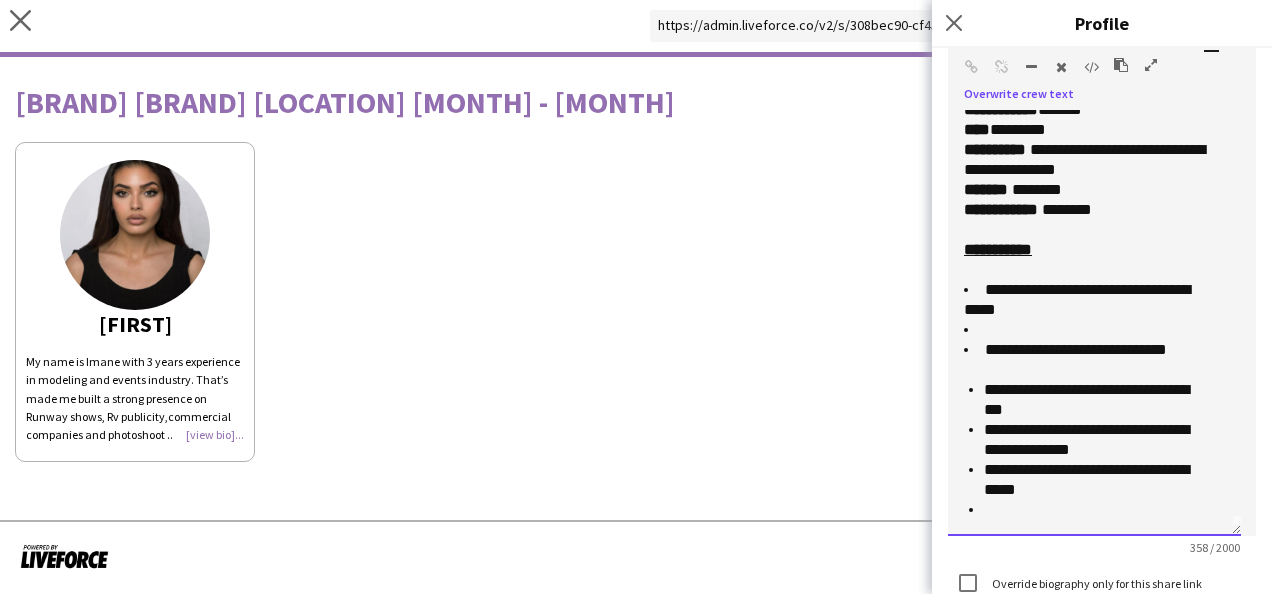 click at bounding box center (1104, 510) 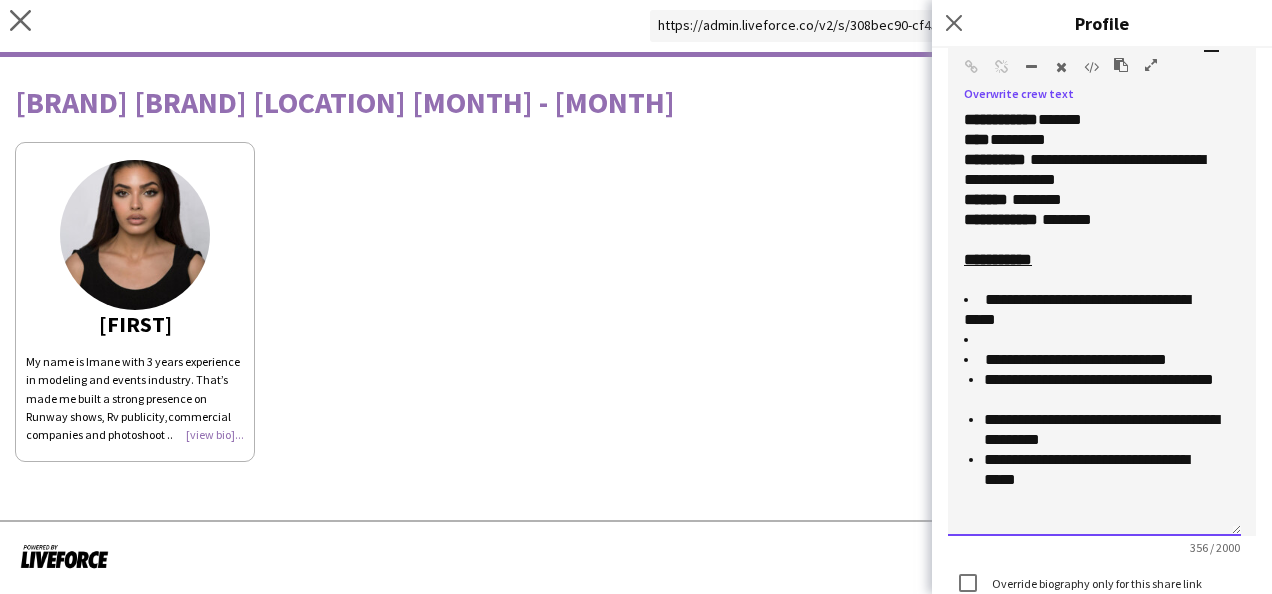 scroll, scrollTop: 0, scrollLeft: 0, axis: both 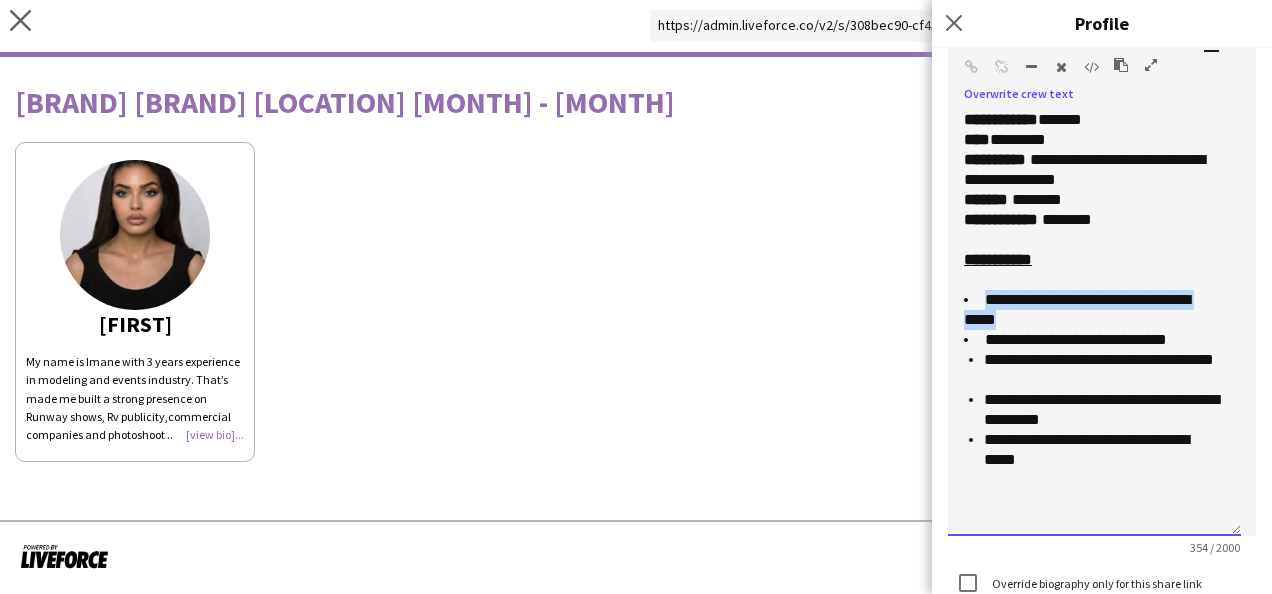 drag, startPoint x: 1065, startPoint y: 317, endPoint x: 967, endPoint y: 298, distance: 99.824844 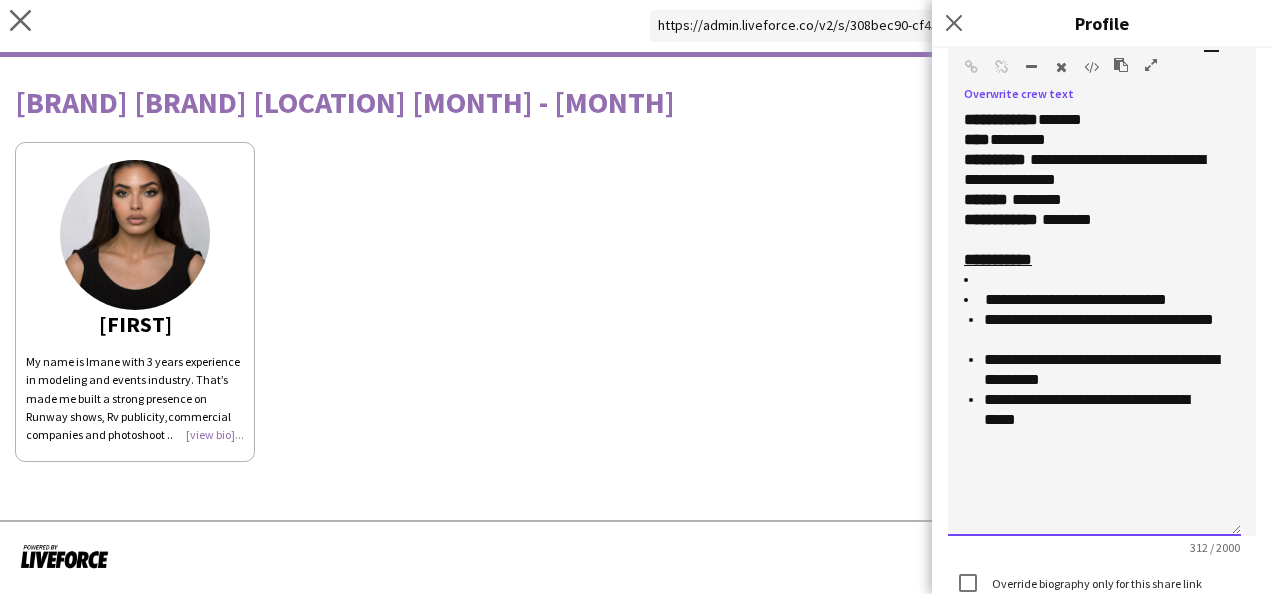 click on "**********" at bounding box center [1094, 300] 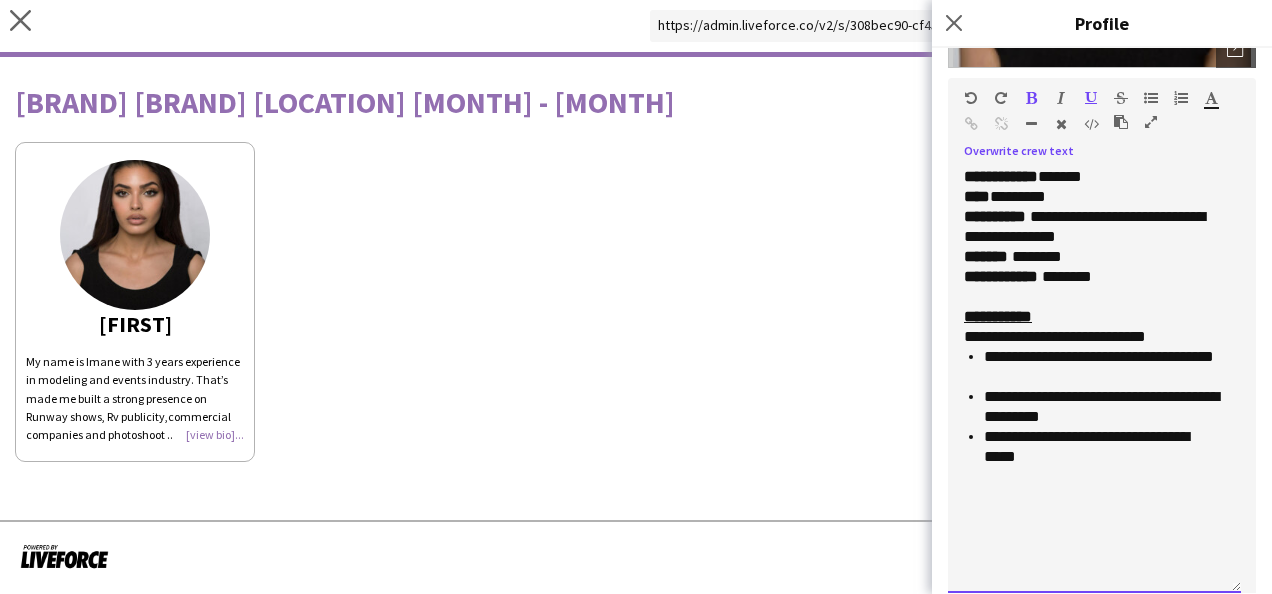scroll, scrollTop: 320, scrollLeft: 0, axis: vertical 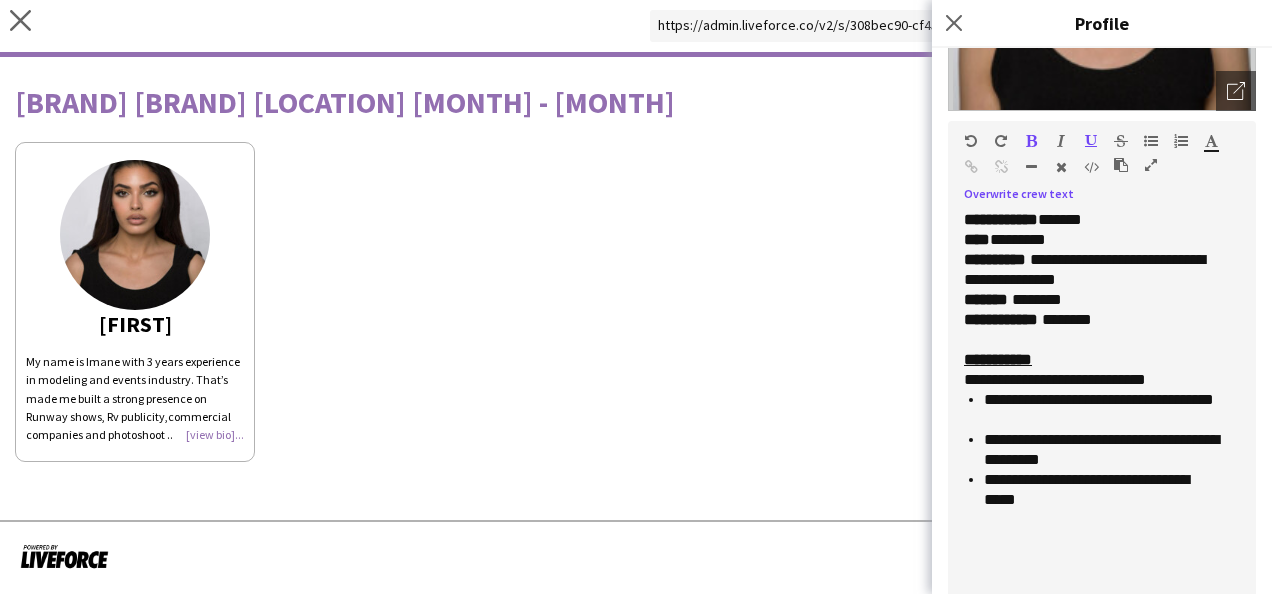 click at bounding box center [1091, 141] 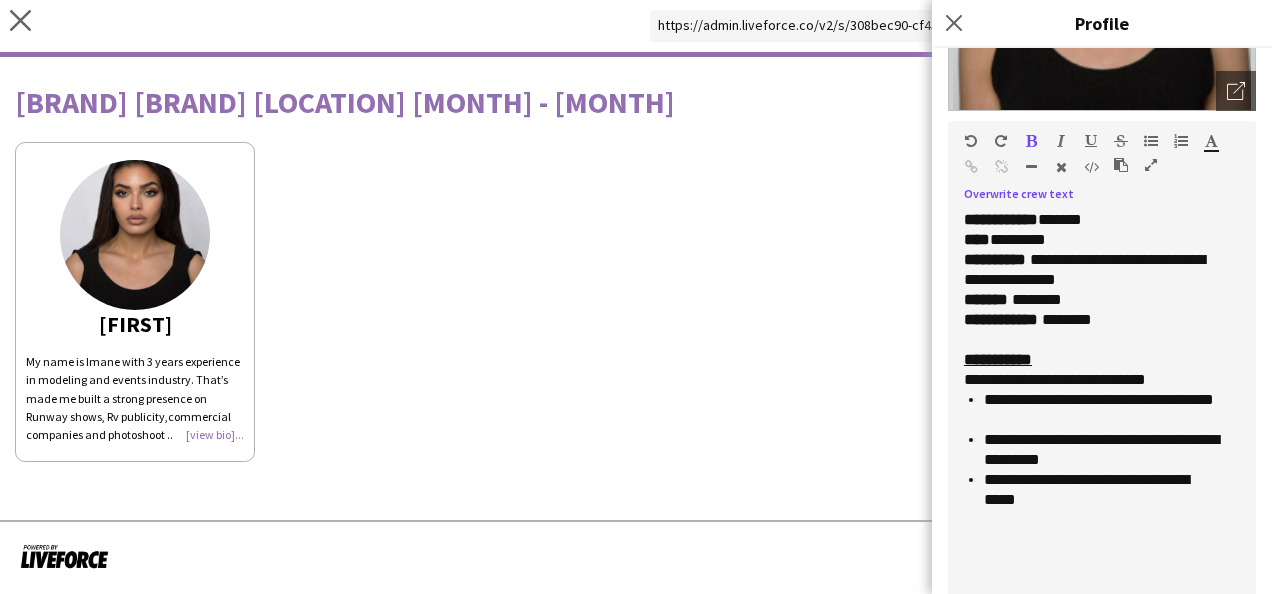 click at bounding box center [1031, 141] 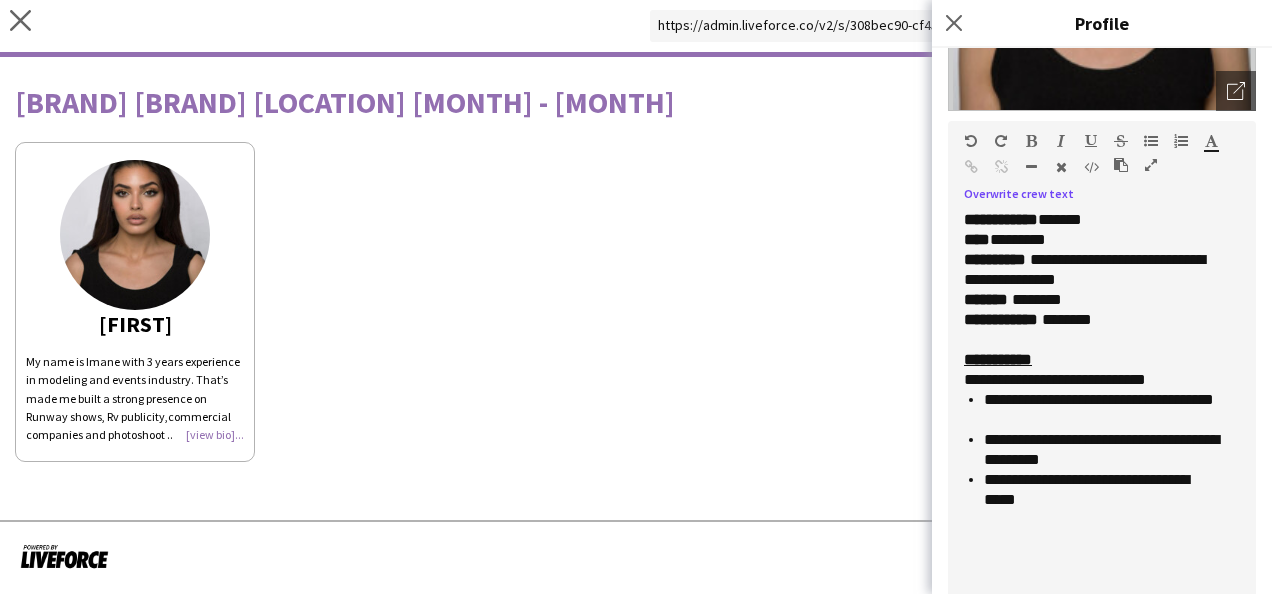 click at bounding box center (1151, 141) 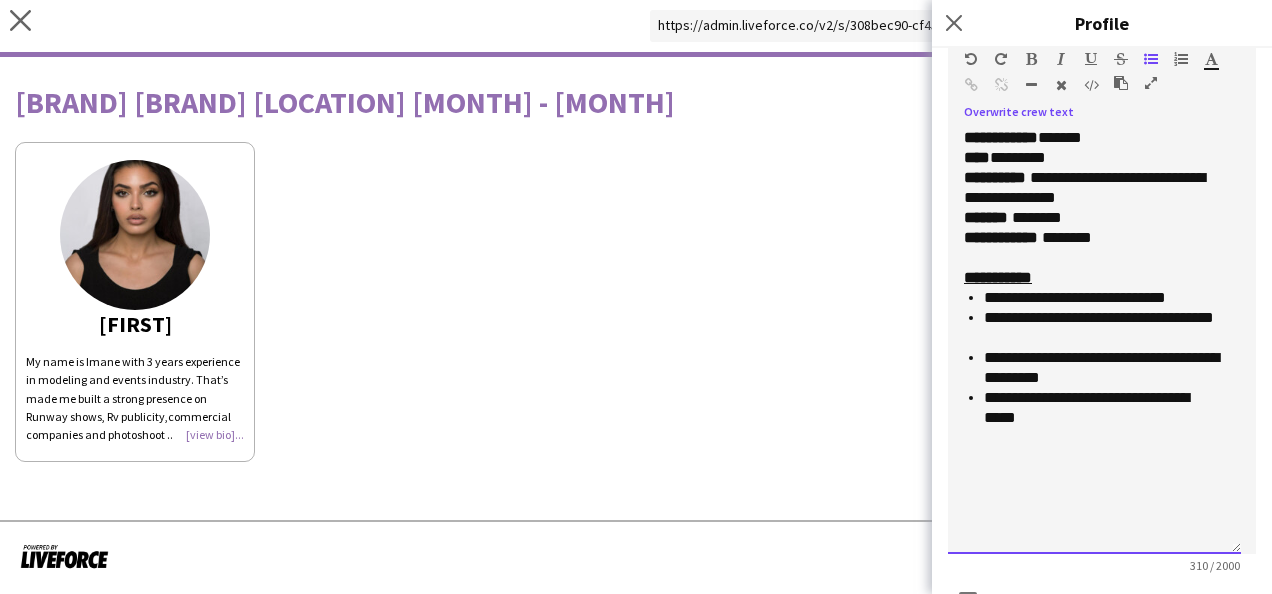 scroll, scrollTop: 419, scrollLeft: 0, axis: vertical 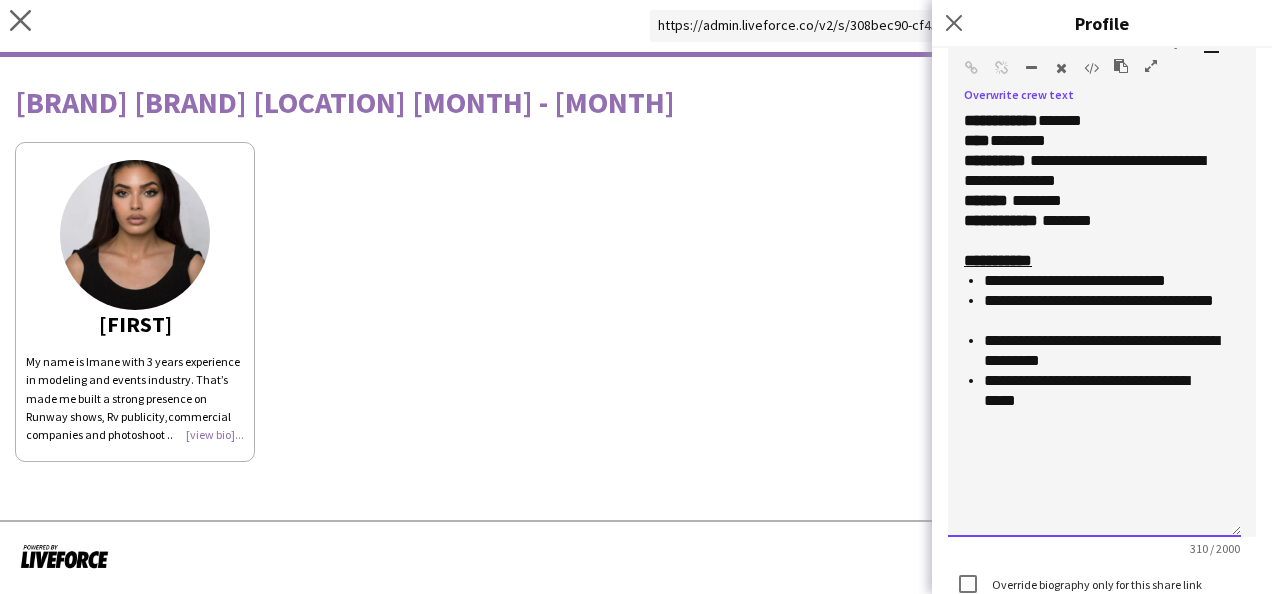 click on "**********" at bounding box center [1094, 261] 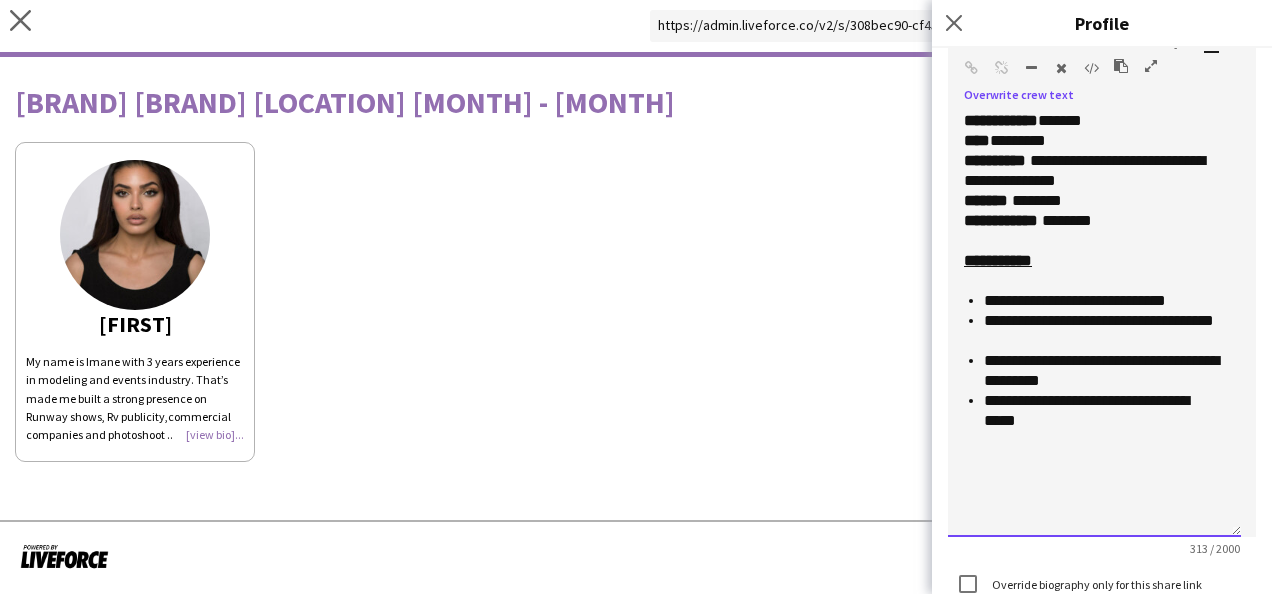 click on "**********" at bounding box center [1075, 300] 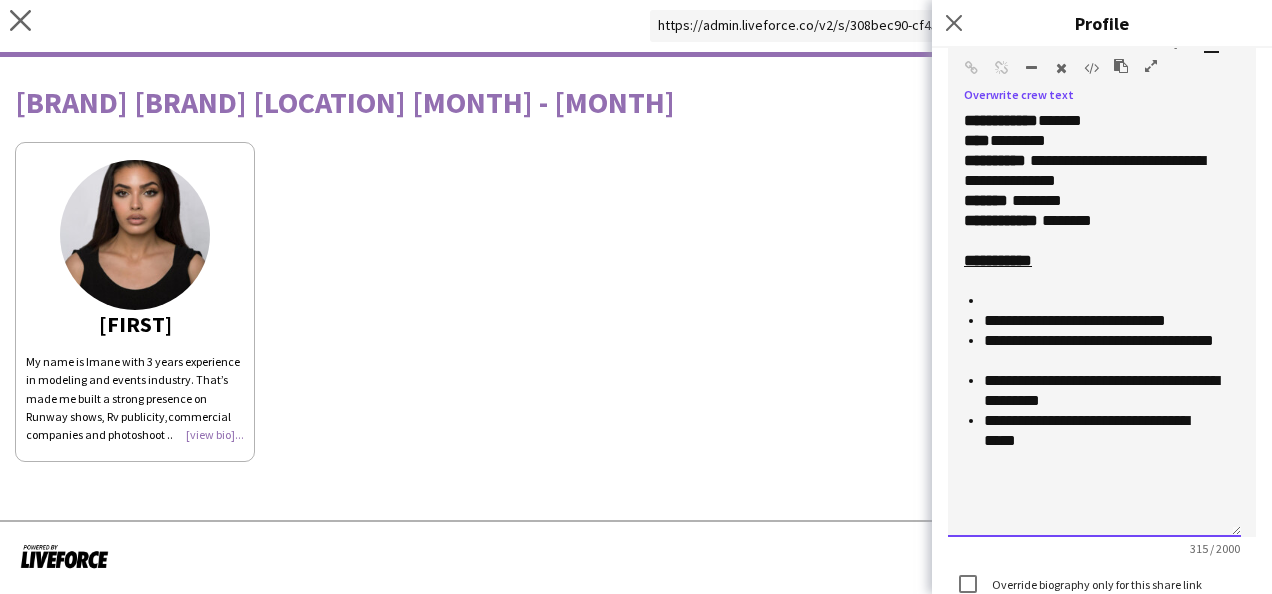 click on "**********" at bounding box center [1104, 431] 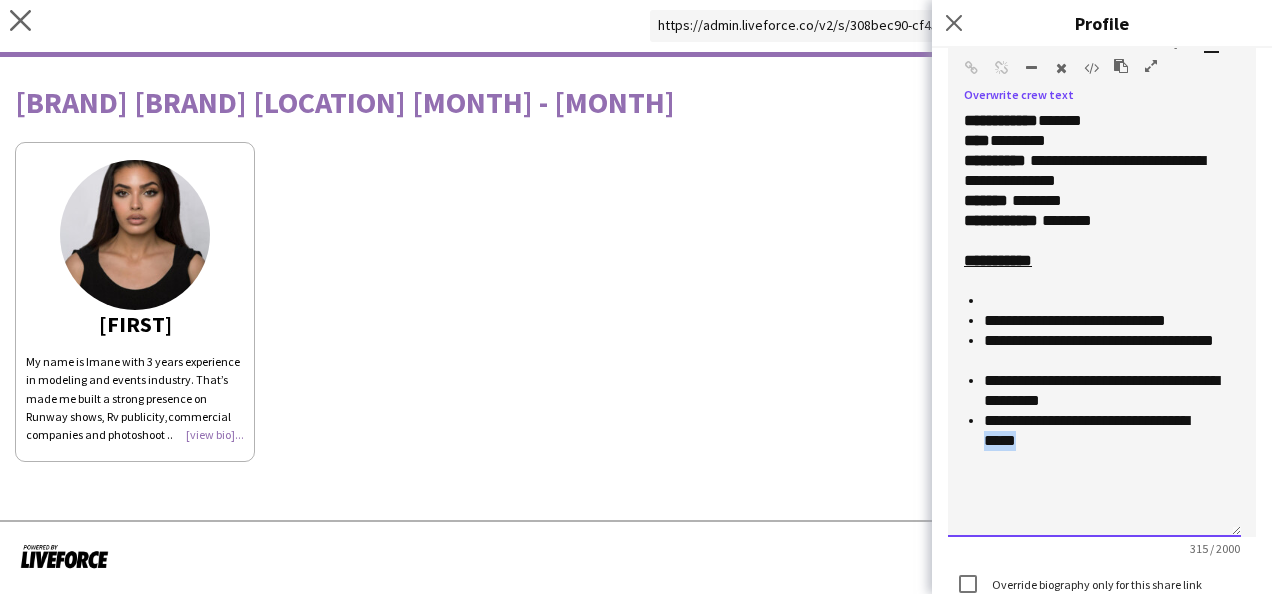 click on "**********" at bounding box center [1104, 431] 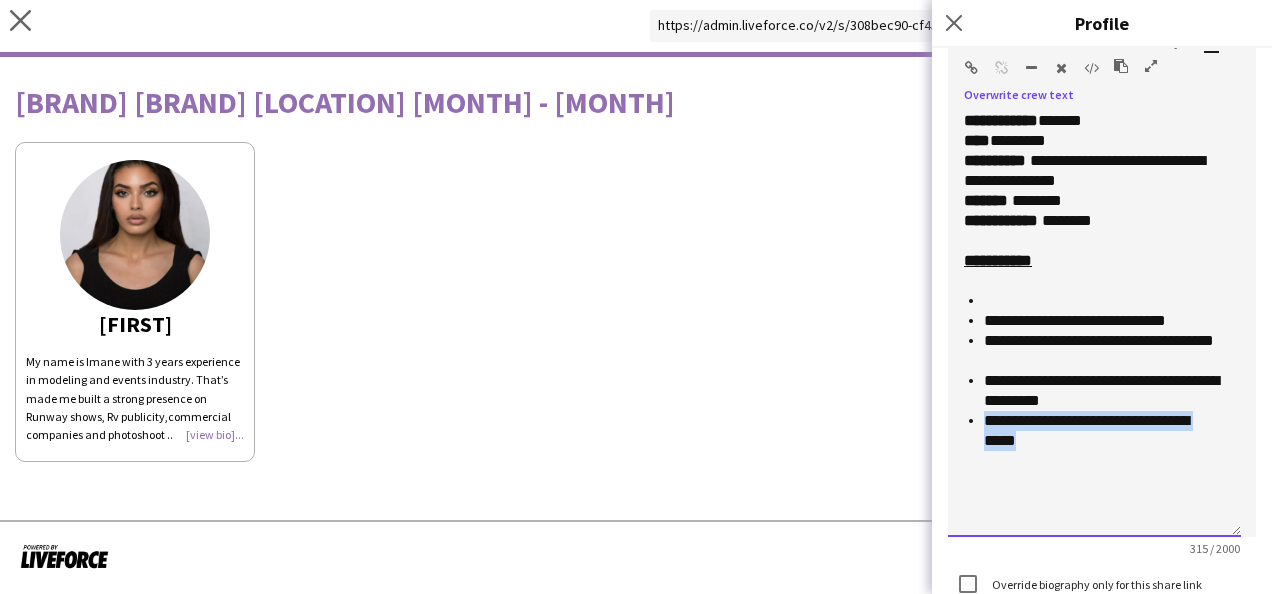 click on "**********" at bounding box center (1104, 431) 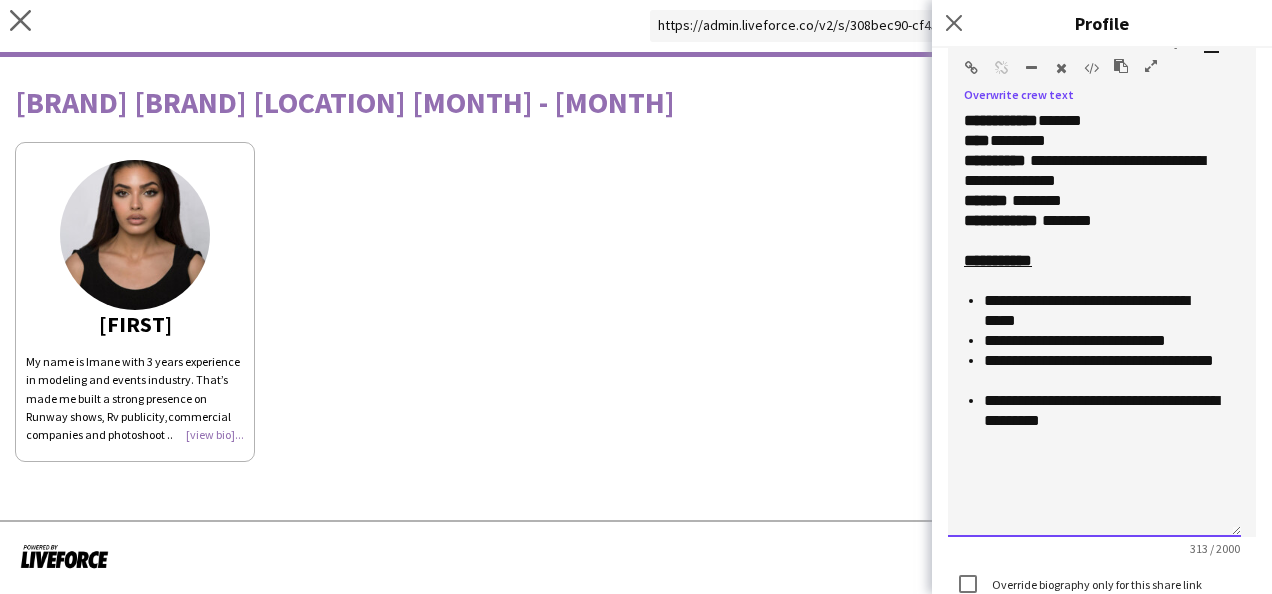 click on "**********" at bounding box center [1104, 371] 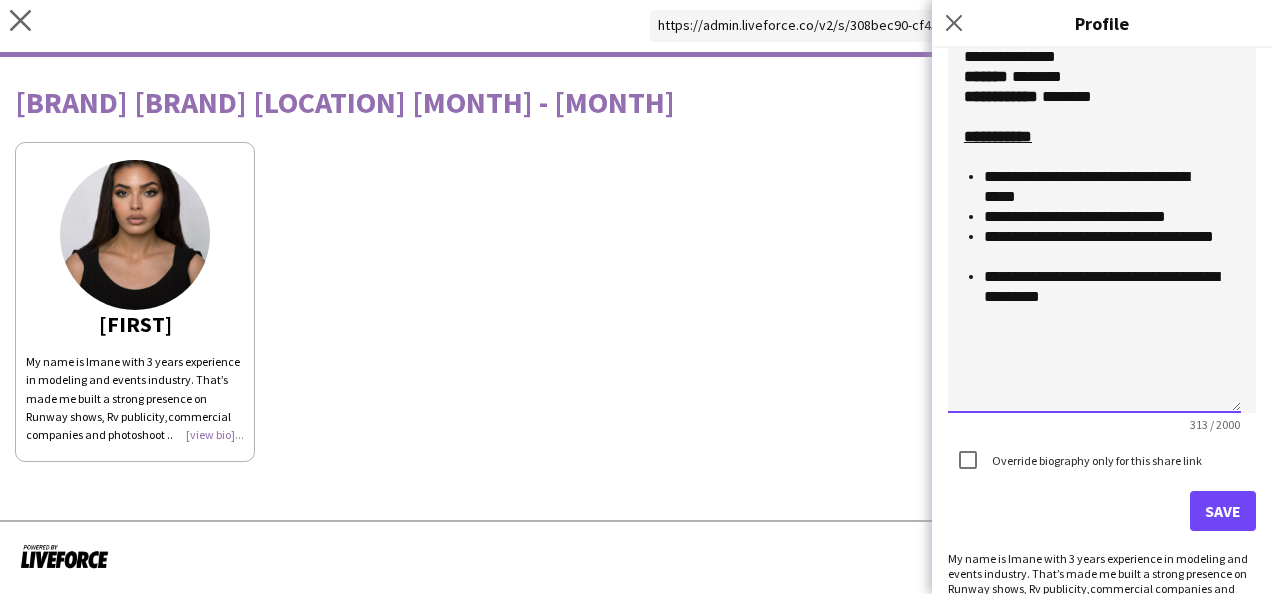 scroll, scrollTop: 576, scrollLeft: 0, axis: vertical 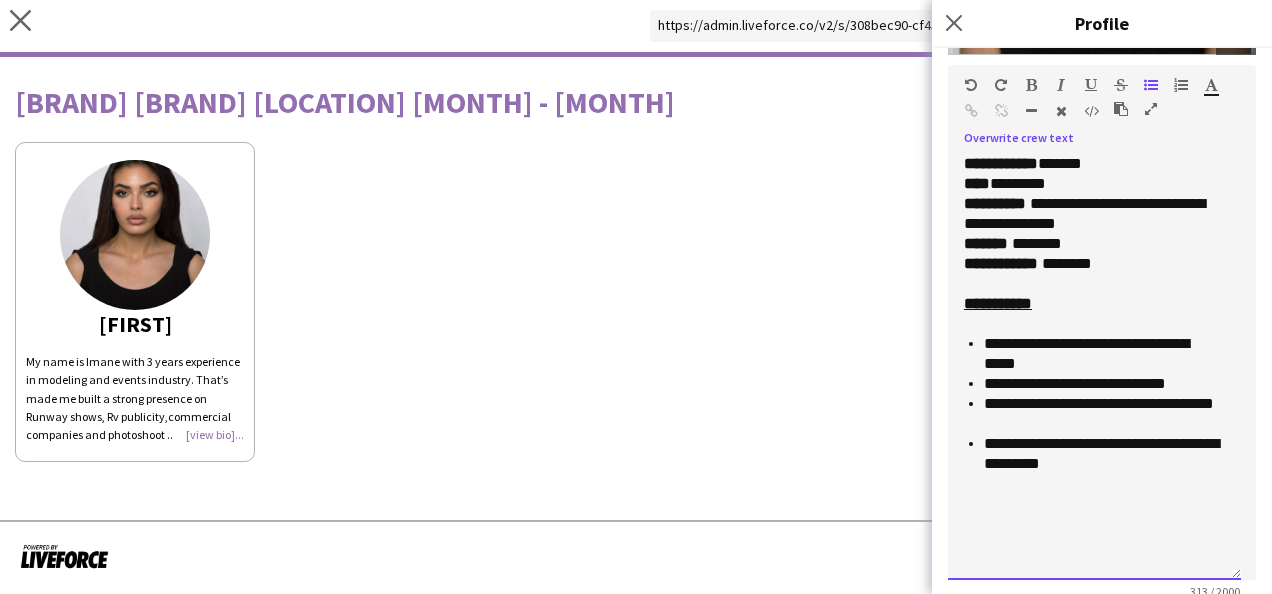 click on "**********" at bounding box center [1104, 354] 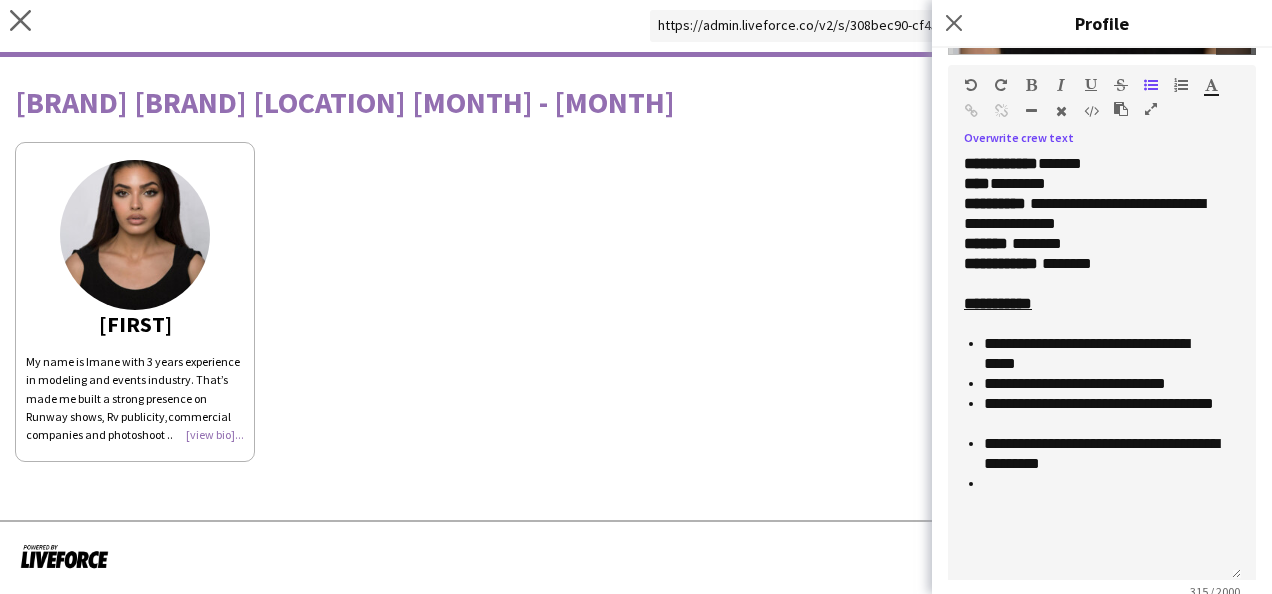 click at bounding box center [1121, 109] 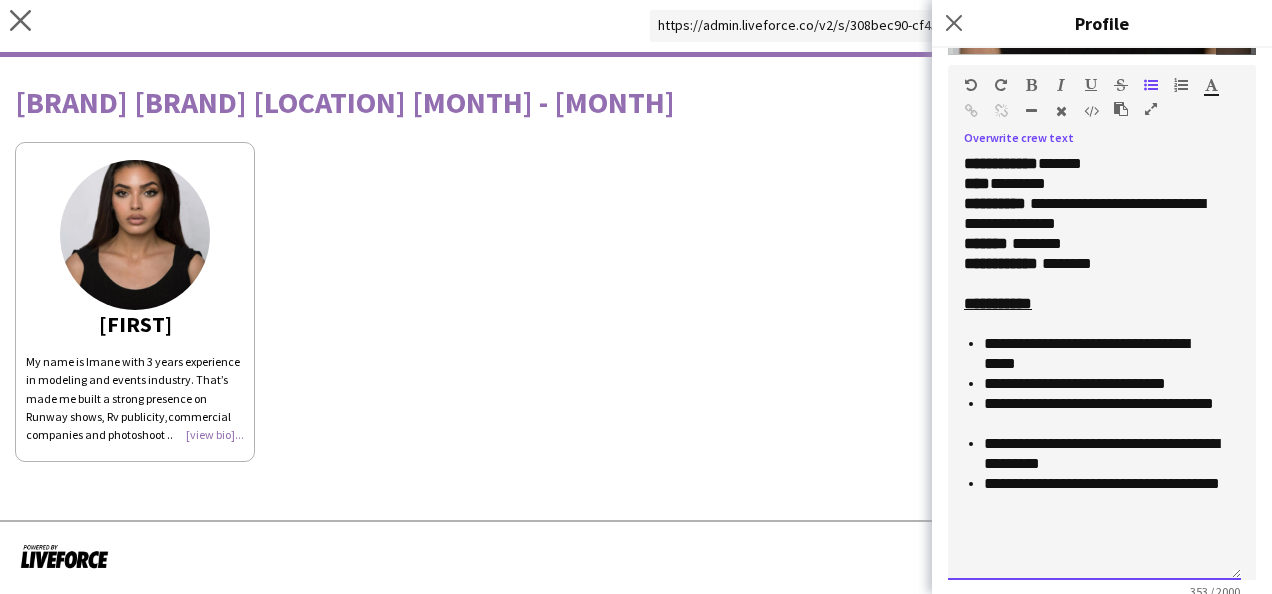 click on "**********" at bounding box center (1094, 367) 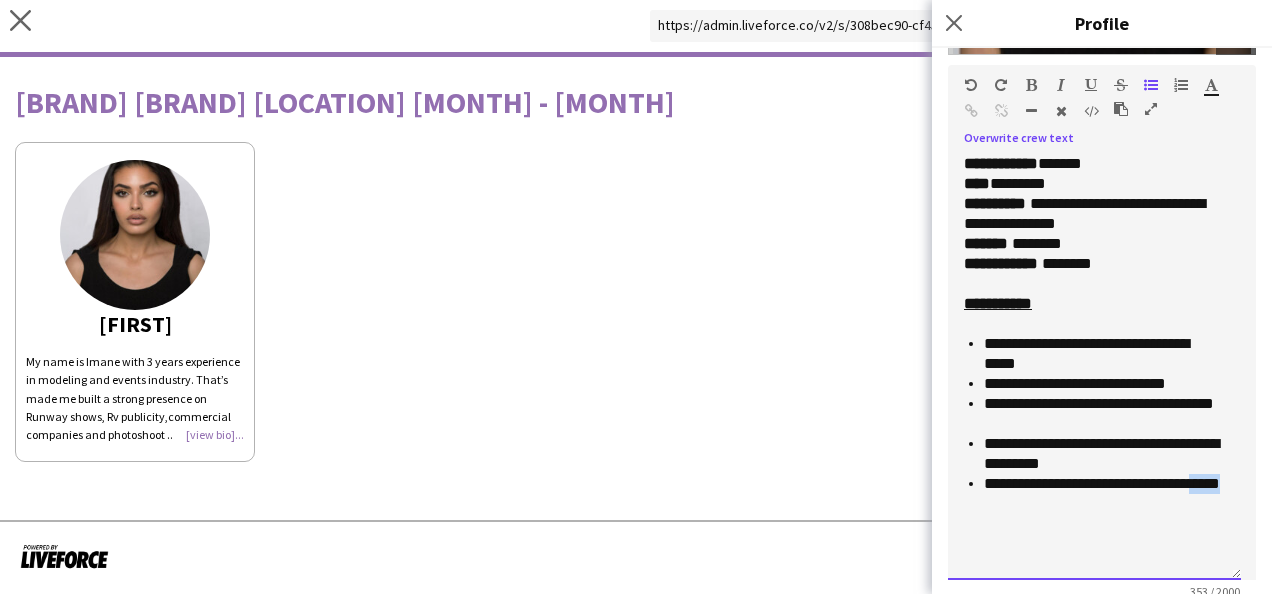 click on "**********" at bounding box center [1104, 494] 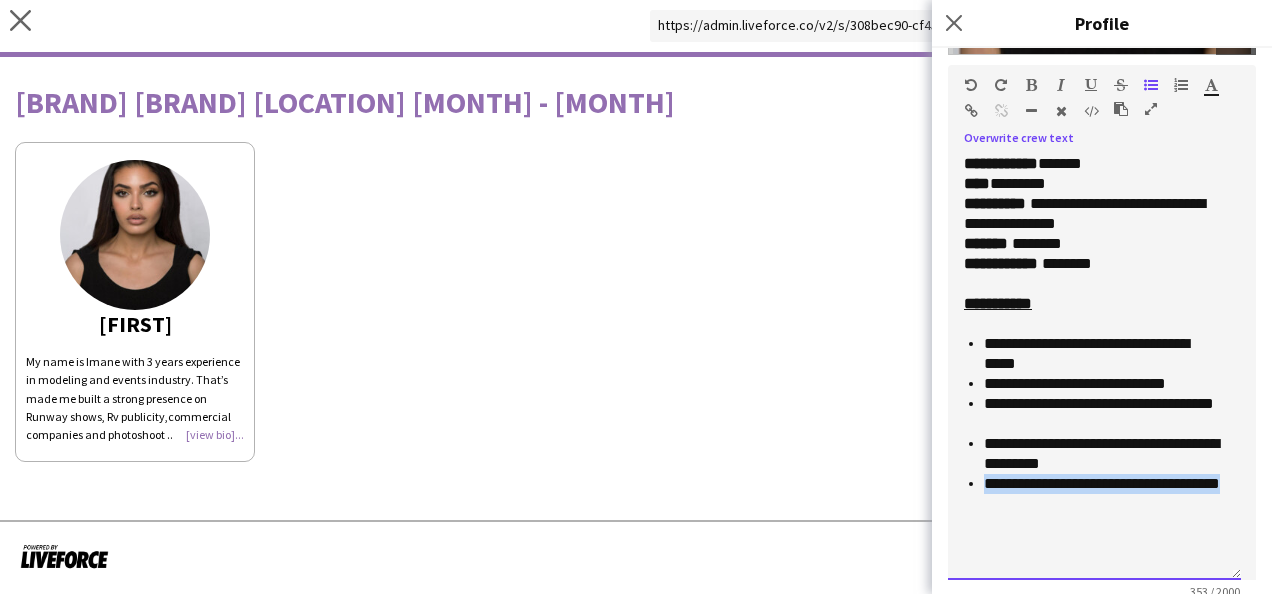 click on "**********" at bounding box center [1104, 494] 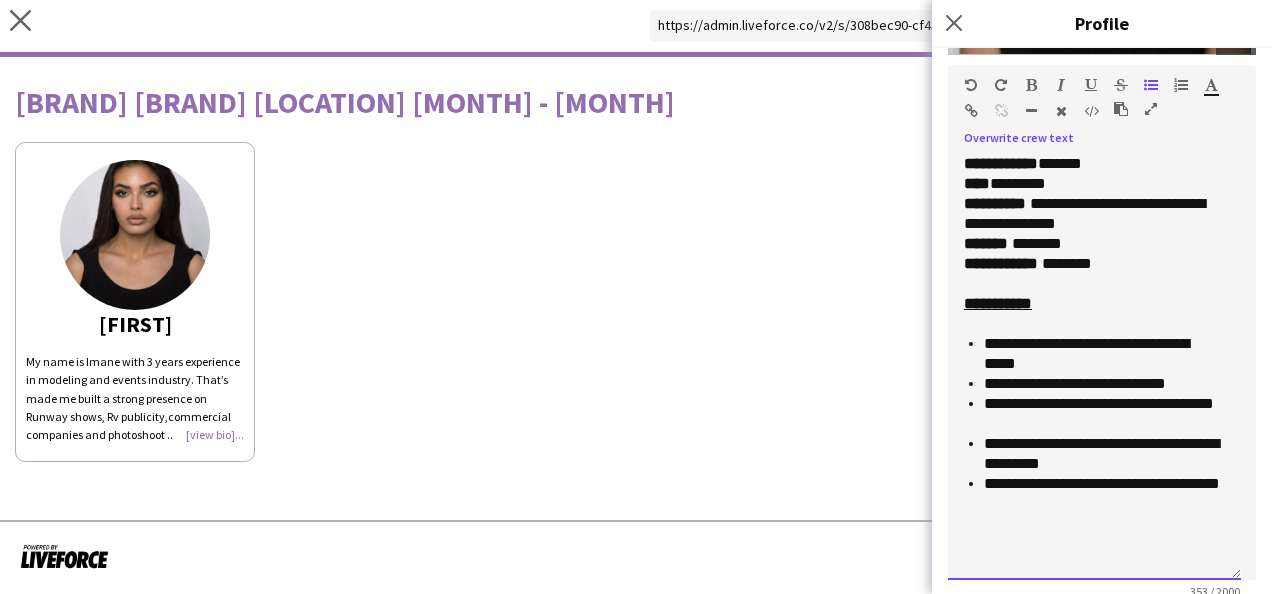 click on "**********" at bounding box center (1104, 354) 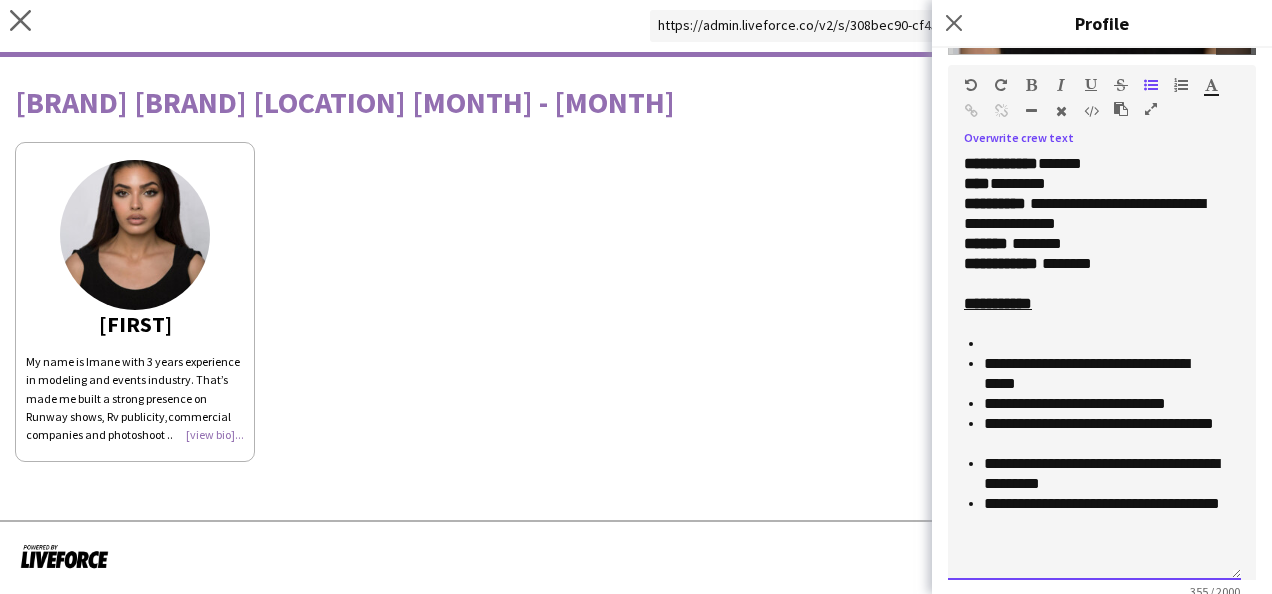 click on "**********" at bounding box center [1104, 514] 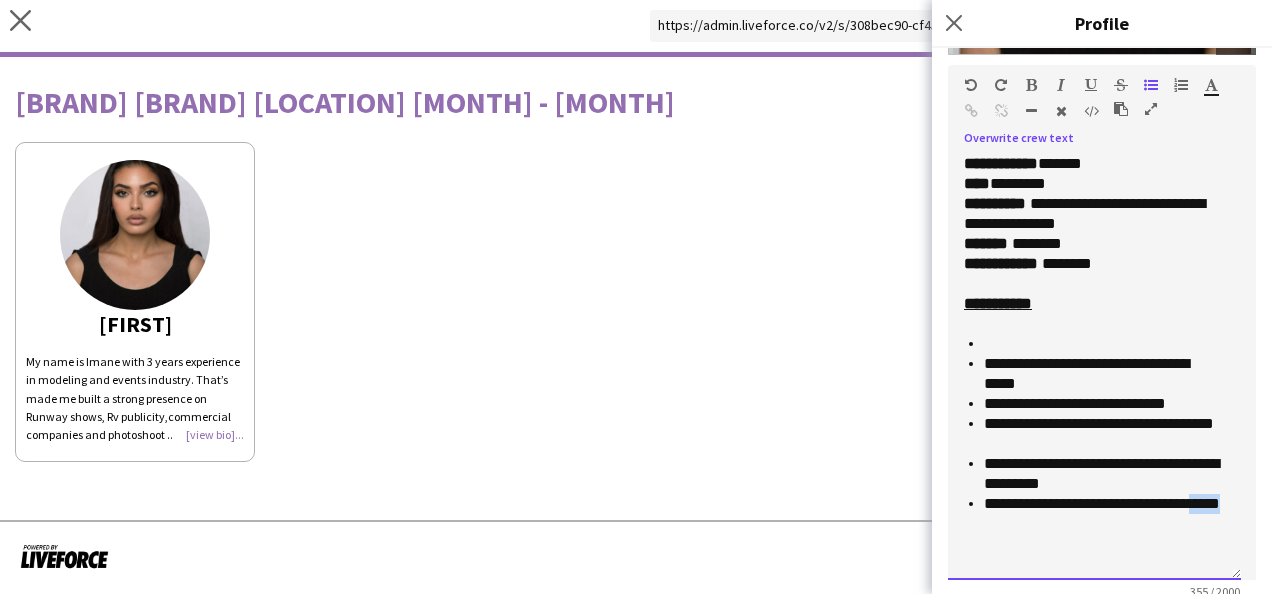 click on "**********" at bounding box center (1104, 514) 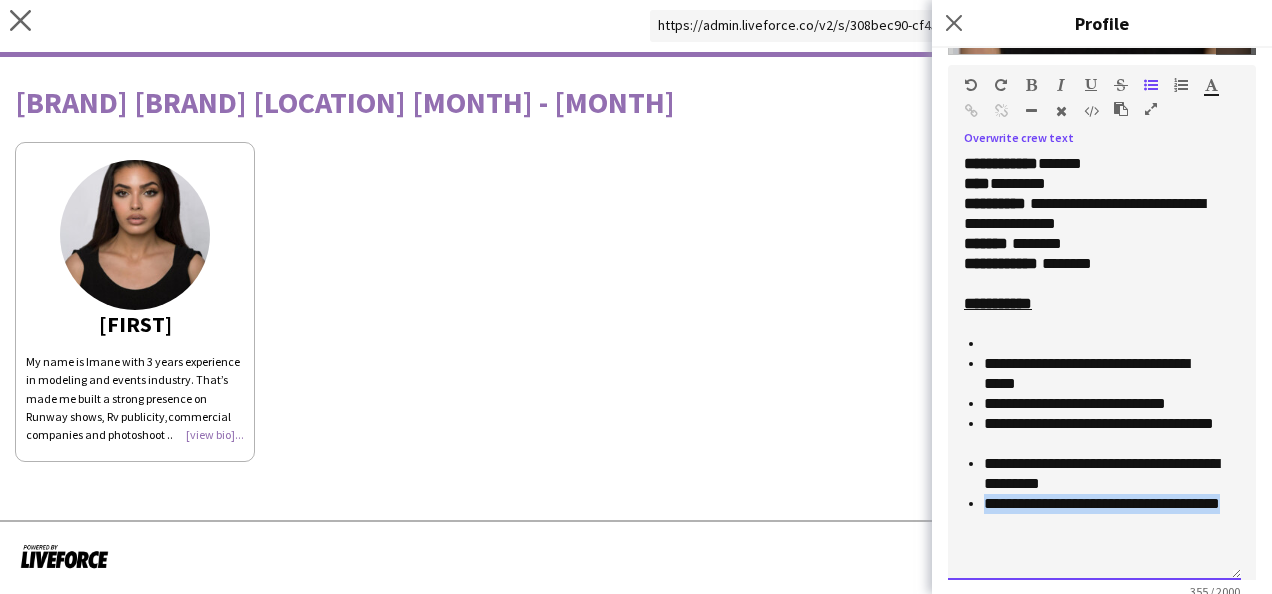 click on "**********" at bounding box center [1104, 514] 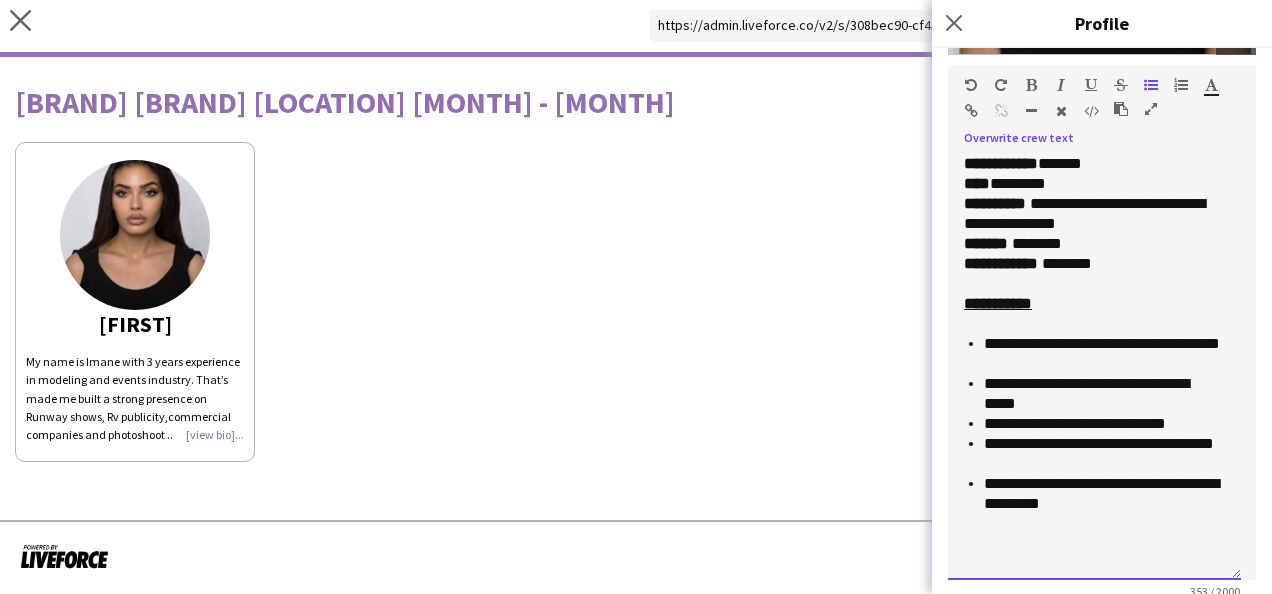 click on "**********" at bounding box center (1104, 394) 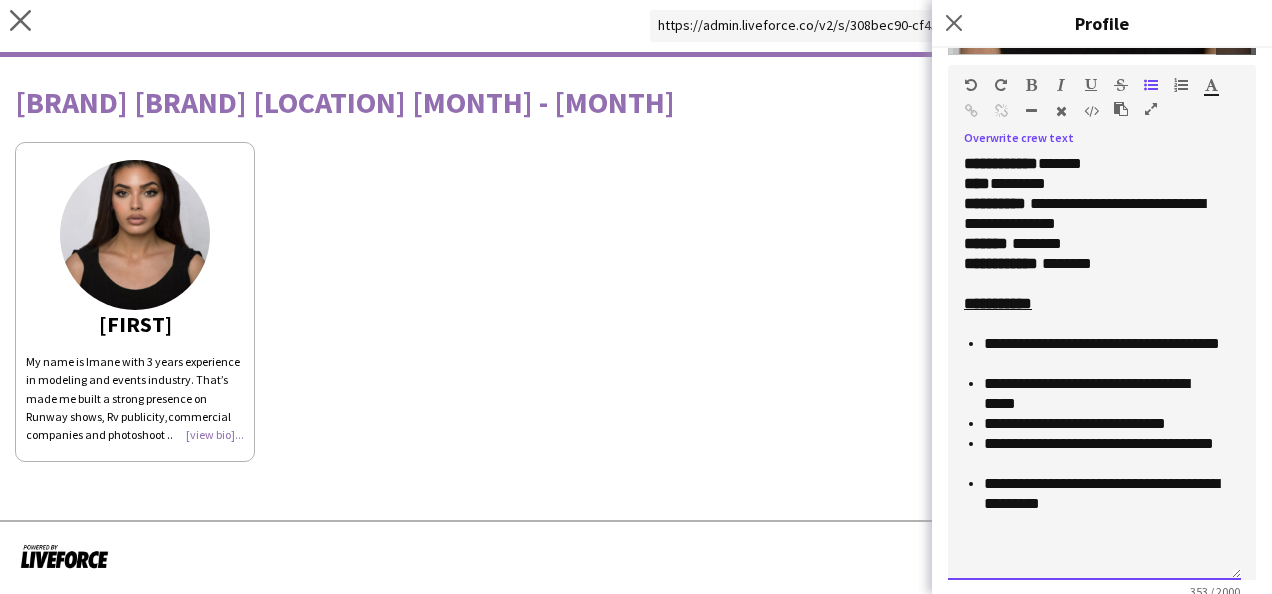click on "**********" at bounding box center (1104, 494) 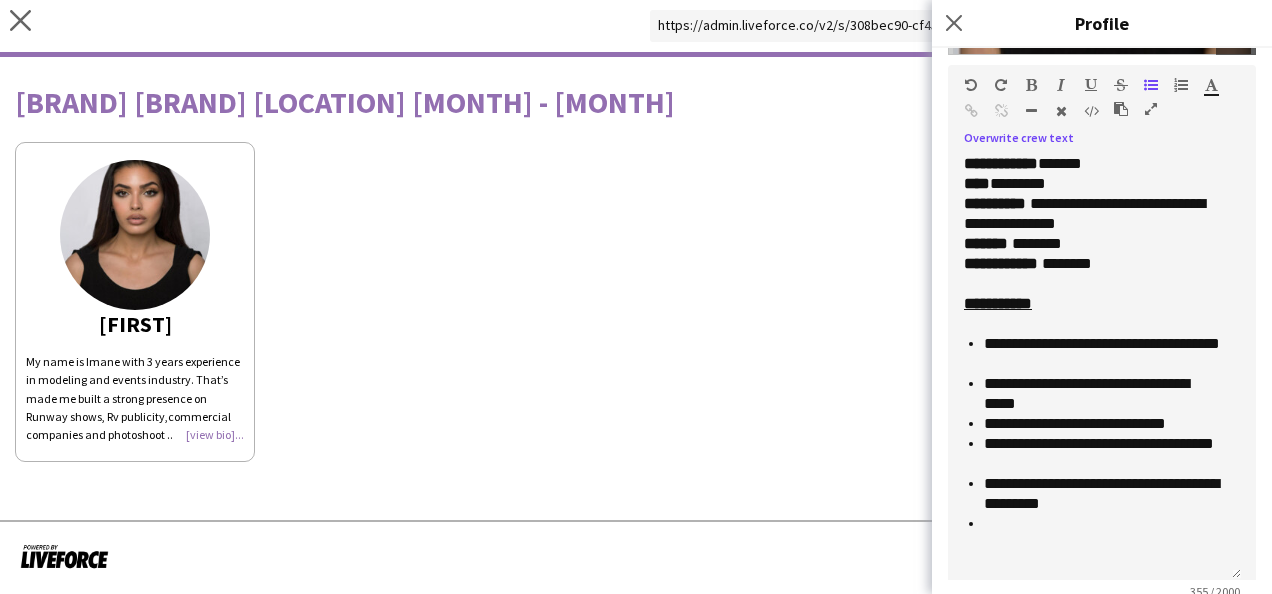 click at bounding box center [1121, 109] 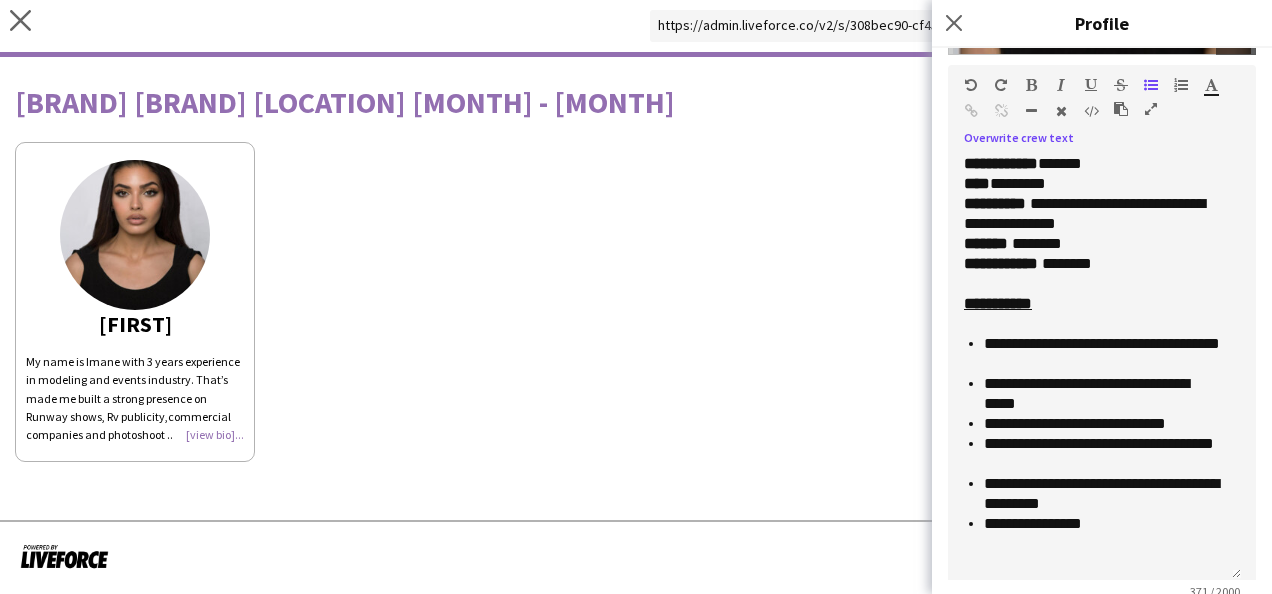 click at bounding box center [1121, 109] 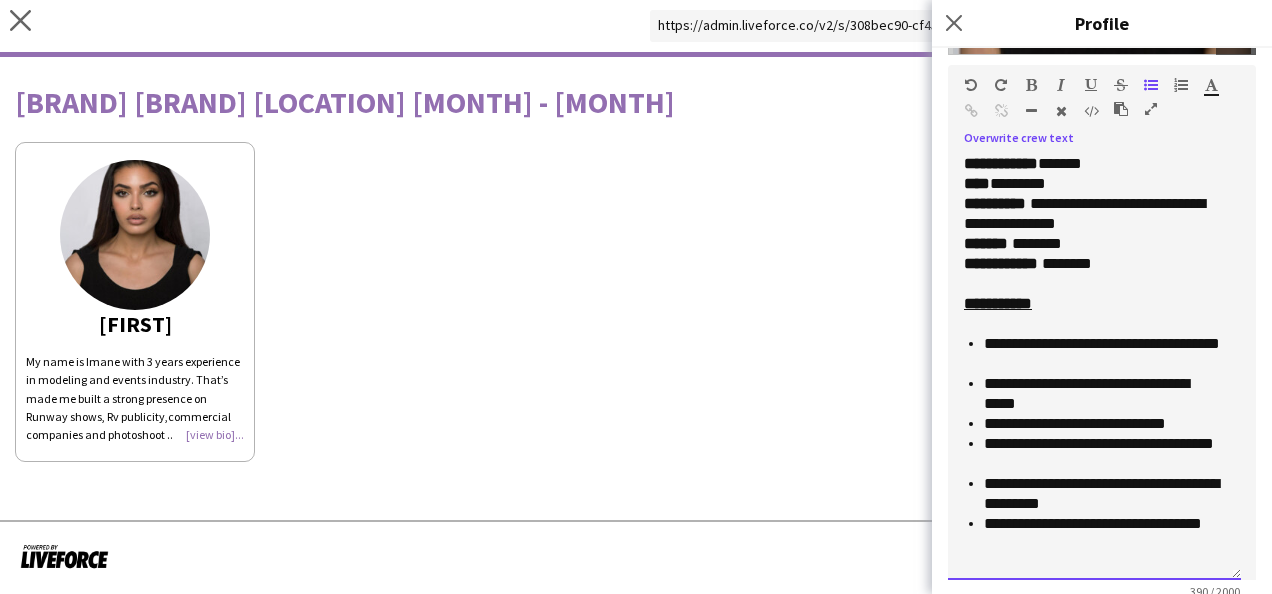 click on "**********" at bounding box center [1104, 354] 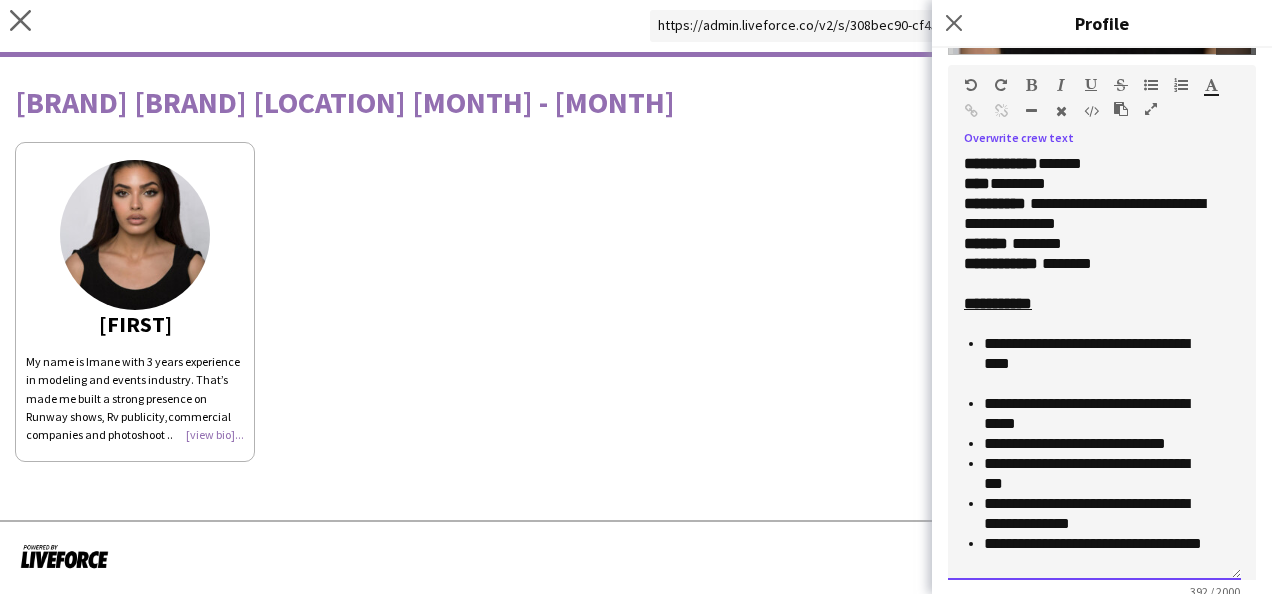 click on "**********" at bounding box center (1096, 414) 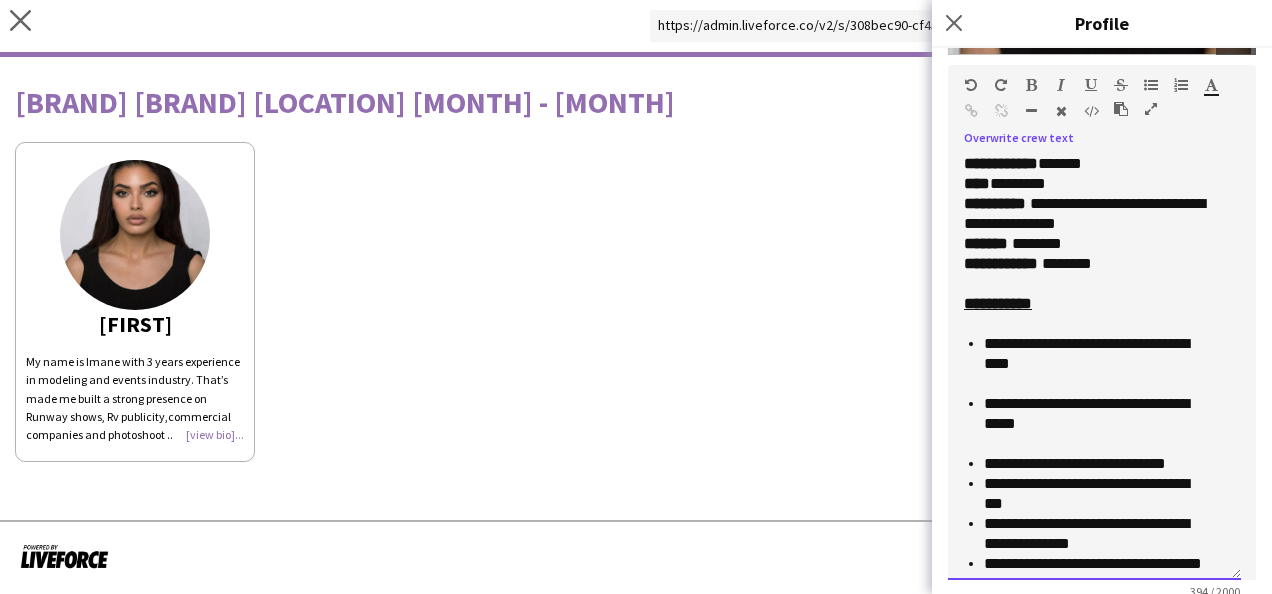click on "**********" at bounding box center (1104, 464) 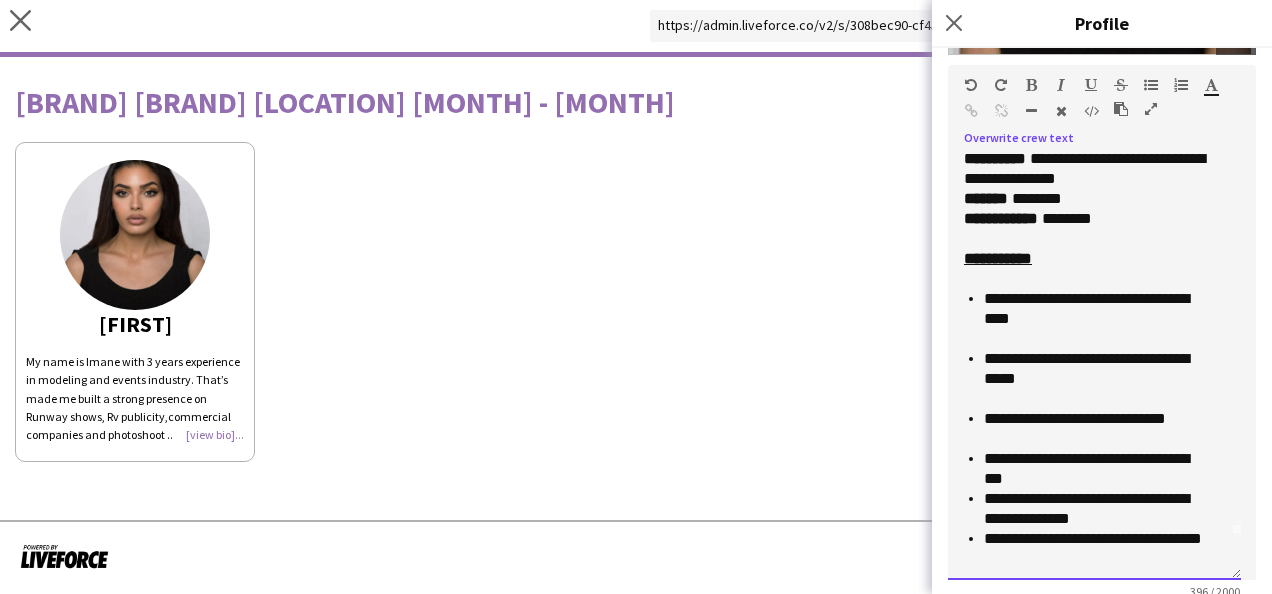 scroll, scrollTop: 70, scrollLeft: 0, axis: vertical 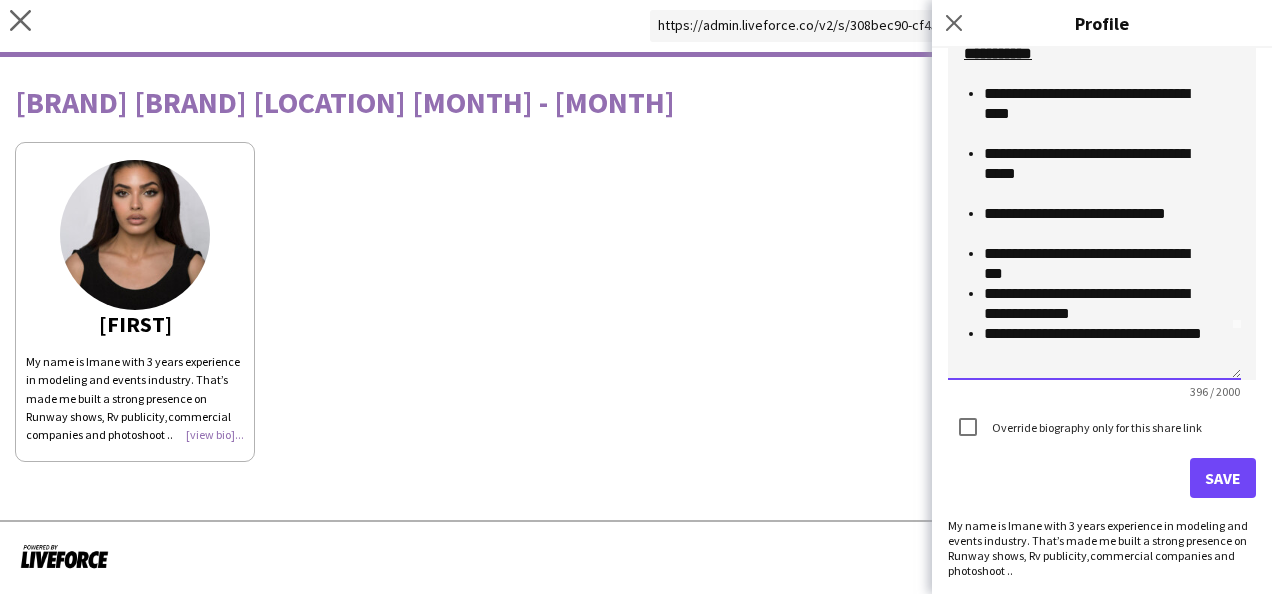 click on "**********" at bounding box center [1096, 264] 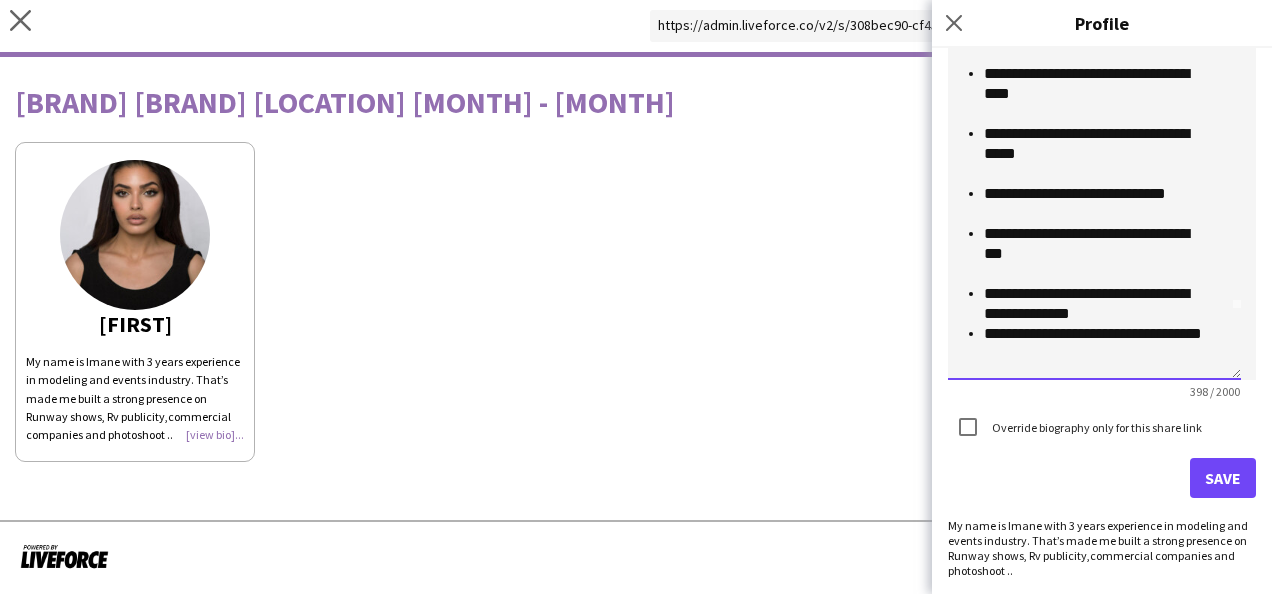 click on "**********" at bounding box center [1096, 304] 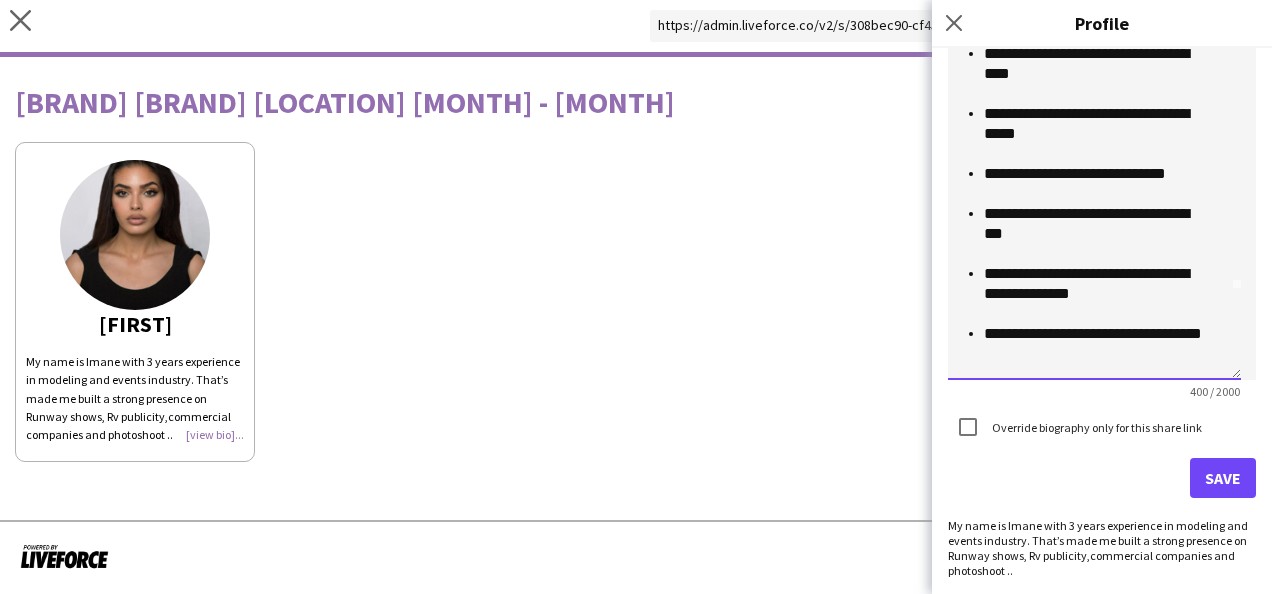 scroll, scrollTop: 110, scrollLeft: 0, axis: vertical 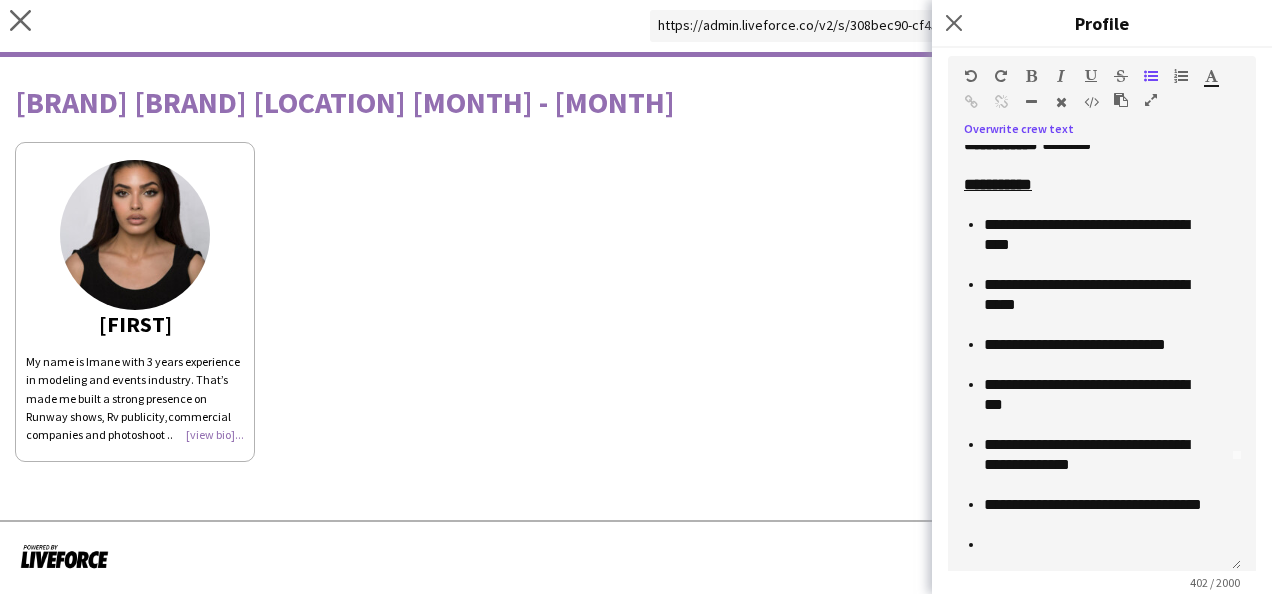 click at bounding box center (1121, 100) 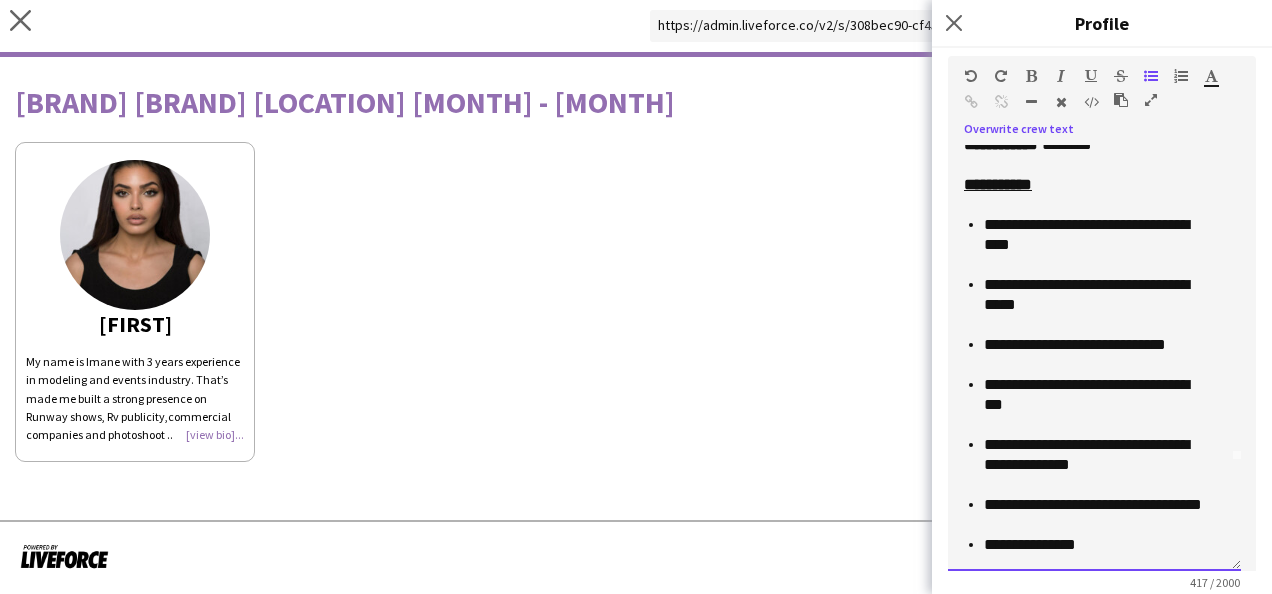 click on "**********" at bounding box center (1096, 545) 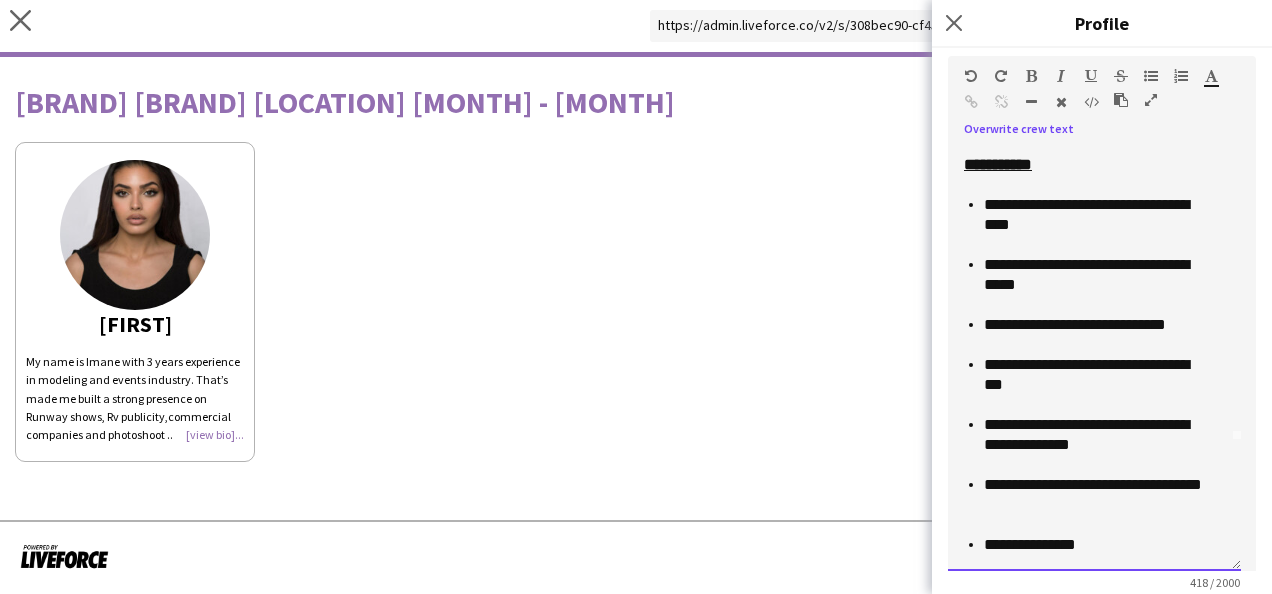scroll, scrollTop: 150, scrollLeft: 0, axis: vertical 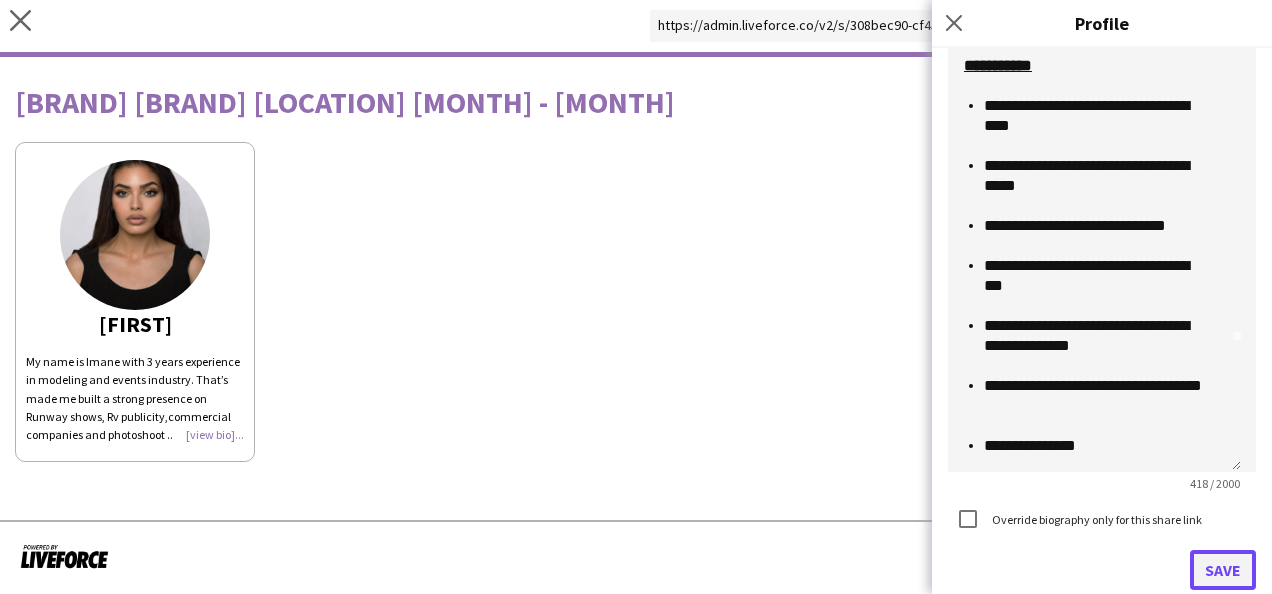 click on "Save" 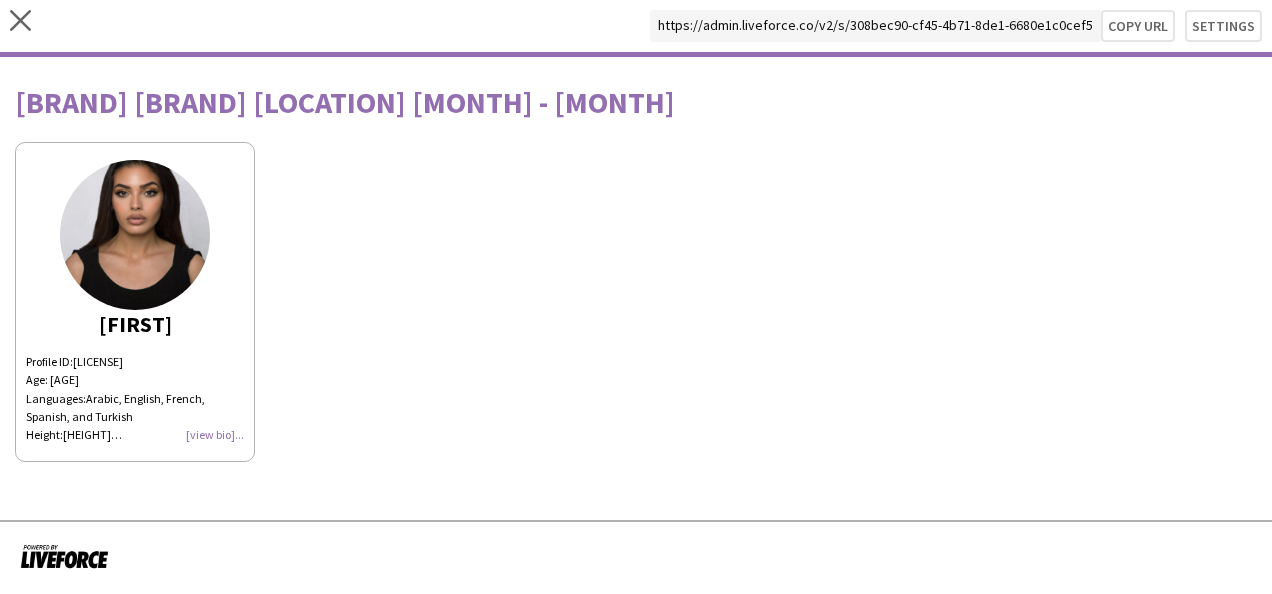 click on "Age:  26 Years Languages:  Arabic, English, French, Spanish, and Turkish Height:  172.7 cm Nationality:  Algerian" 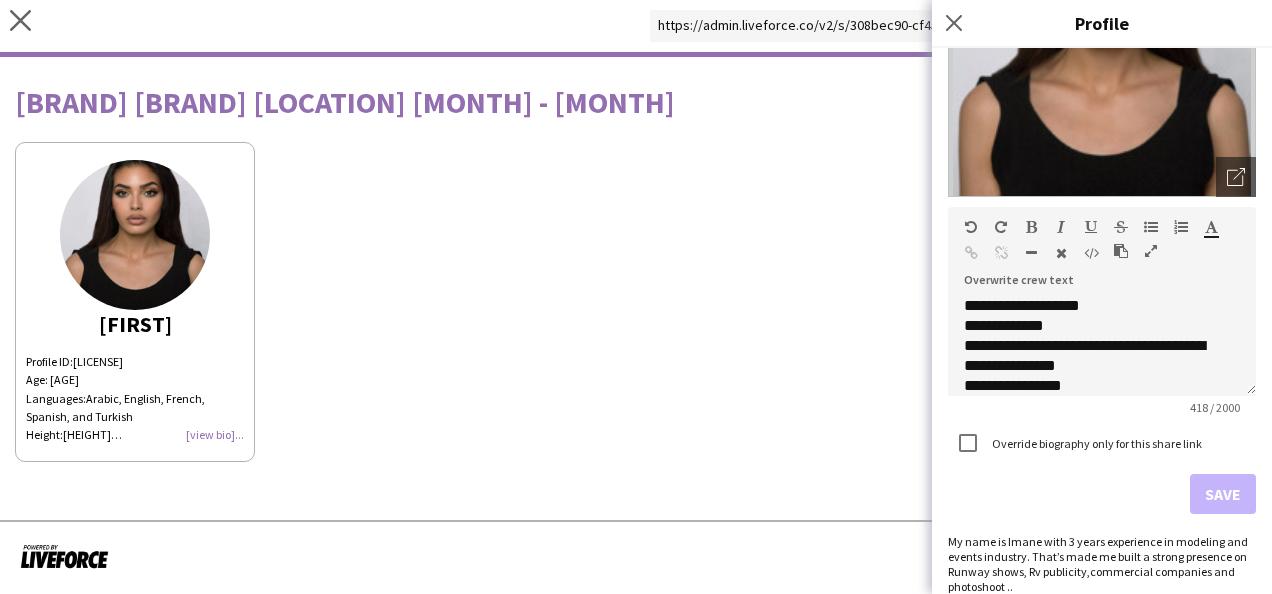 scroll, scrollTop: 250, scrollLeft: 0, axis: vertical 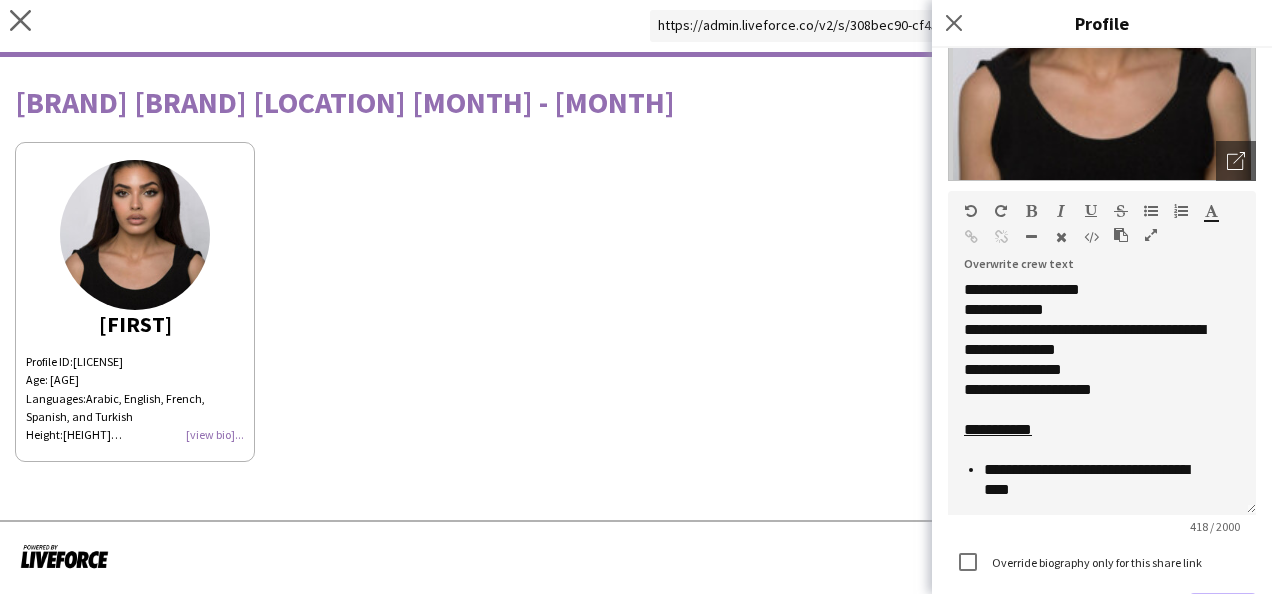 drag, startPoint x: 1232, startPoint y: 375, endPoint x: 1224, endPoint y: 520, distance: 145.22052 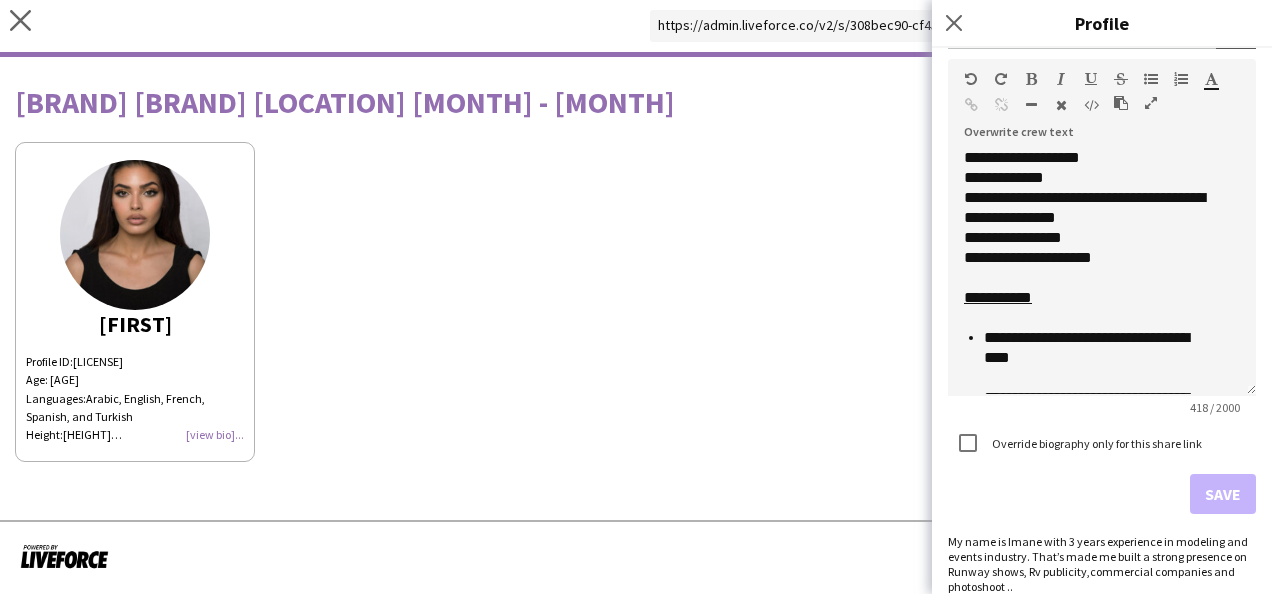 scroll, scrollTop: 385, scrollLeft: 0, axis: vertical 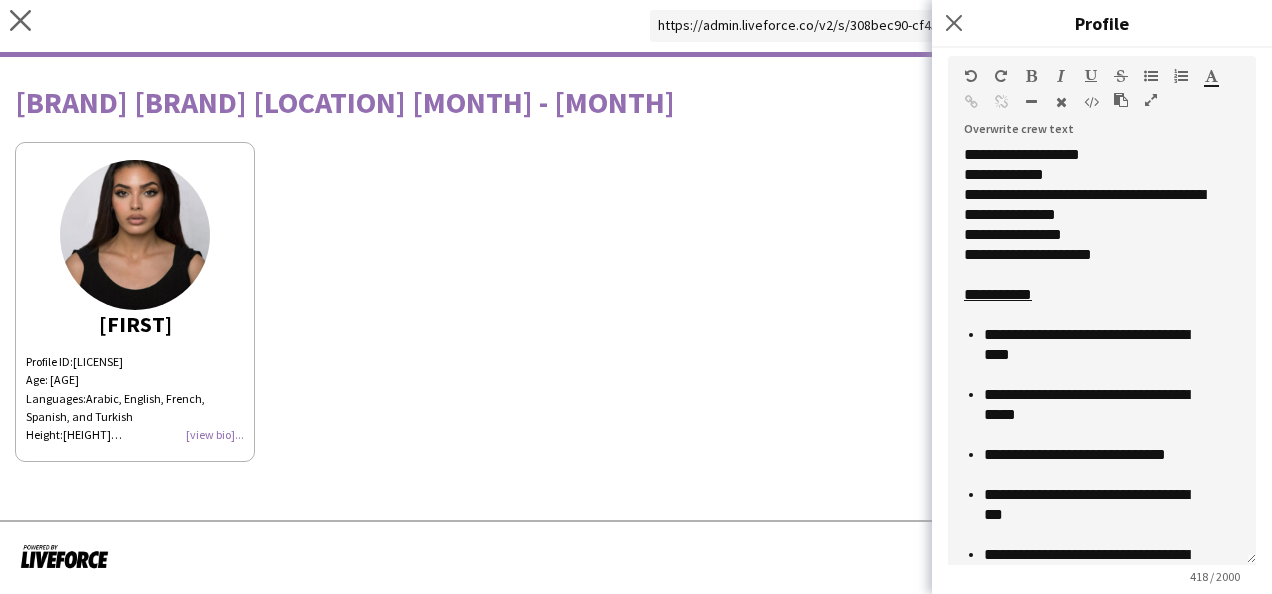 drag, startPoint x: 1234, startPoint y: 386, endPoint x: 1225, endPoint y: 559, distance: 173.23395 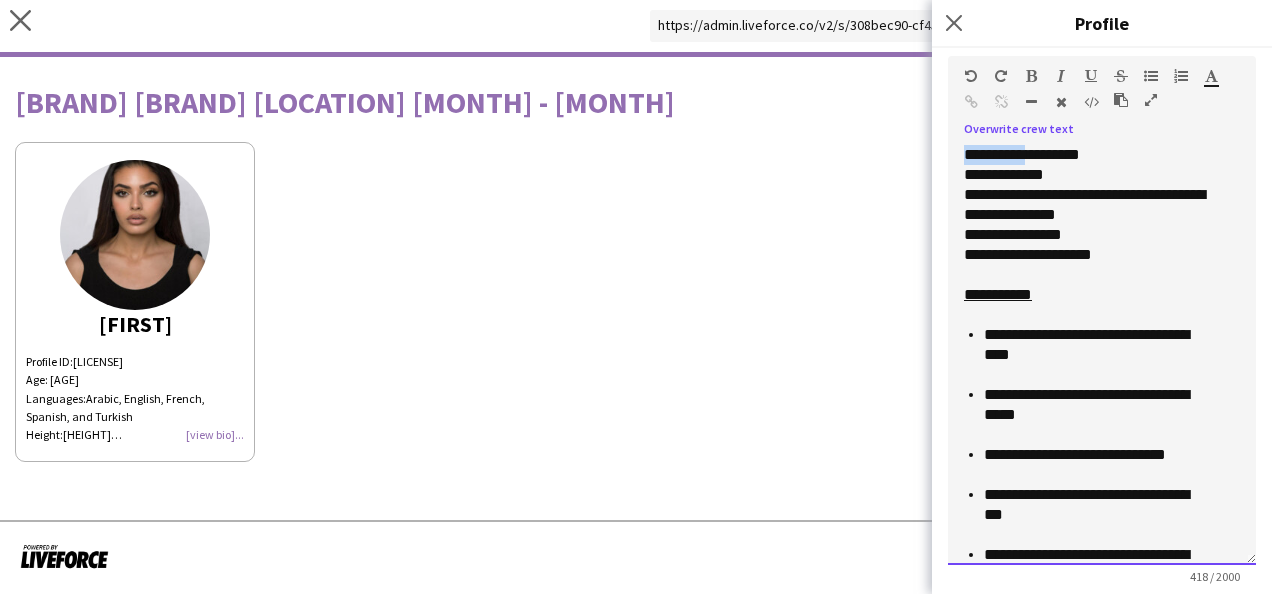 drag, startPoint x: 966, startPoint y: 153, endPoint x: 1026, endPoint y: 158, distance: 60.207973 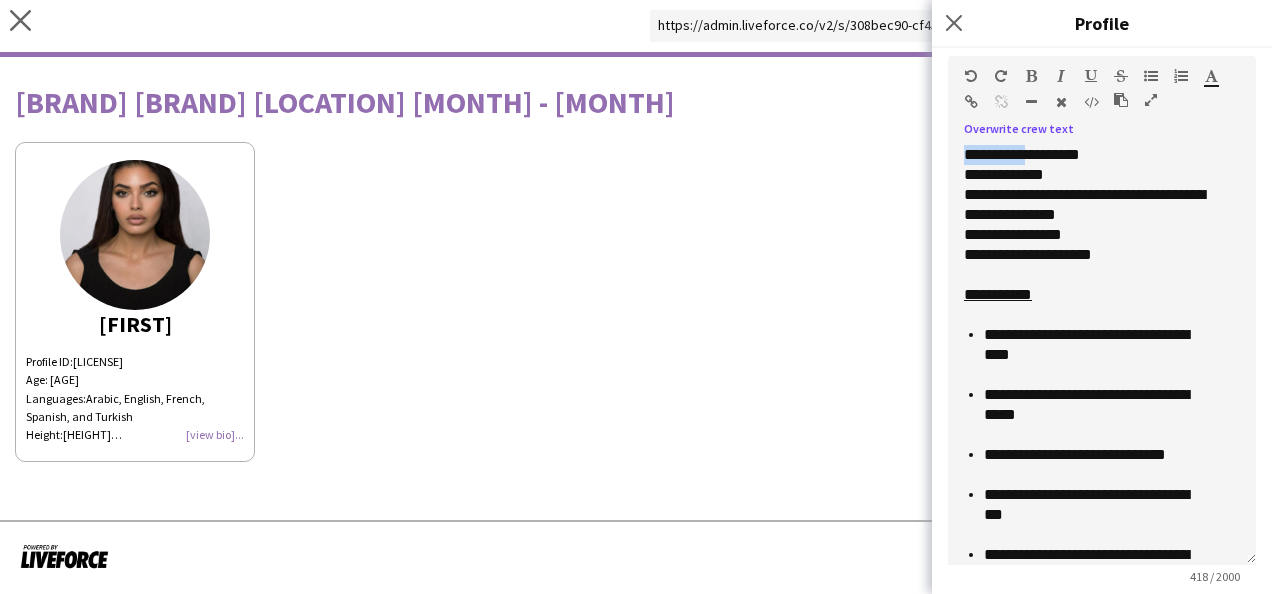 click at bounding box center [1031, 76] 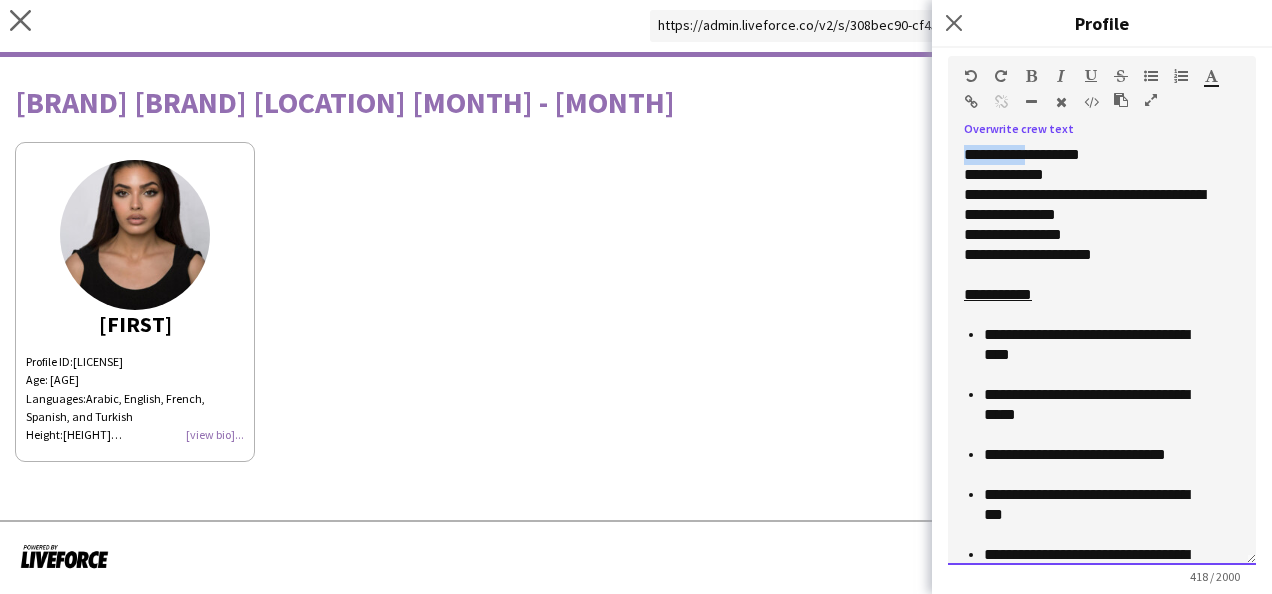 type 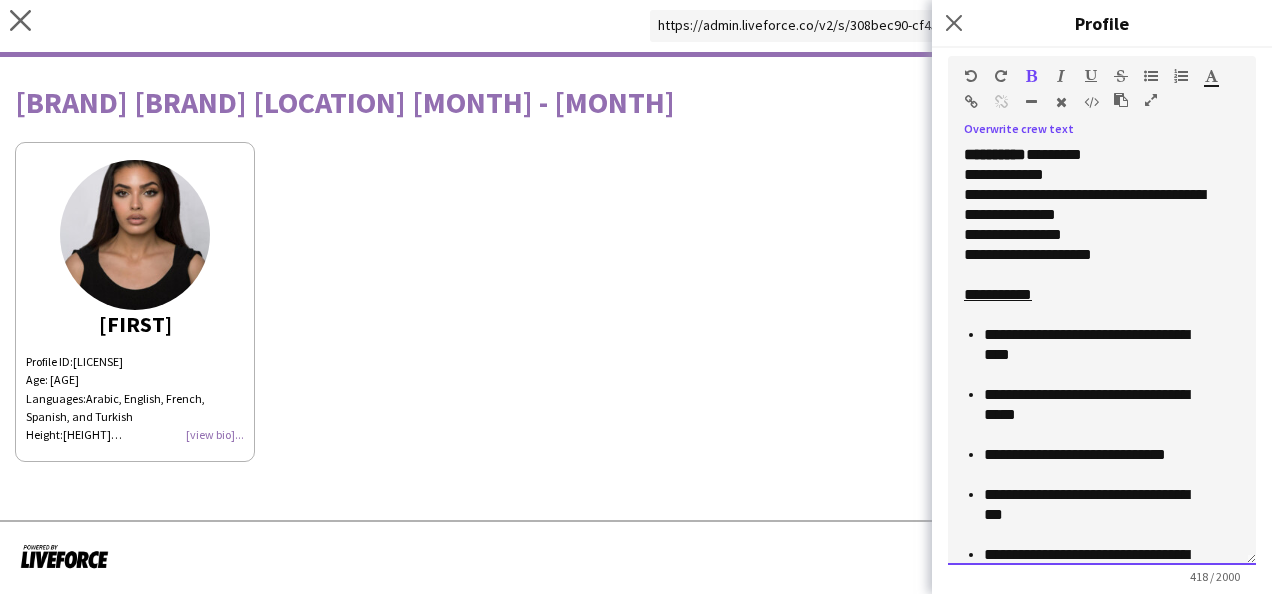 click on "****" at bounding box center [976, 174] 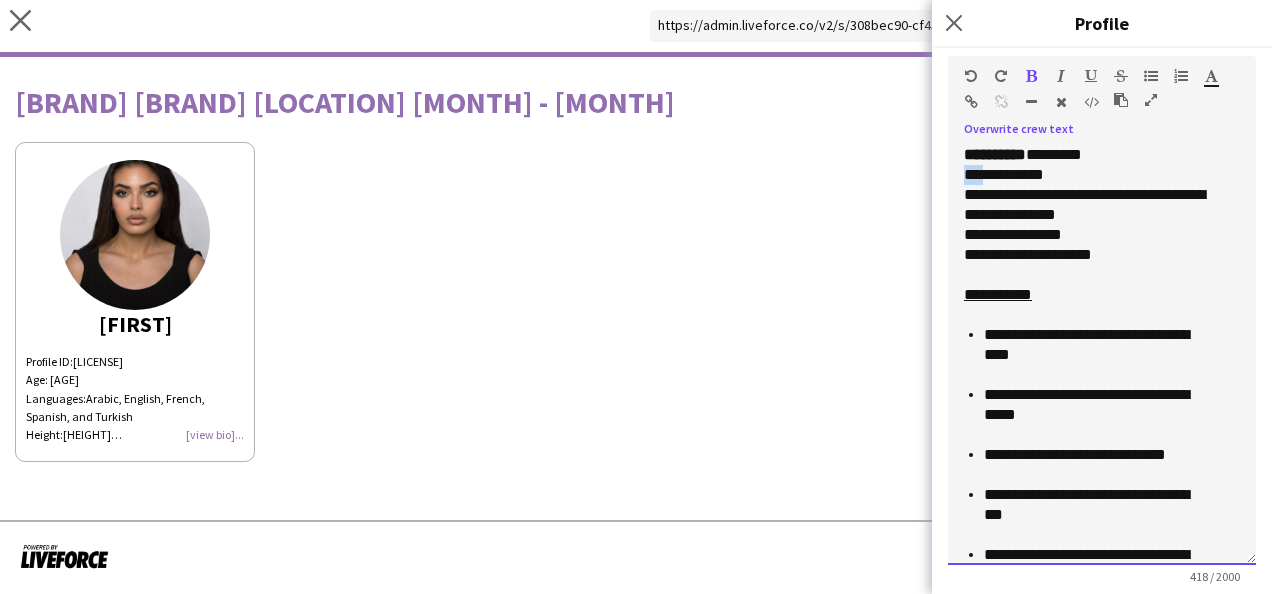 click on "****" at bounding box center [976, 174] 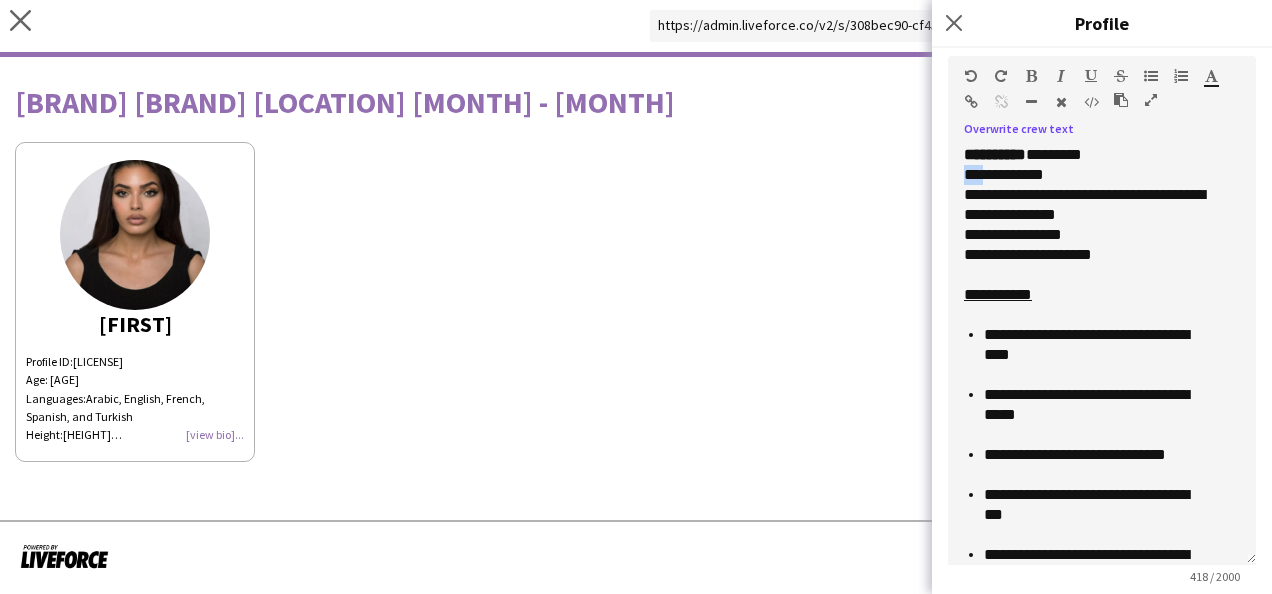 click at bounding box center [1031, 76] 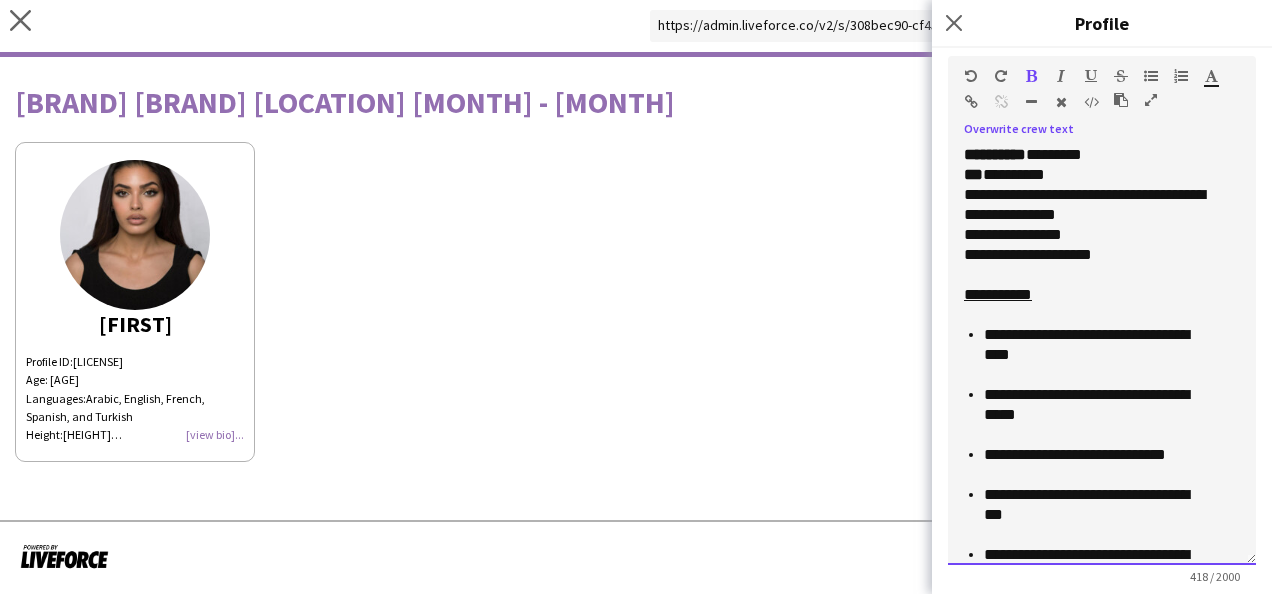 click on "**********" at bounding box center (994, 194) 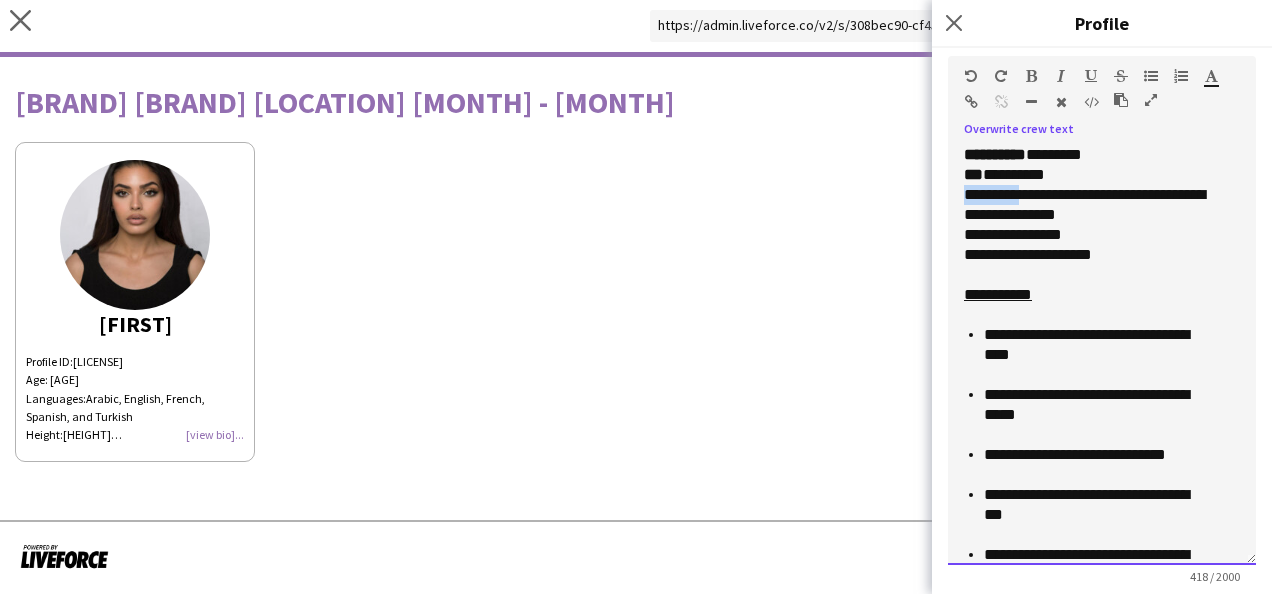 click on "**********" at bounding box center (994, 194) 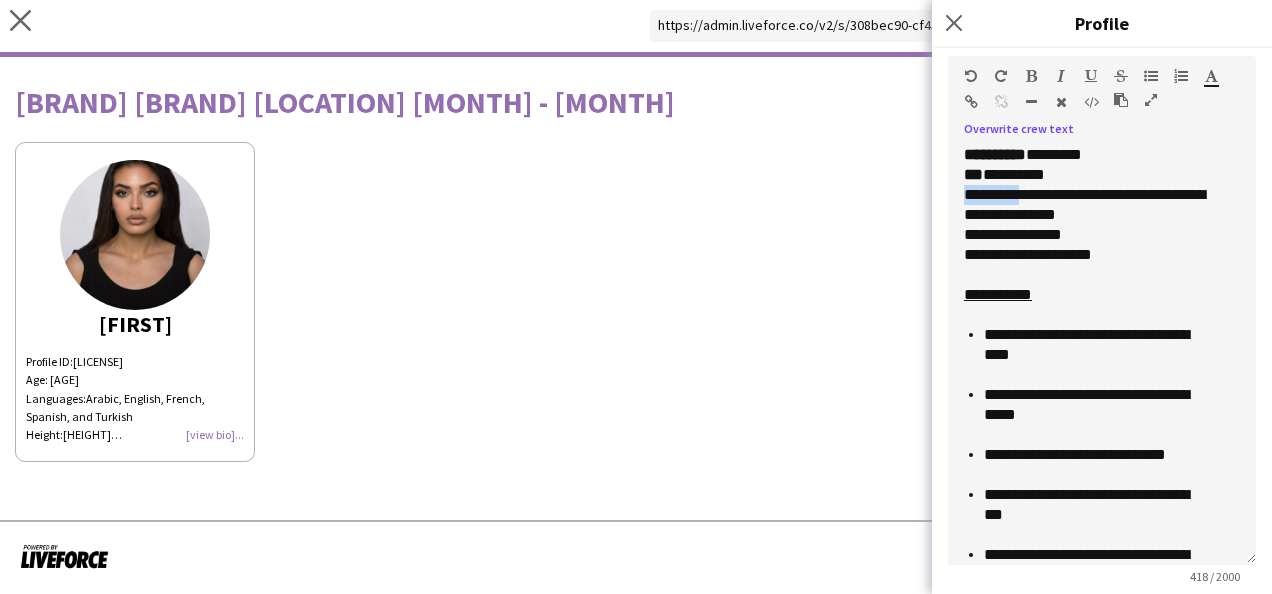 click at bounding box center [1031, 76] 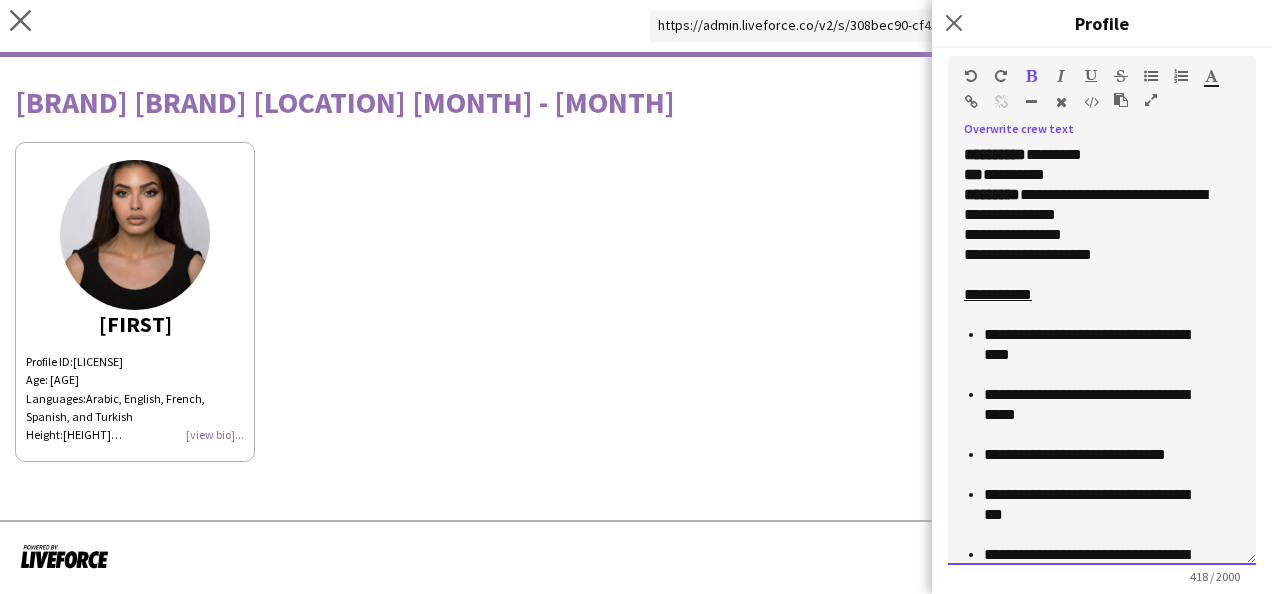 click on "**********" at bounding box center [1086, 215] 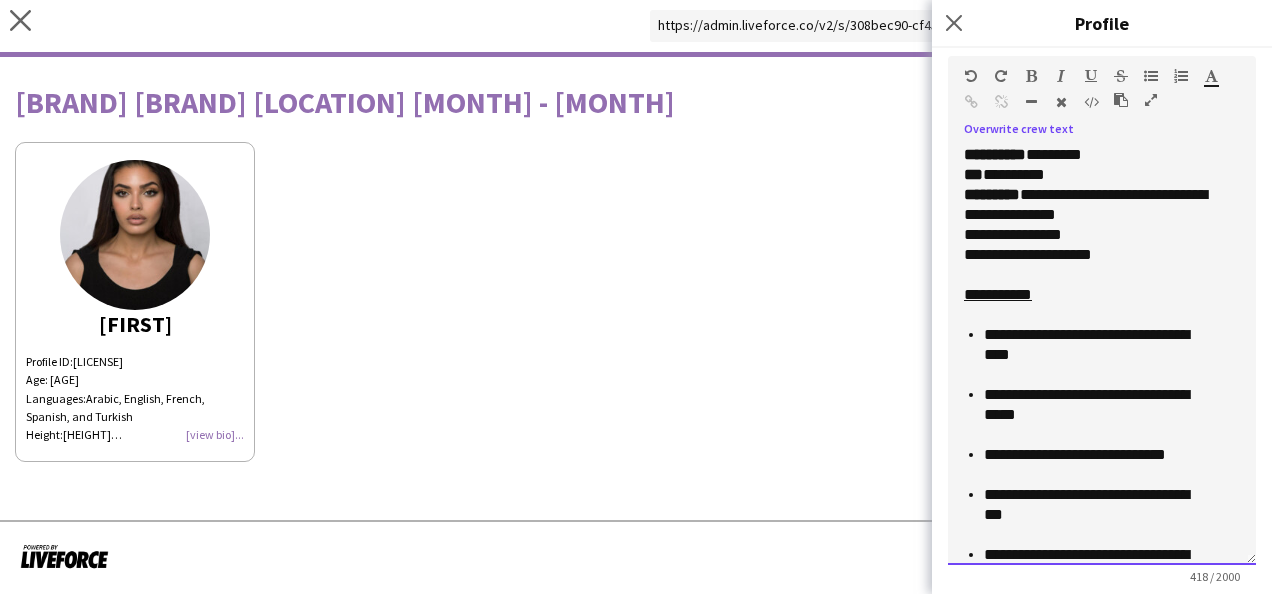 click on "*******" at bounding box center (985, 234) 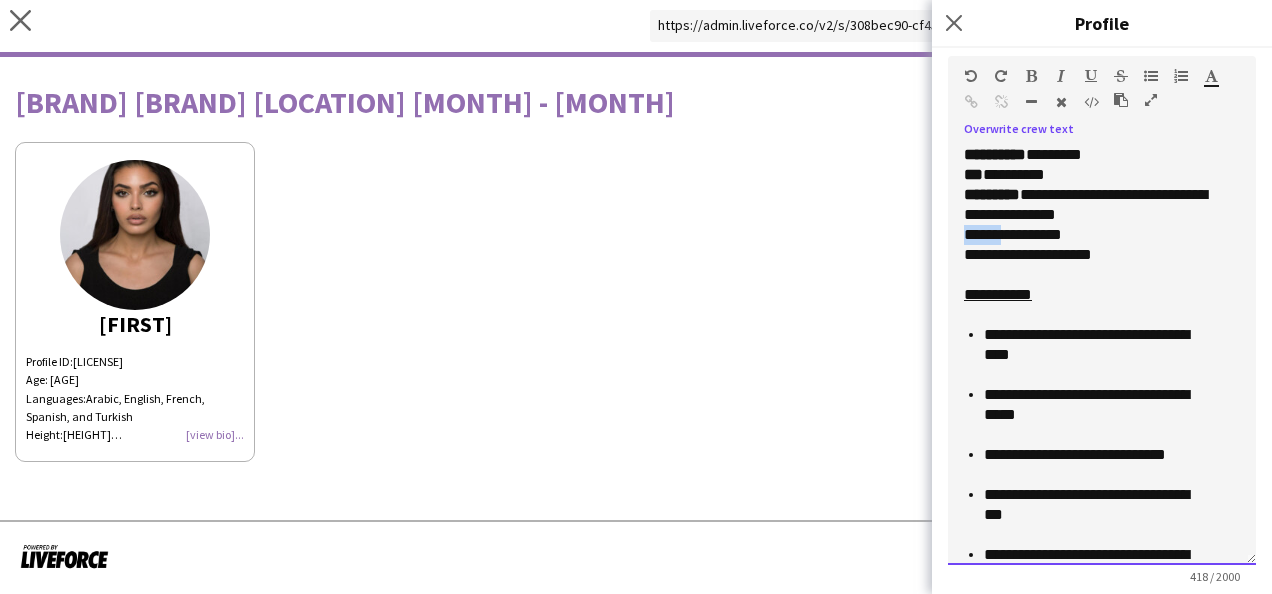 click on "*******" at bounding box center (985, 234) 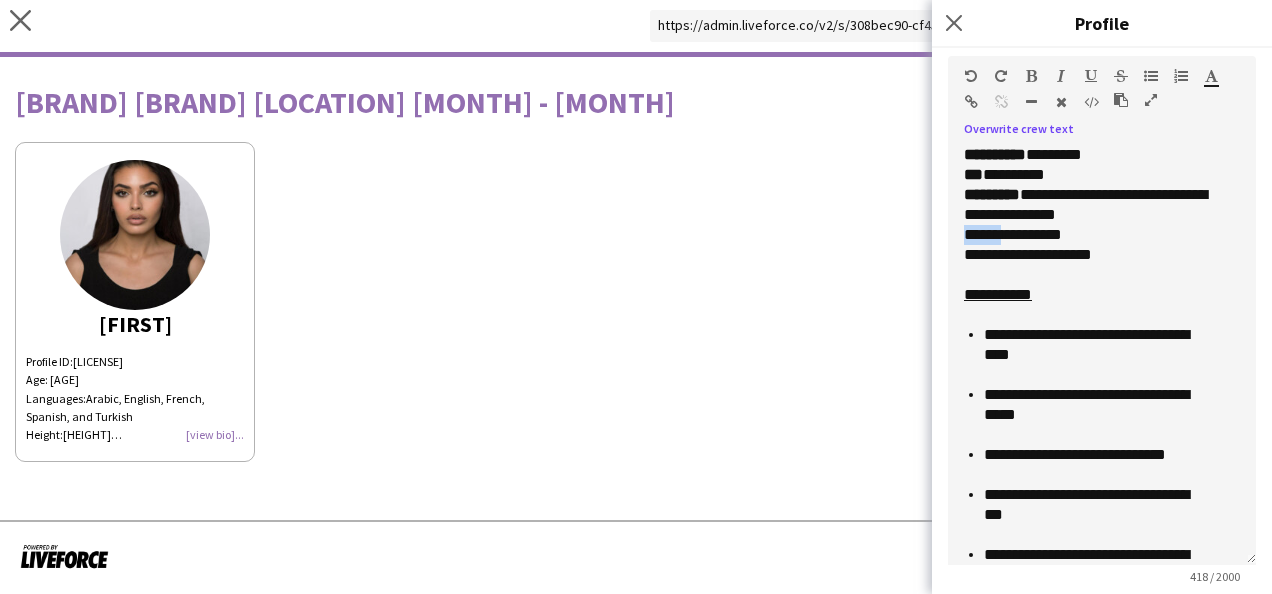 click at bounding box center (1031, 76) 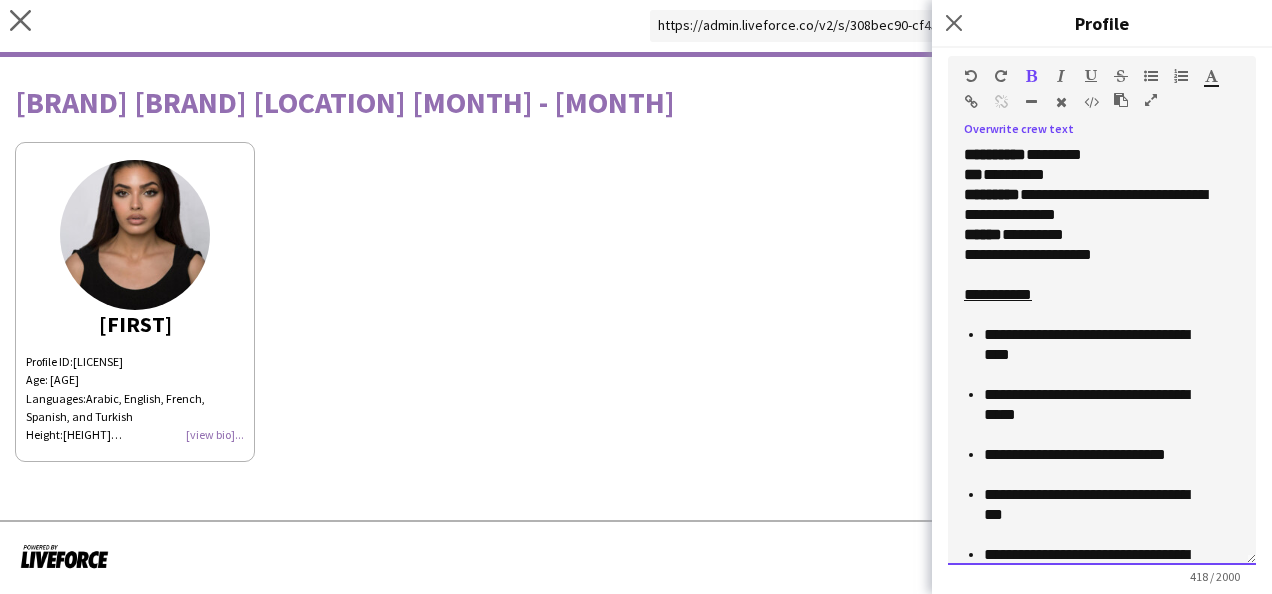 click on "**********" at bounding box center (1000, 254) 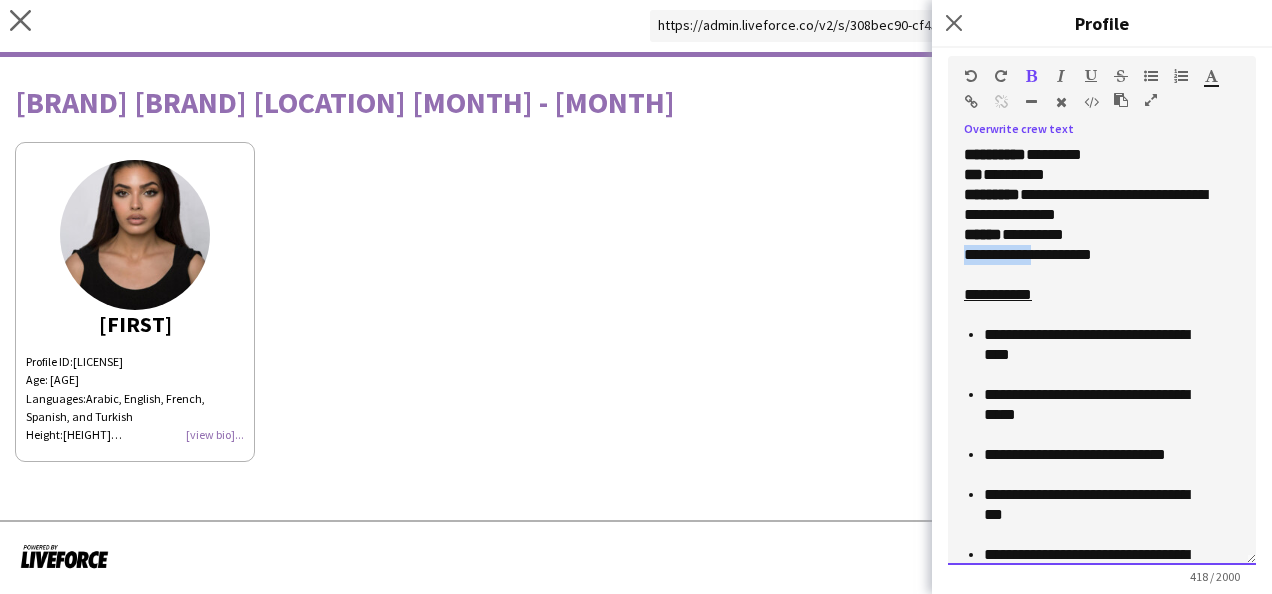 click on "**********" at bounding box center (1000, 254) 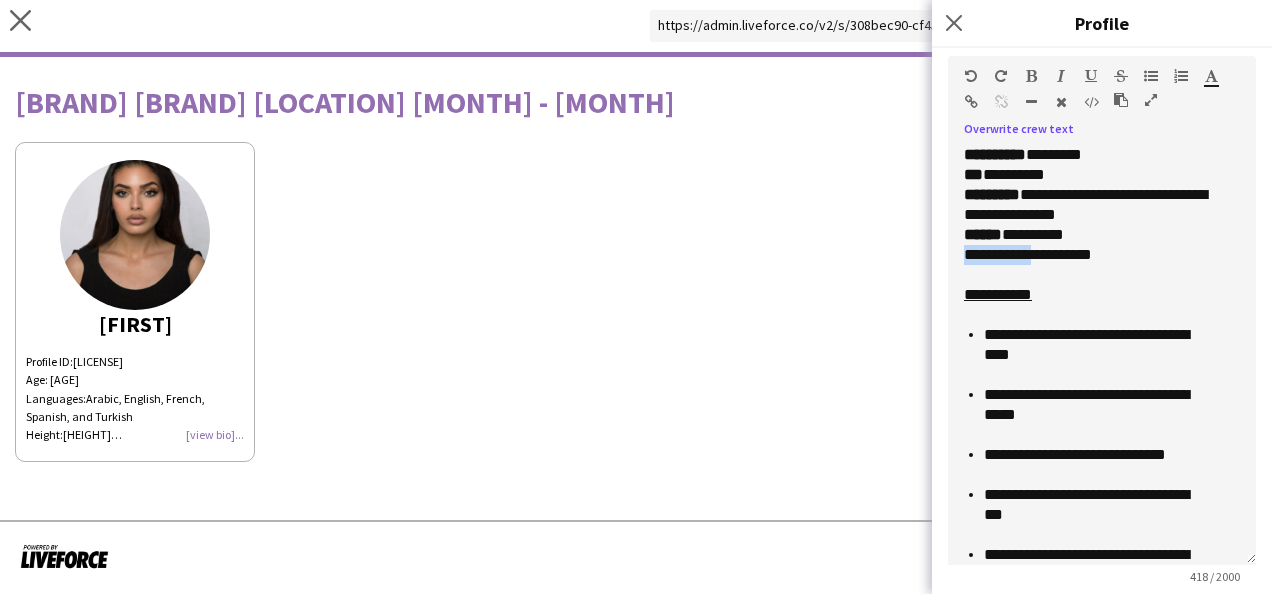 click at bounding box center [1031, 76] 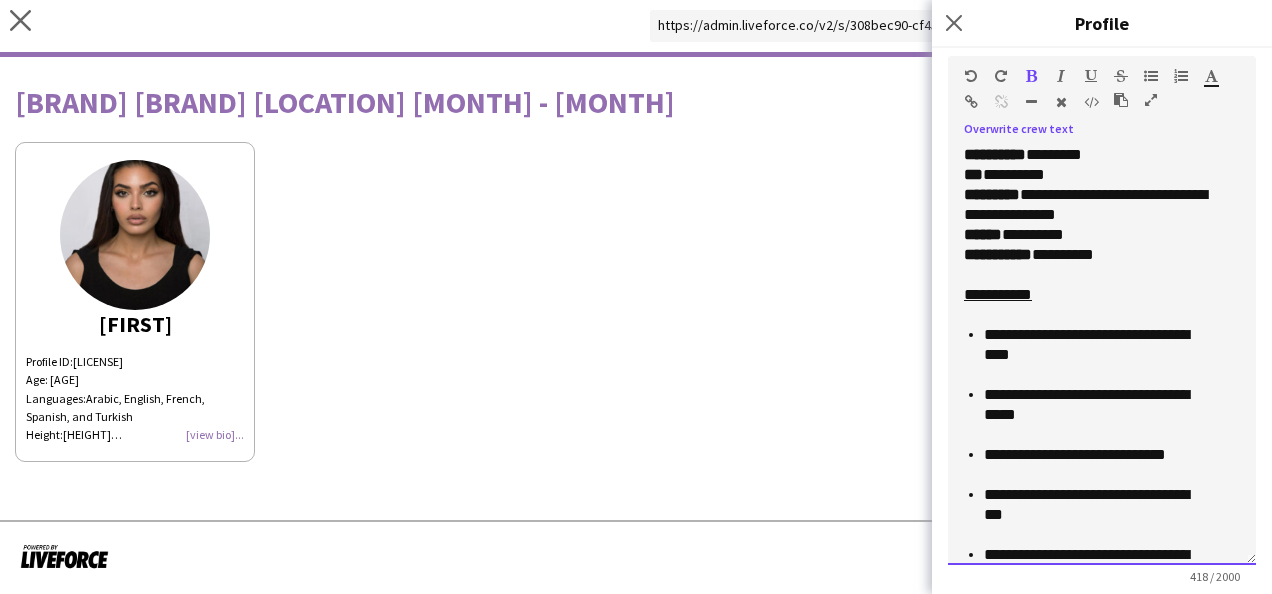 click on "**********" at bounding box center [1086, 215] 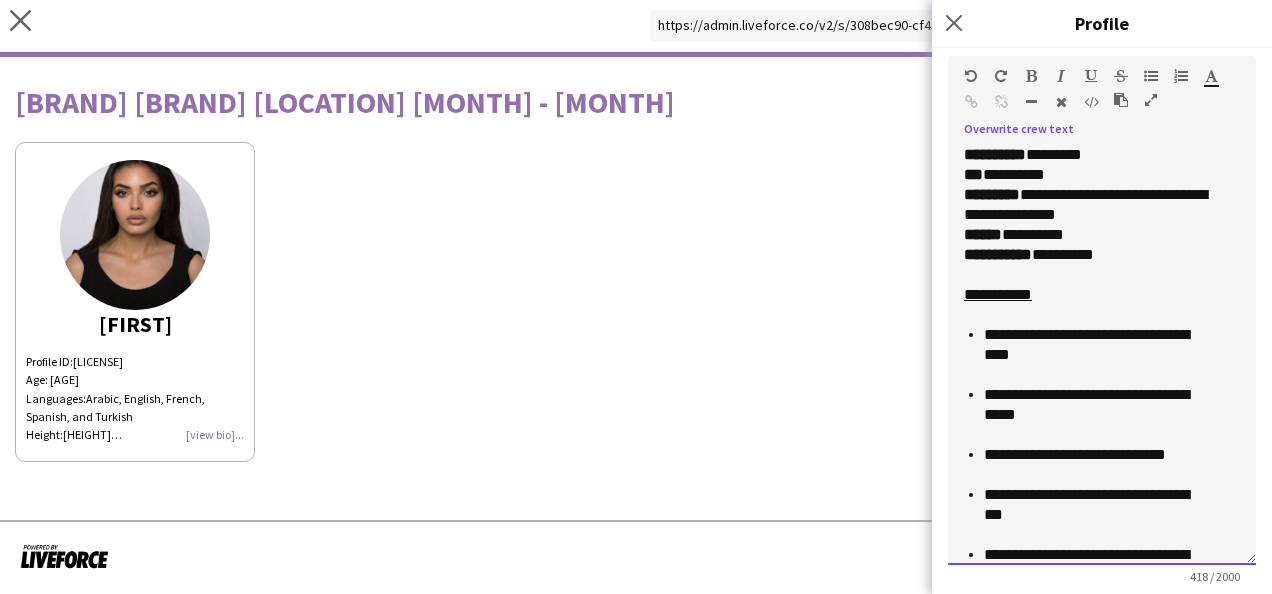 click on "**********" at bounding box center (998, 294) 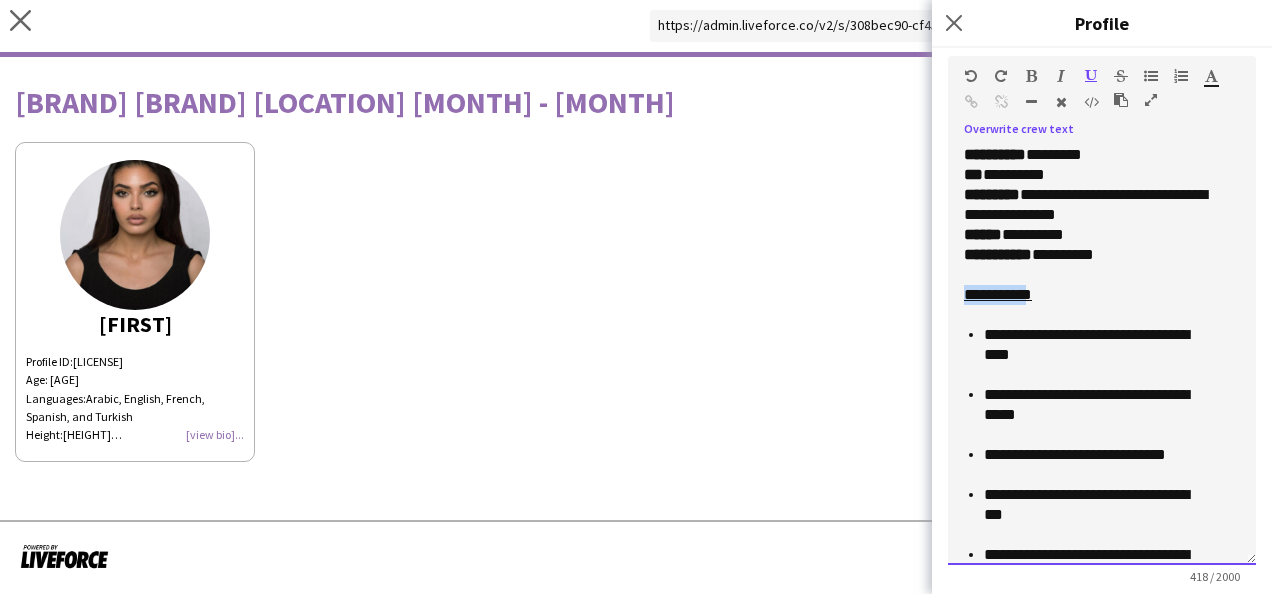 click on "**********" at bounding box center [998, 294] 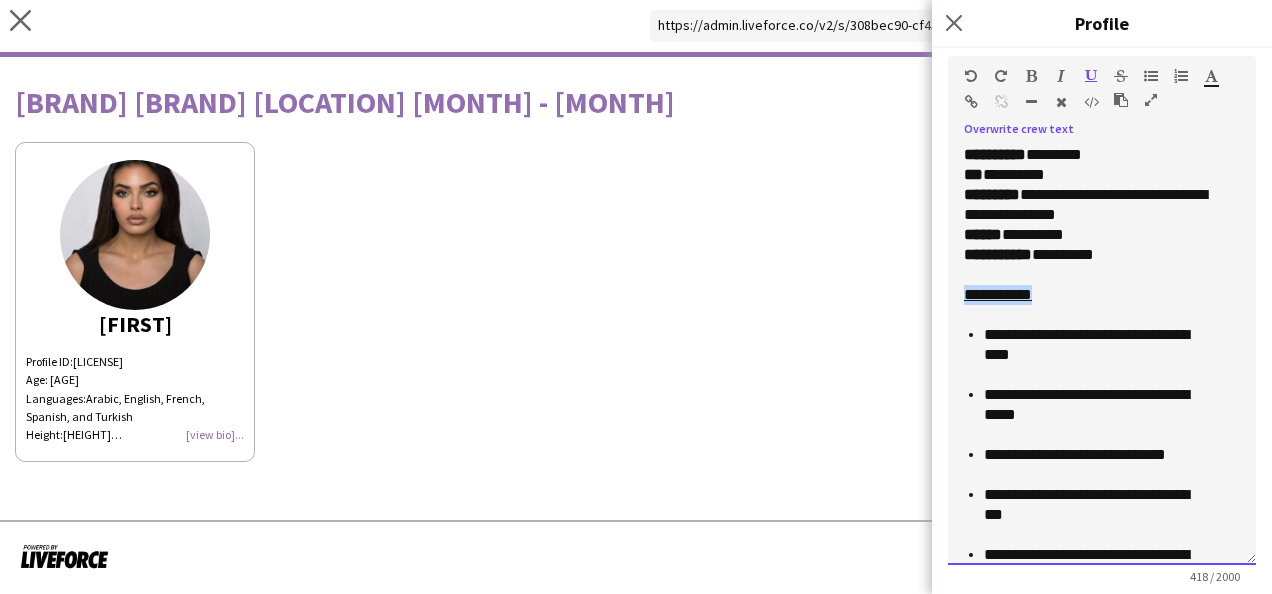 click on "**********" at bounding box center [998, 294] 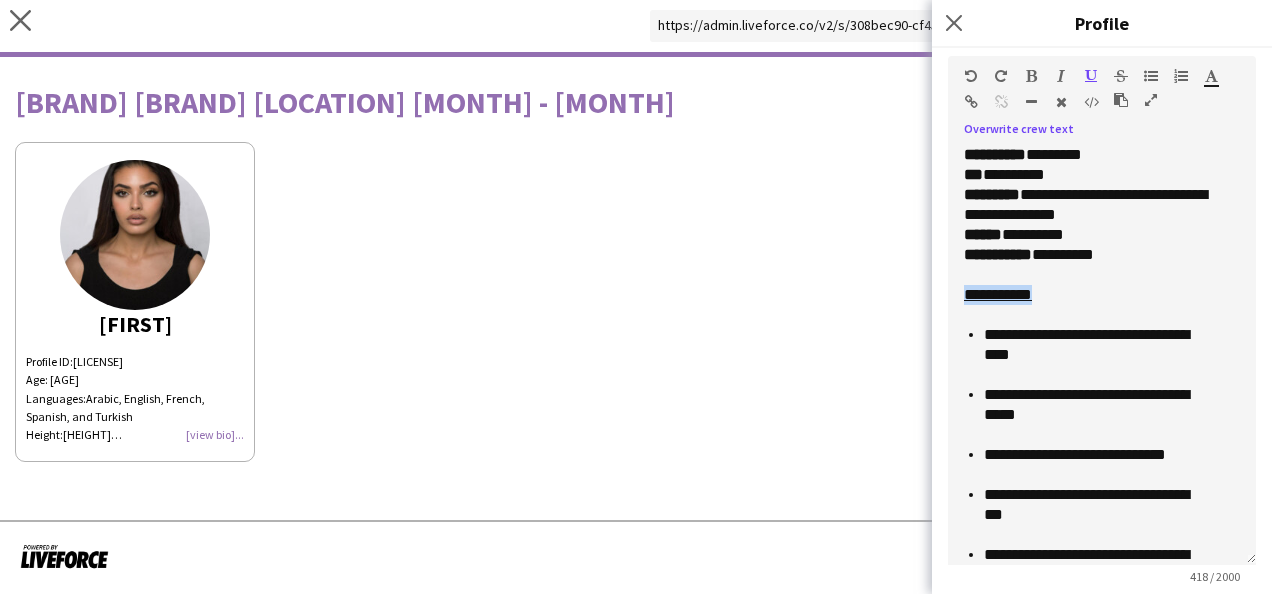 click at bounding box center [1031, 76] 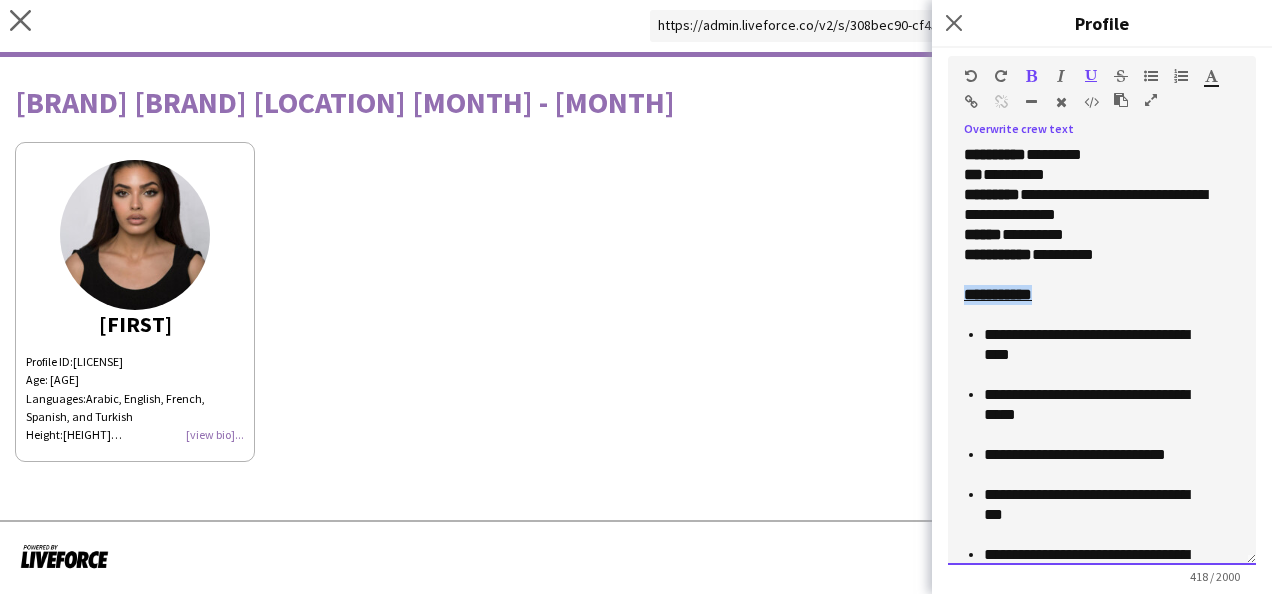 click on "**********" at bounding box center [1102, 295] 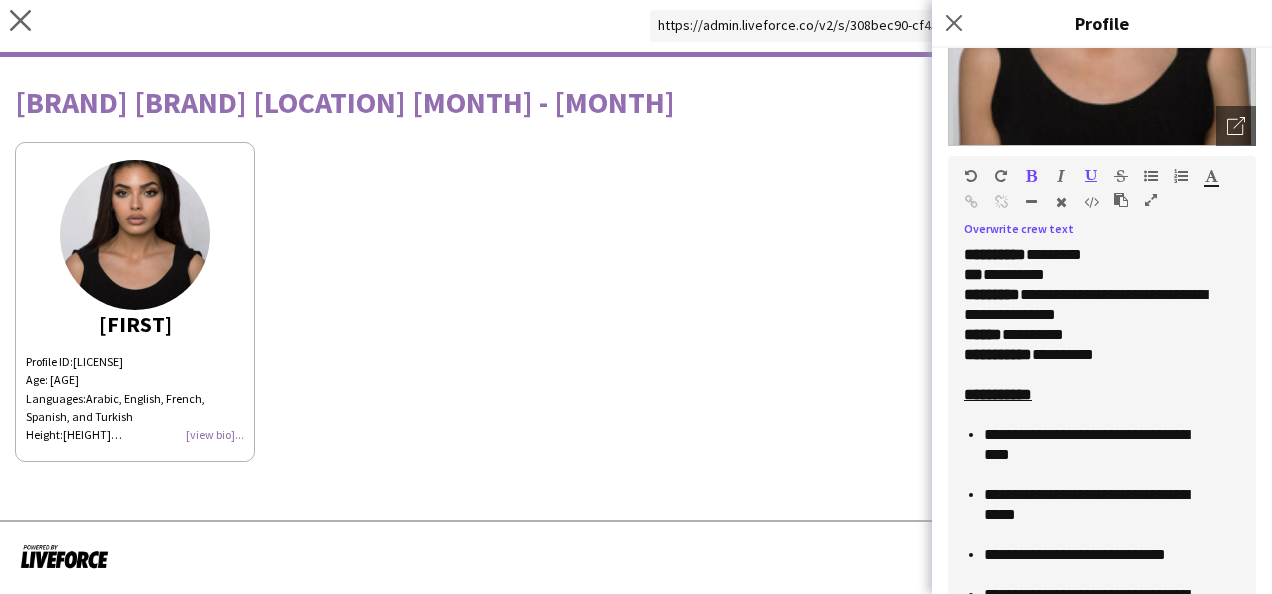 scroll, scrollTop: 385, scrollLeft: 0, axis: vertical 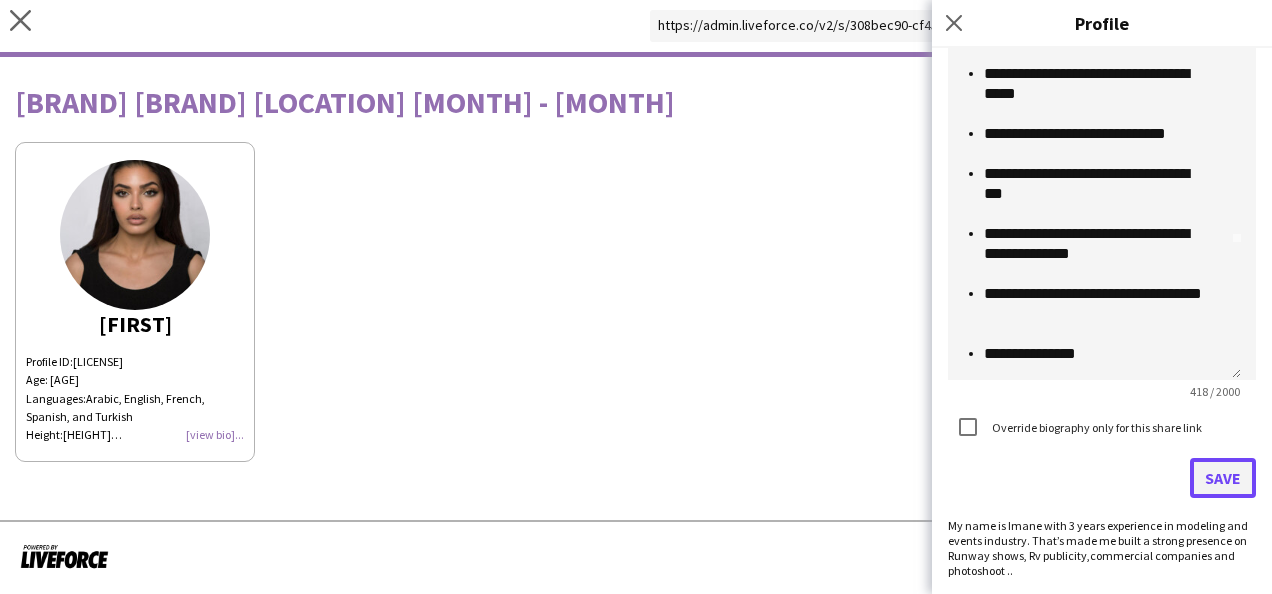 click on "Save" 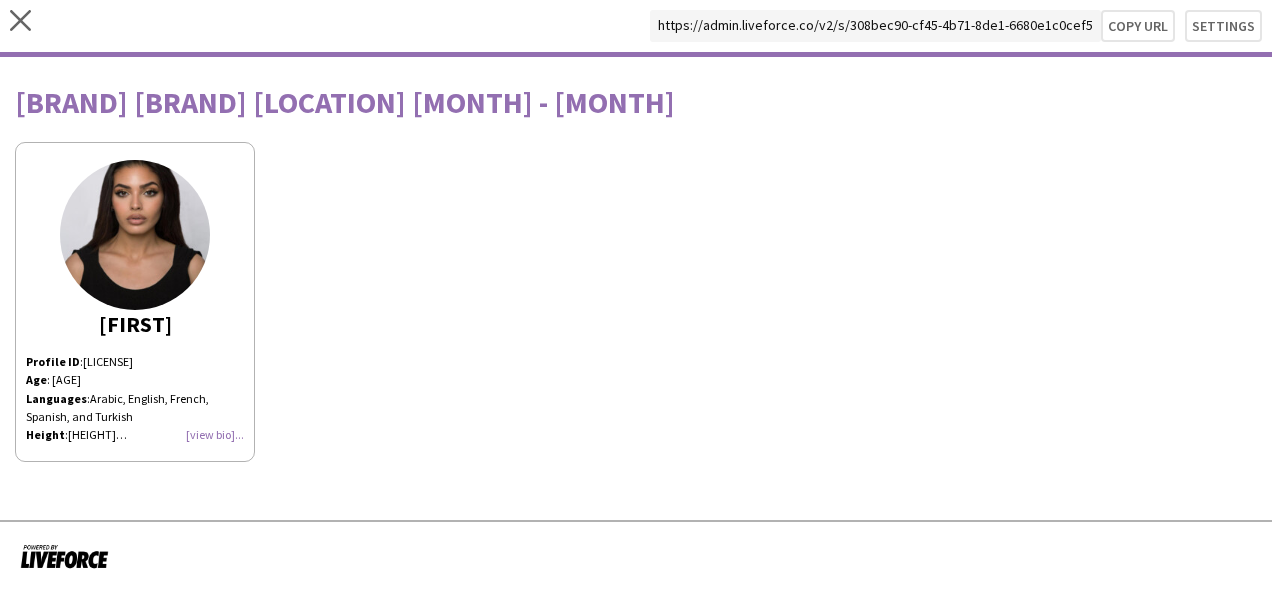 click on "Imane
Profile ID :  LF12547  Age :  26 Years Languages :  Arabic, English, French, Spanish, and Turkish Height :  172.7 cm Nationality :  Algerian Experience: Cosmetics Campaign for Dermactive Model Eyewear Campaign for I See Magasin Model Oran Fashion Week Runway Model Project Runway El Djazair Runway Model Qadetna El Djazairia Samira TV Featured Presenter  La Haute Couture Fashion Shoot Model Freelance Model" 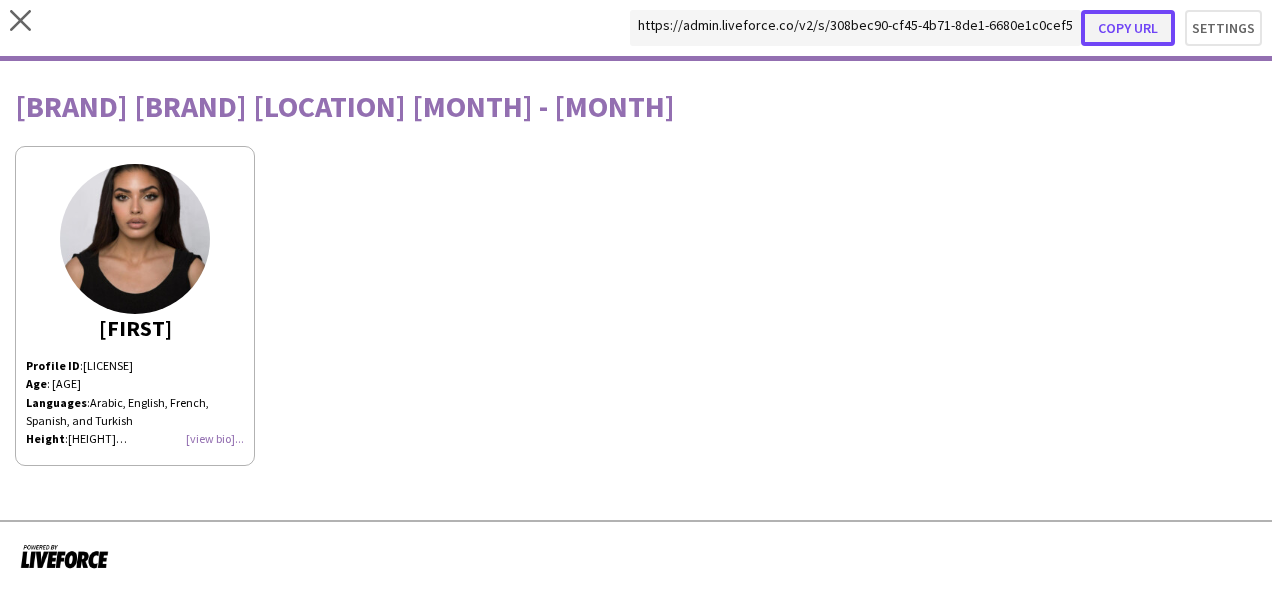 click on "Copy url" 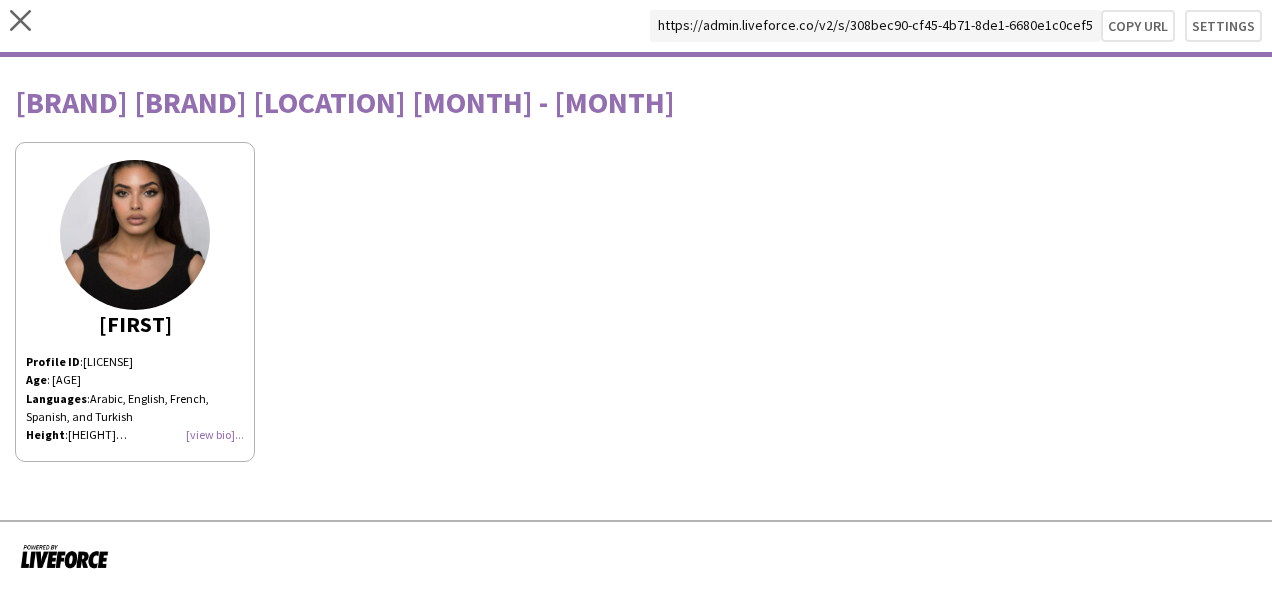 click on "Imane
Profile ID :  LF12547  Age :  26 Years Languages :  Arabic, English, French, Spanish, and Turkish Height :  172.7 cm Nationality :  Algerian Experience: Cosmetics Campaign for Dermactive Model Eyewear Campaign for I See Magasin Model Oran Fashion Week Runway Model Project Runway El Djazair Runway Model Qadetna El Djazairia Samira TV Featured Presenter  La Haute Couture Fashion Shoot Model Freelance Model" 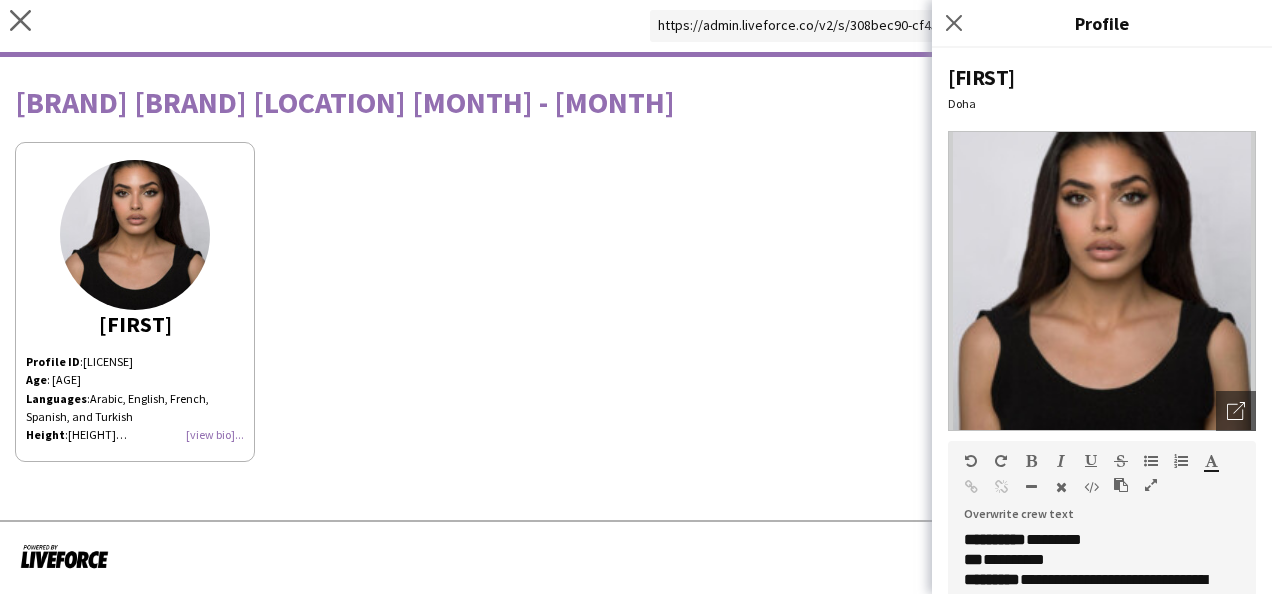 scroll, scrollTop: 250, scrollLeft: 0, axis: vertical 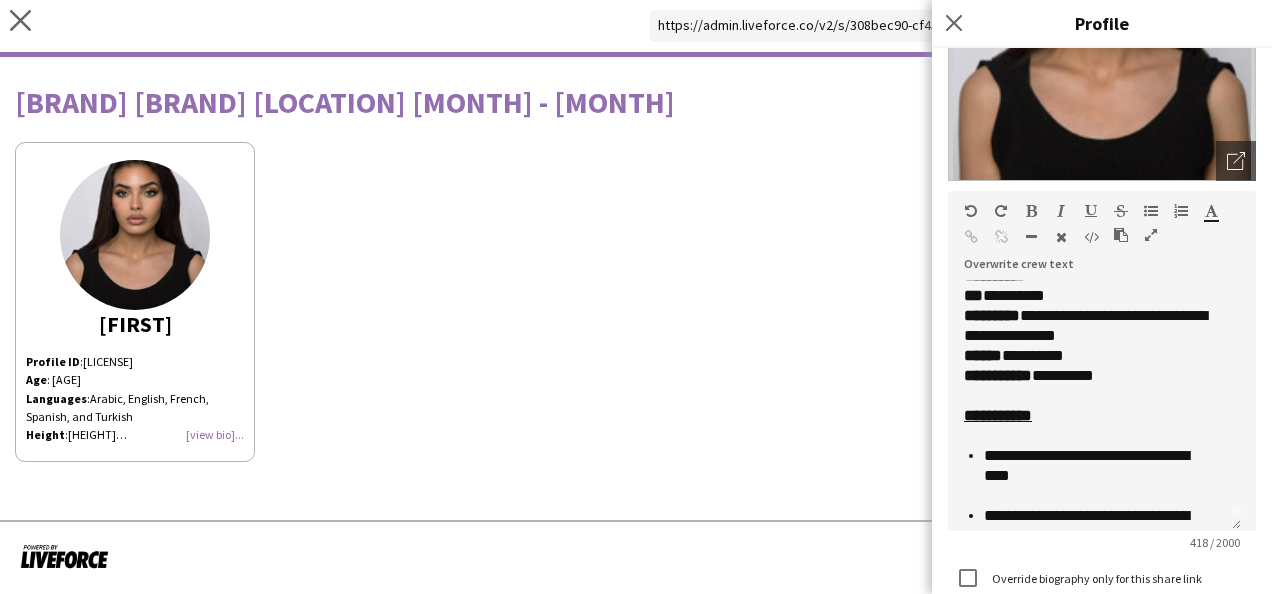 drag, startPoint x: 1231, startPoint y: 372, endPoint x: 1228, endPoint y: 539, distance: 167.02695 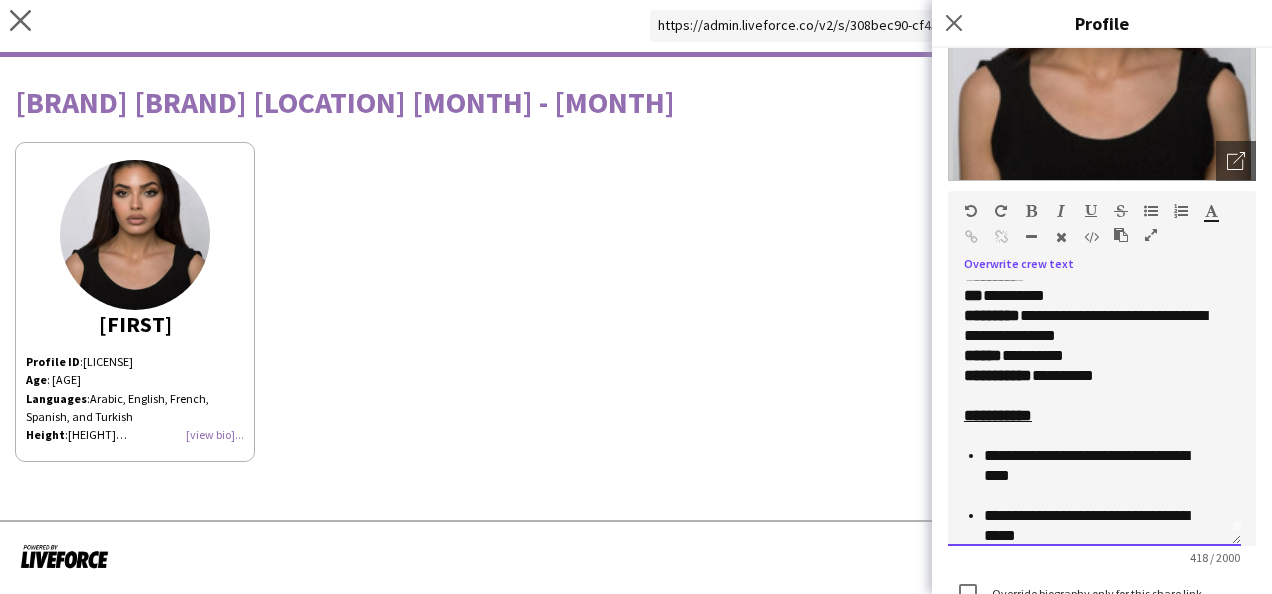 click on "**********" at bounding box center (1096, 466) 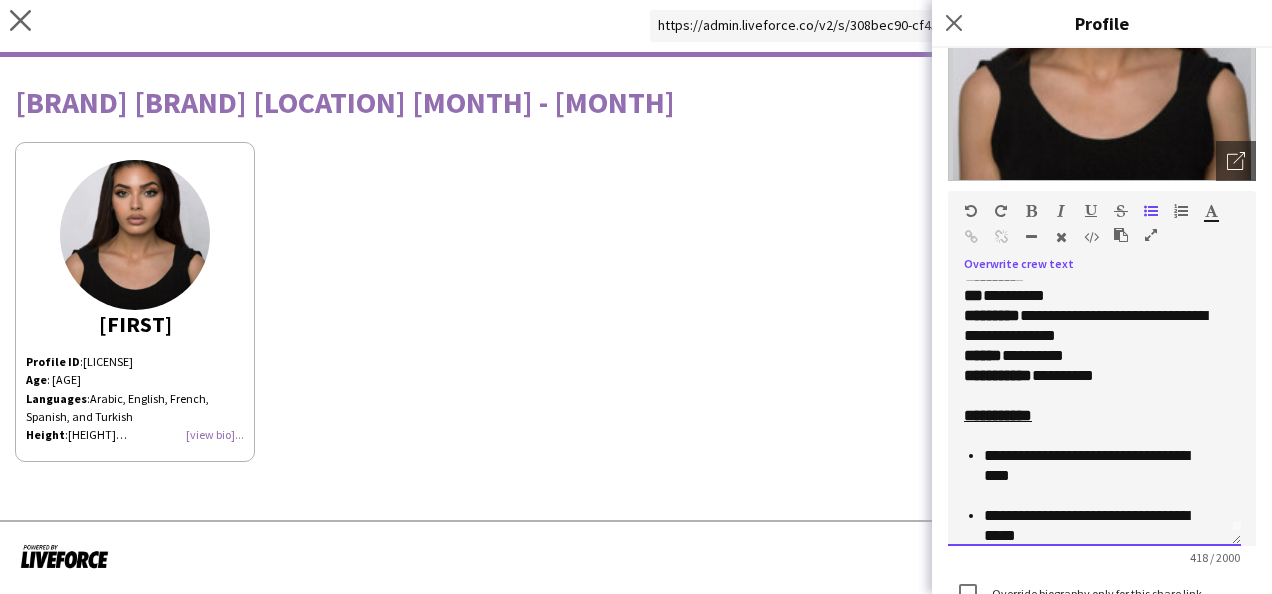 type 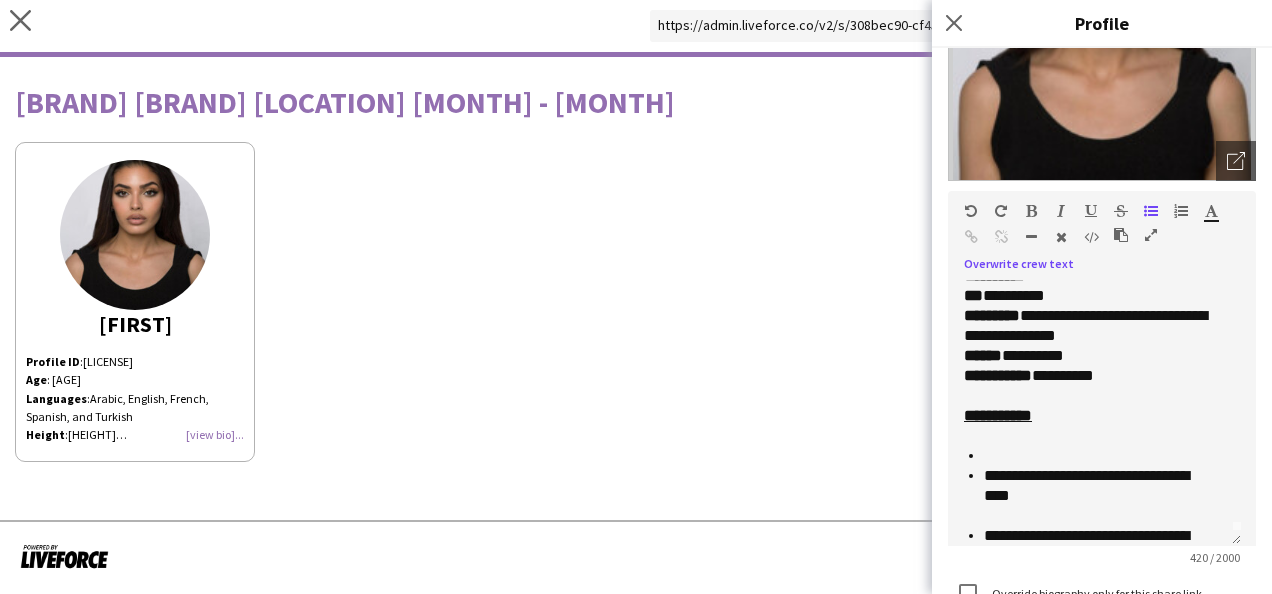 click at bounding box center [1121, 235] 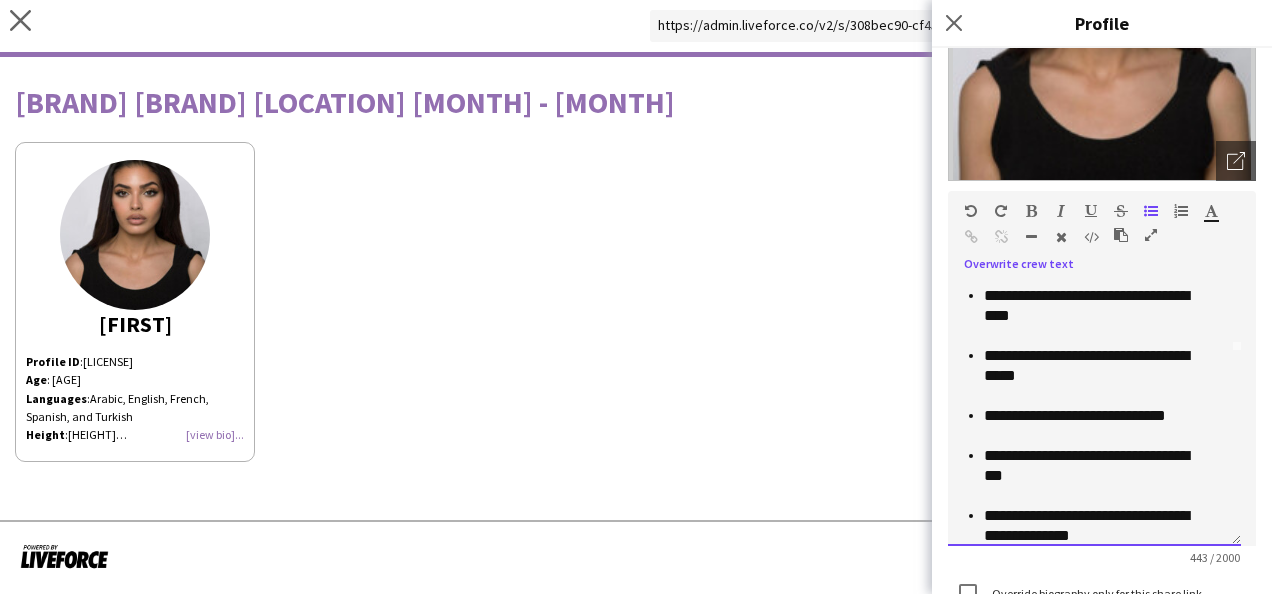 scroll, scrollTop: 196, scrollLeft: 0, axis: vertical 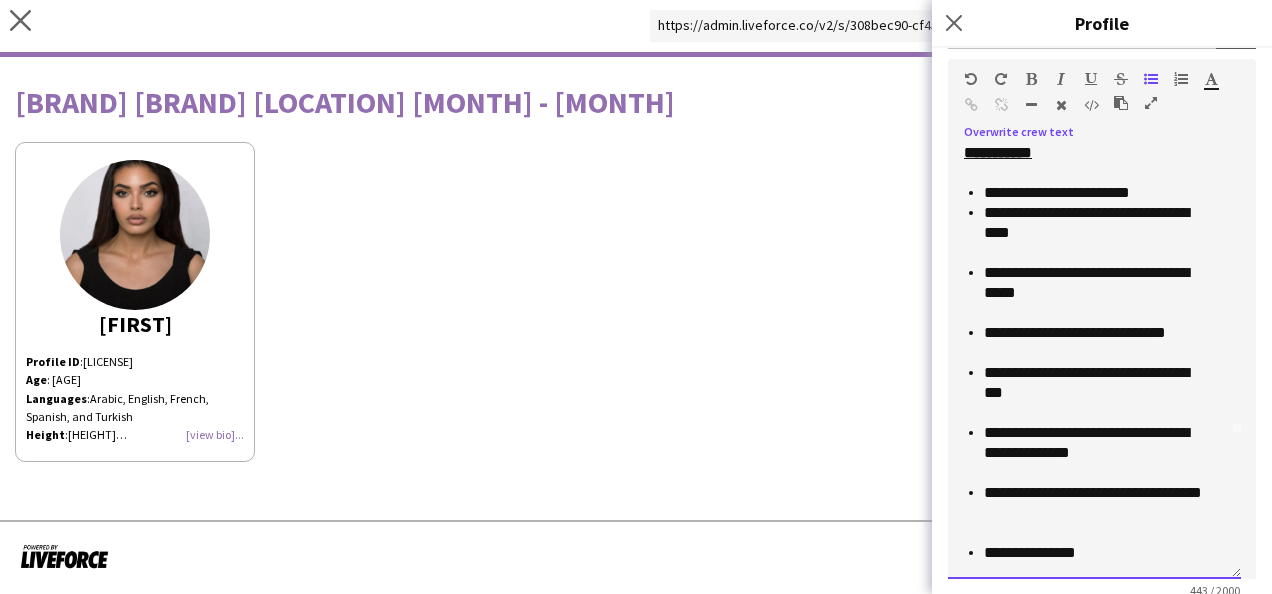 drag, startPoint x: 1228, startPoint y: 408, endPoint x: 1219, endPoint y: 570, distance: 162.2498 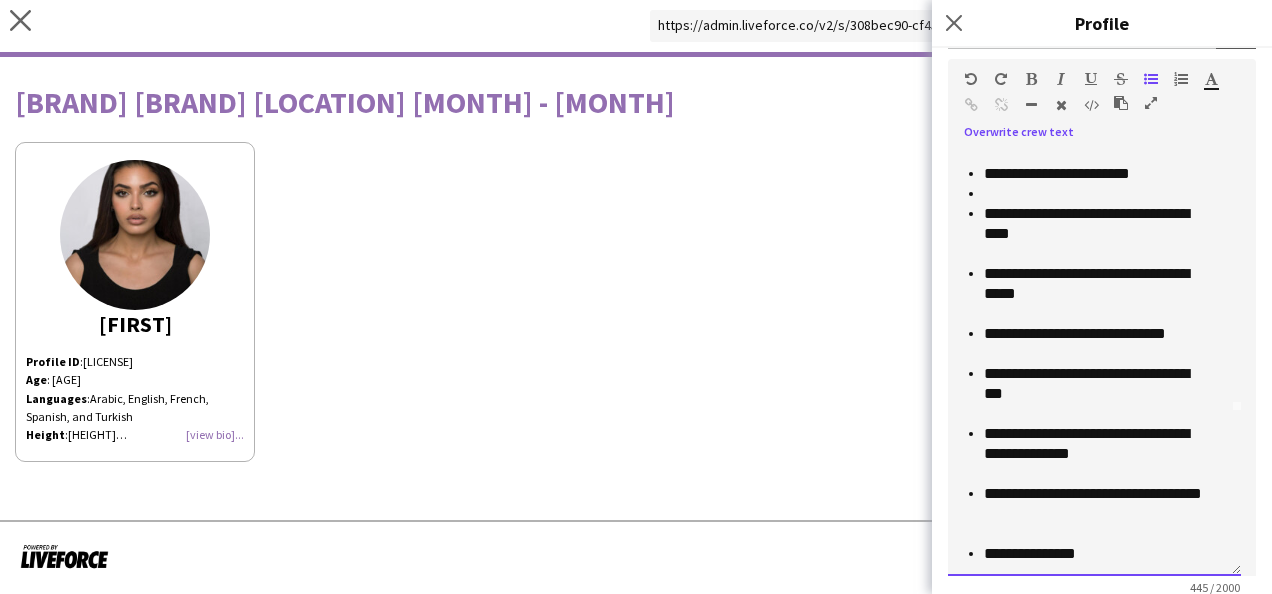 click on "**********" at bounding box center [1096, 174] 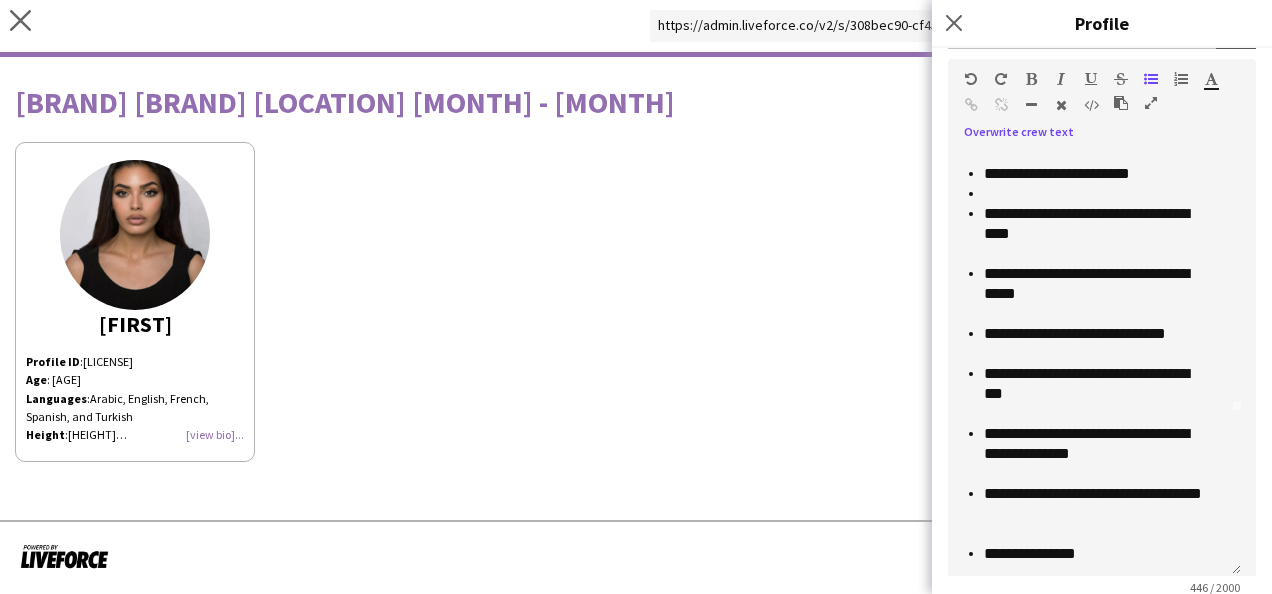 click at bounding box center (1121, 103) 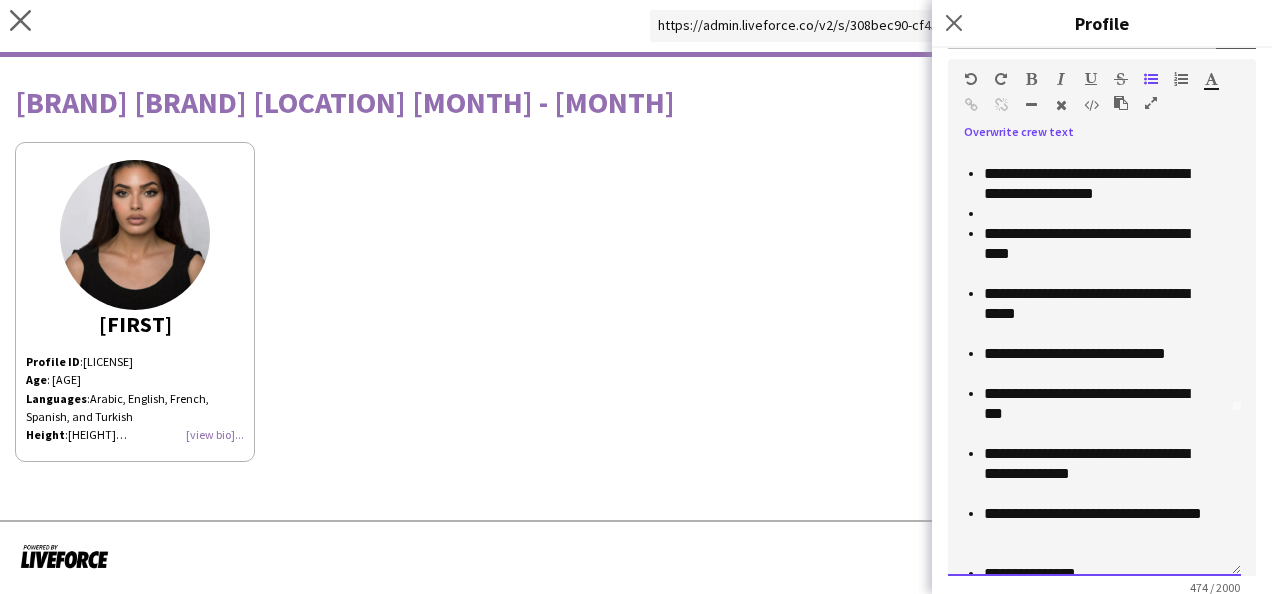 click at bounding box center [1099, 109] 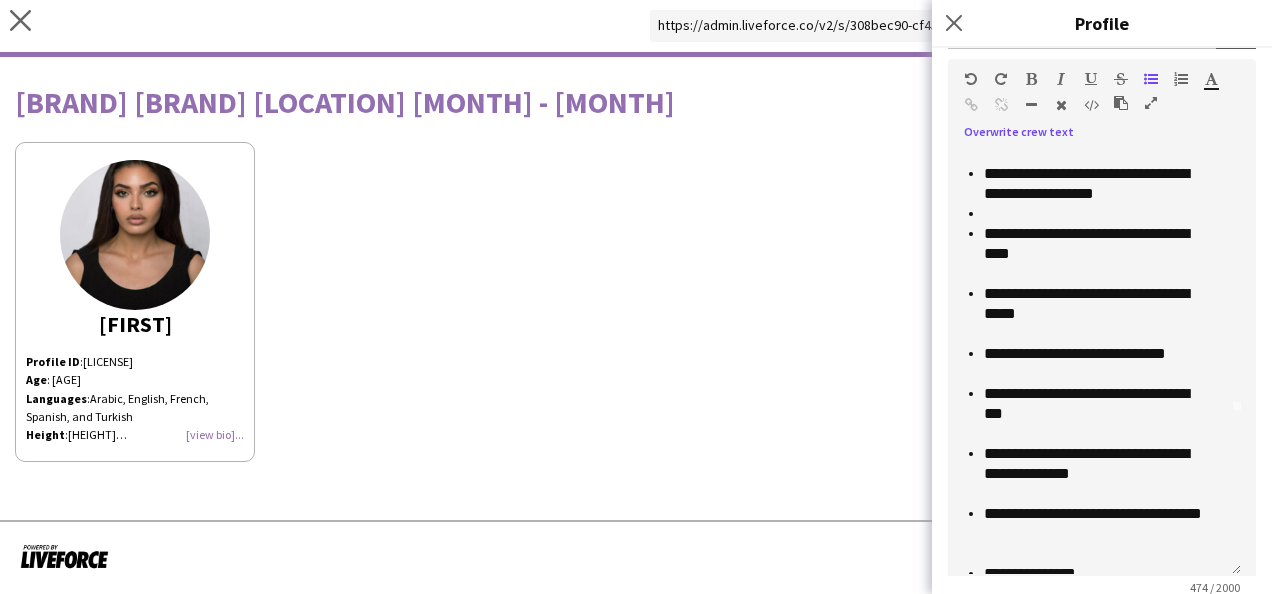 click at bounding box center (1121, 103) 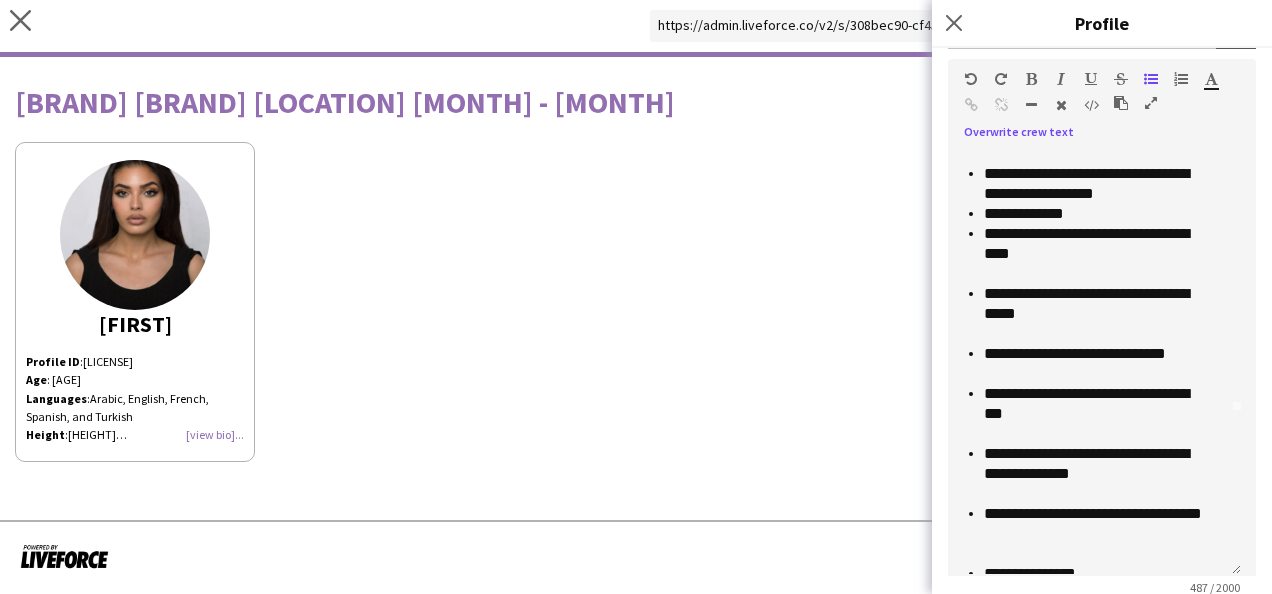click at bounding box center [1121, 103] 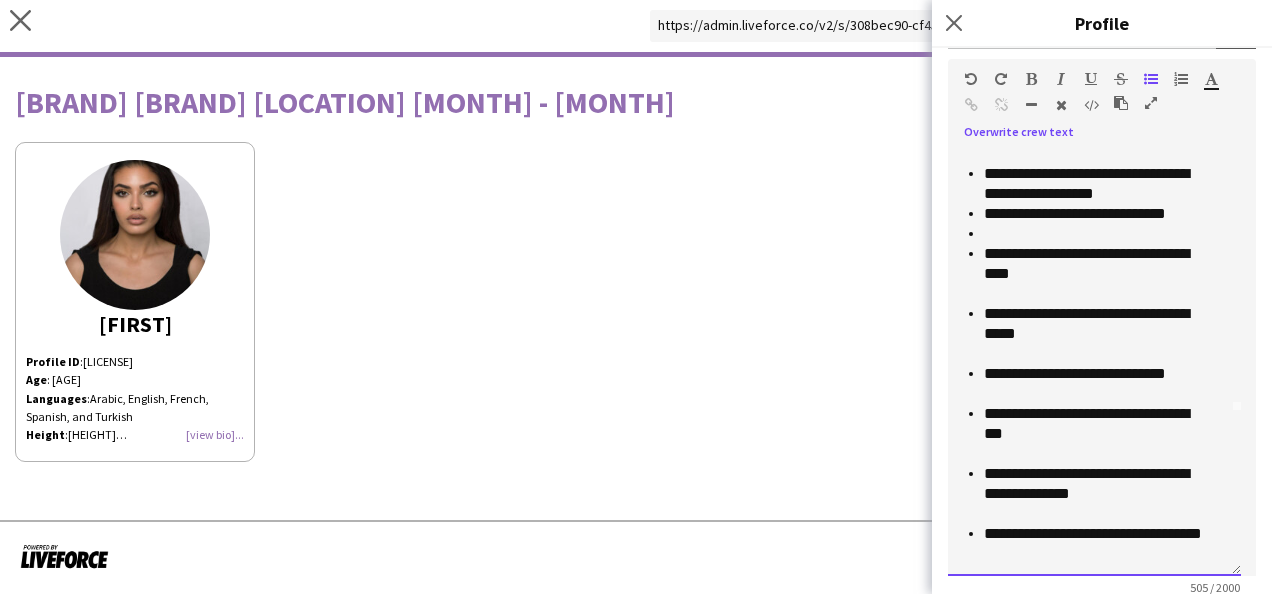 click on "**********" at bounding box center [1096, 184] 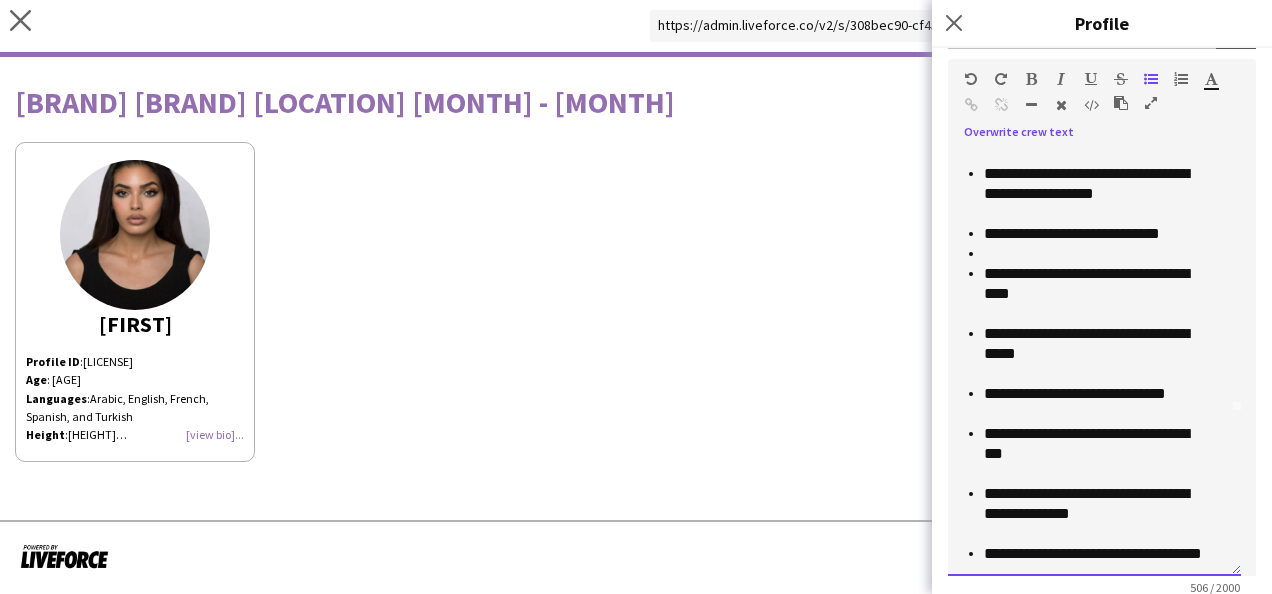 click at bounding box center [1104, 254] 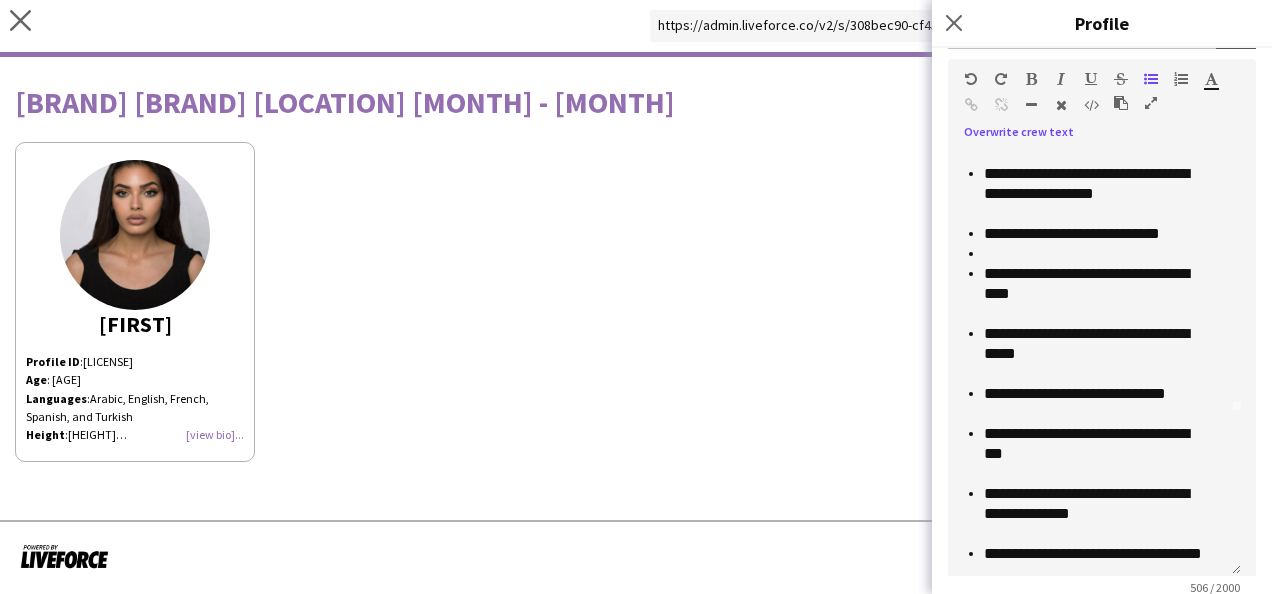 click at bounding box center (1121, 103) 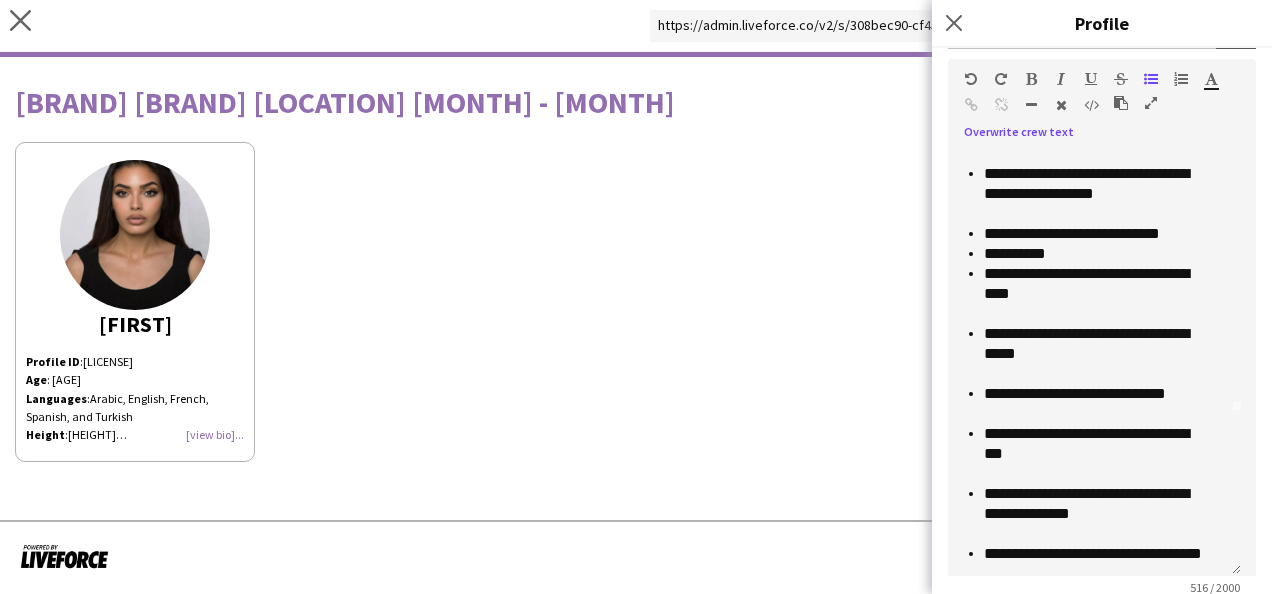 click at bounding box center (1121, 103) 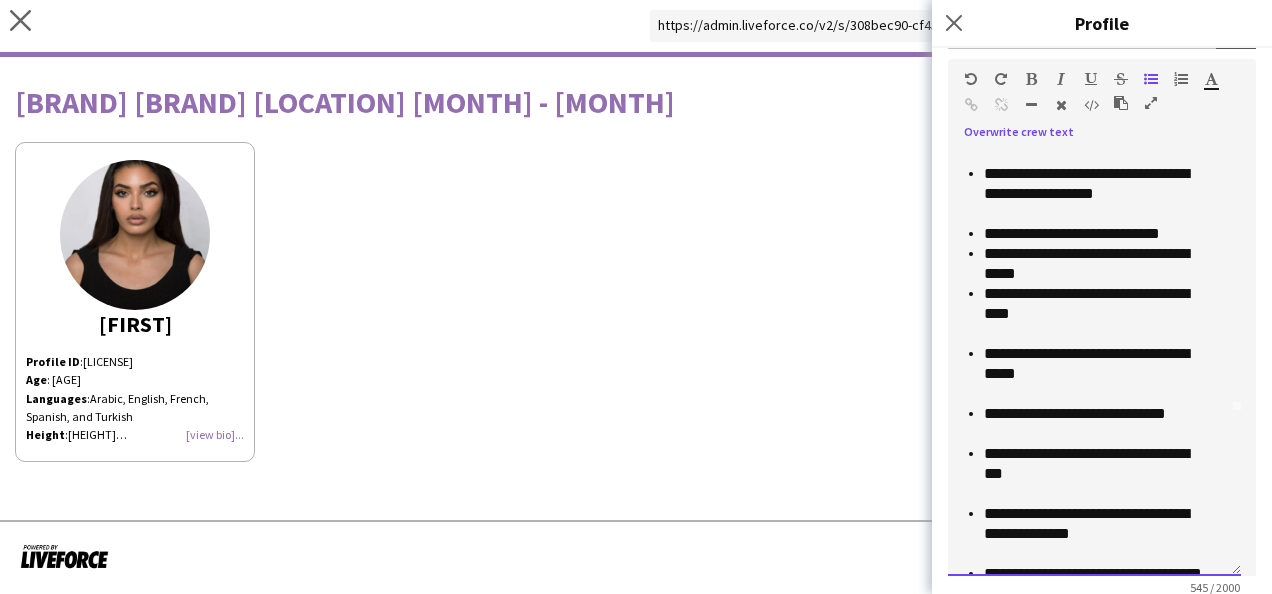 click on "**********" at bounding box center [1096, 264] 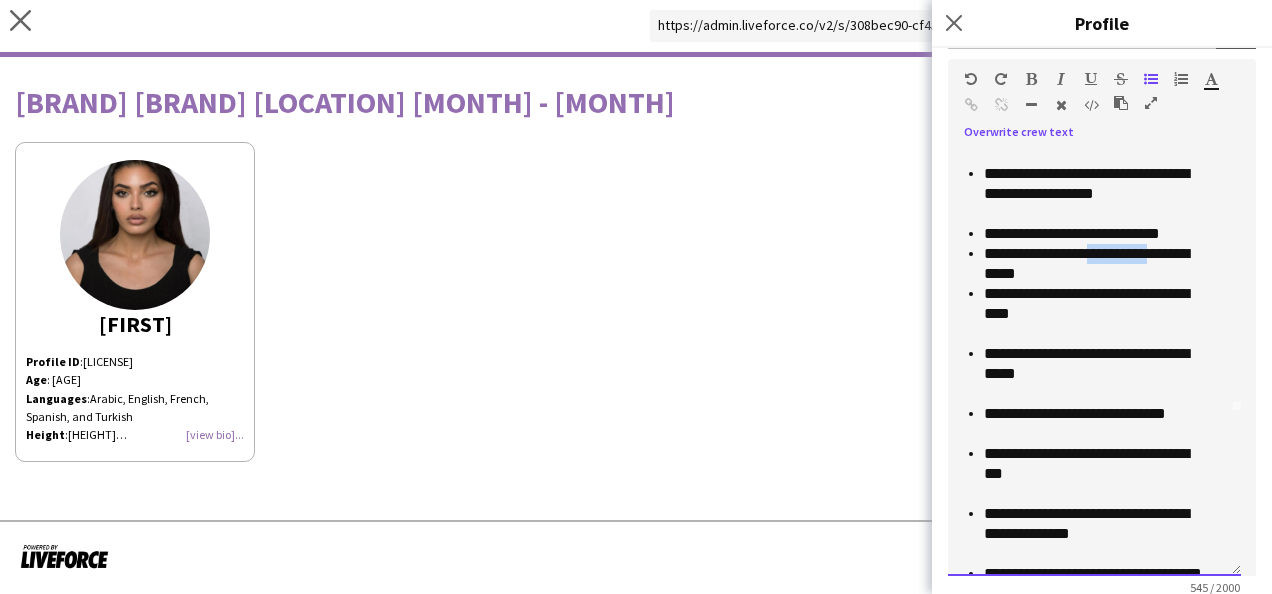 click on "**********" at bounding box center [1096, 264] 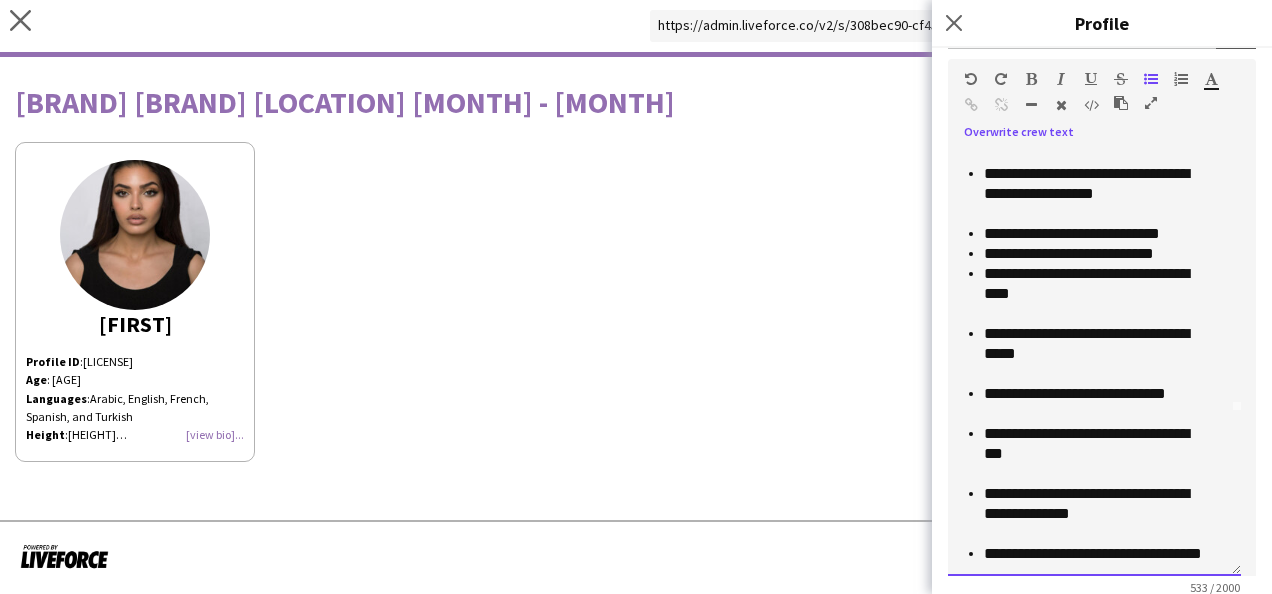 click on "**********" at bounding box center [1096, 254] 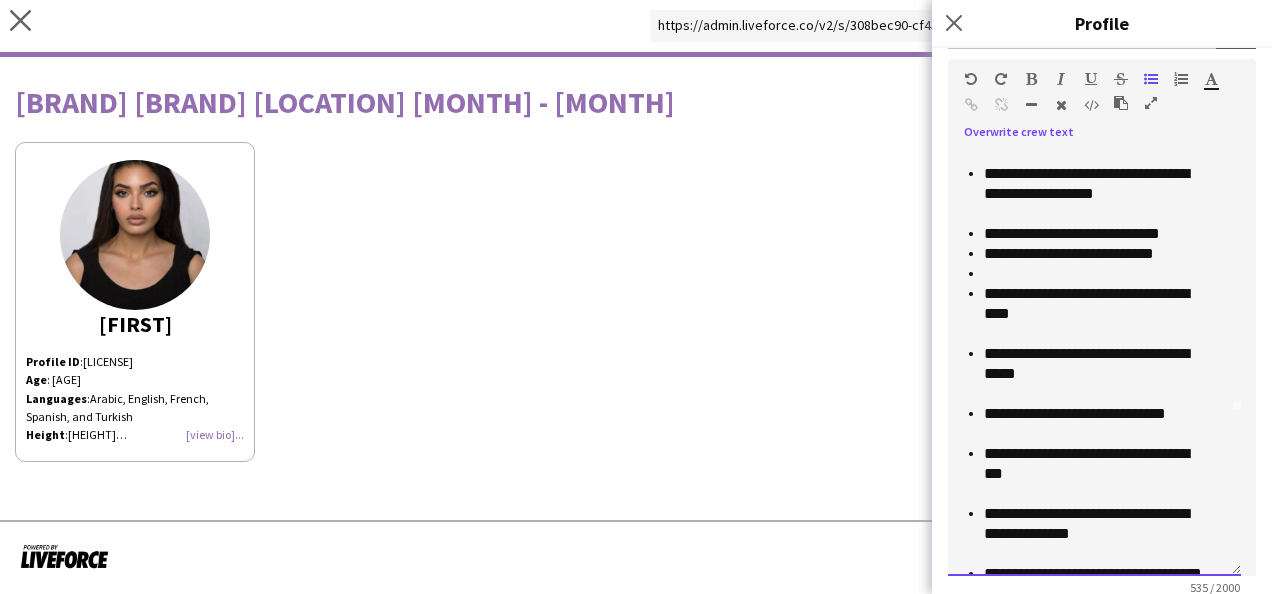 click on "**********" at bounding box center [1096, 234] 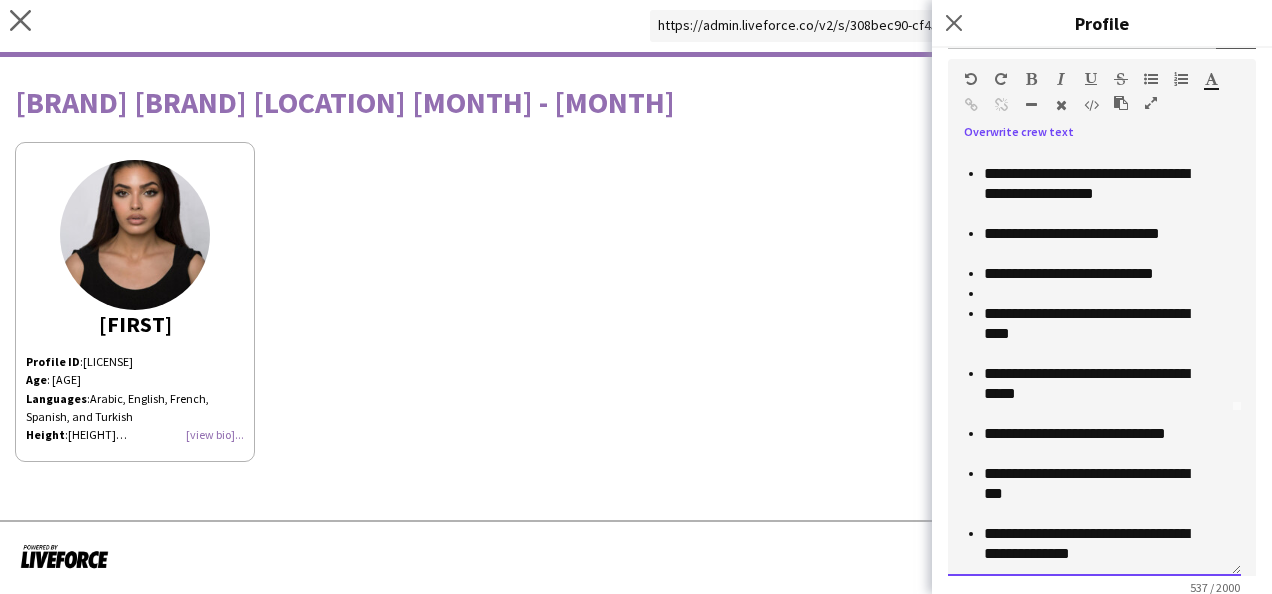 click at bounding box center (1104, 294) 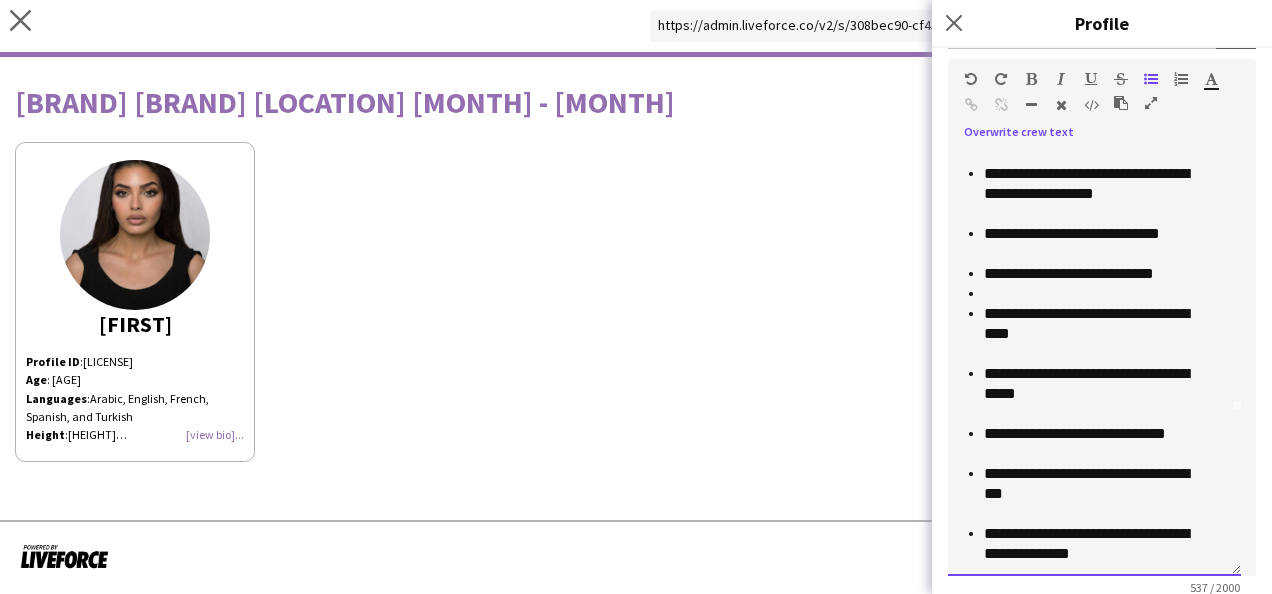 click at bounding box center [1144, 107] 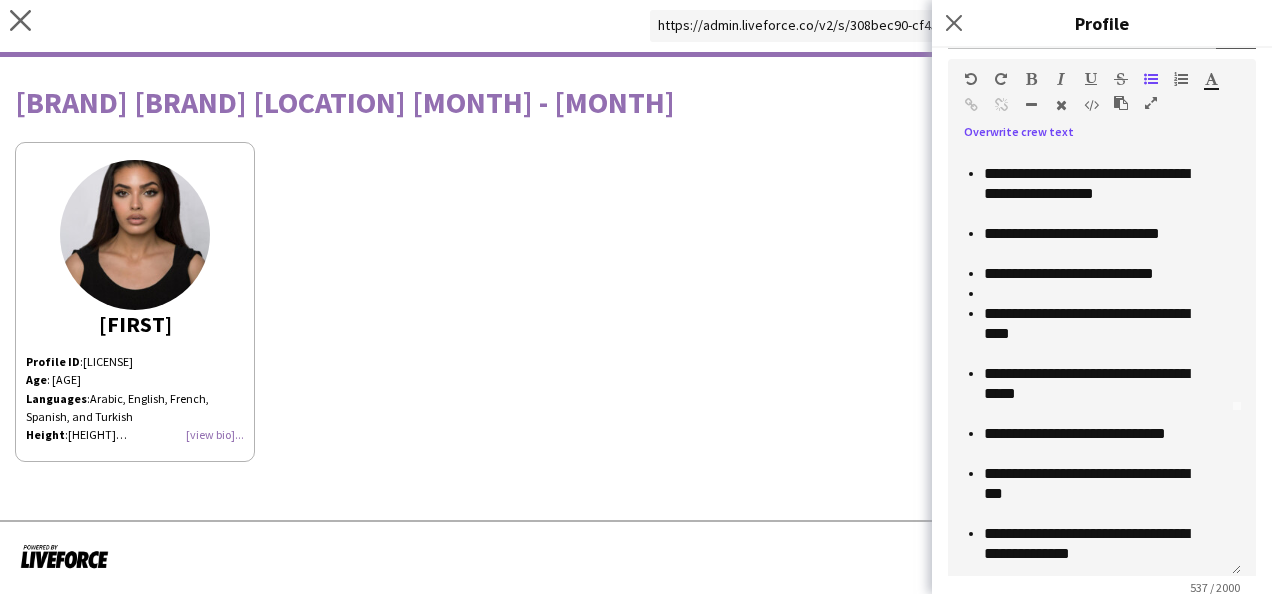 click at bounding box center (1121, 103) 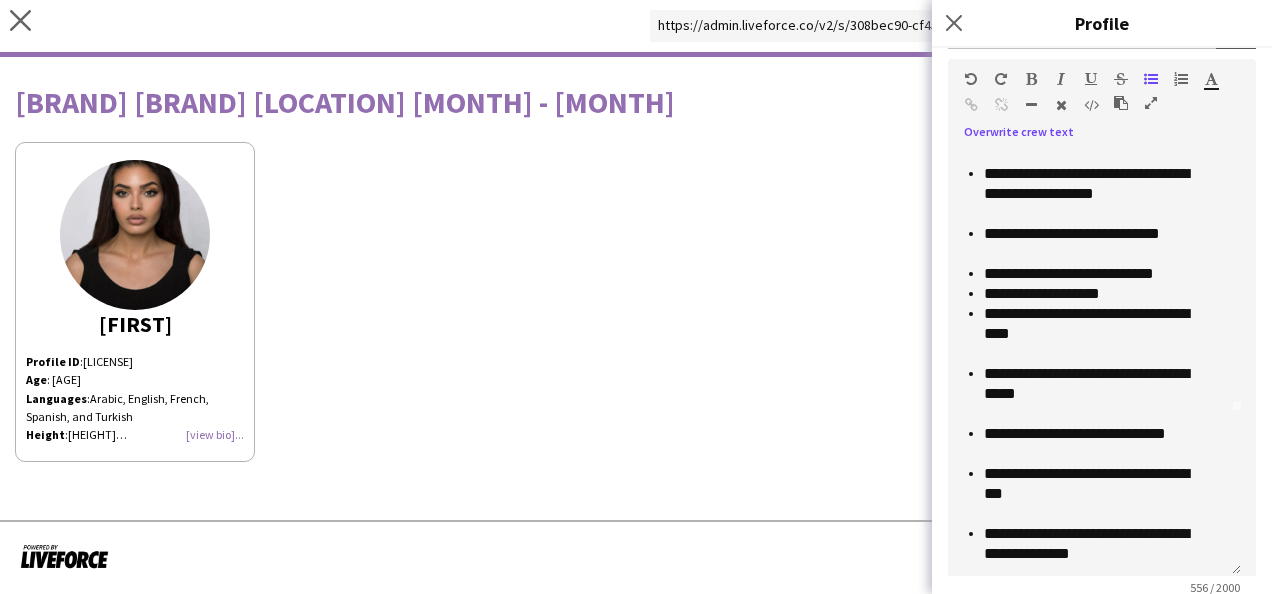 click at bounding box center (1121, 103) 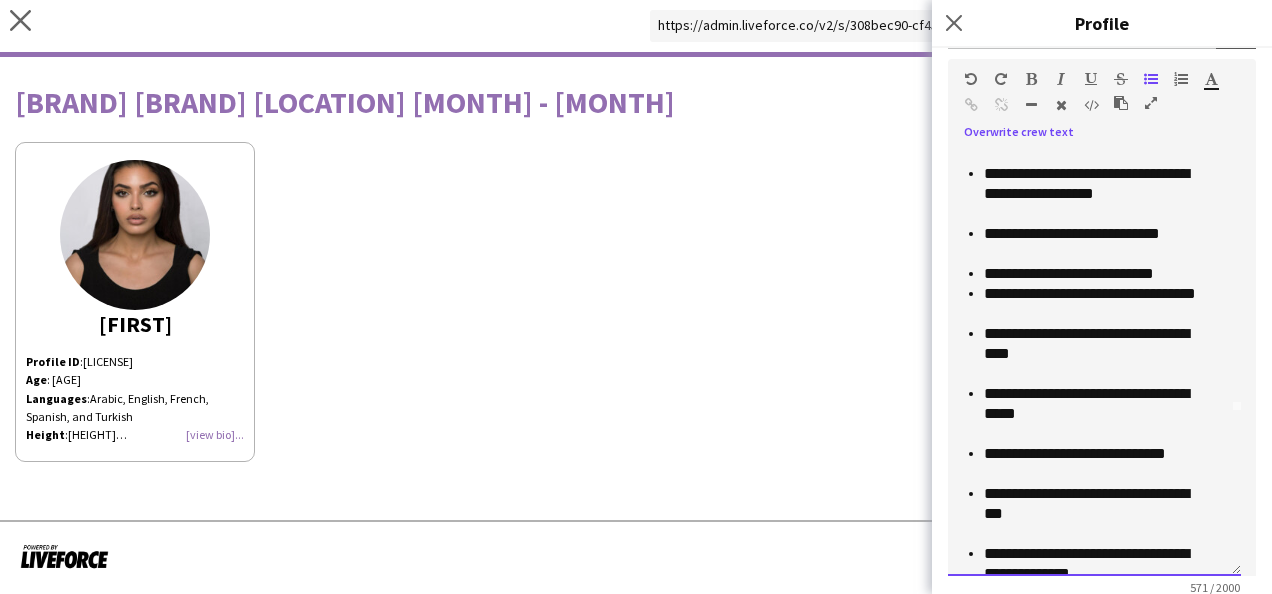 click on "**********" at bounding box center [1096, 274] 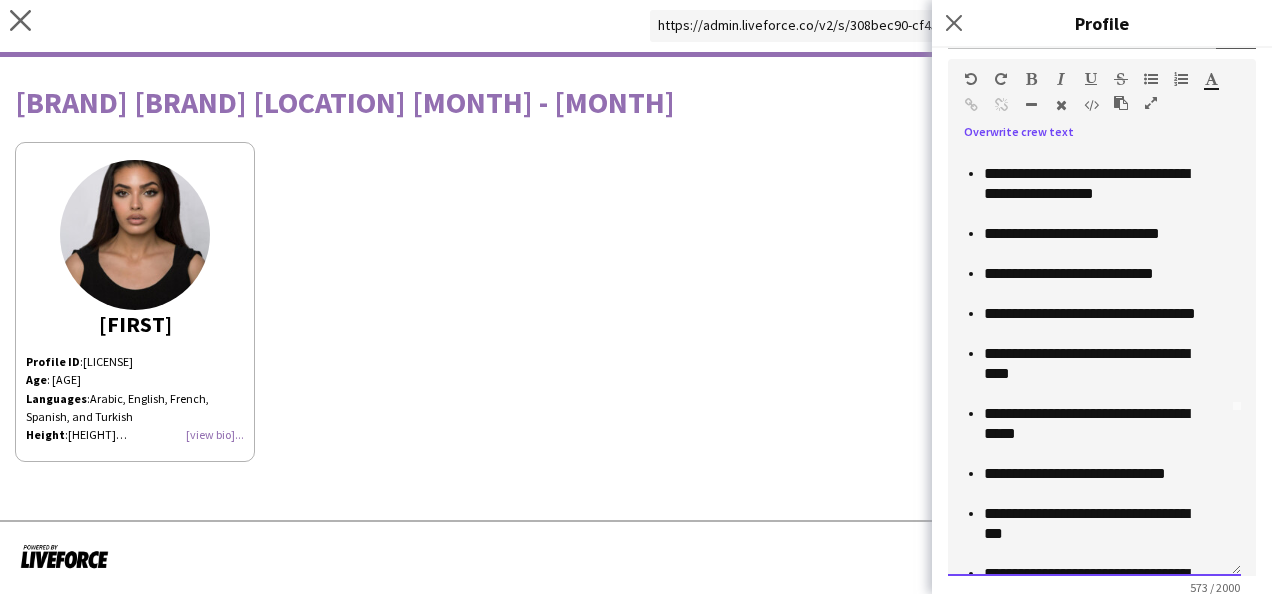 click on "**********" at bounding box center (1096, 324) 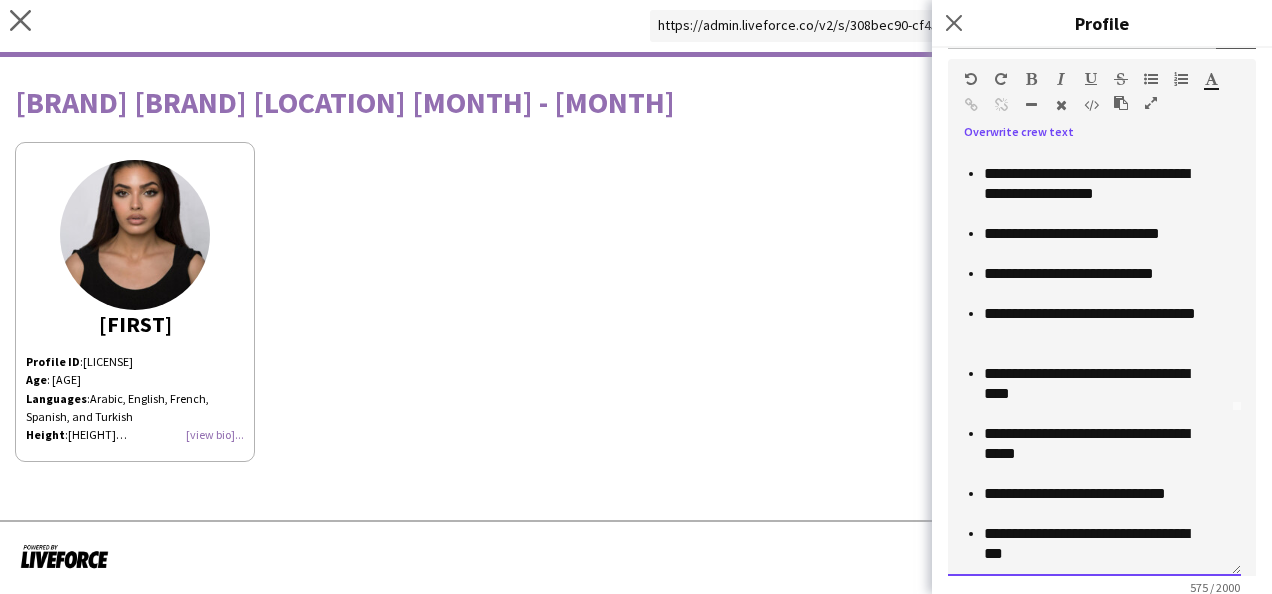 click on "**********" at bounding box center [1096, 324] 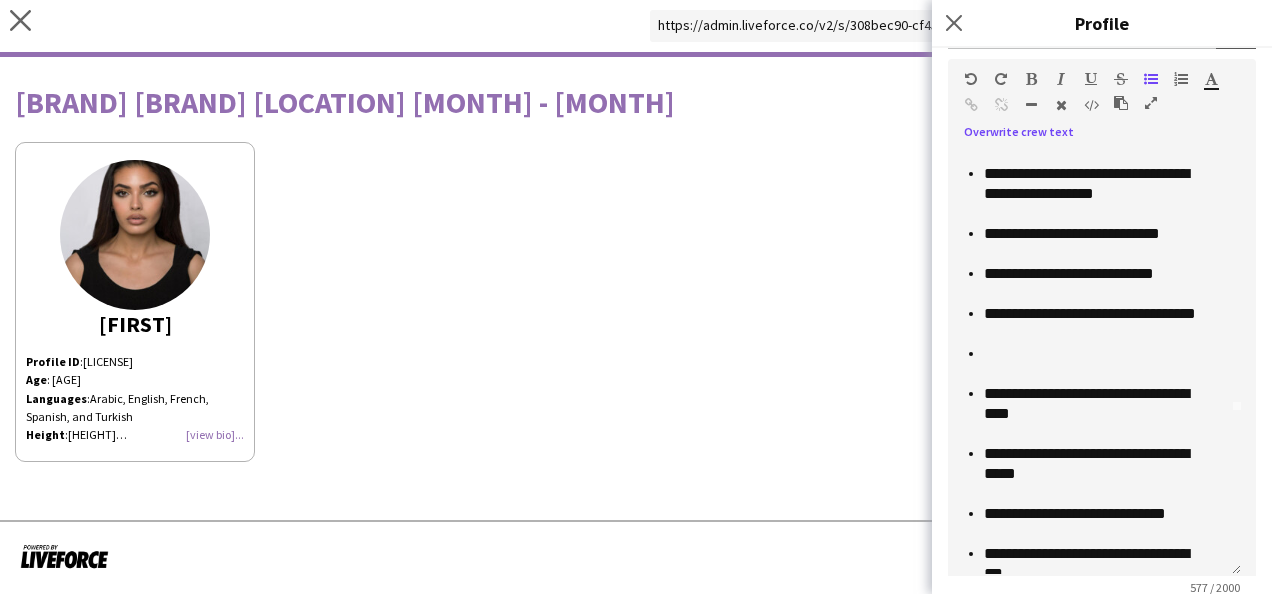 click at bounding box center (1121, 103) 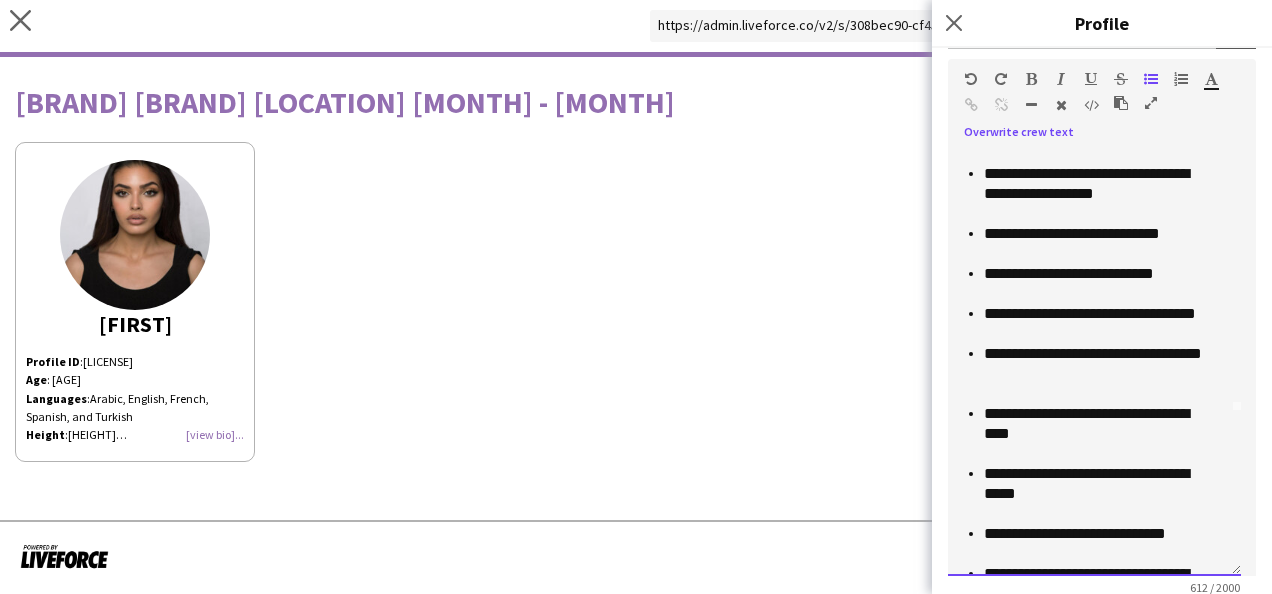 click on "**********" at bounding box center (1096, 324) 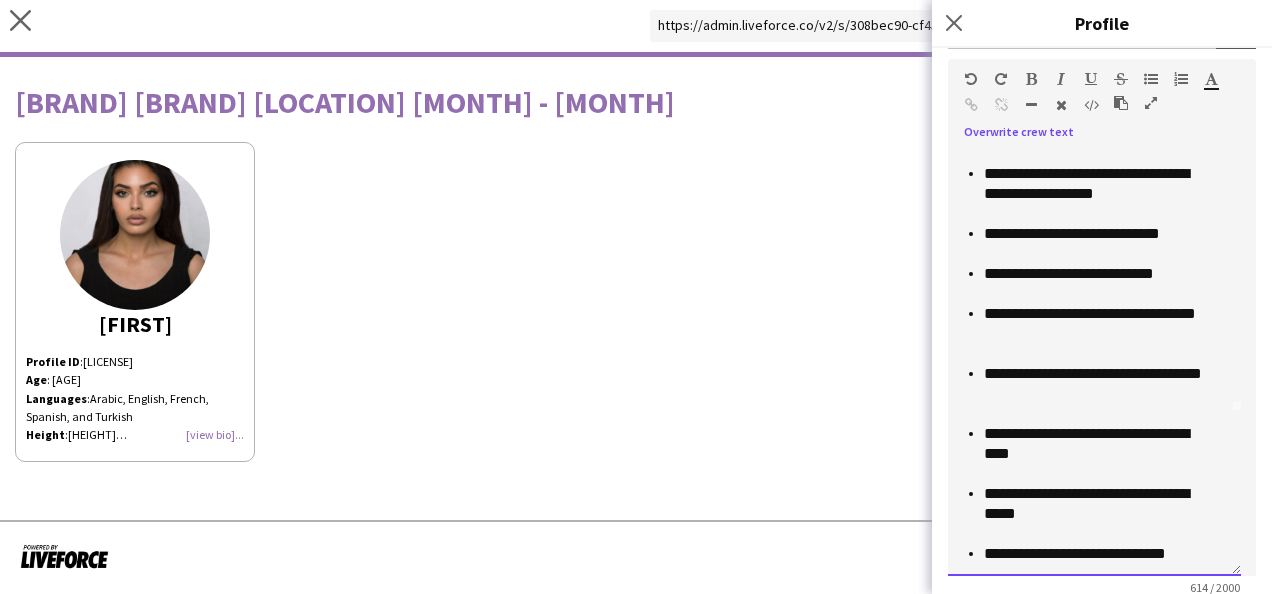 click on "**********" at bounding box center [1096, 384] 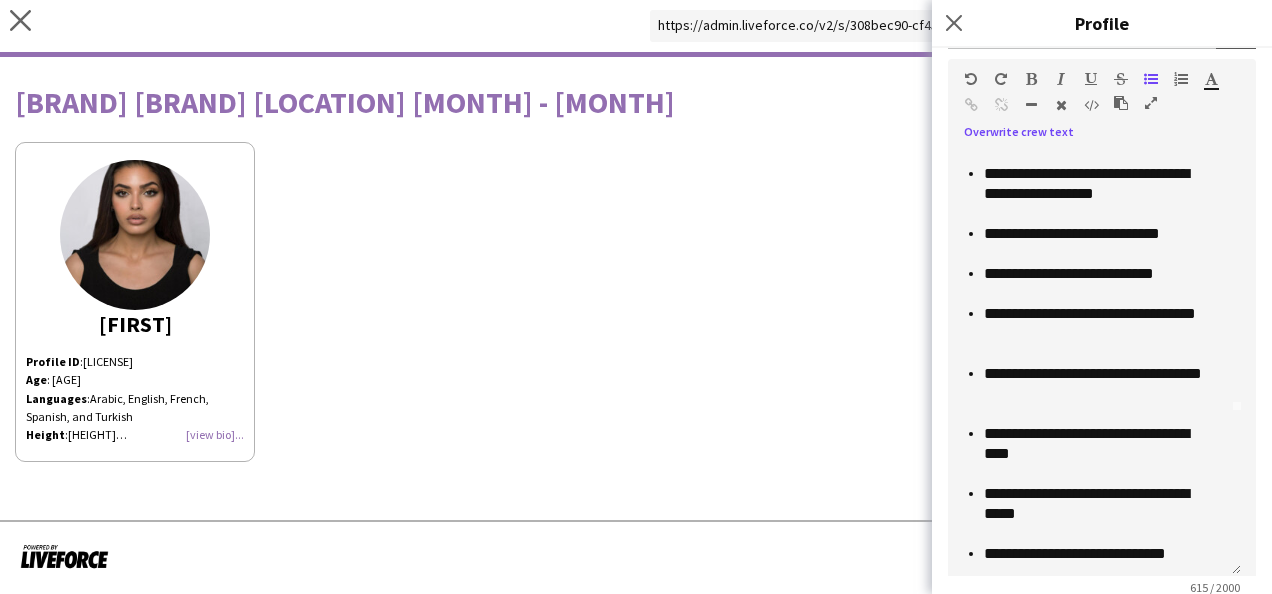 click at bounding box center (1121, 103) 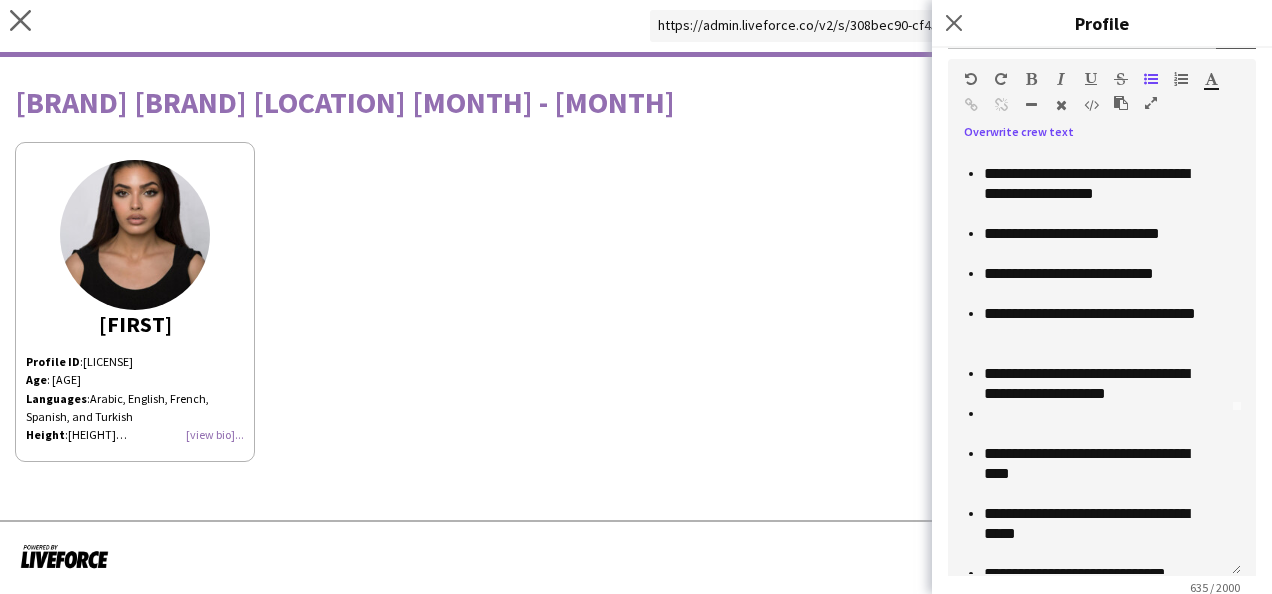 click at bounding box center [1121, 103] 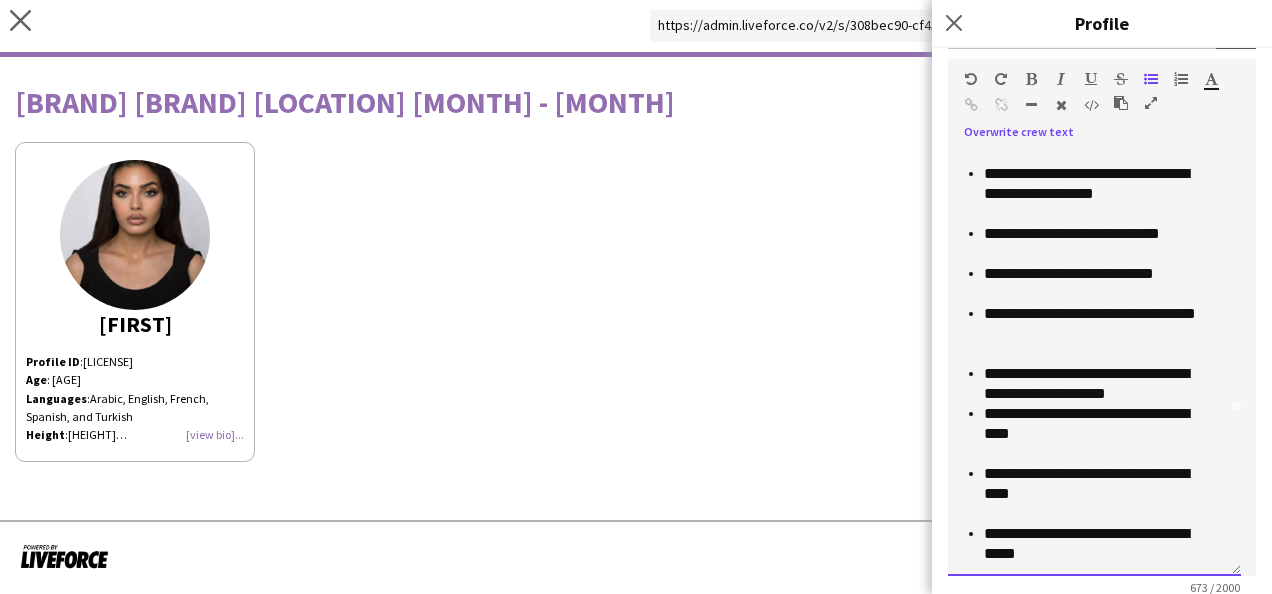 click on "**********" at bounding box center (1096, 384) 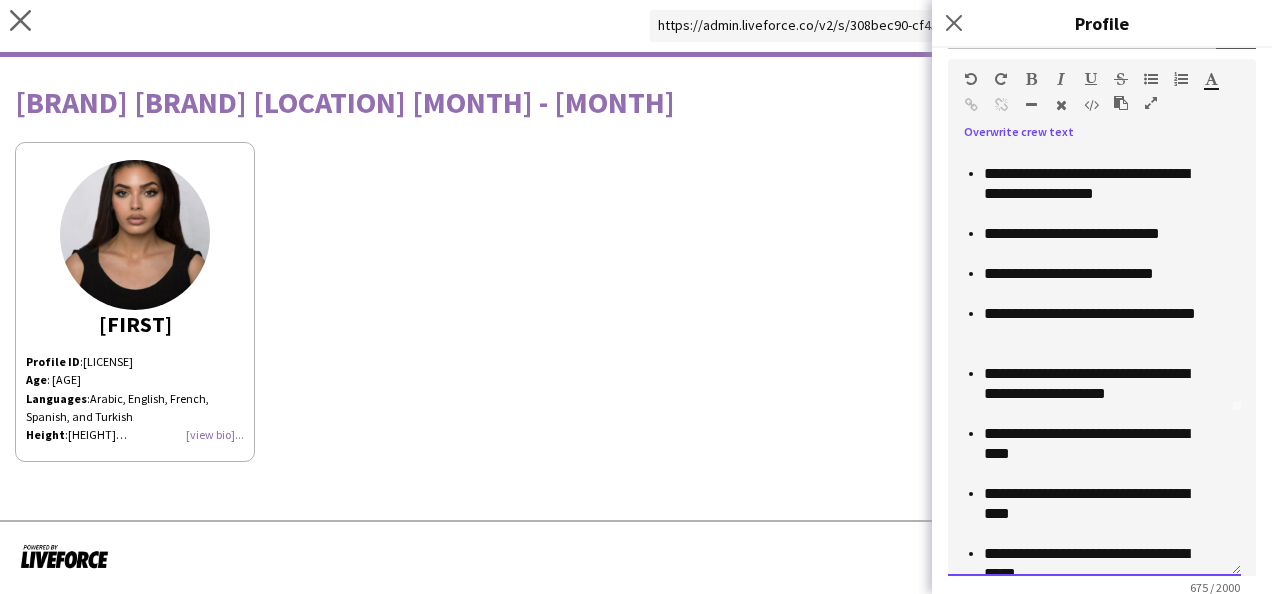 click on "**********" at bounding box center [1096, 444] 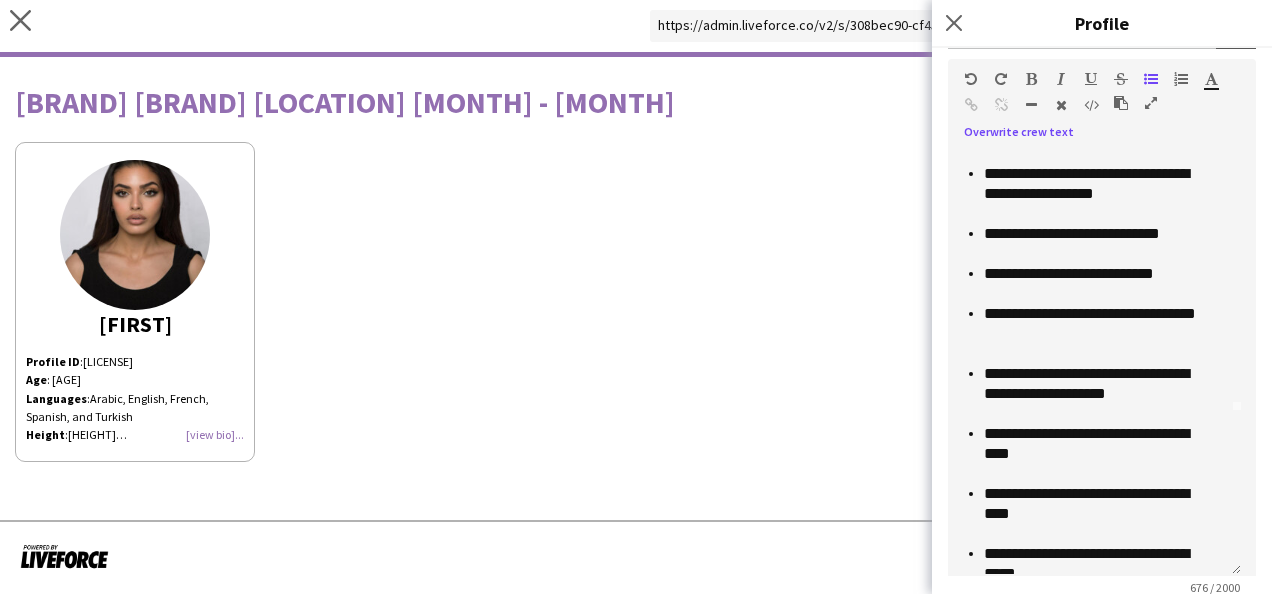 click at bounding box center [1121, 103] 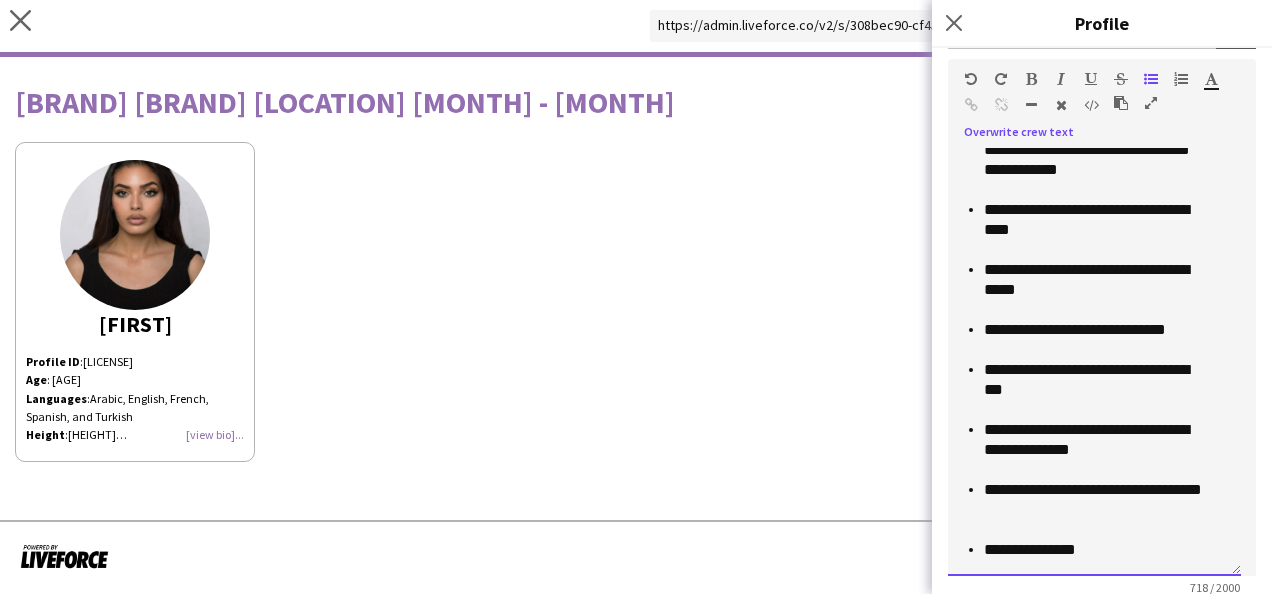 scroll, scrollTop: 488, scrollLeft: 0, axis: vertical 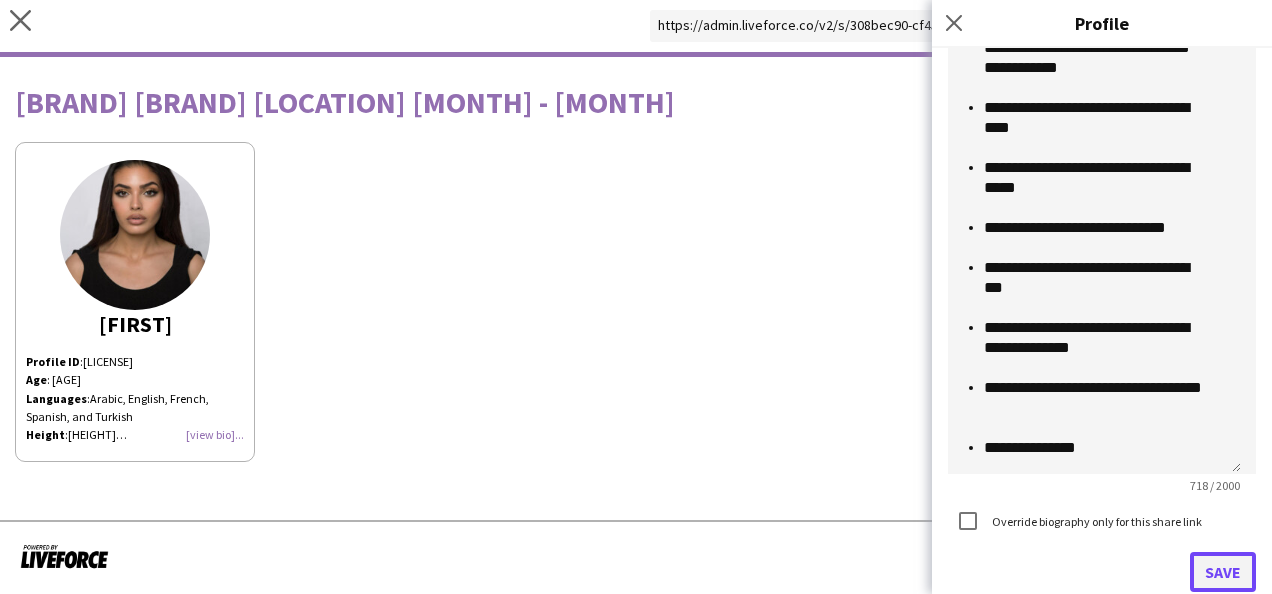 click on "Save" 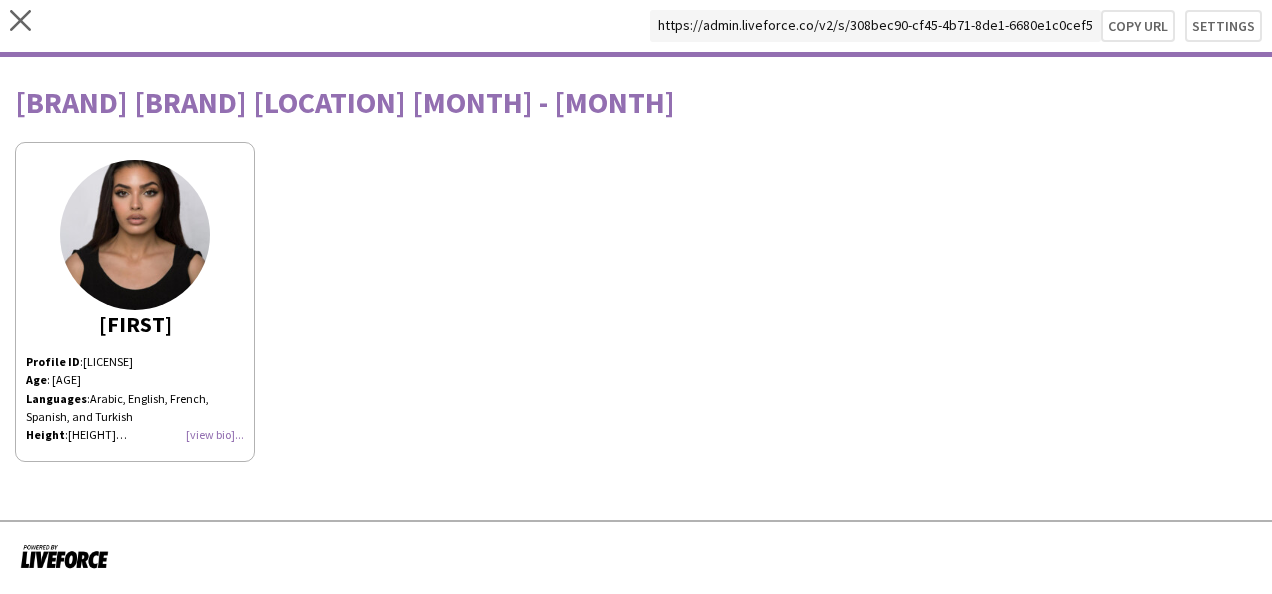 click 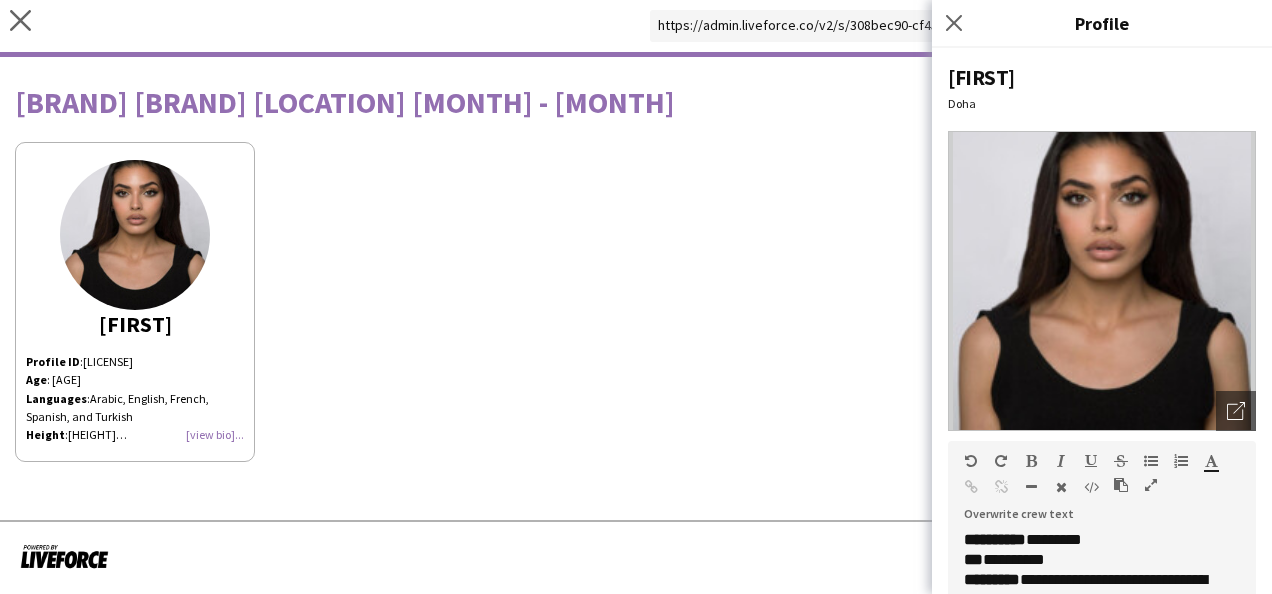 scroll, scrollTop: 250, scrollLeft: 0, axis: vertical 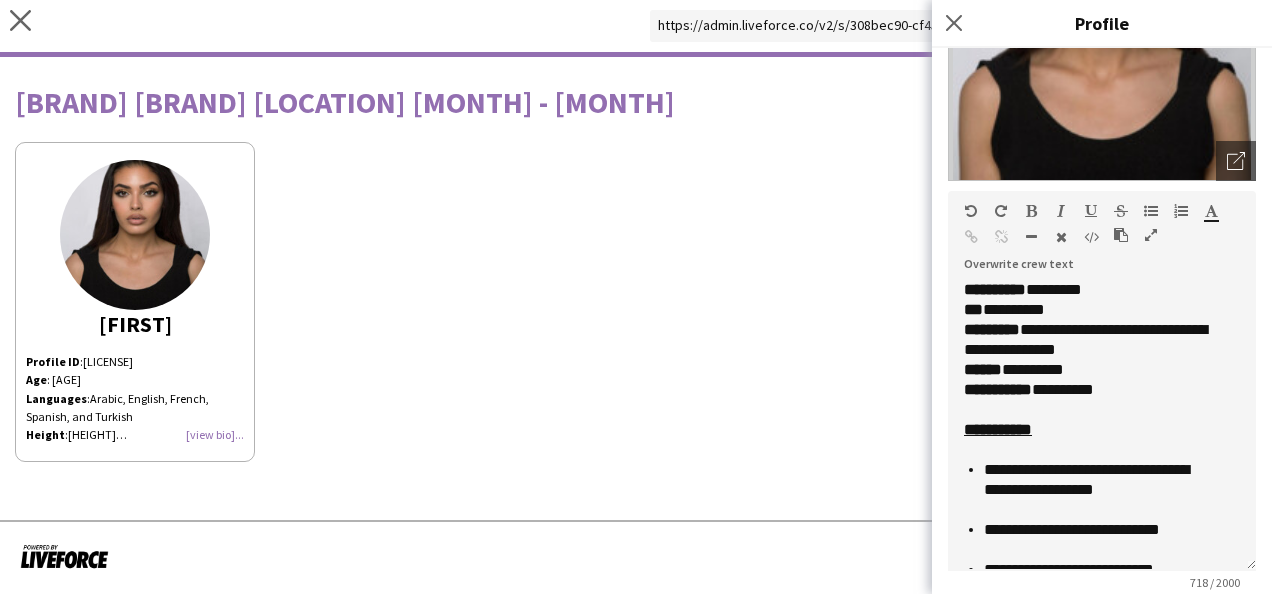 drag, startPoint x: 1233, startPoint y: 371, endPoint x: 1224, endPoint y: 565, distance: 194.20865 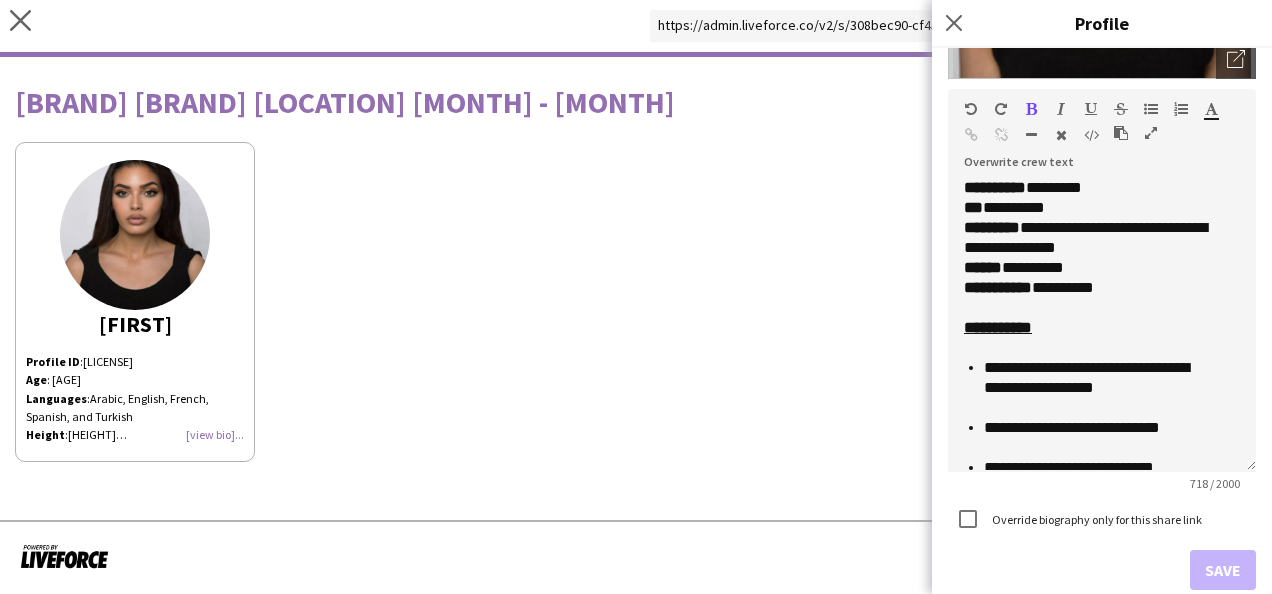 scroll, scrollTop: 378, scrollLeft: 0, axis: vertical 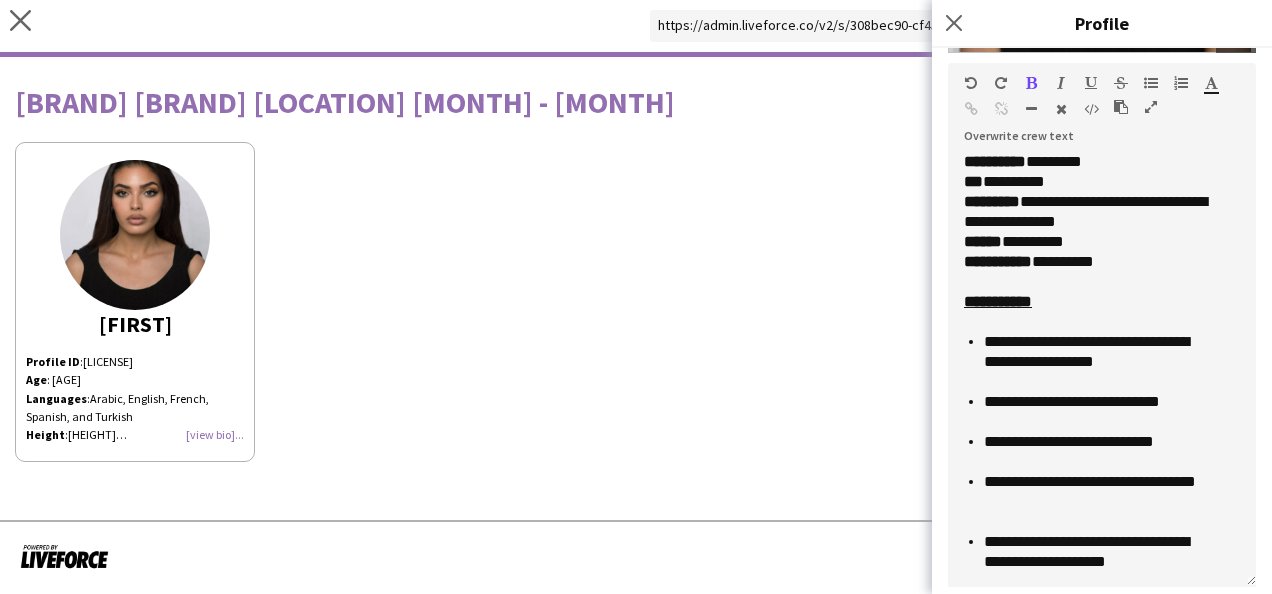 drag, startPoint x: 1234, startPoint y: 438, endPoint x: 1222, endPoint y: 574, distance: 136.52838 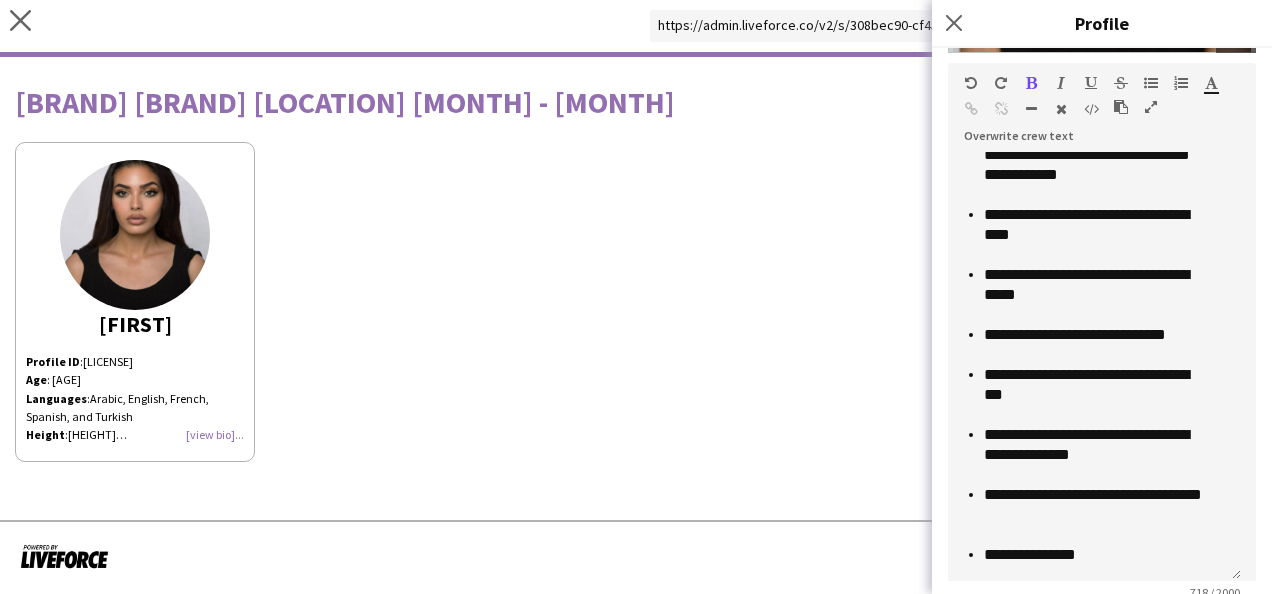 scroll, scrollTop: 486, scrollLeft: 0, axis: vertical 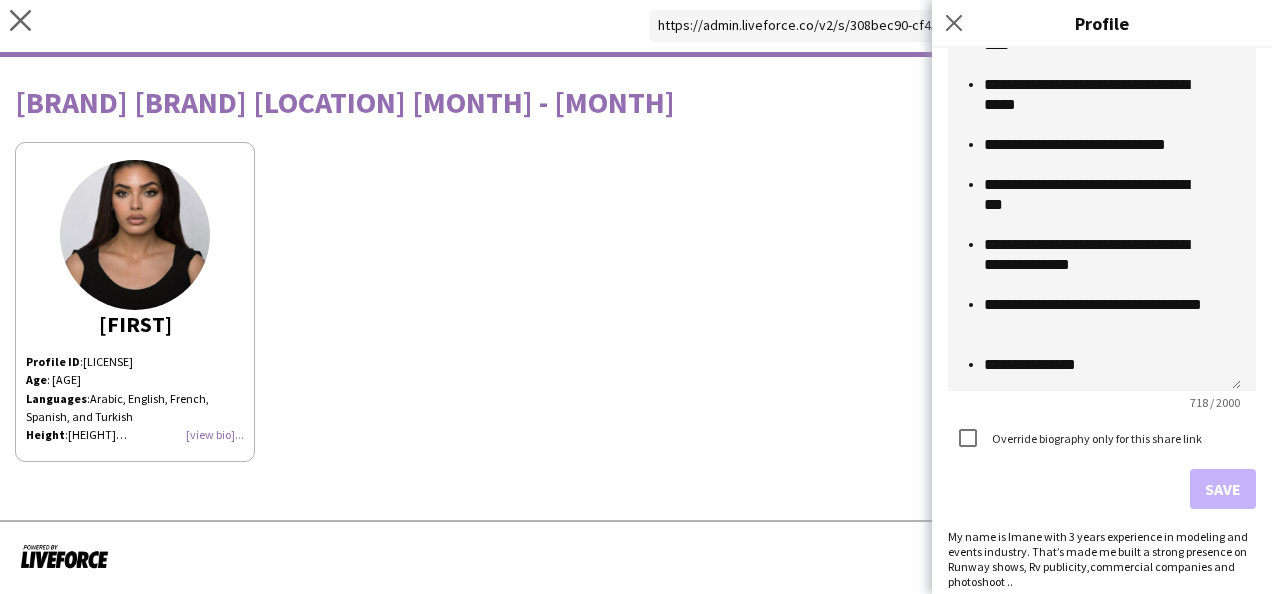 click on "Imane
Profile ID :  LF12547  Age :  26 Years Languages :  Arabic, English, French, Spanish, and Turkish Height :  172.7 cm Nationality :  Algerian Experience: Alliance Global Services Business Development Manager Olympic Games Event Organizer Arab Games Event Coordinator Mediterranean Games Event Organizer Agricultural Studies Office, Algeria Office Coordinator Private School – Egic Ibn Sina, Algeria Activity Manager & School Events Organizer Cosmetics Campaign for Dermactive Model Eyewear Campaign for I See Magasin Model Oran Fashion Week Runway Model Project Runway El Djazair Runway Model Qadetna El Djazairia Samira TV Featured Presenter  La Haute Couture Fashion Shoot Model Freelance Model" 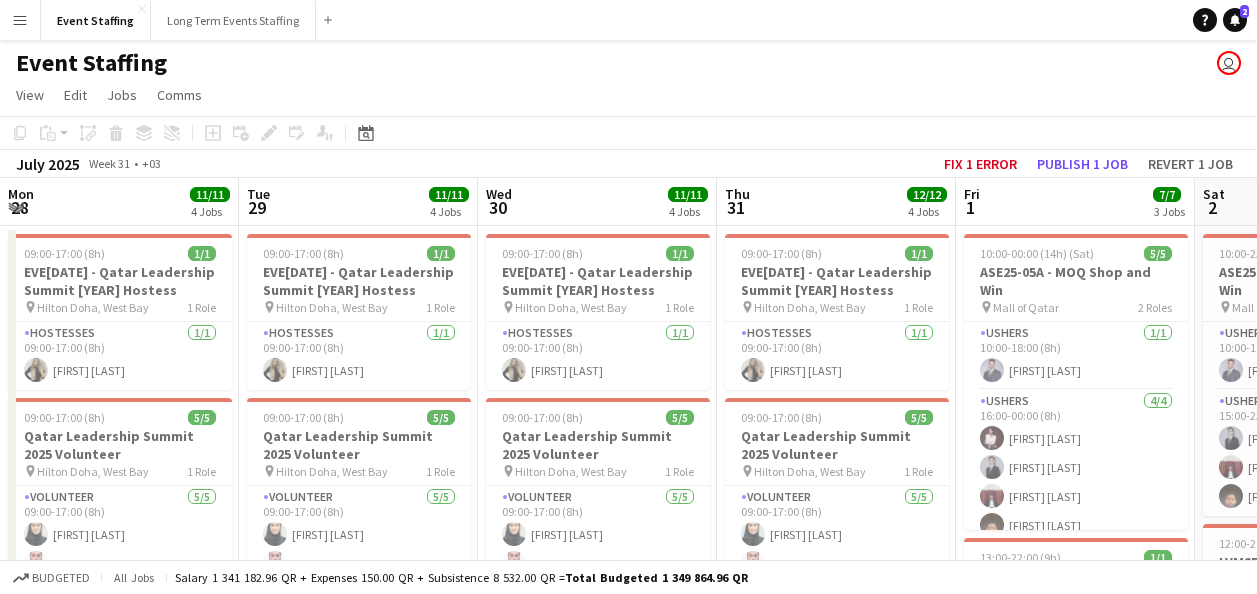 scroll, scrollTop: 0, scrollLeft: 0, axis: both 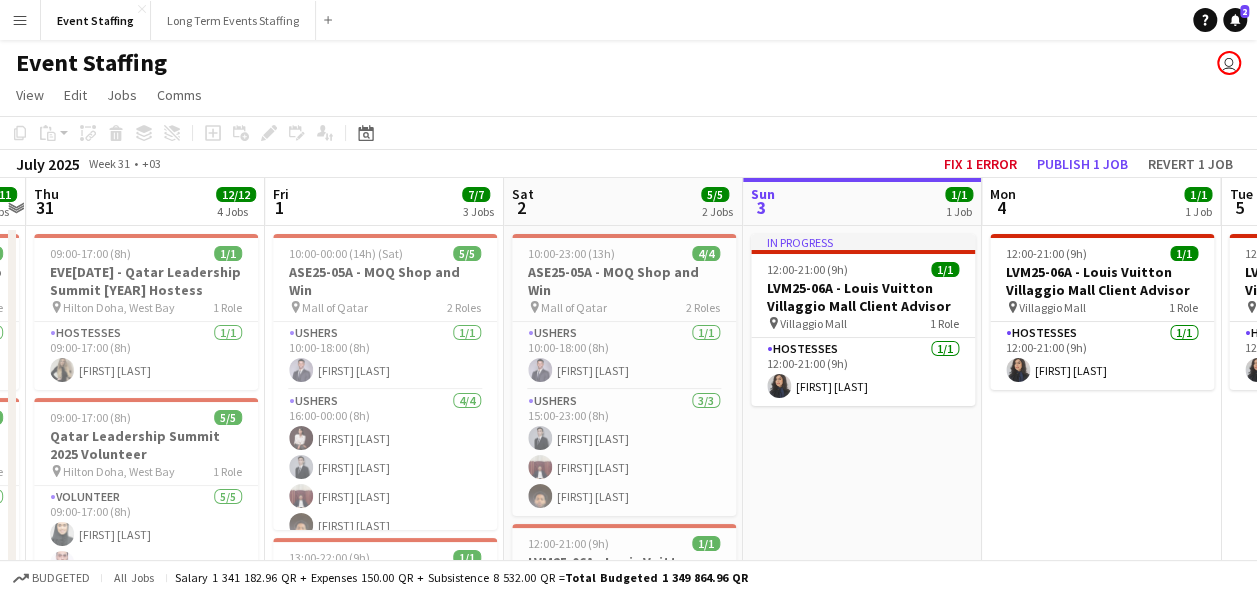 click on "Menu" at bounding box center (20, 20) 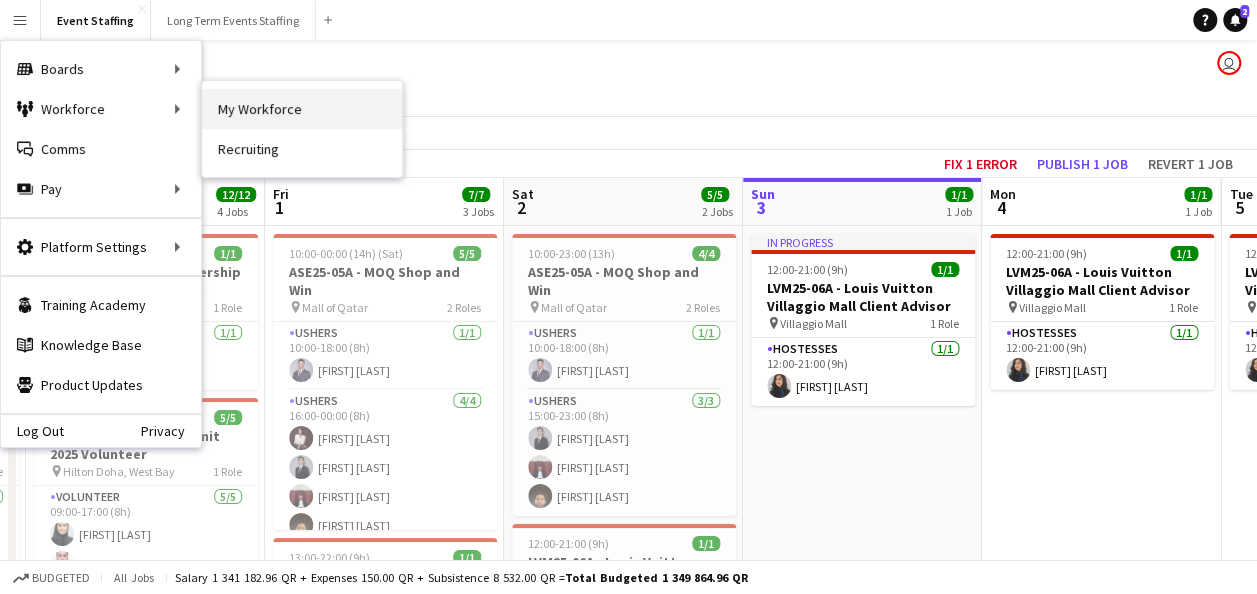 click on "My Workforce" at bounding box center [302, 109] 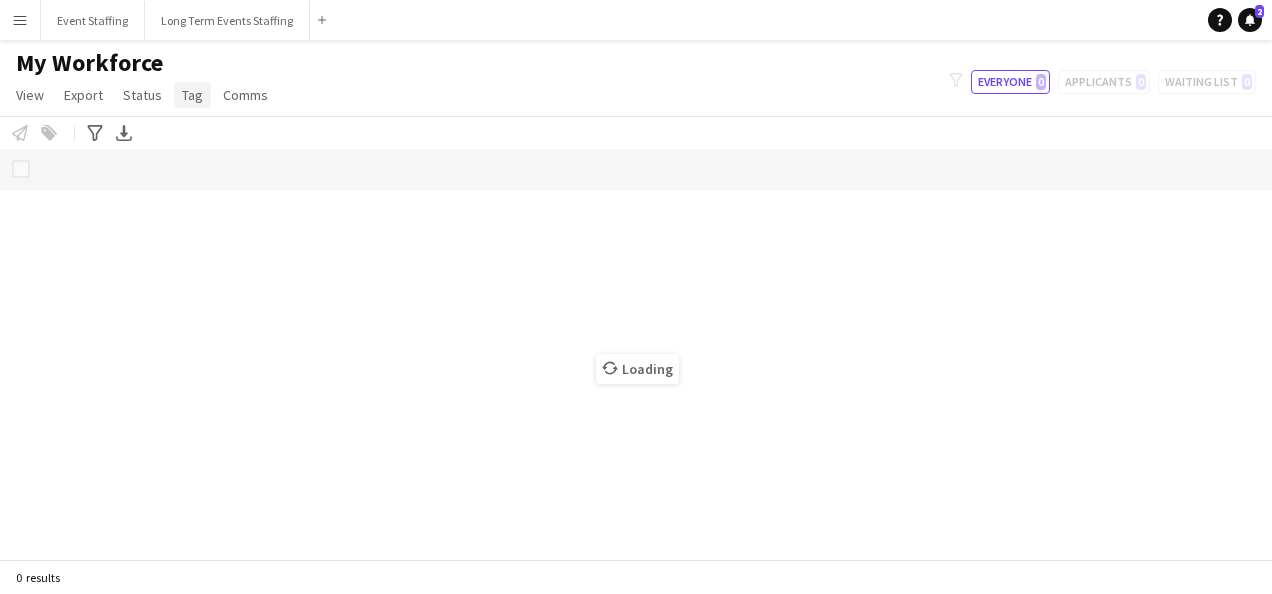 click on "Tag" 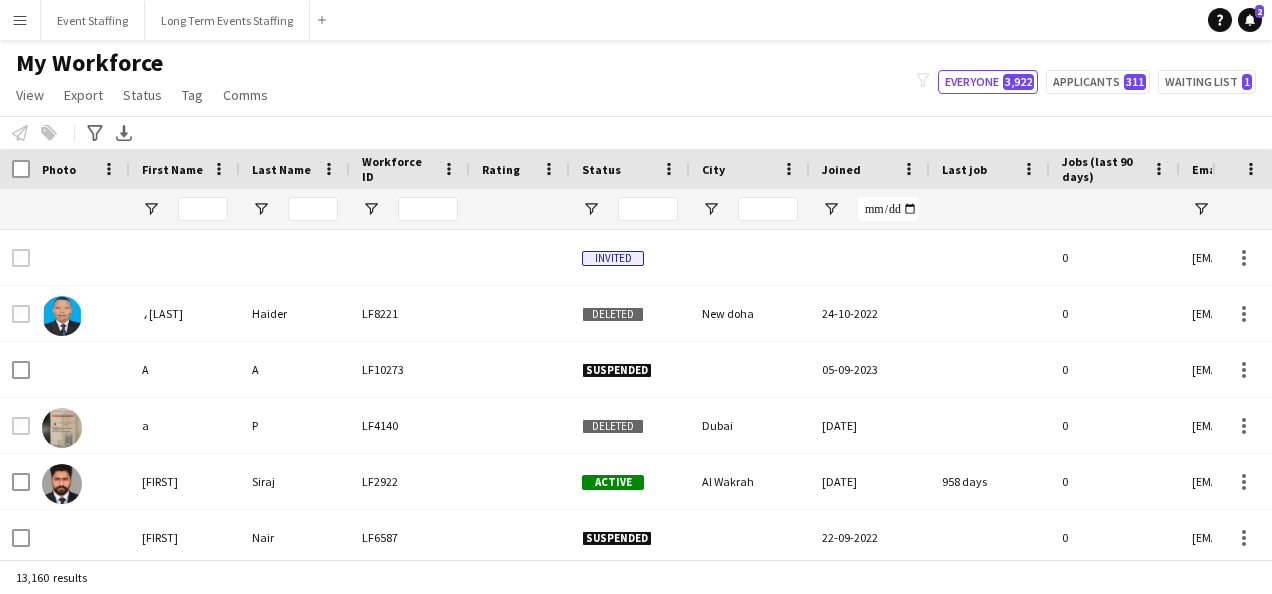 type on "*****" 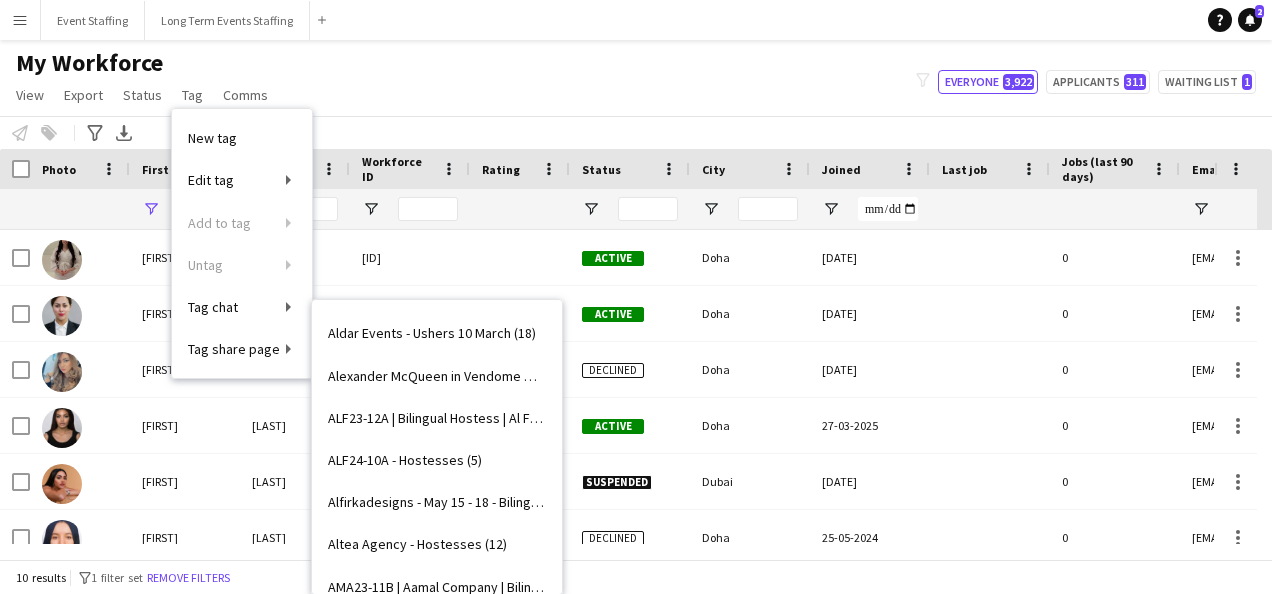 scroll, scrollTop: 4200, scrollLeft: 0, axis: vertical 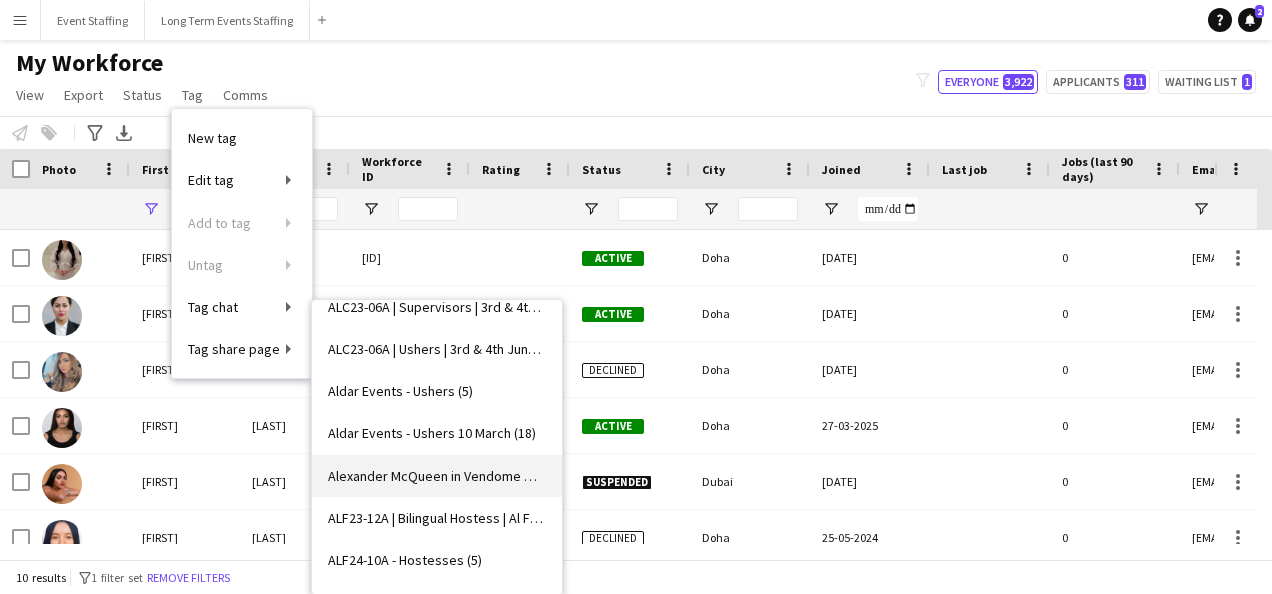 click on "Alexander McQueen in Vendome Mall (6)" at bounding box center [437, 476] 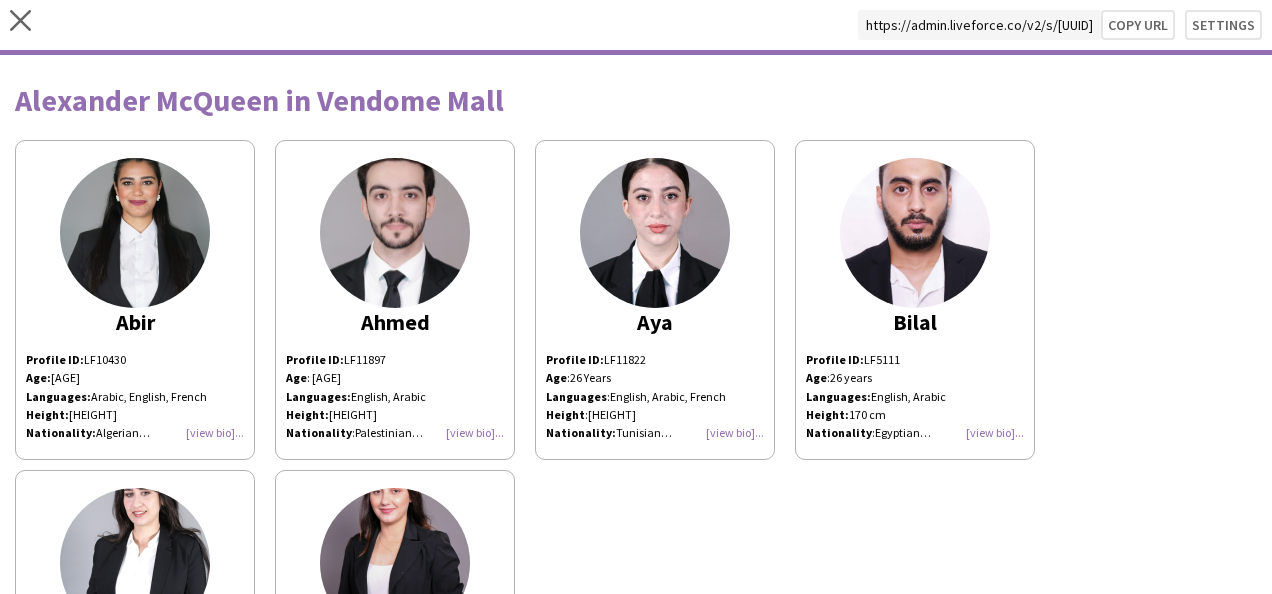 click on "Age:  30 Years Languages:  Arabic, English, French Height:  175 cm Nationality:  Algerian" 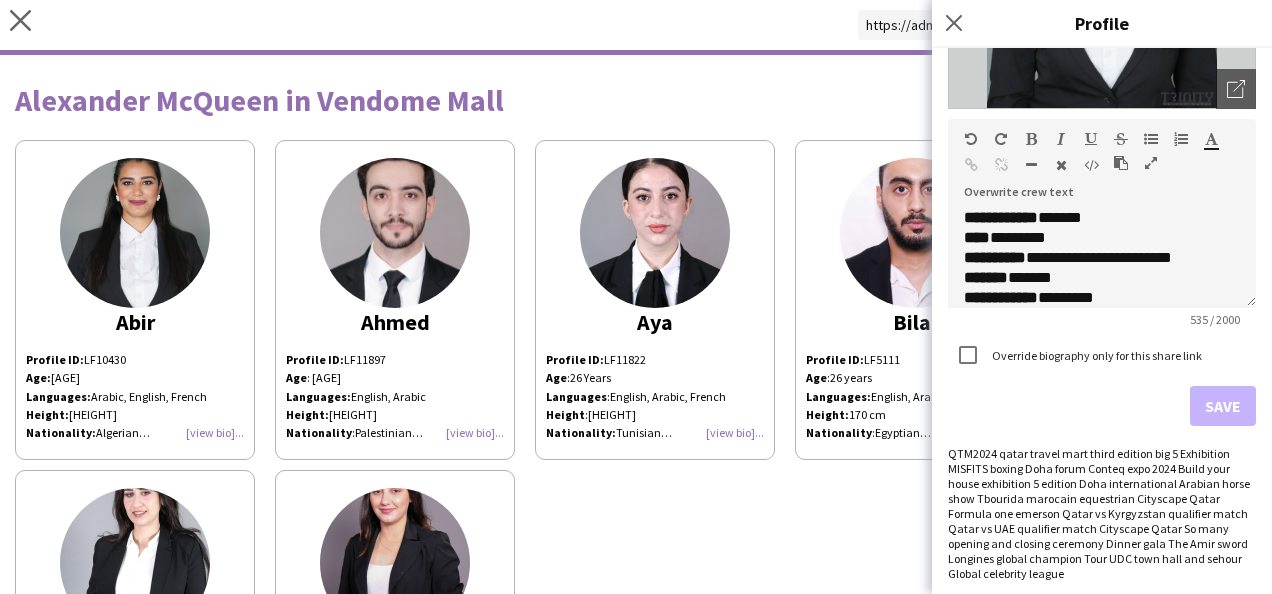 scroll, scrollTop: 325, scrollLeft: 0, axis: vertical 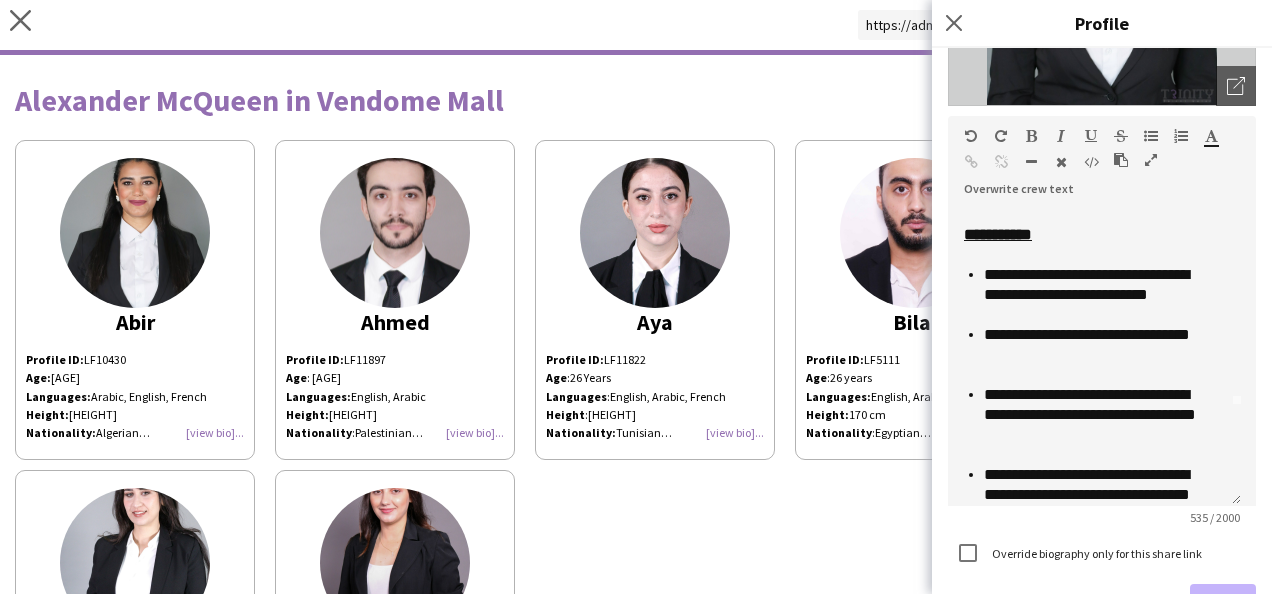 drag, startPoint x: 1235, startPoint y: 297, endPoint x: 1228, endPoint y: 498, distance: 201.12186 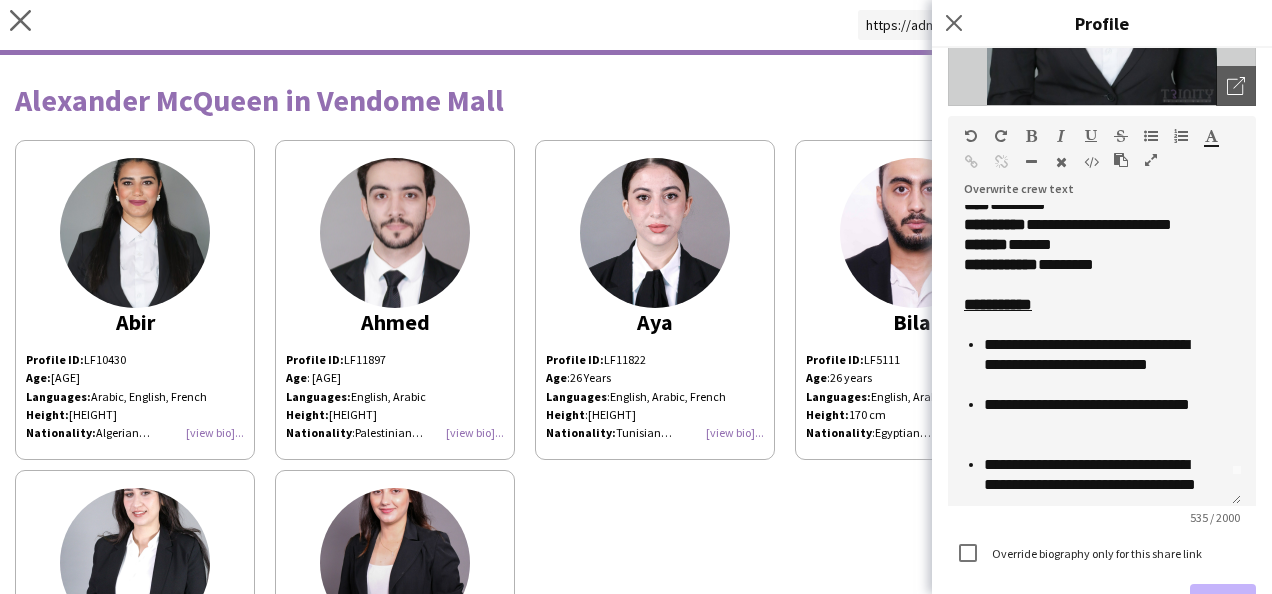 scroll, scrollTop: 0, scrollLeft: 0, axis: both 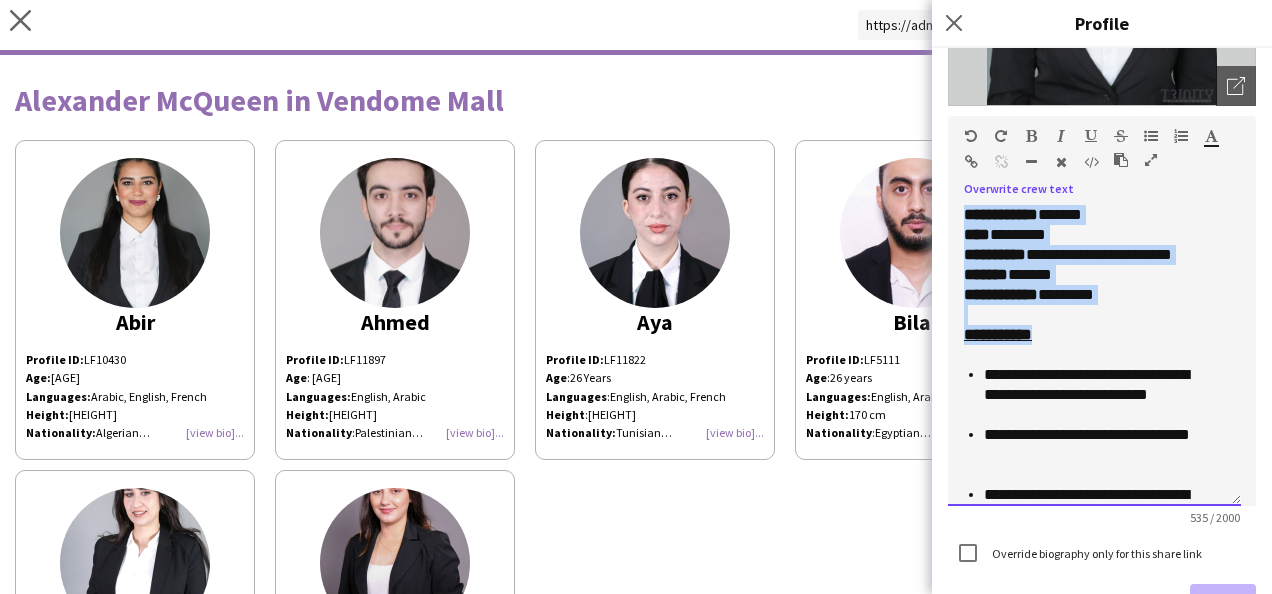 drag, startPoint x: 1056, startPoint y: 338, endPoint x: 964, endPoint y: 211, distance: 156.82155 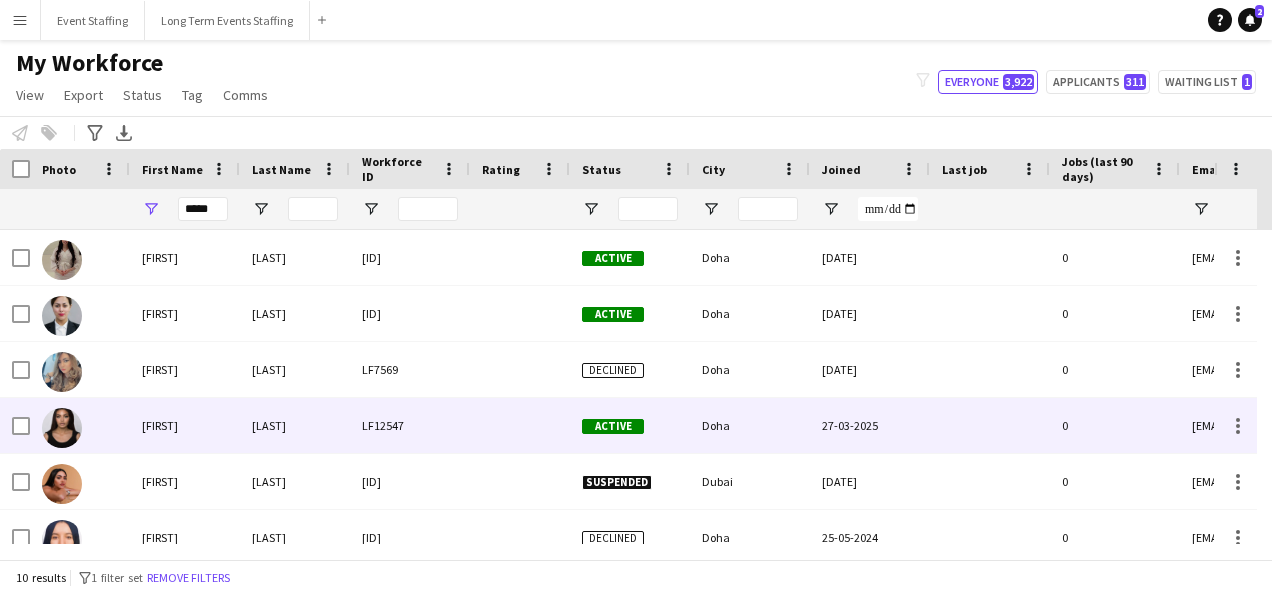 click on "Imane" at bounding box center [185, 425] 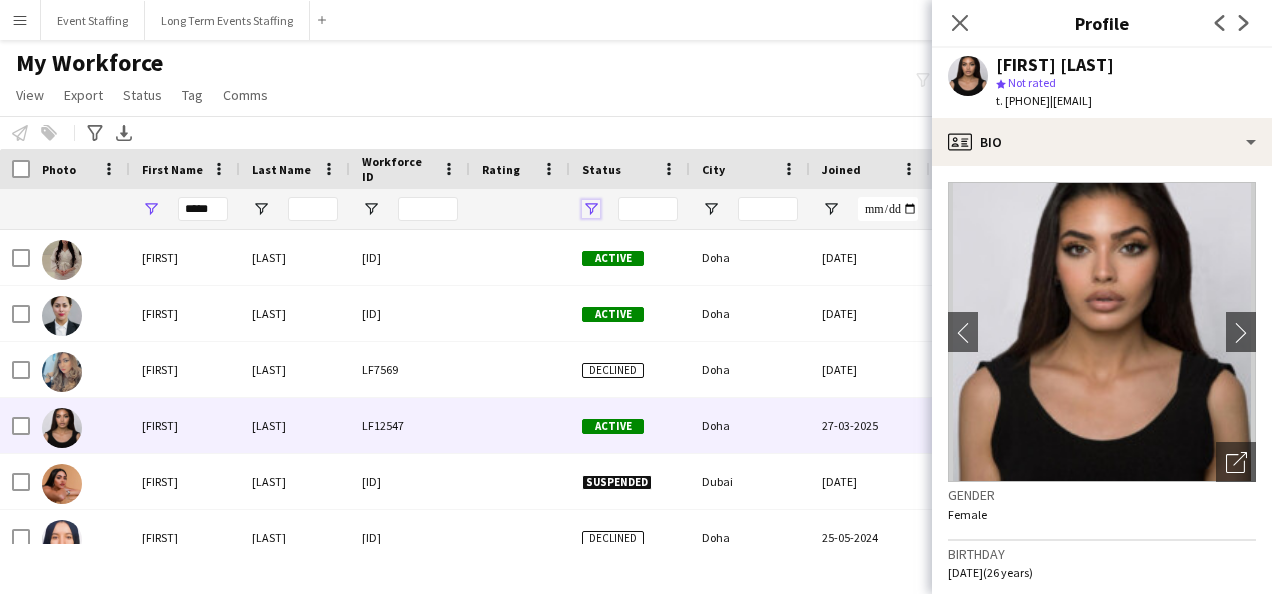 click at bounding box center (591, 209) 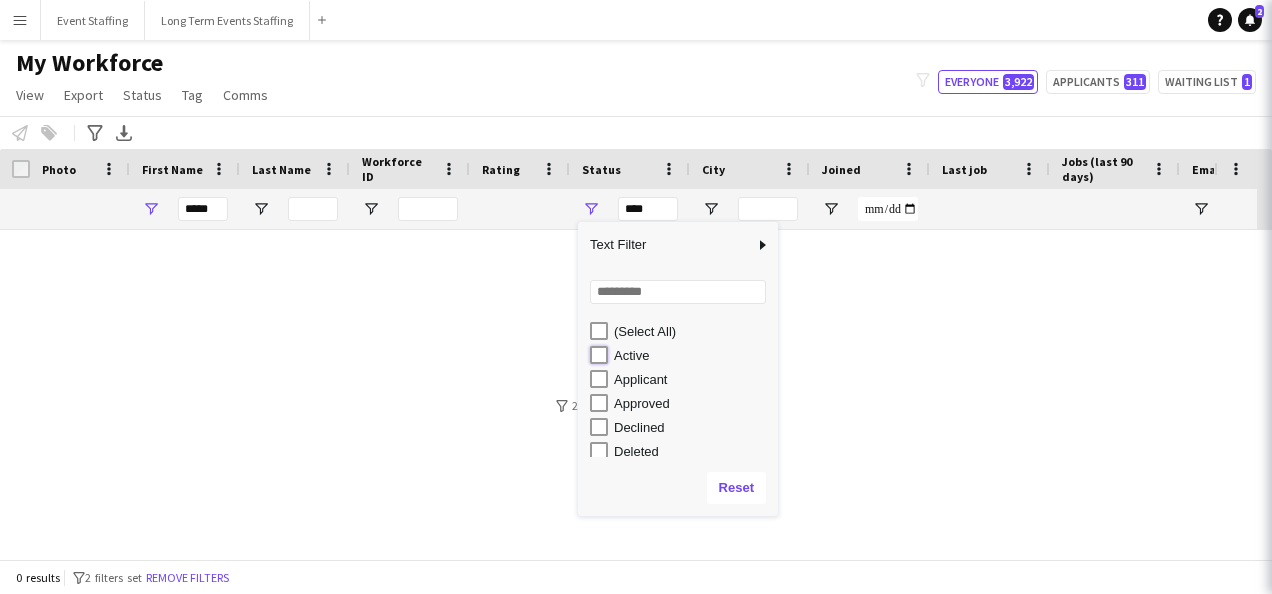 type on "**********" 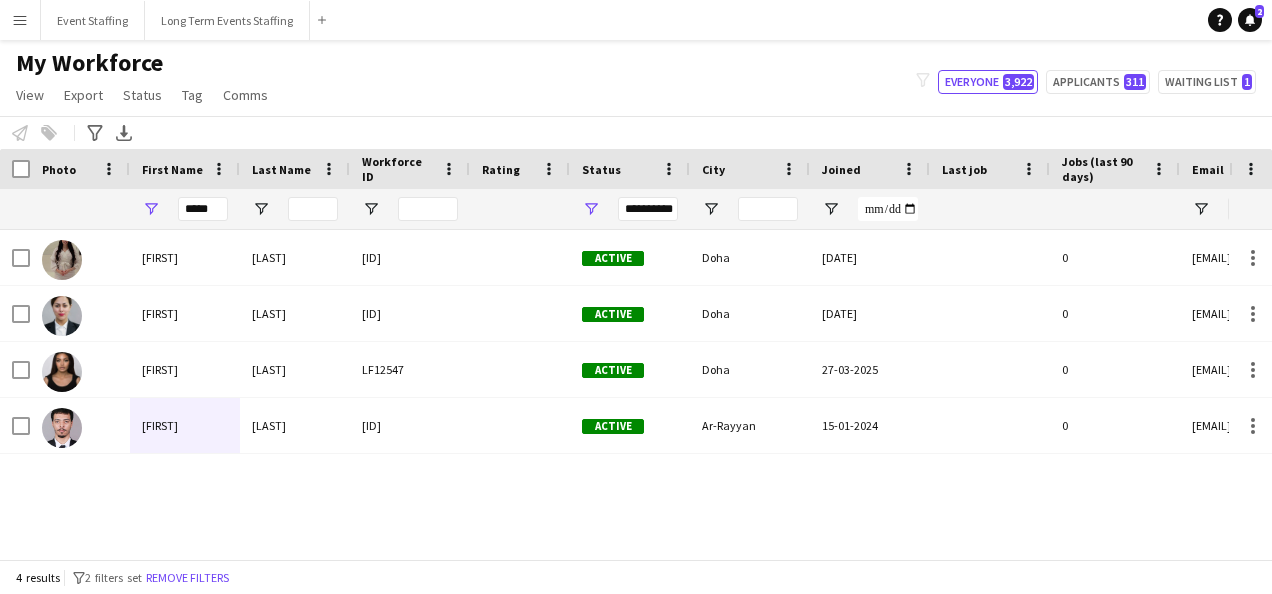 click on "My Workforce   View   Views  Default view New view Update view Delete view Edit name Customise view Customise filters Reset Filters Reset View Reset All  Export  Export as XLSX Export as PDF  Status  Edit  Tag  New tag  Edit tag  0- VVIP Hostess  (22) 0-LHS VVIP STAFF (5) 14x hosts / hostesses Qatar Racing and Equestrian Club (12) 2023 - 5 Mascots - 1st to 10th Mar (4) 2023 - A2Z Media - Hostess - 10th & 14th Mar (4) 2023 - Al Mana Promoters - Confirmed (25th Jan to 27th Feb) (2) 2023 - Al Maya - Promoters - 9th, 10th, 11th Mar (4) 2023 - Alberto Dubai - 8 Hostesses - 22nd Feb - Confirmed (5) 2023 - APQ Events - Cast Coordinators (3) 2023 - APQ Events - Info Desk Coordinators (9) 2023 - APQ Events - Sports Coordinators (22) 2023 - APQ Events - Ushers (5) 2023 - ASE23-06A - 3 Ushers (1) 2023 - Assets Group - Call Centre Agents - 1st March (2) 2023 - AZM23-03A - 14th Mar - Hostess (2) 2023 - AZM23-03C - Hostess - 20th Mar (3) 2023 - BDT23-03A - Promoter - 16th, 17th, 18th Mar (5) 2023 - CLN23-03A - Hostess (1)" 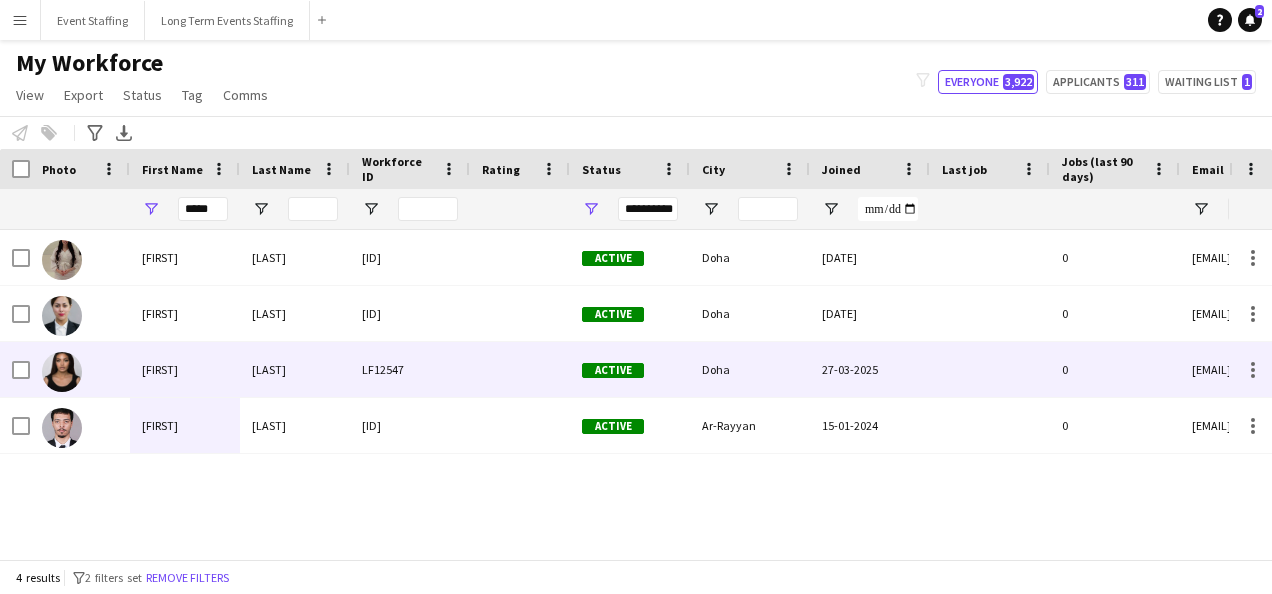 click on "LF12547" at bounding box center [410, 369] 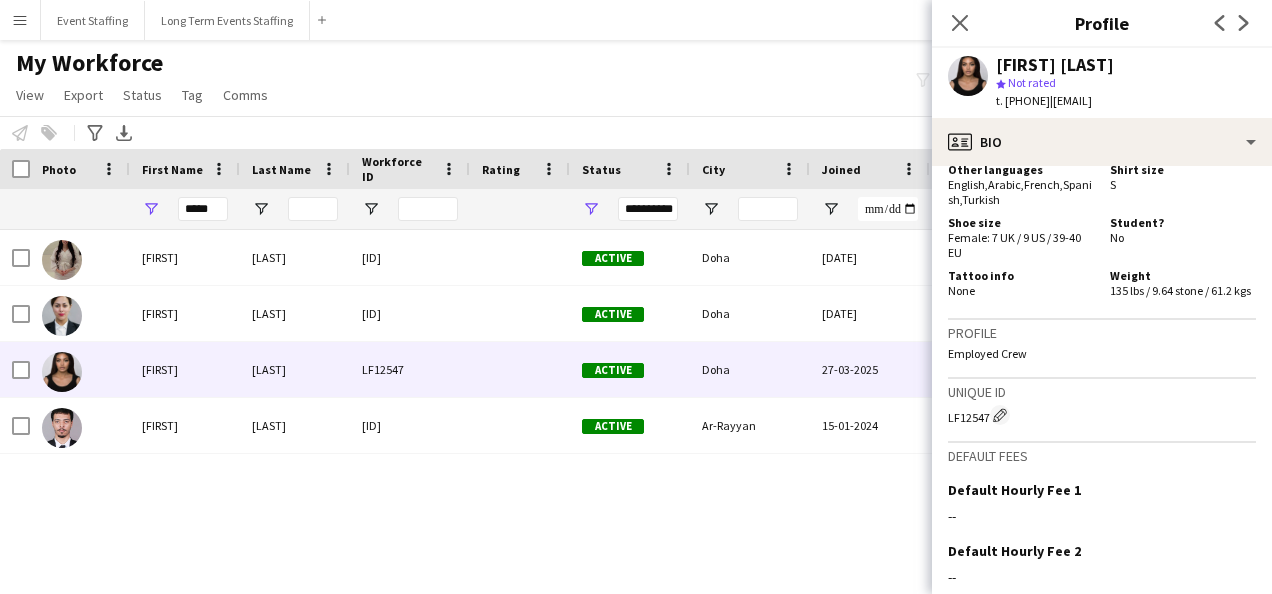 scroll, scrollTop: 1300, scrollLeft: 0, axis: vertical 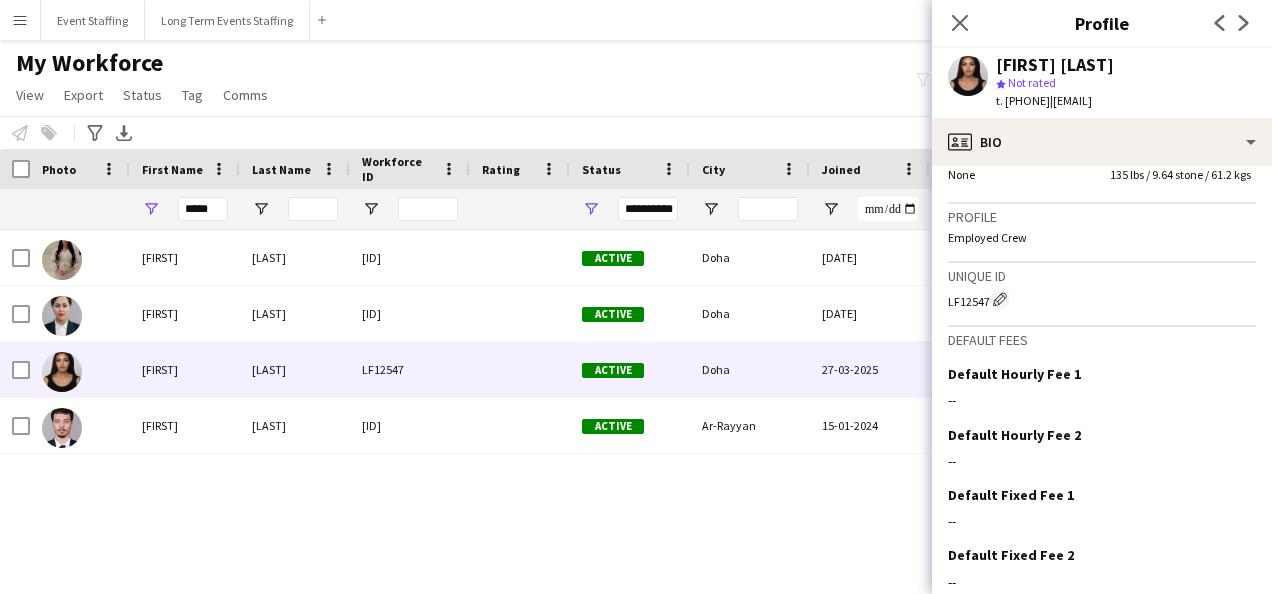 click on "LF12547
Edit crew unique ID" 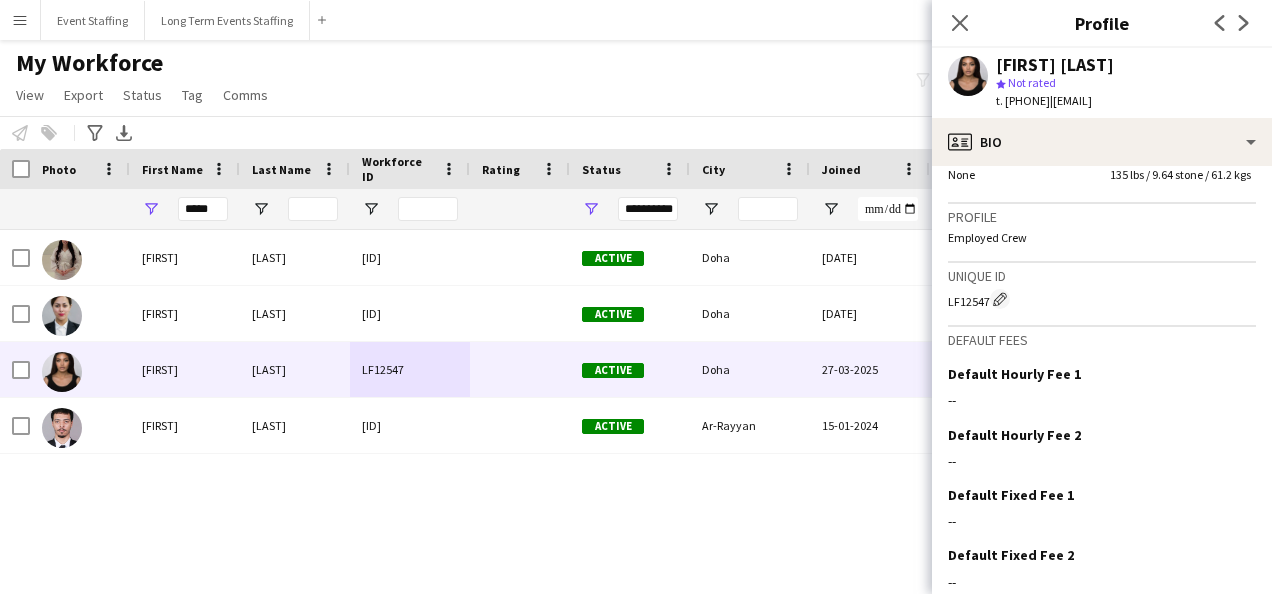 click on "LF12547
Edit crew unique ID" 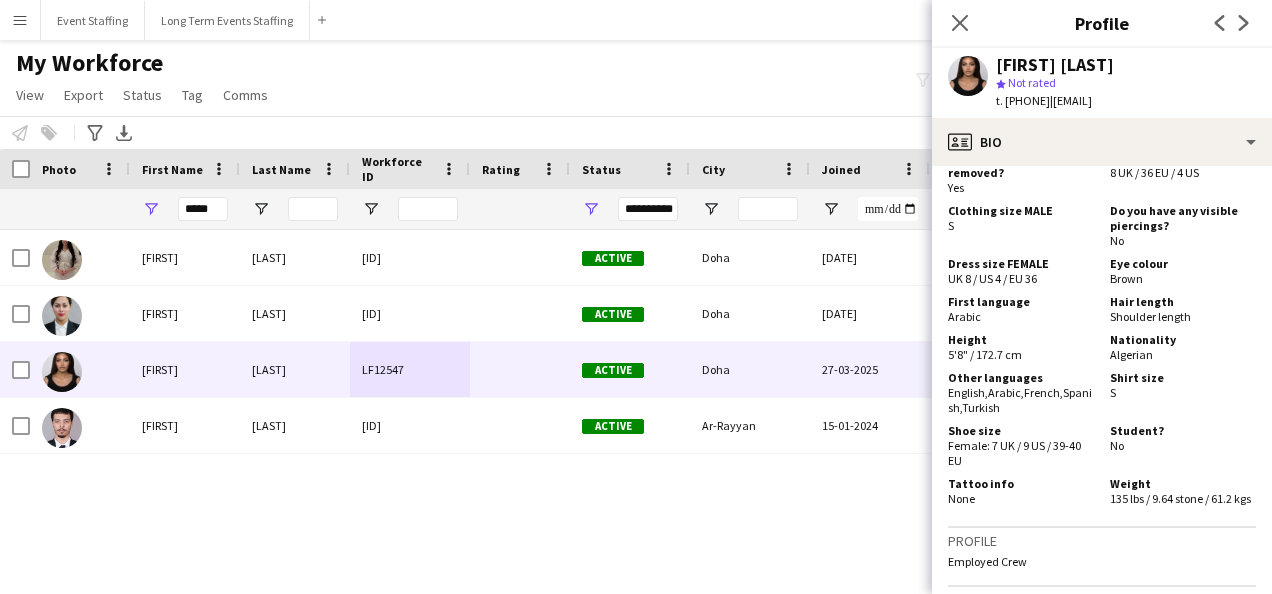 scroll, scrollTop: 1000, scrollLeft: 0, axis: vertical 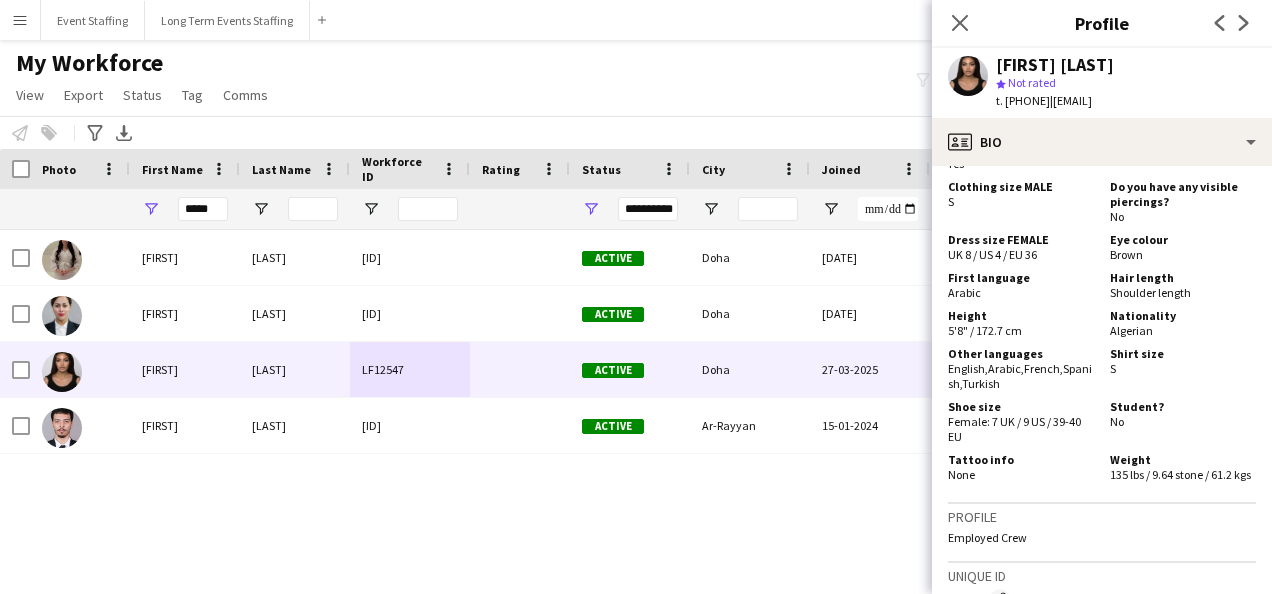 drag, startPoint x: 1028, startPoint y: 362, endPoint x: 1029, endPoint y: 377, distance: 15.033297 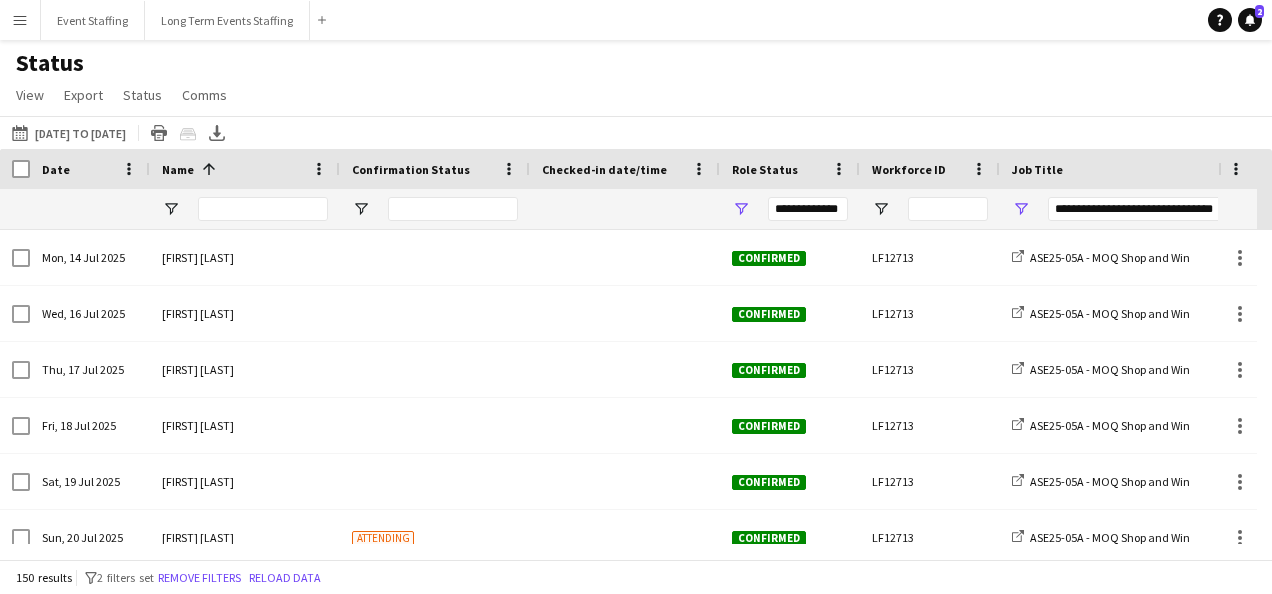 scroll, scrollTop: 0, scrollLeft: 0, axis: both 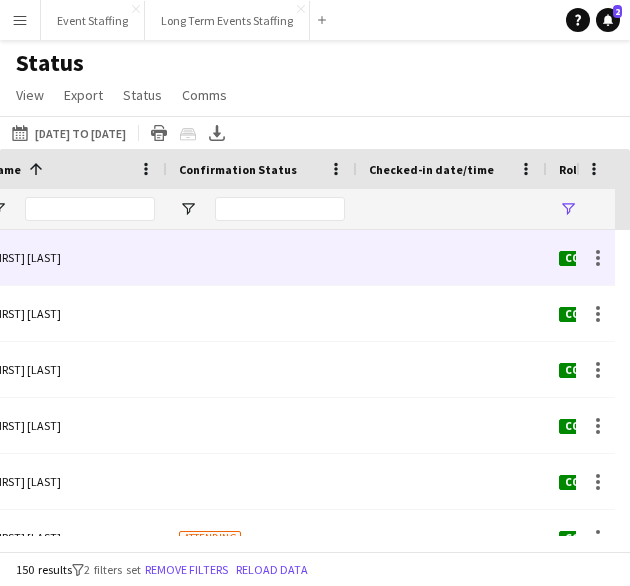 click at bounding box center (452, 257) 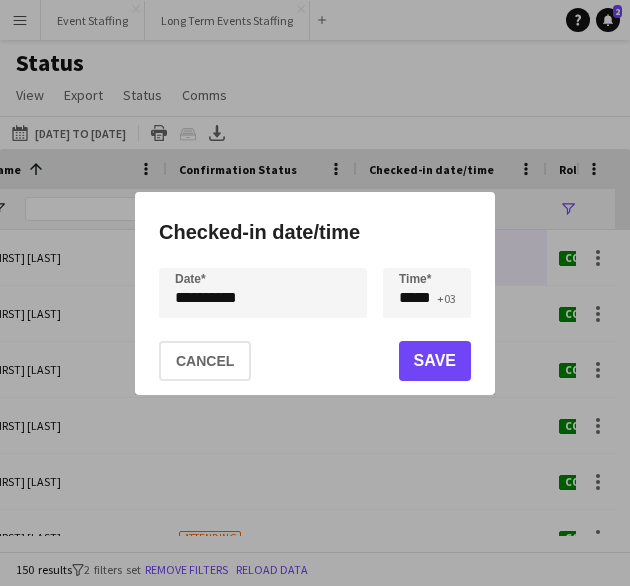 click on "**********" at bounding box center [315, 293] 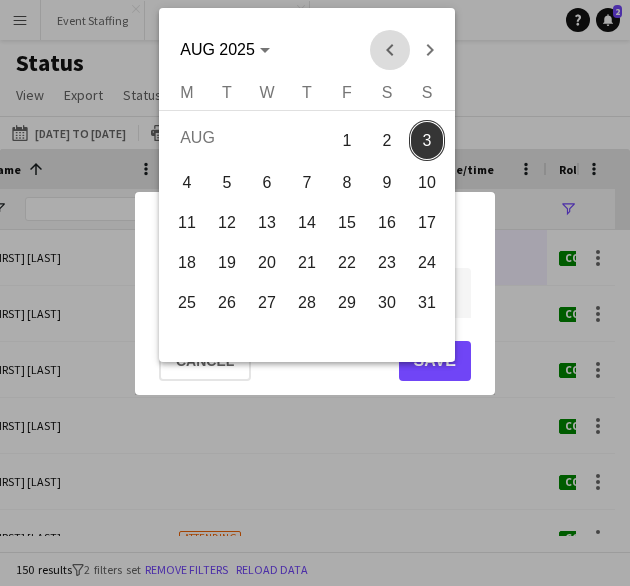 click at bounding box center [390, 50] 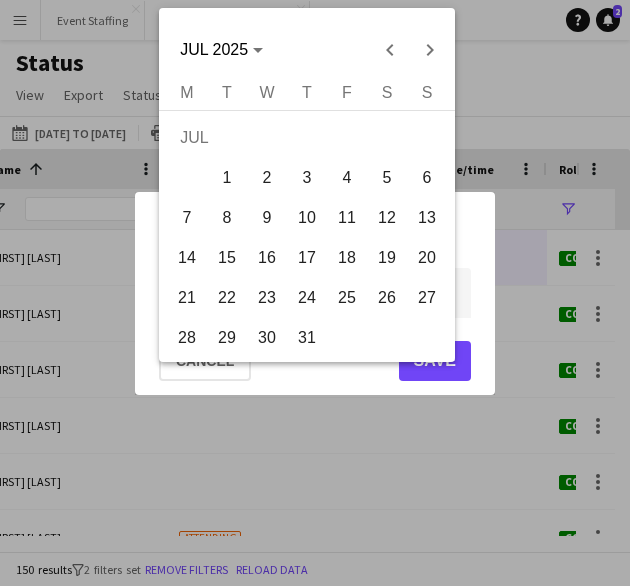 click on "14" at bounding box center (187, 258) 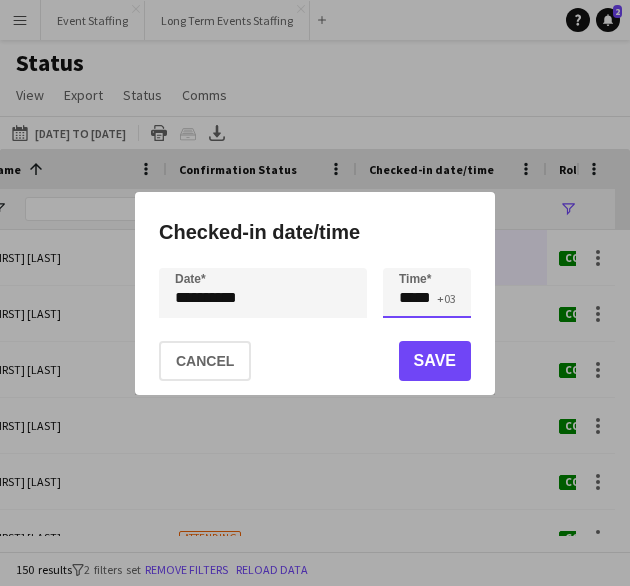 click on "*****" at bounding box center [427, 293] 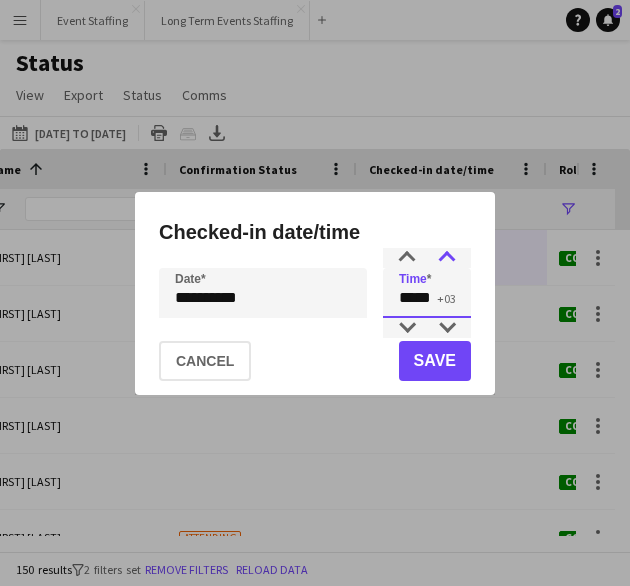 click at bounding box center (447, 258) 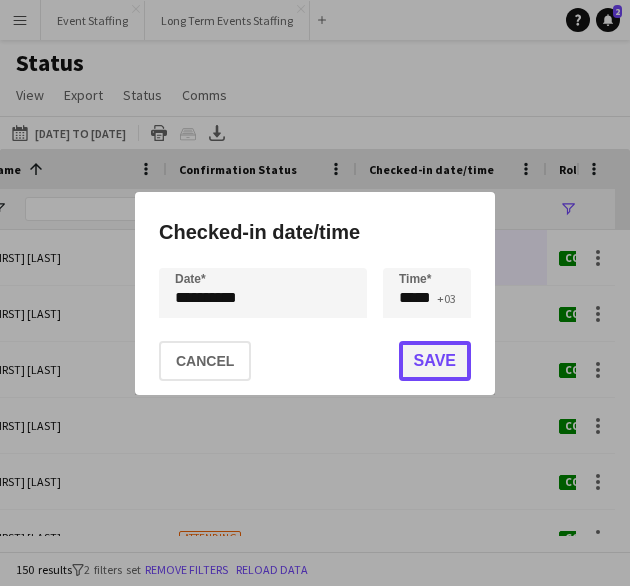 click on "Save" 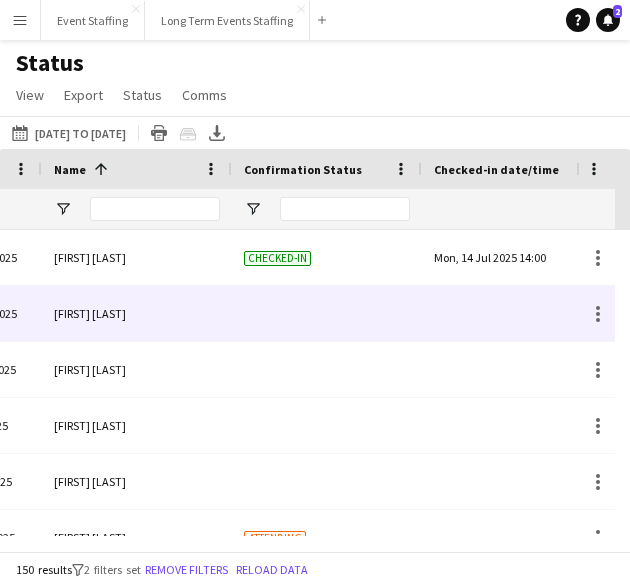 click at bounding box center (517, 313) 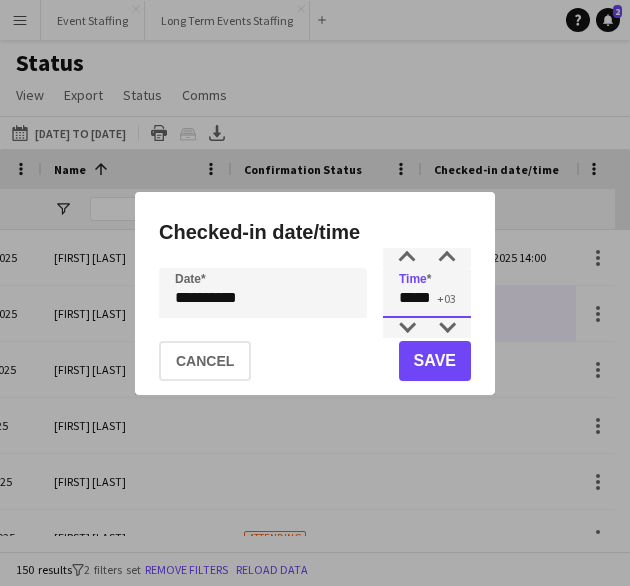 click on "*****" at bounding box center [427, 293] 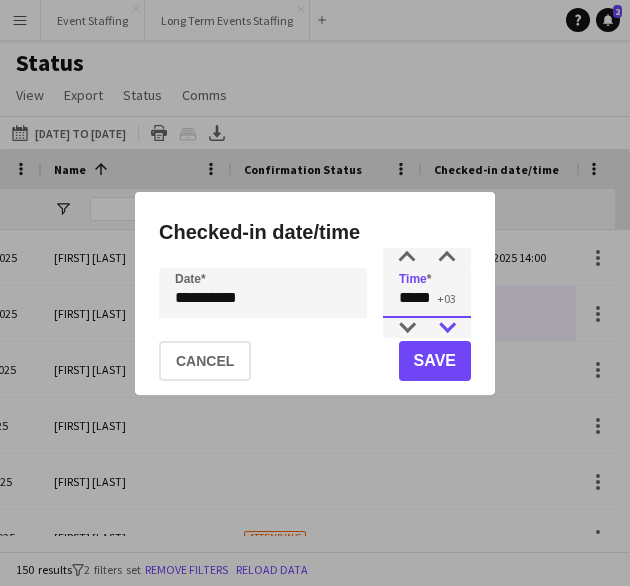 click at bounding box center [447, 328] 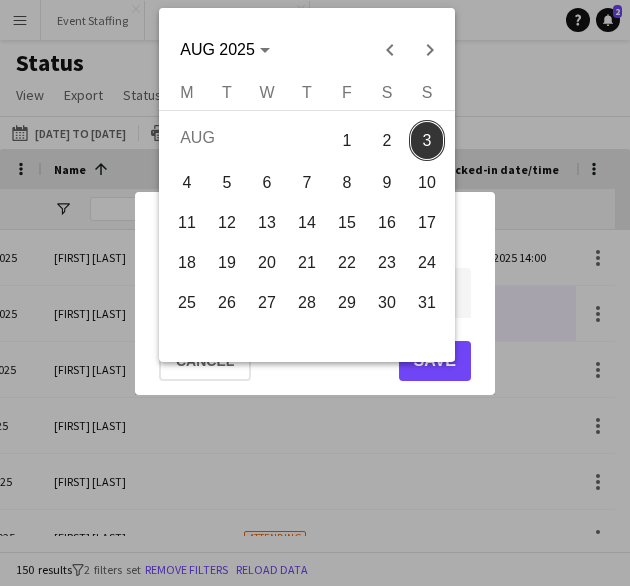 click on "**********" at bounding box center (315, 293) 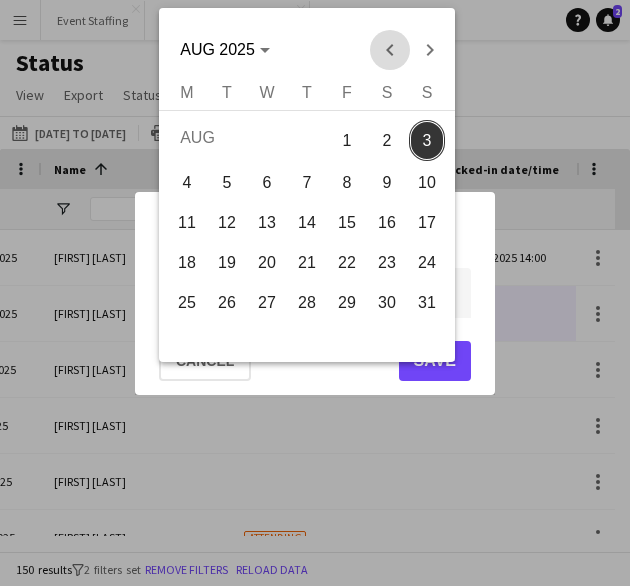 click at bounding box center [390, 50] 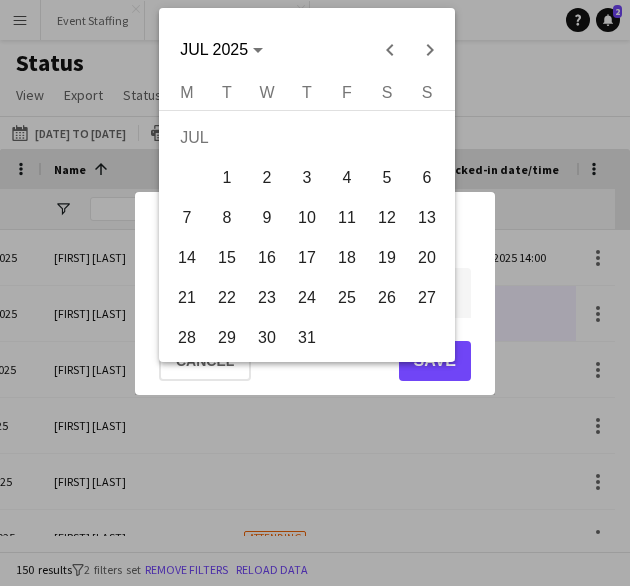 click on "16" at bounding box center (267, 258) 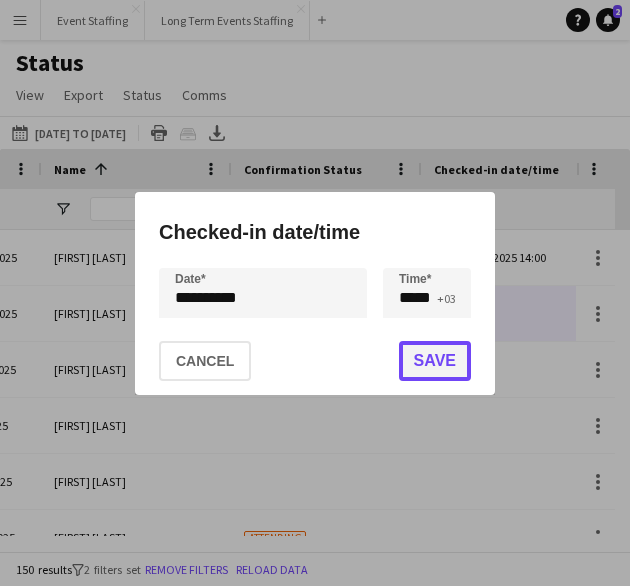 click on "Save" 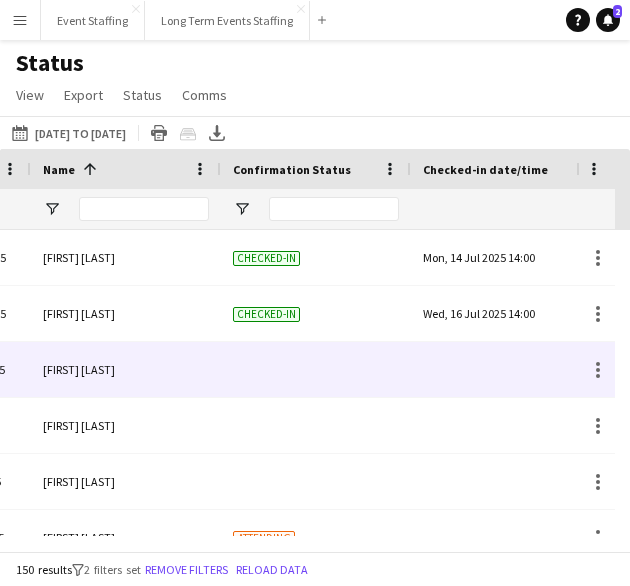 click at bounding box center (506, 369) 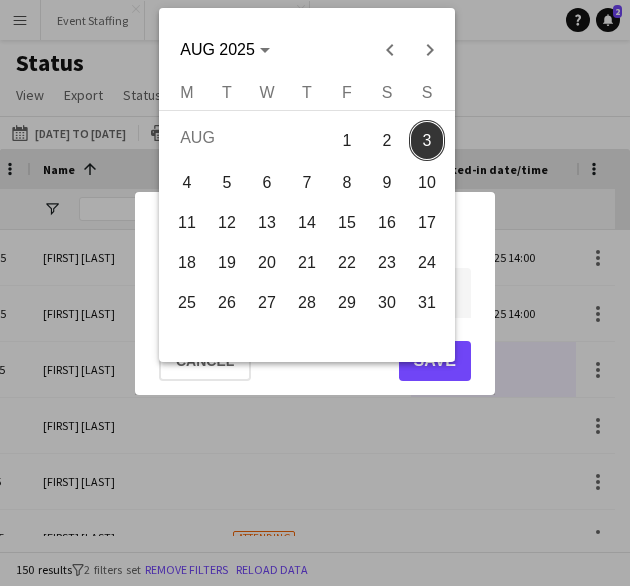 click on "**********" at bounding box center [315, 293] 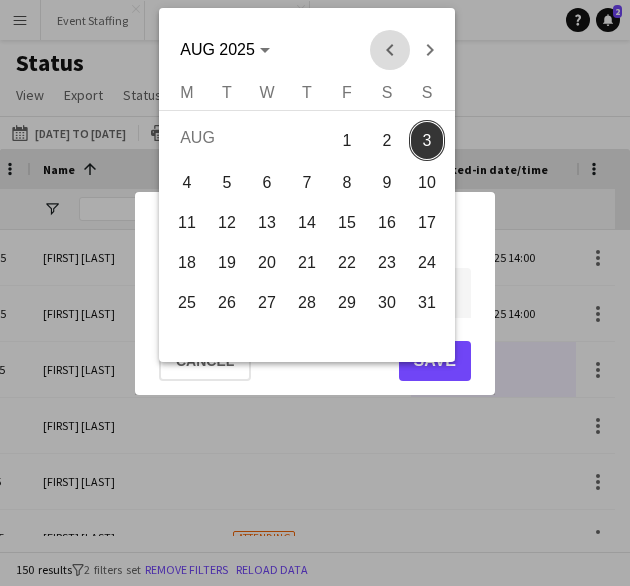 click at bounding box center [390, 50] 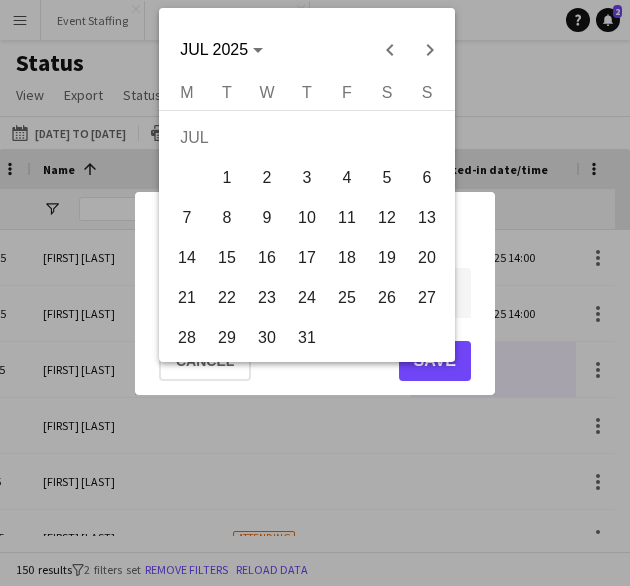 click on "17" at bounding box center [307, 258] 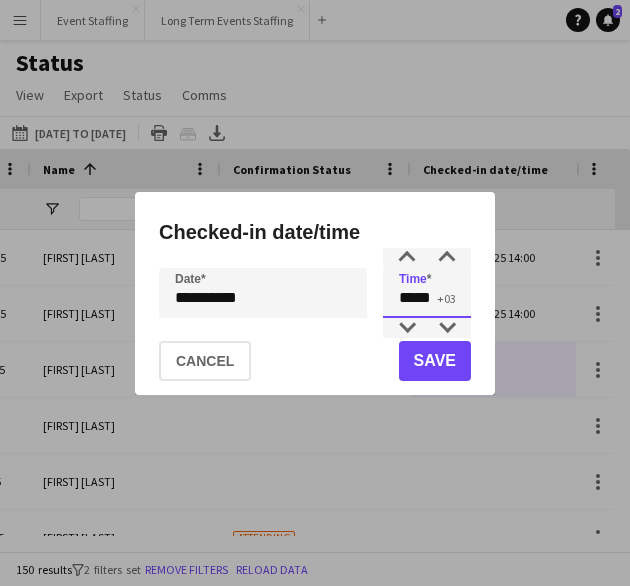 click on "*****" at bounding box center [427, 293] 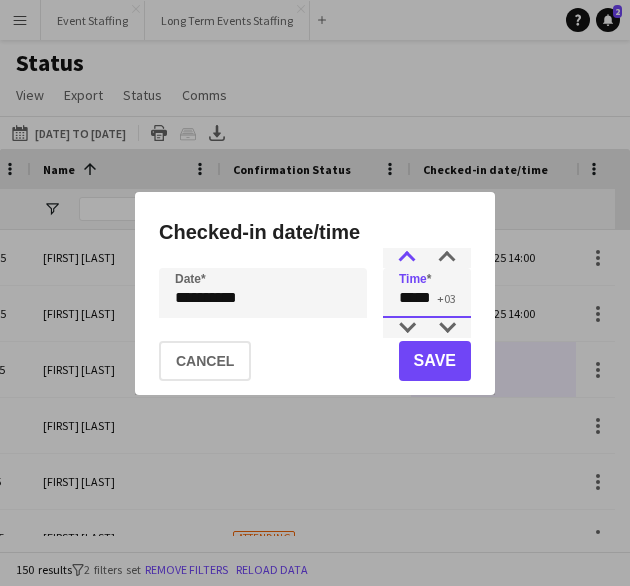 click at bounding box center (407, 258) 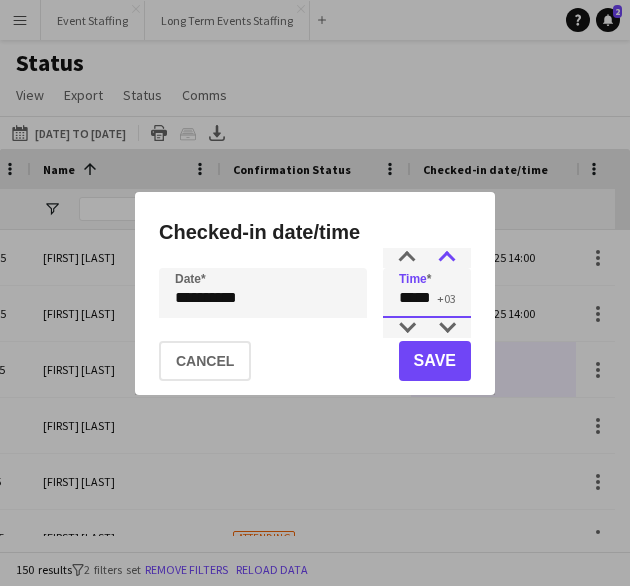 click at bounding box center (447, 258) 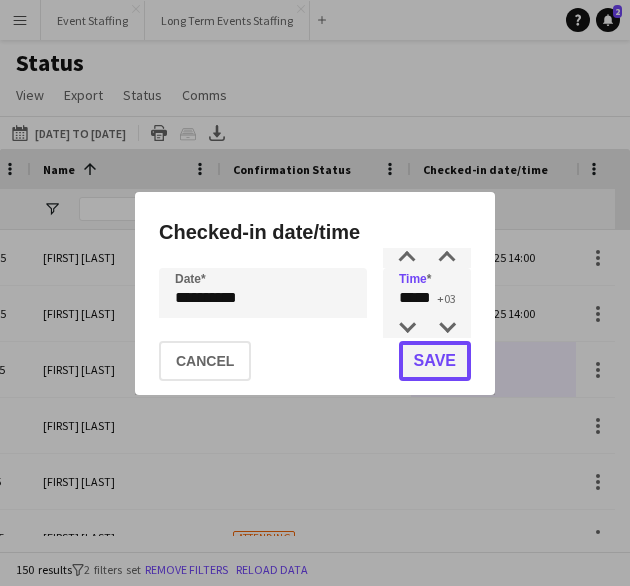 click on "Save" 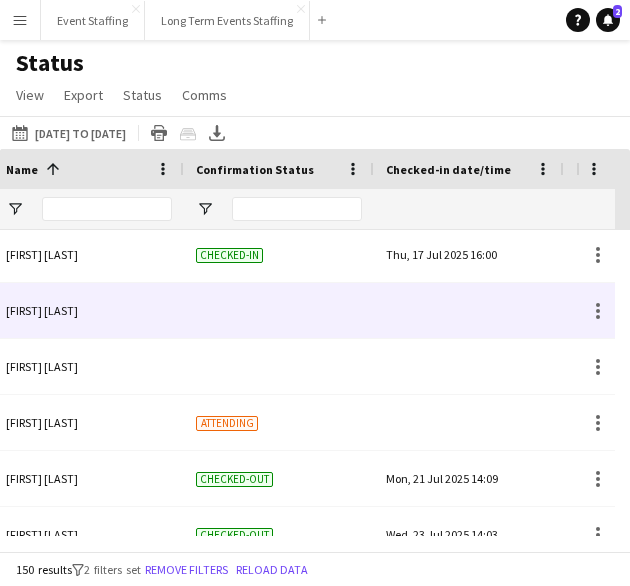 click at bounding box center (469, 310) 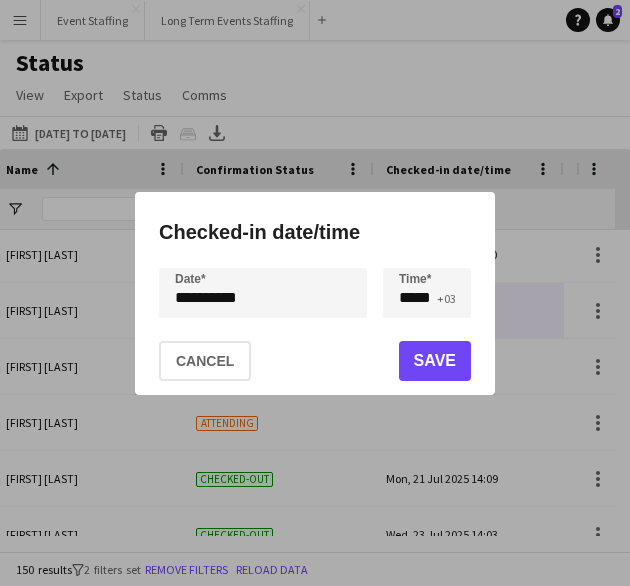 click on "**********" at bounding box center [315, 293] 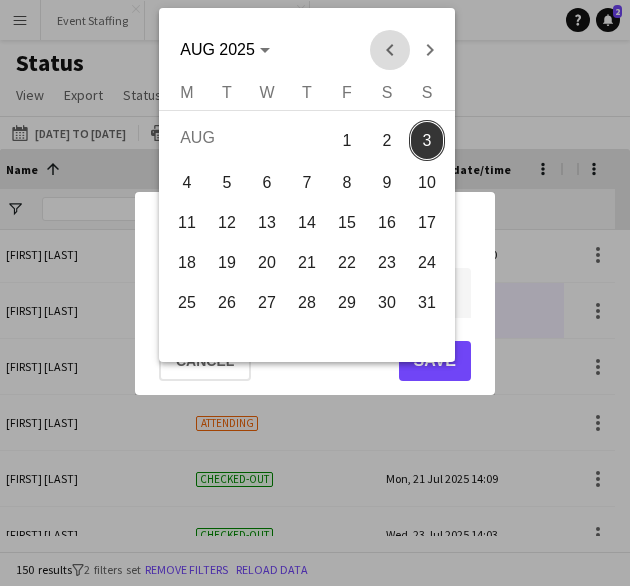 click at bounding box center (390, 50) 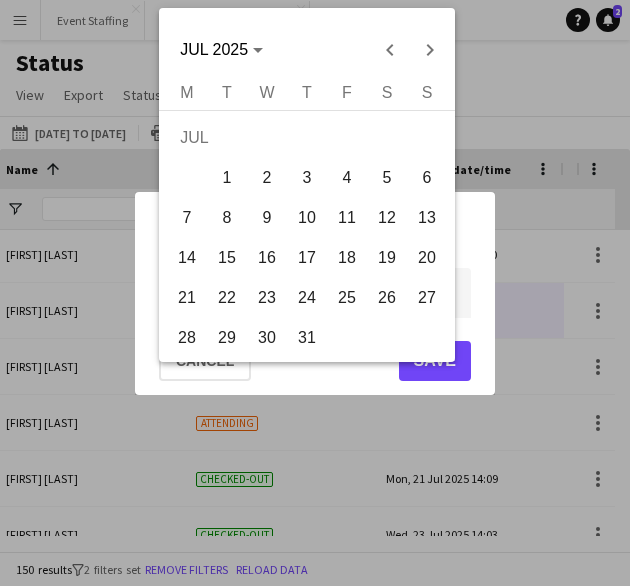 click on "18" at bounding box center [347, 258] 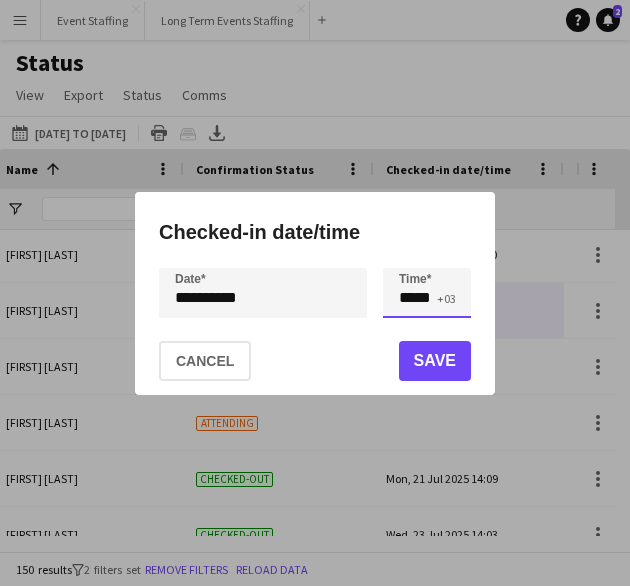 click on "*****" at bounding box center (427, 293) 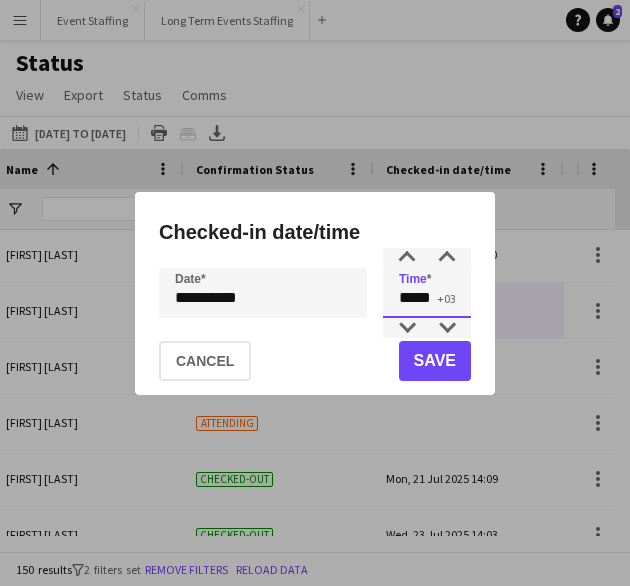 click on "*****" at bounding box center (427, 293) 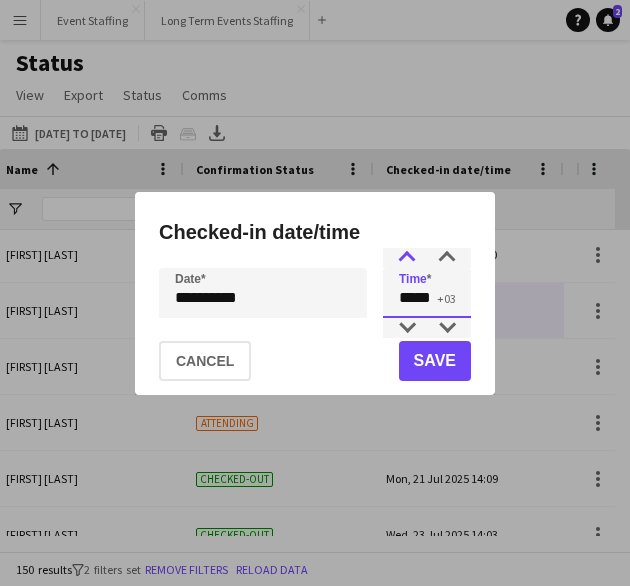 click at bounding box center [407, 258] 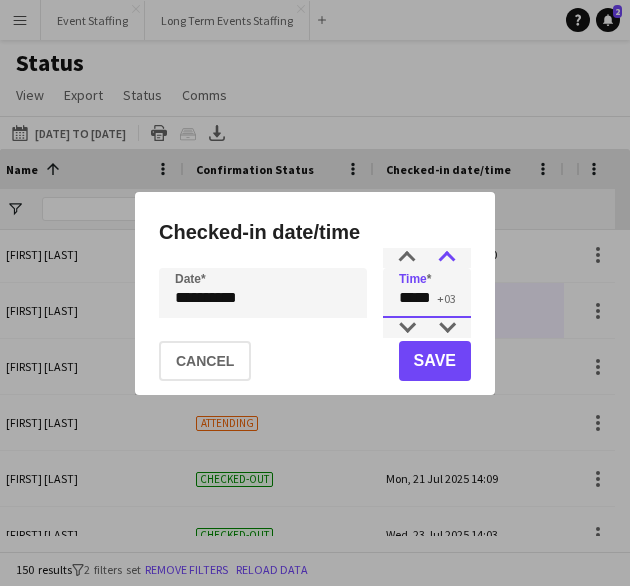 click at bounding box center (447, 258) 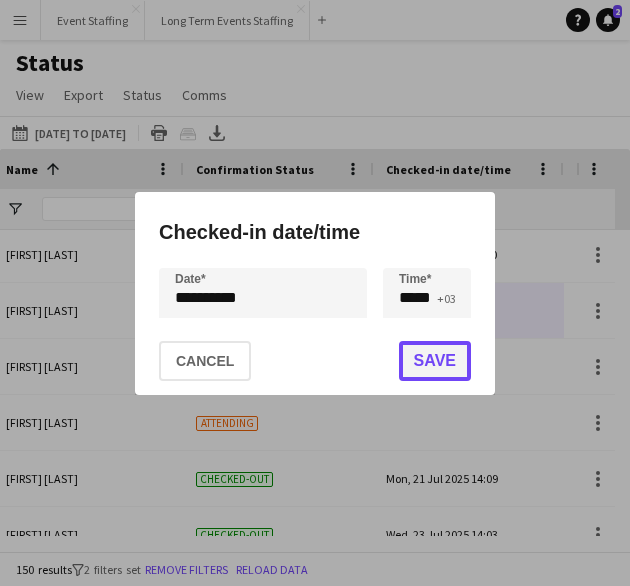 click on "Save" 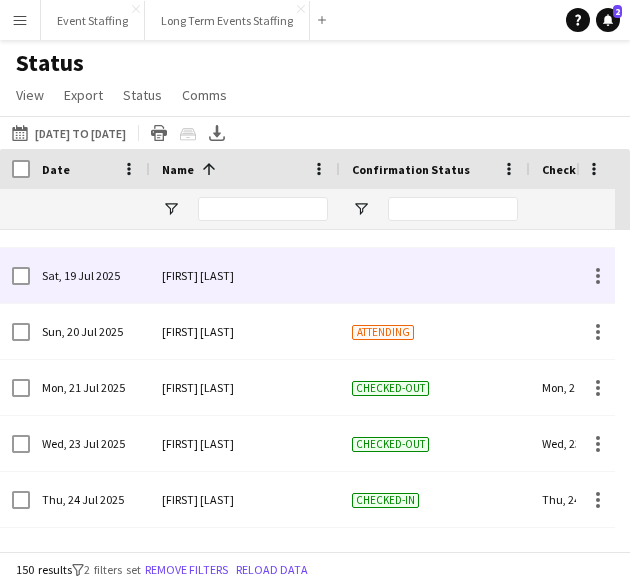 click at bounding box center (625, 275) 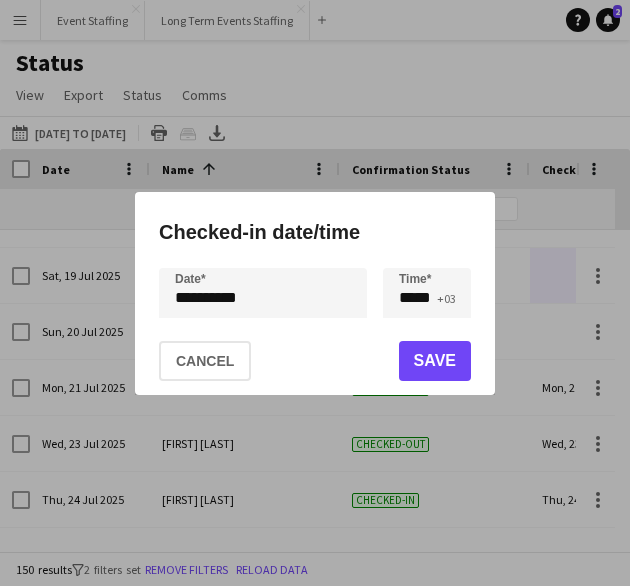 click on "**********" at bounding box center [315, 293] 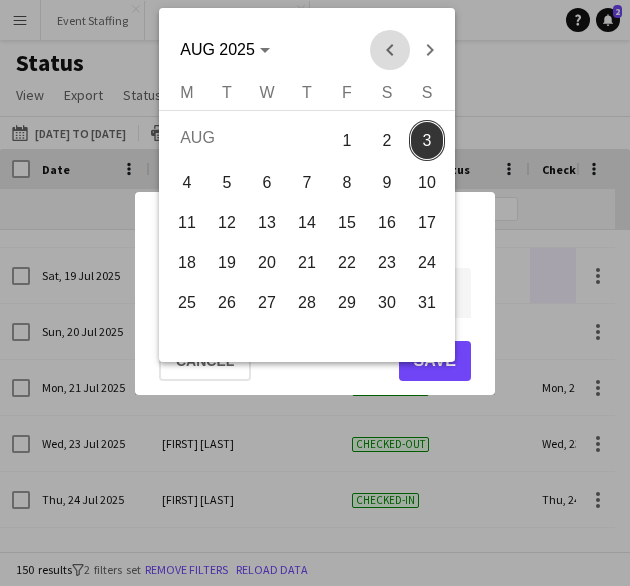 click at bounding box center (390, 50) 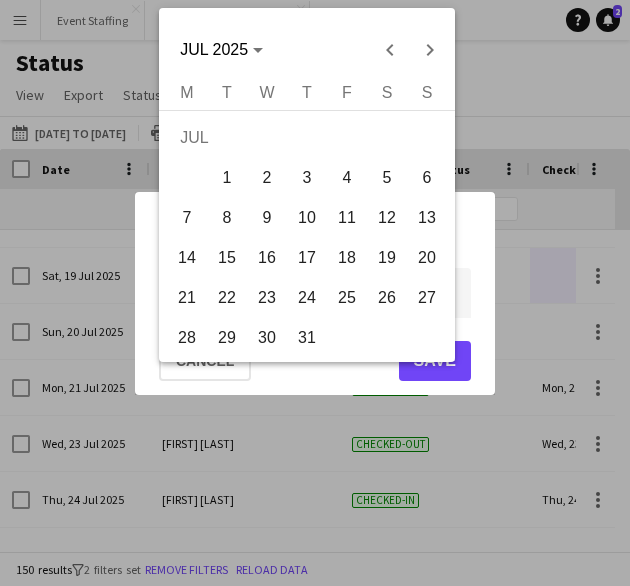 click on "19" at bounding box center [387, 258] 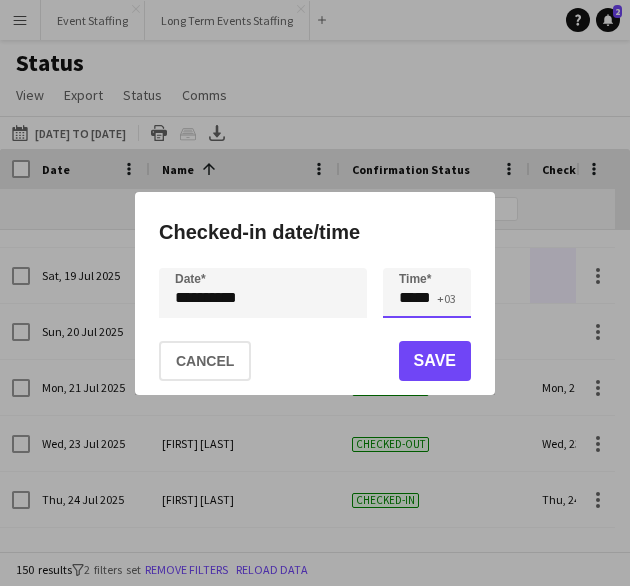 click on "*****" at bounding box center [427, 293] 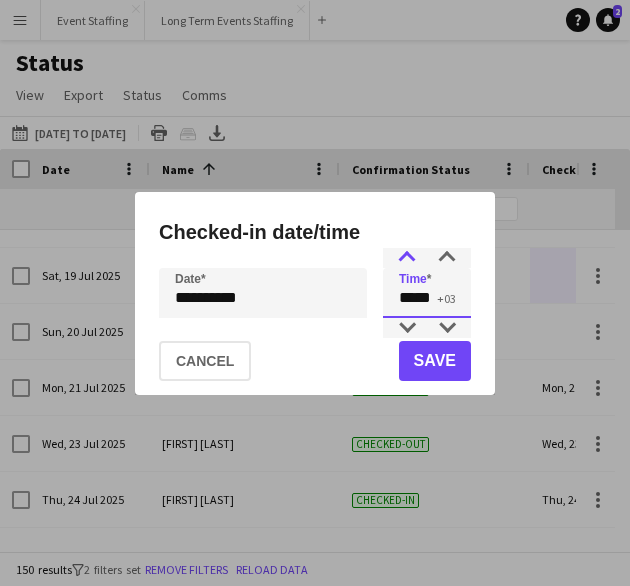 click at bounding box center [407, 258] 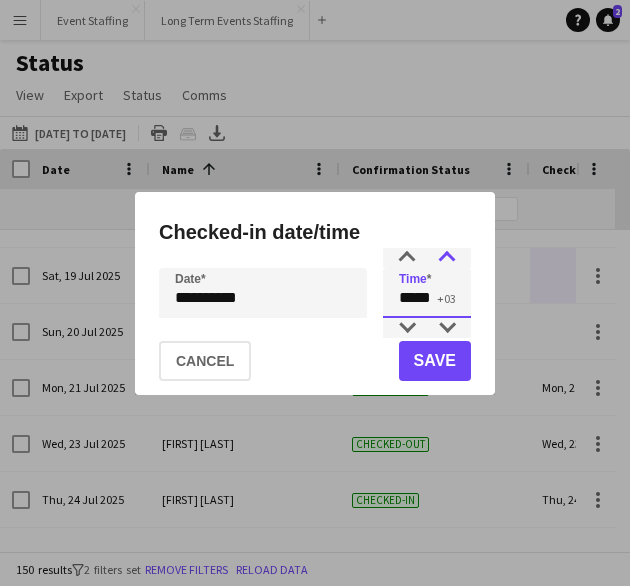 click at bounding box center (447, 258) 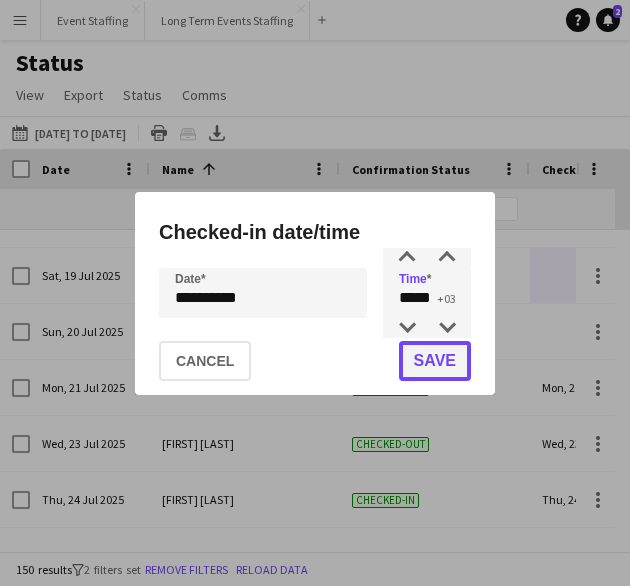 click on "Save" 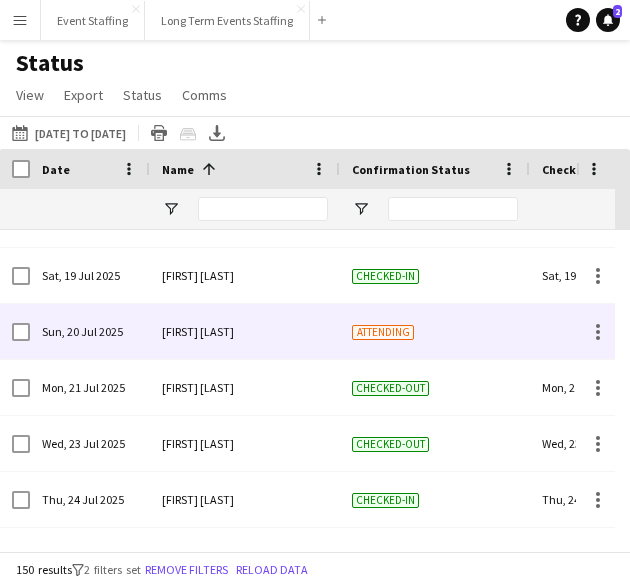 click at bounding box center (625, 331) 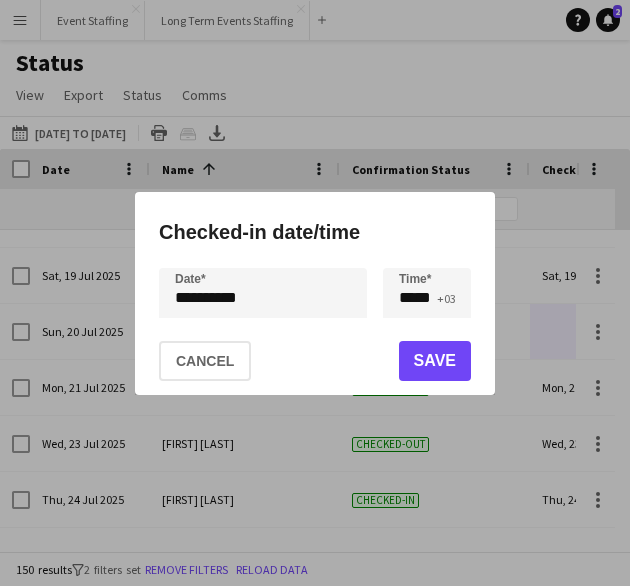click on "**********" at bounding box center [315, 293] 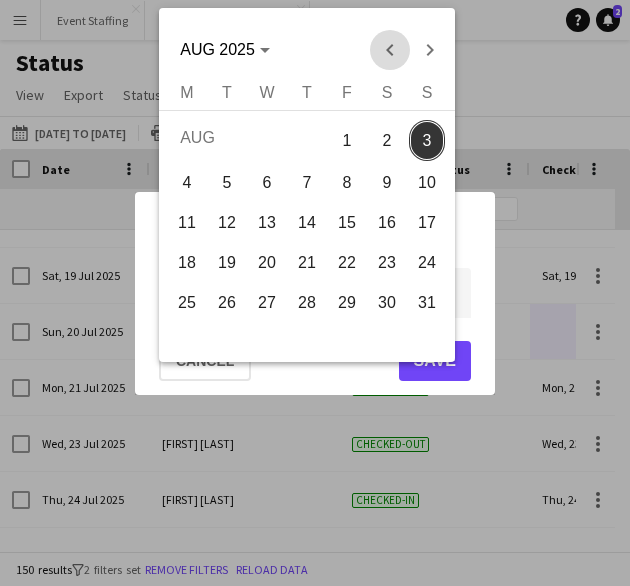 click at bounding box center [390, 50] 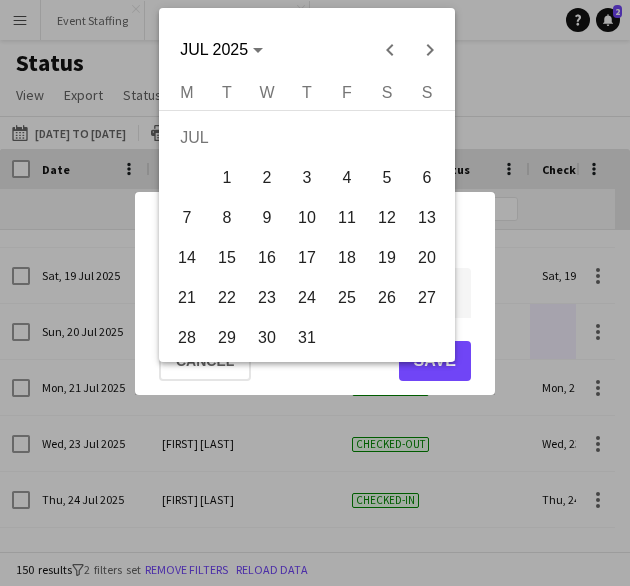 click on "20" at bounding box center (427, 258) 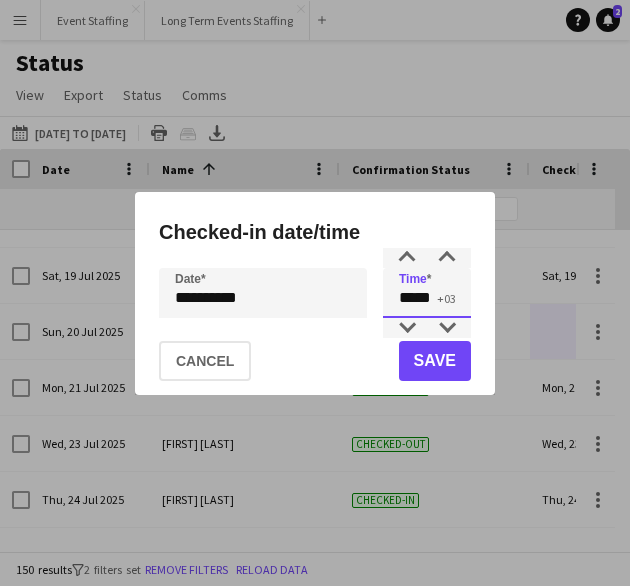 click on "*****" at bounding box center (427, 293) 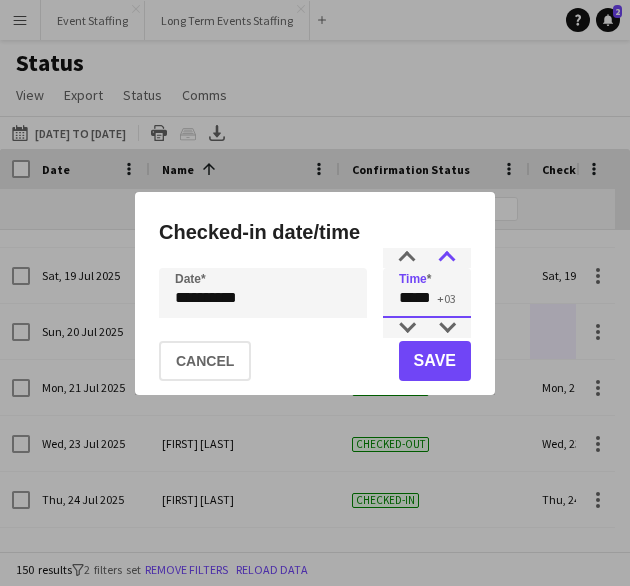 click at bounding box center (447, 258) 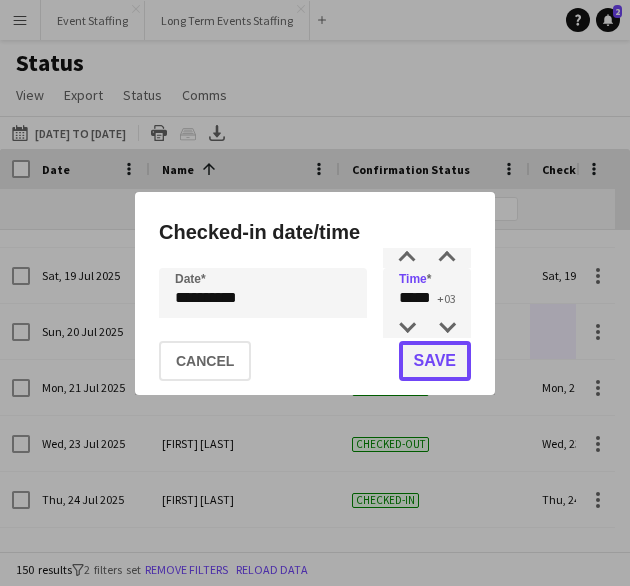 click on "Save" 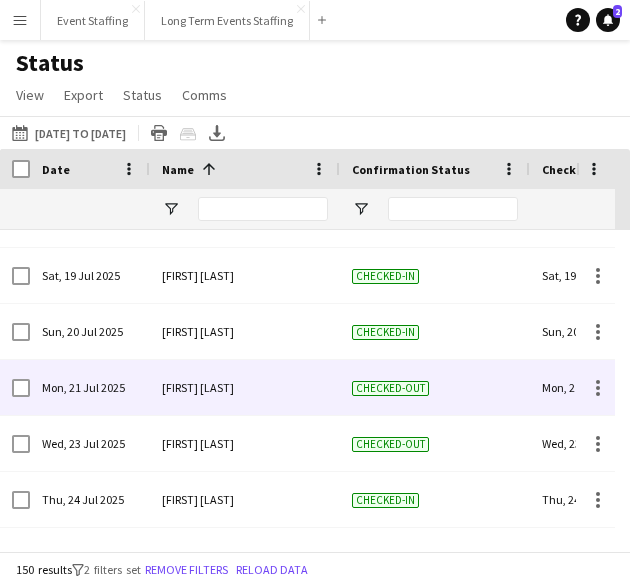 scroll, scrollTop: 307, scrollLeft: 0, axis: vertical 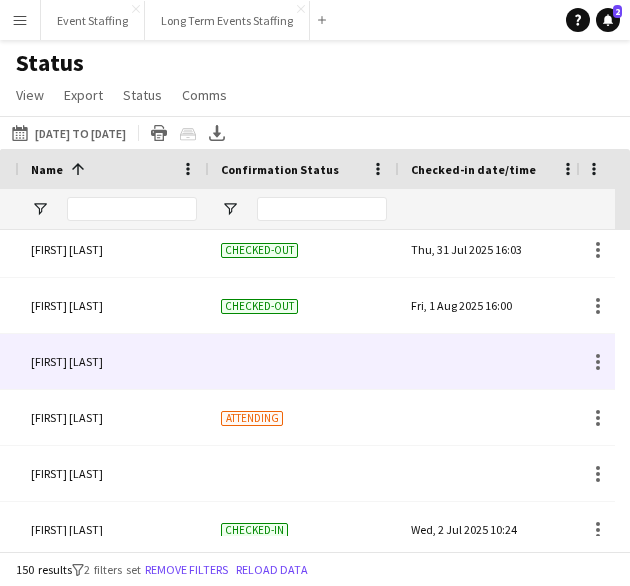 click at bounding box center [494, 361] 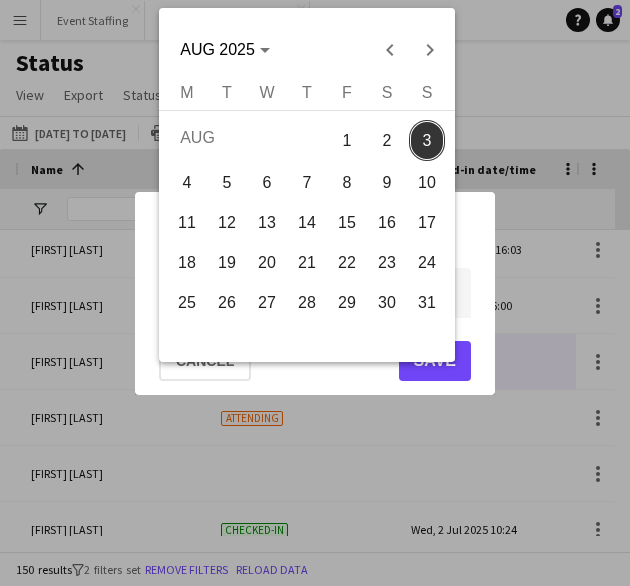 click on "**********" at bounding box center (315, 293) 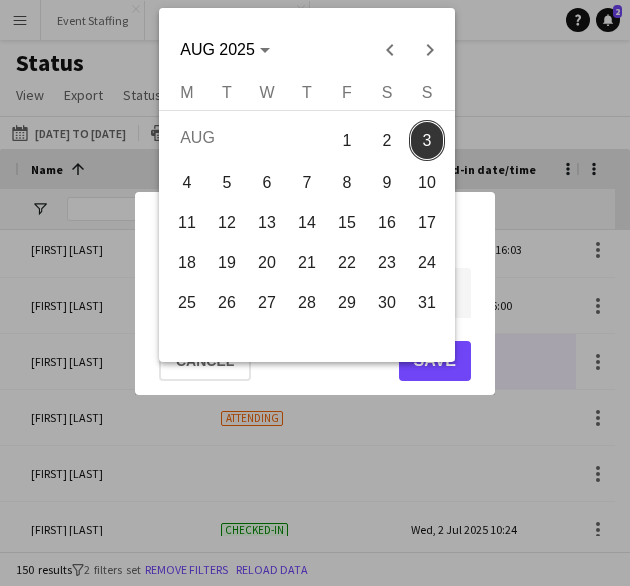 click on "2" at bounding box center [387, 140] 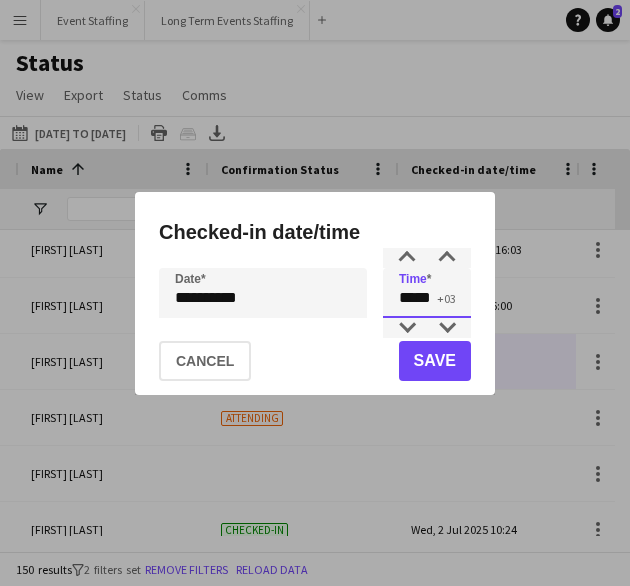 click on "*****" at bounding box center (427, 293) 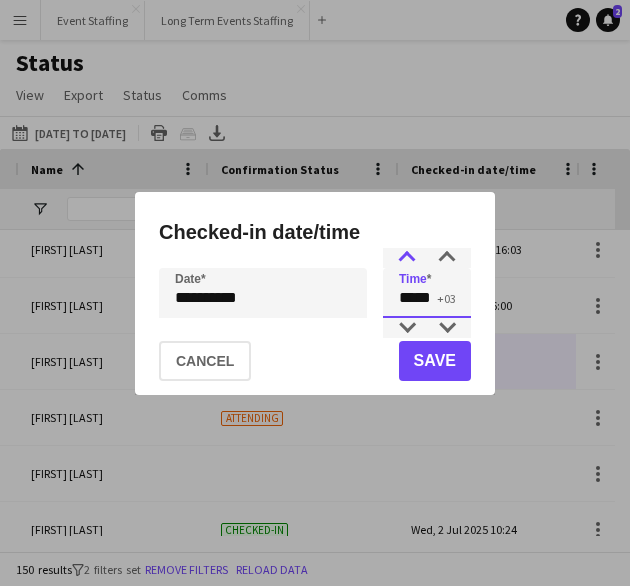 click at bounding box center [407, 258] 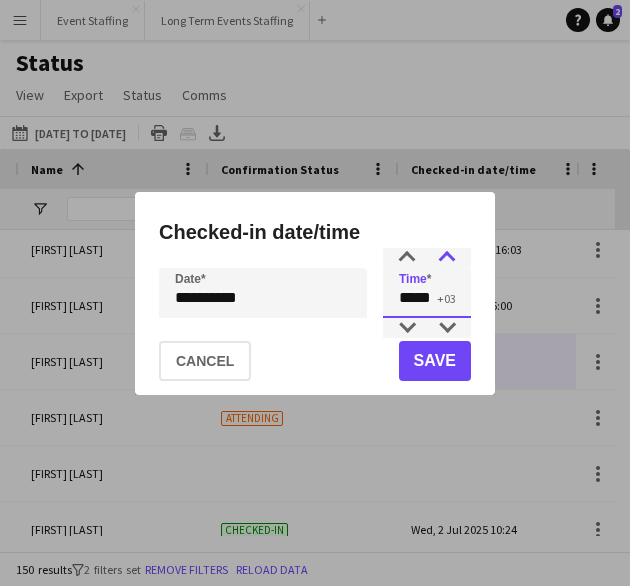 click at bounding box center [447, 258] 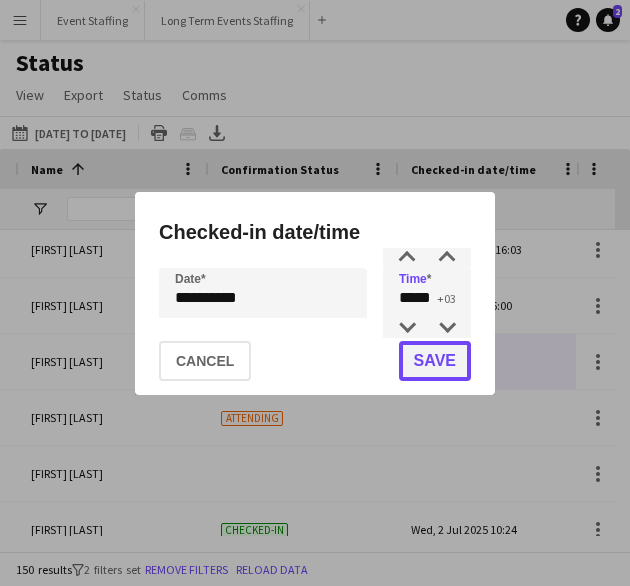 click on "Save" 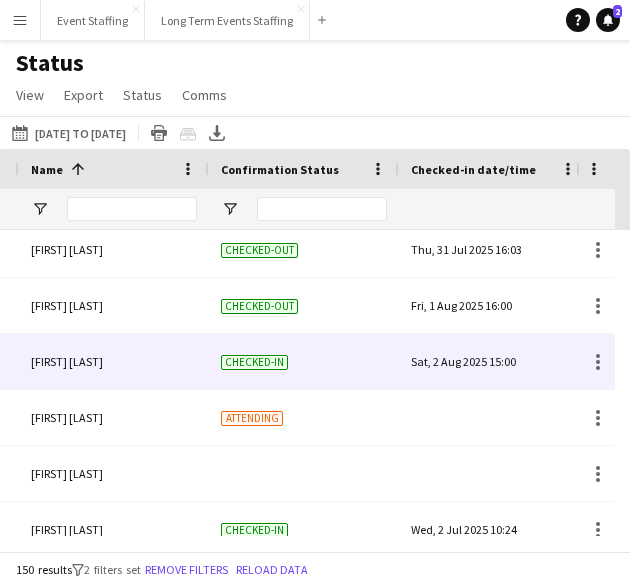 scroll, scrollTop: 0, scrollLeft: 109, axis: horizontal 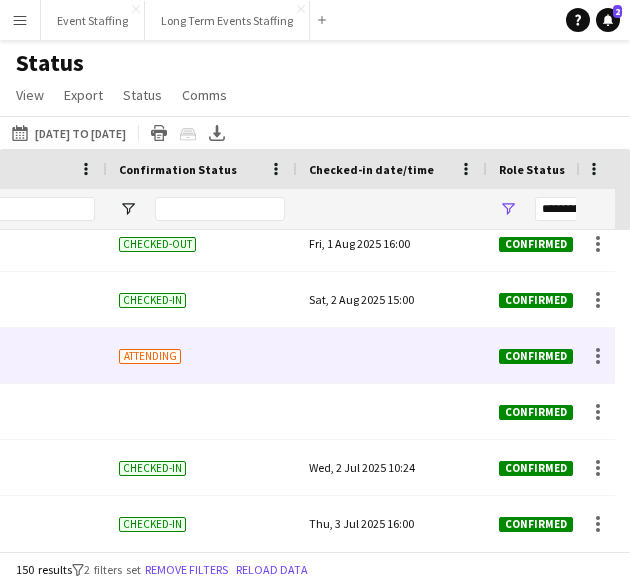 click at bounding box center (392, 355) 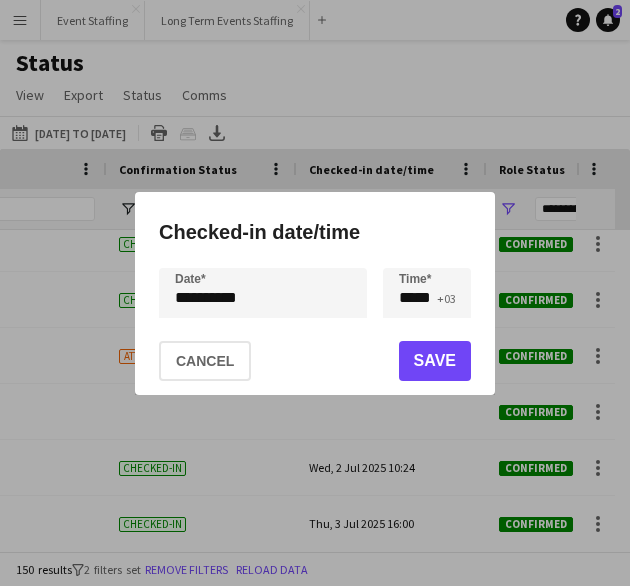click on "**********" at bounding box center (315, 293) 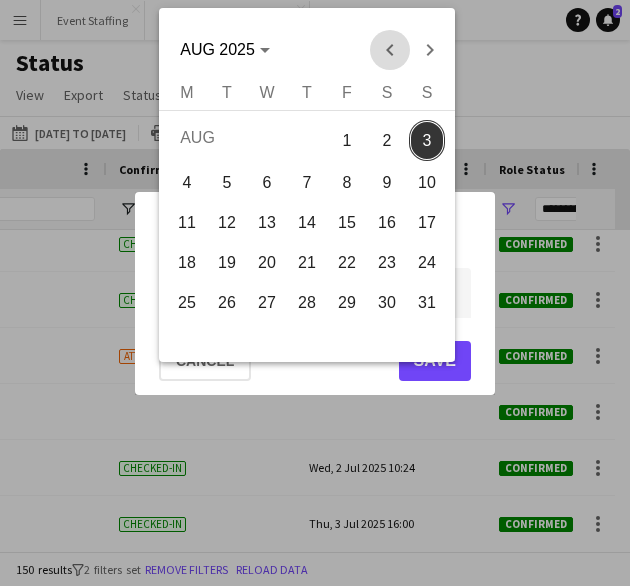 click at bounding box center (390, 50) 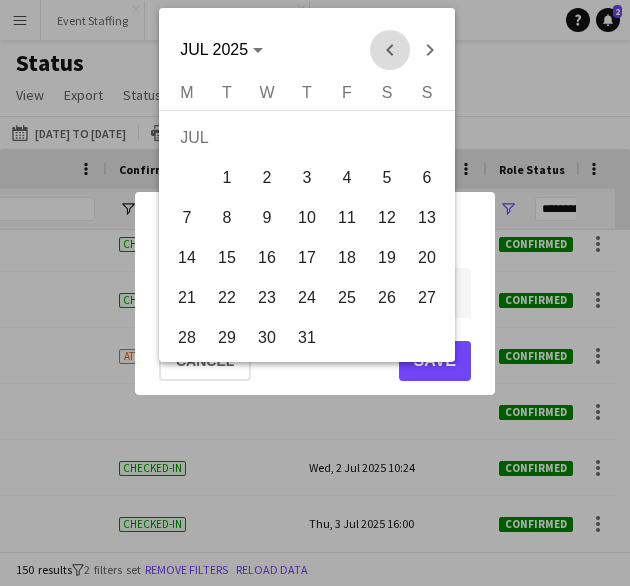 click at bounding box center [390, 50] 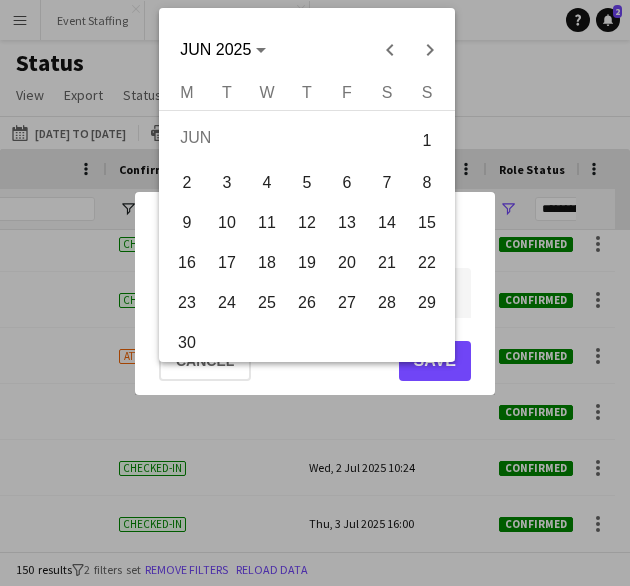 click on "29" at bounding box center (427, 303) 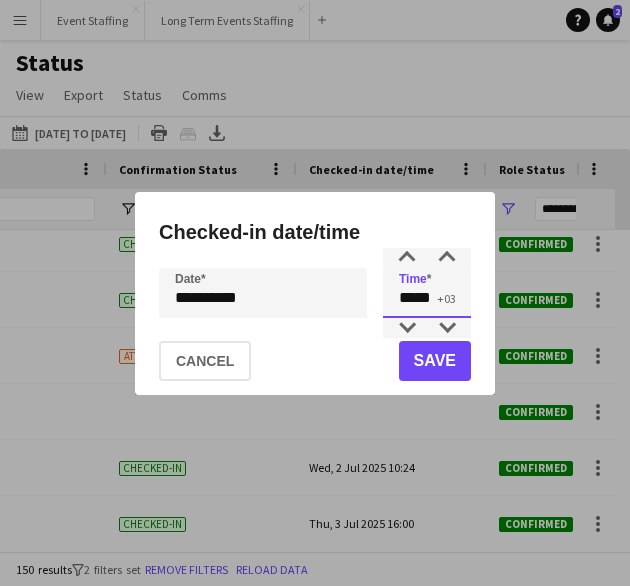 click on "*****" at bounding box center (427, 293) 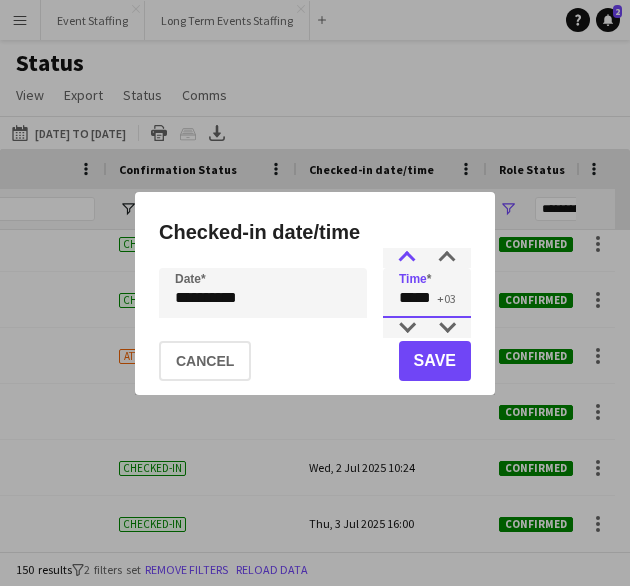 click at bounding box center [407, 258] 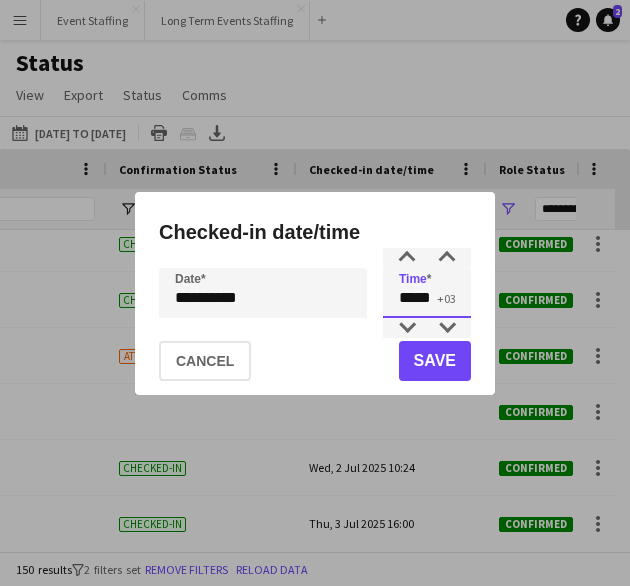 click at bounding box center (407, 328) 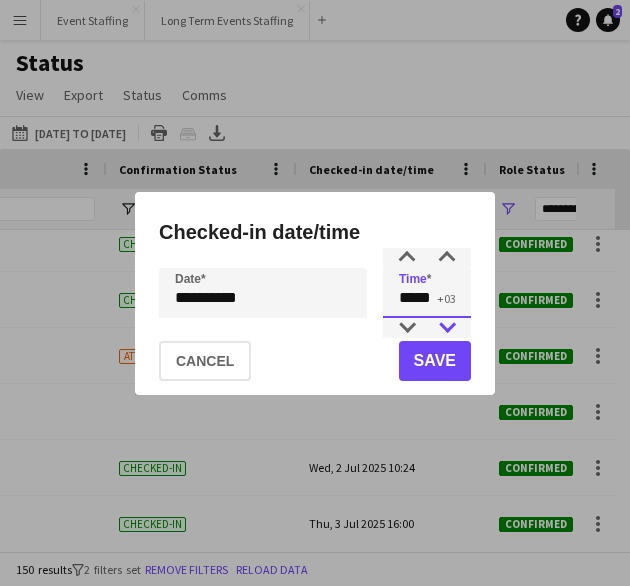 click at bounding box center (447, 328) 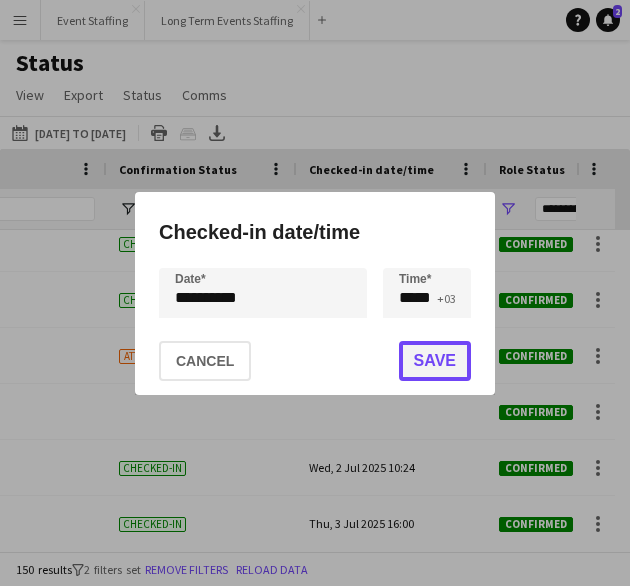 click on "Save" 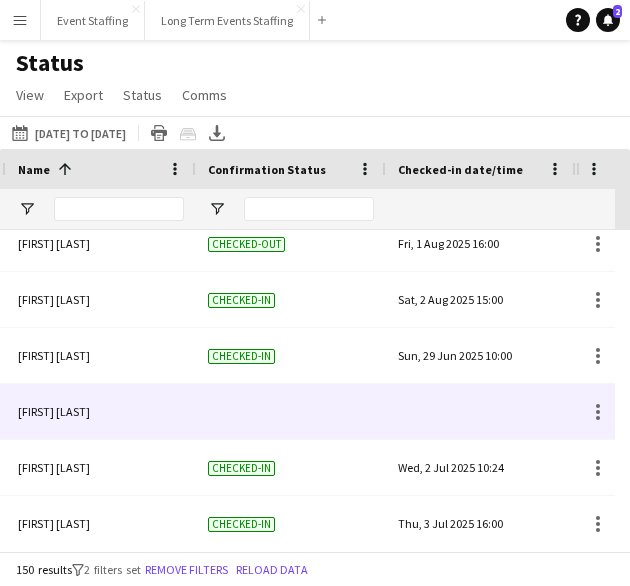 click at bounding box center (481, 411) 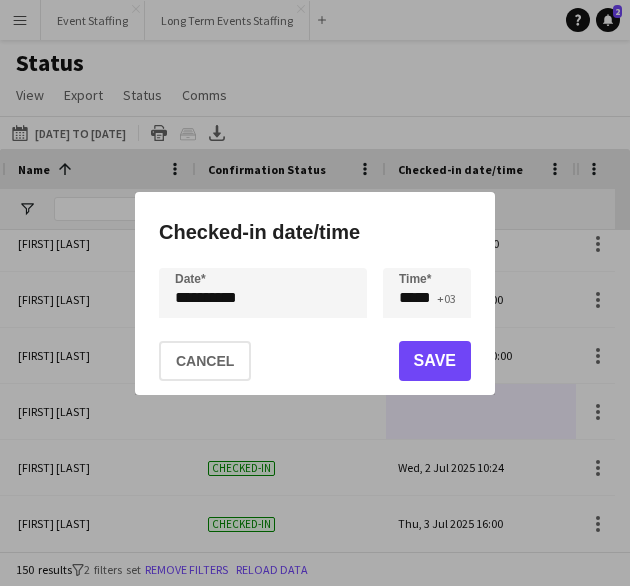click on "**********" at bounding box center (315, 293) 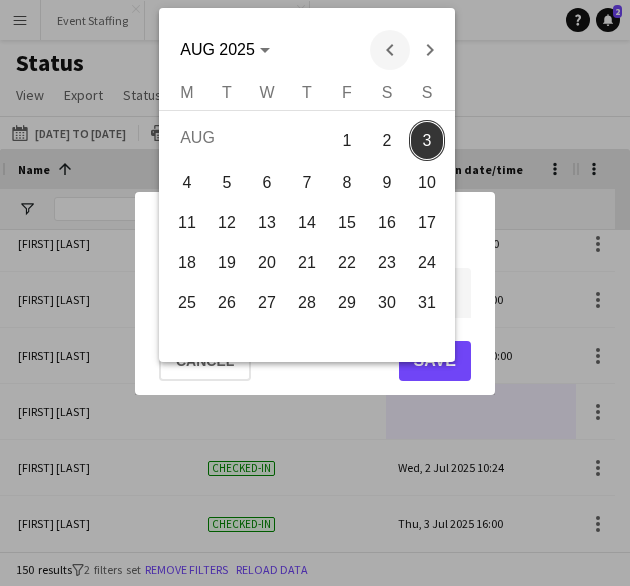 click at bounding box center (390, 50) 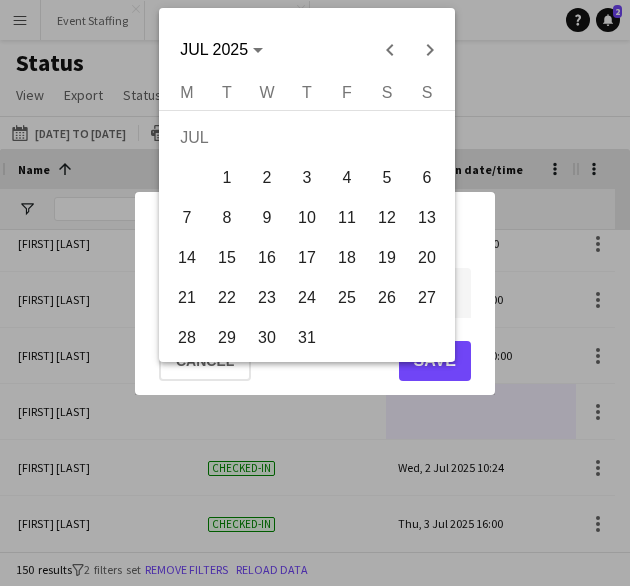 click on "1" at bounding box center (227, 178) 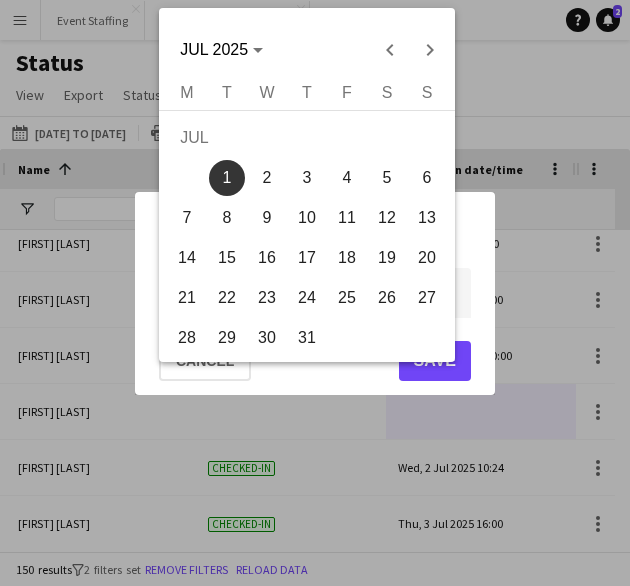 type on "**********" 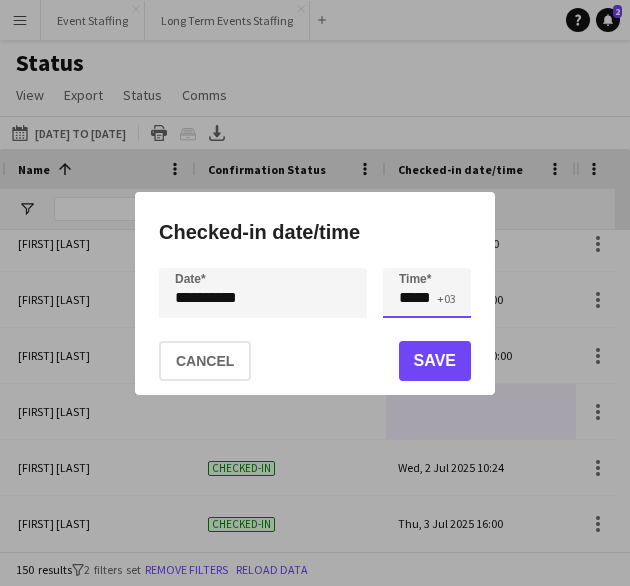 click on "*****" at bounding box center [427, 293] 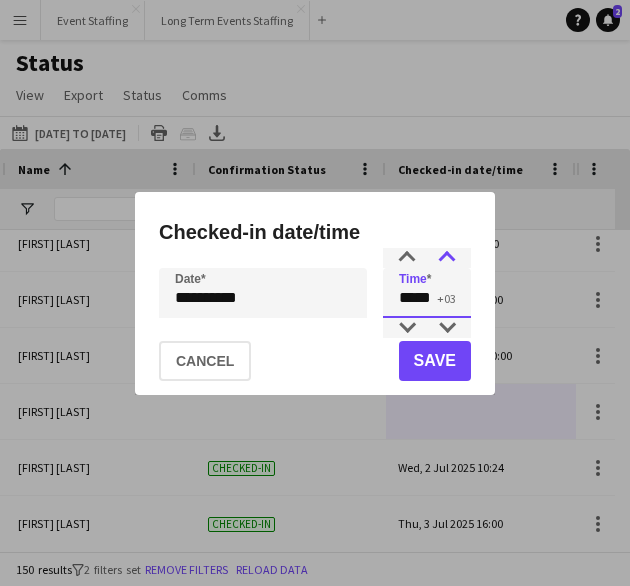 click at bounding box center (447, 258) 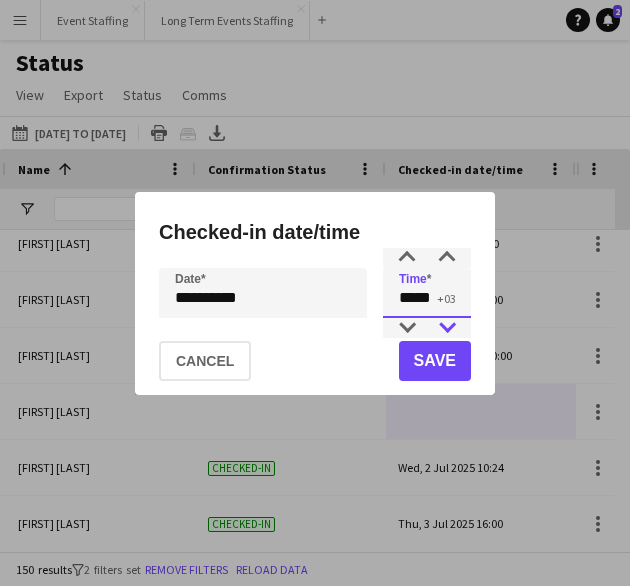 type on "*****" 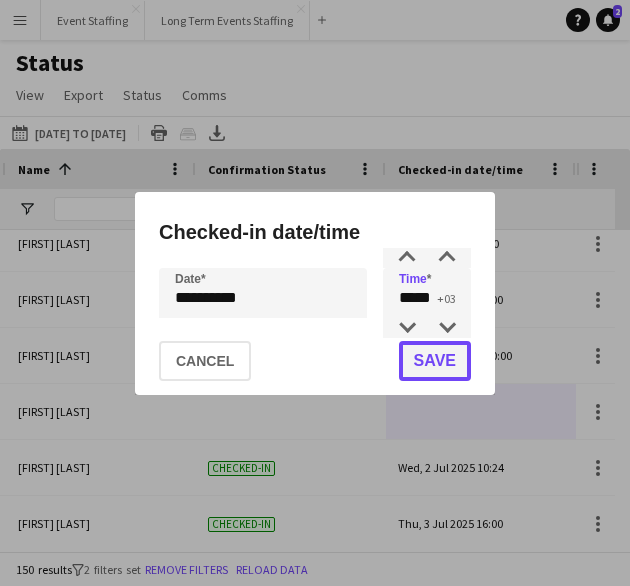 click on "Save" 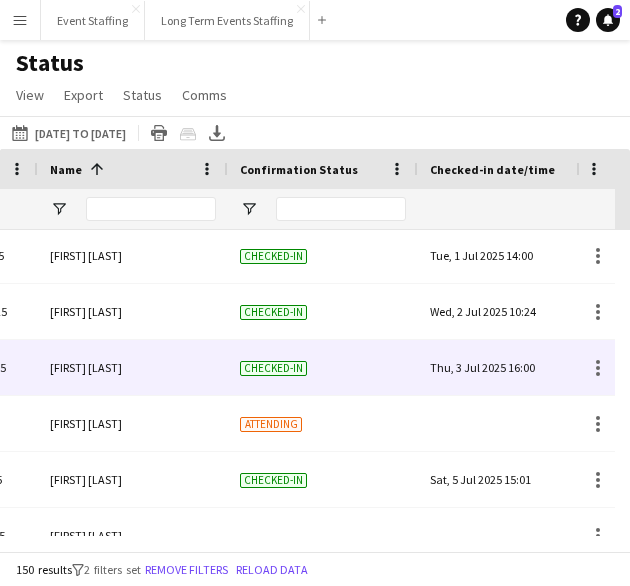 scroll, scrollTop: 0, scrollLeft: 53, axis: horizontal 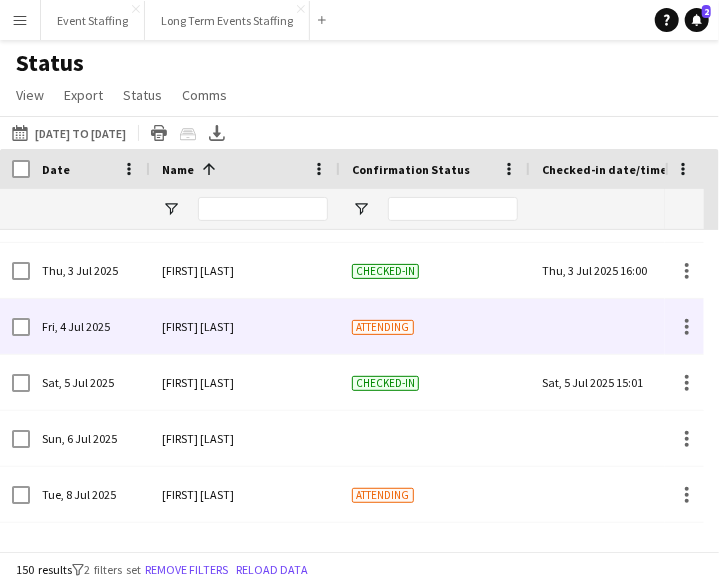 click at bounding box center [625, 326] 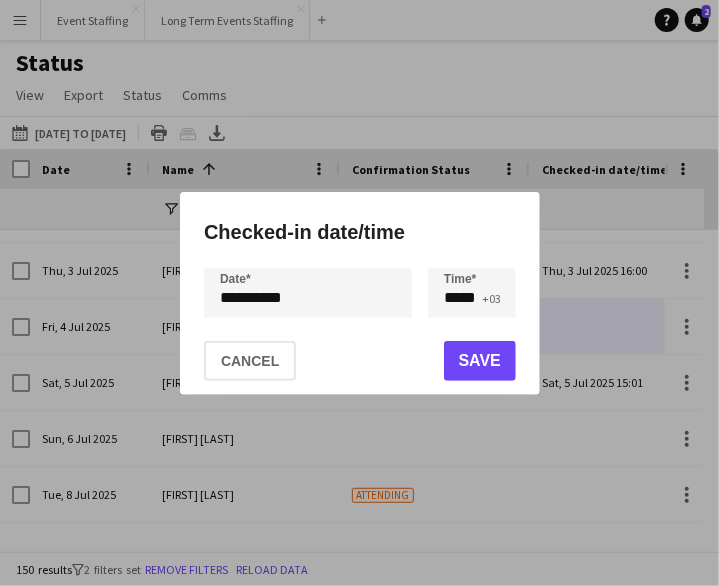 click on "**********" at bounding box center [359, 293] 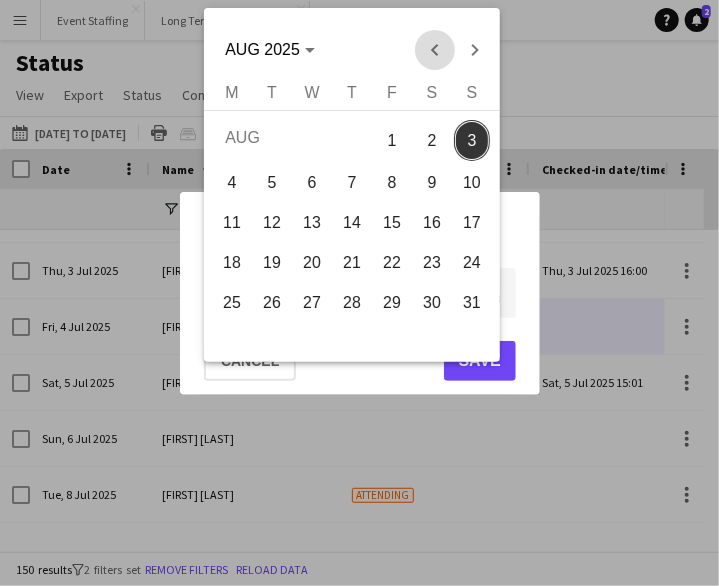 click at bounding box center (434, 50) 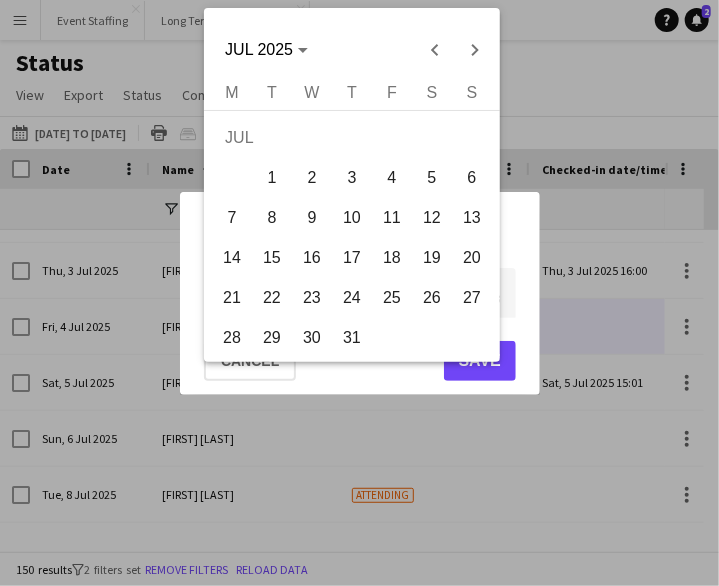 click on "4" at bounding box center [392, 178] 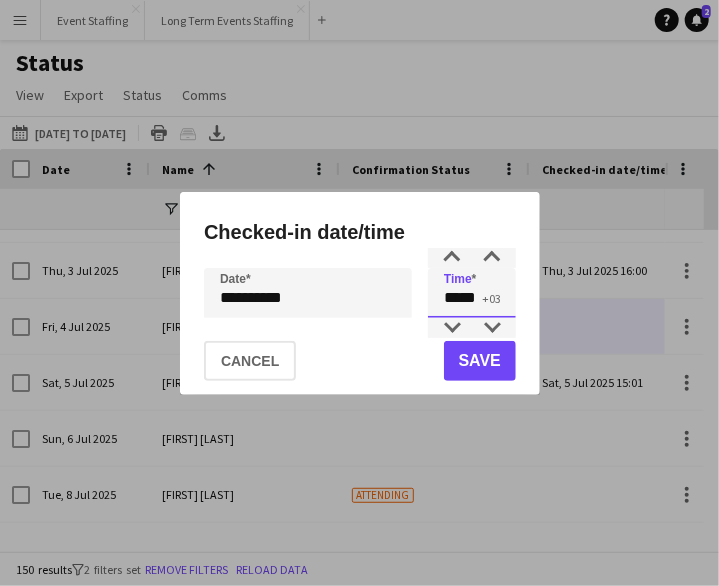 click on "*****" at bounding box center [472, 293] 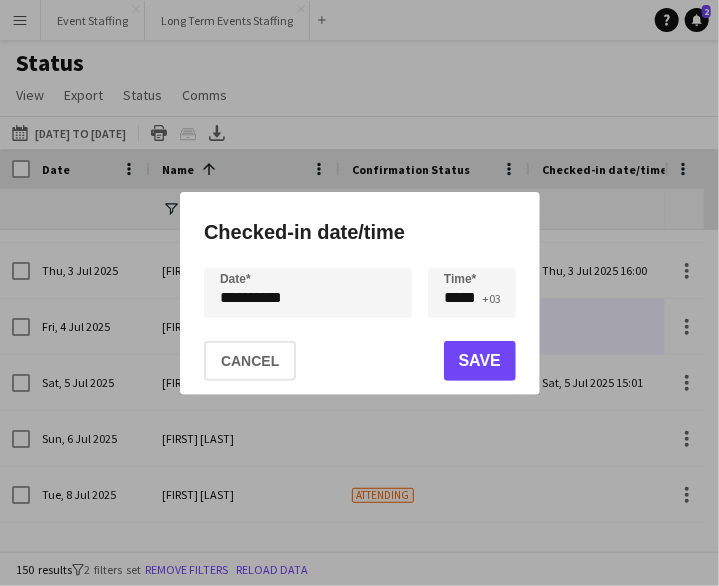 click on "Checked-in date/time" at bounding box center [360, 232] 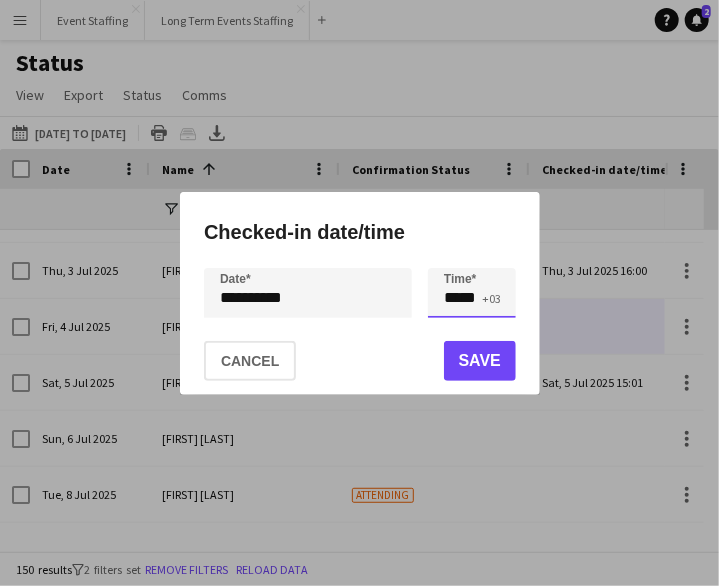click on "*****" at bounding box center [472, 293] 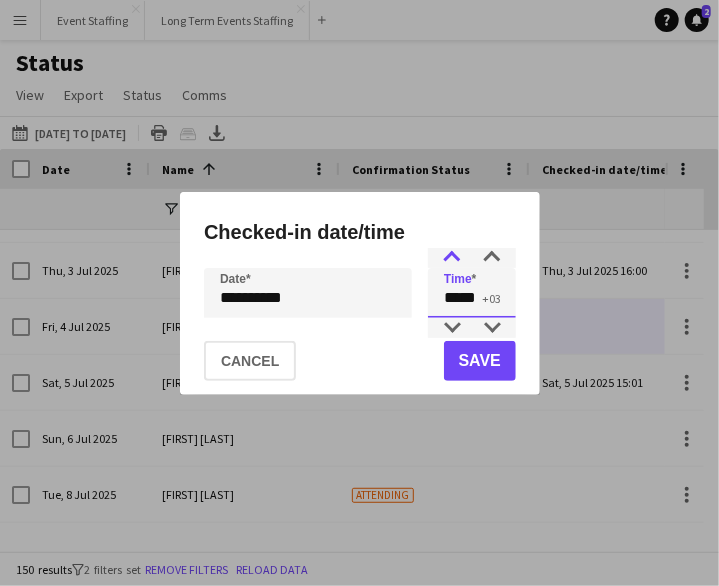 click at bounding box center [452, 258] 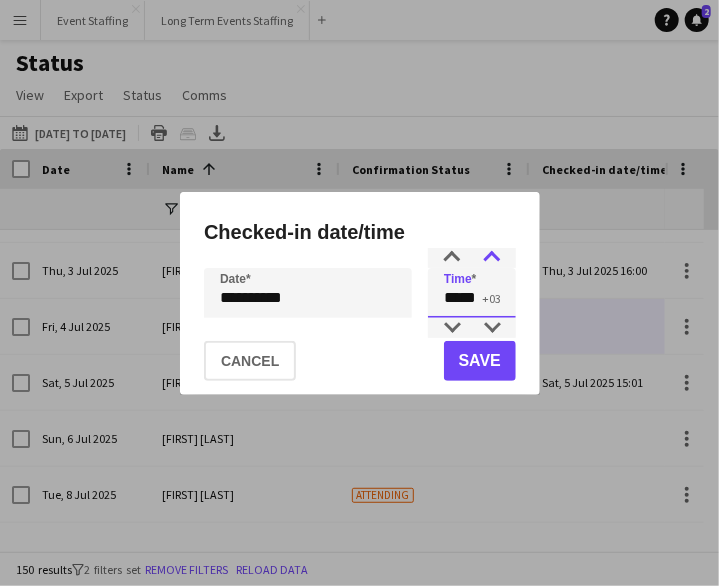 type on "*****" 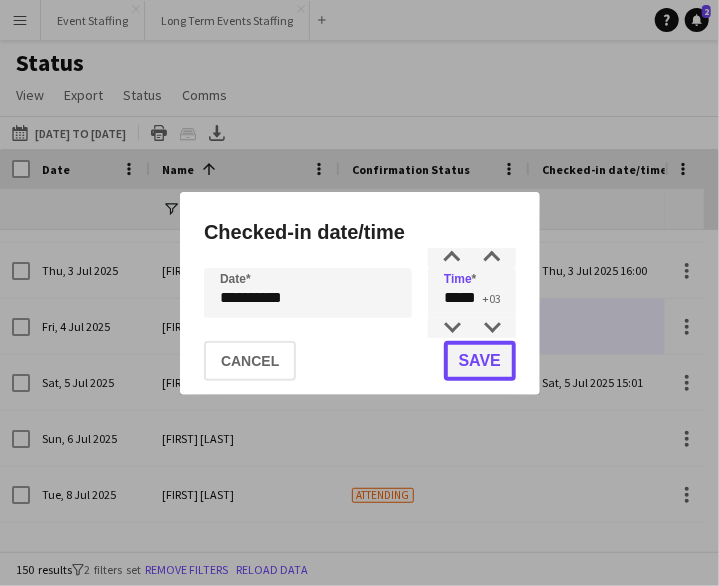 click on "Save" 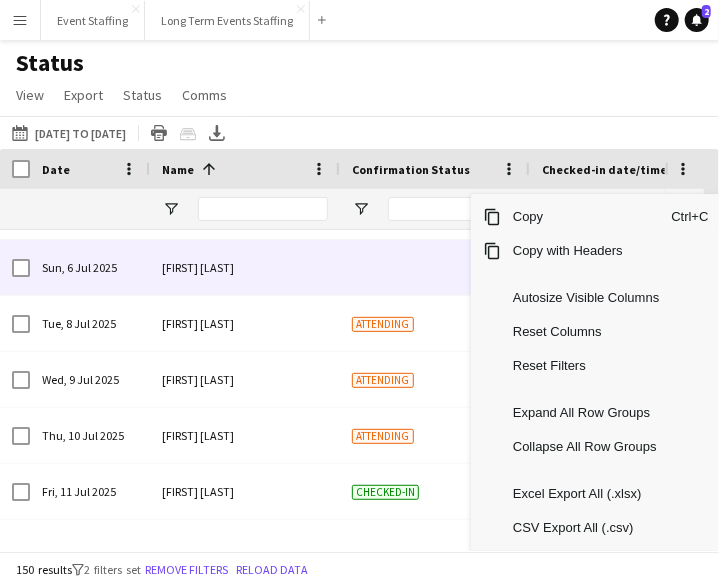 click at bounding box center [435, 267] 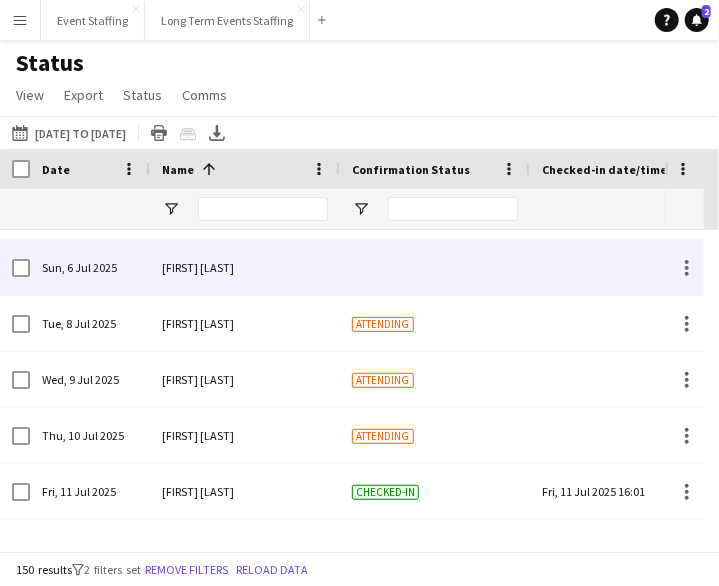 click at bounding box center [625, 267] 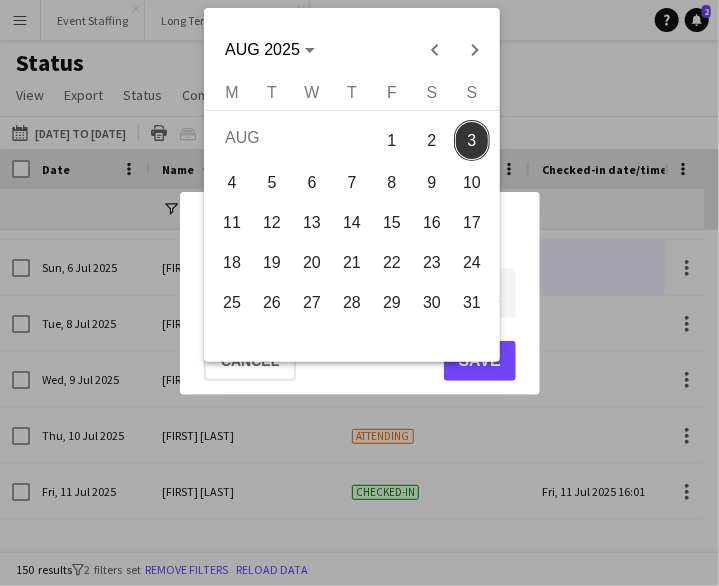 click on "**********" at bounding box center [359, 293] 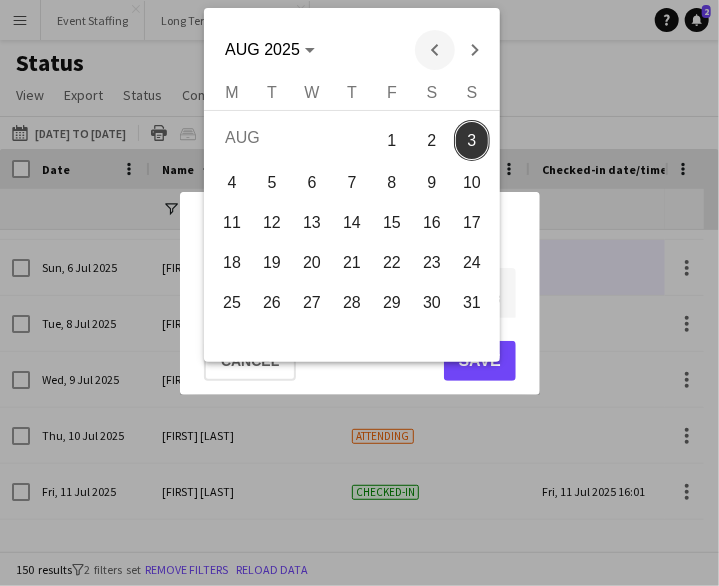 click at bounding box center (434, 50) 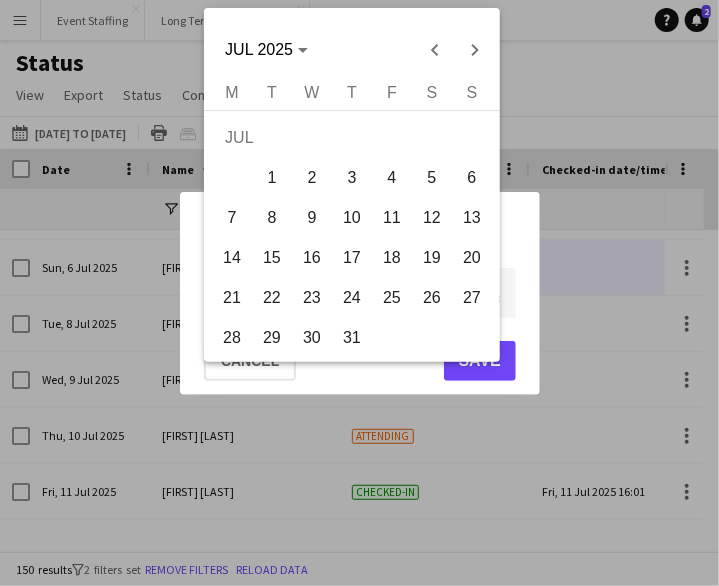 click on "6" at bounding box center [472, 178] 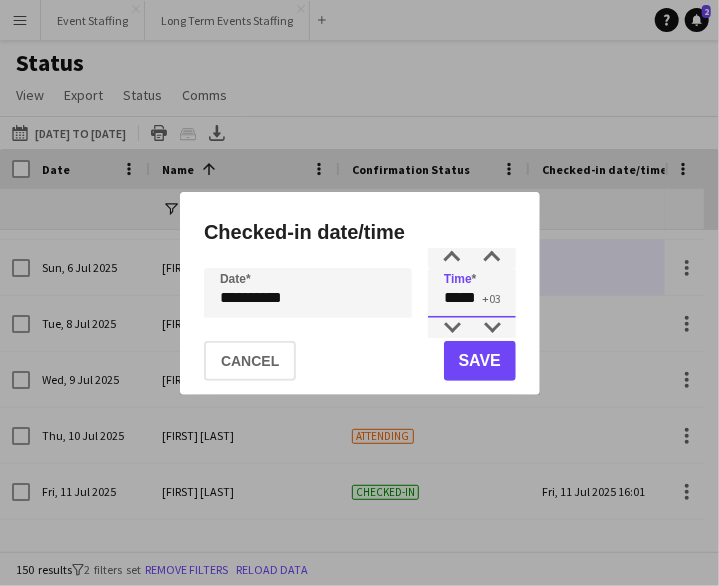 click on "*****" at bounding box center (472, 293) 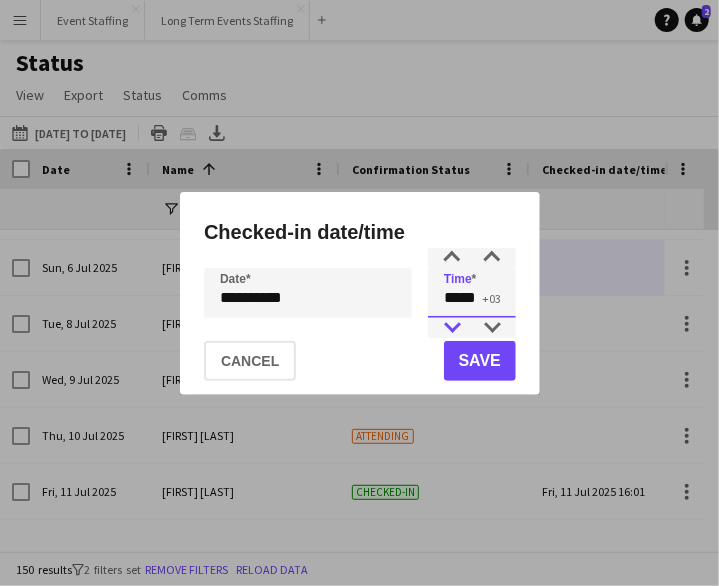 click at bounding box center [452, 328] 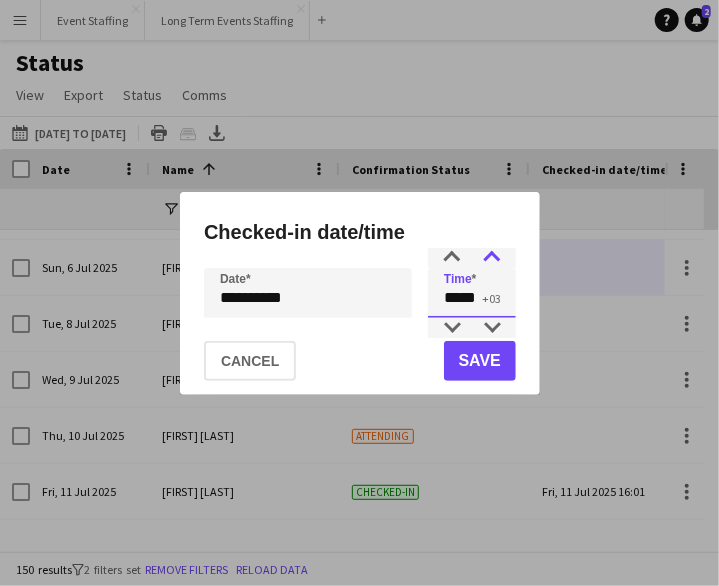 type on "*****" 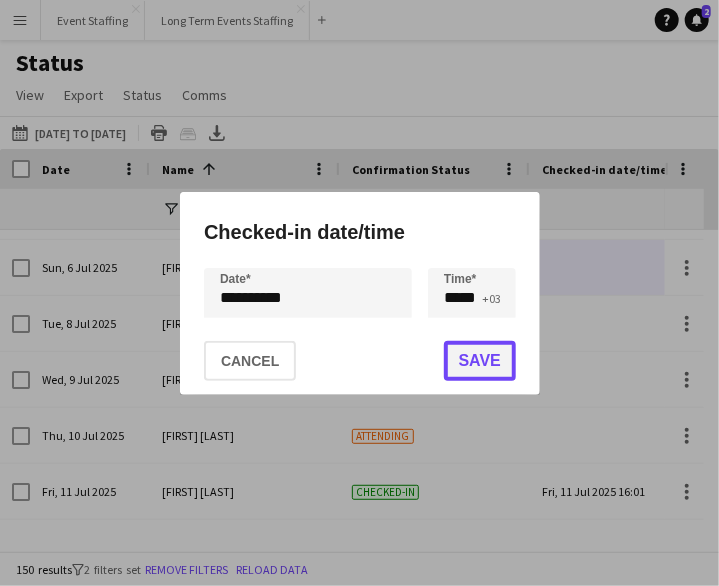 click on "Save" 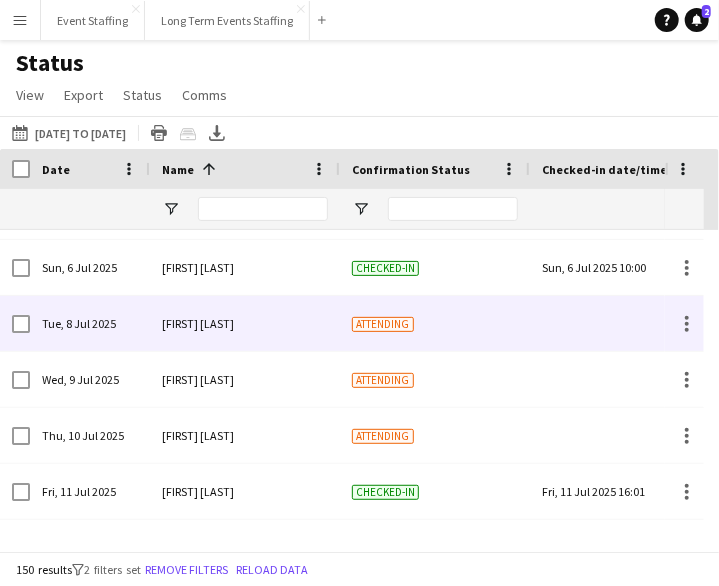 click at bounding box center (625, 323) 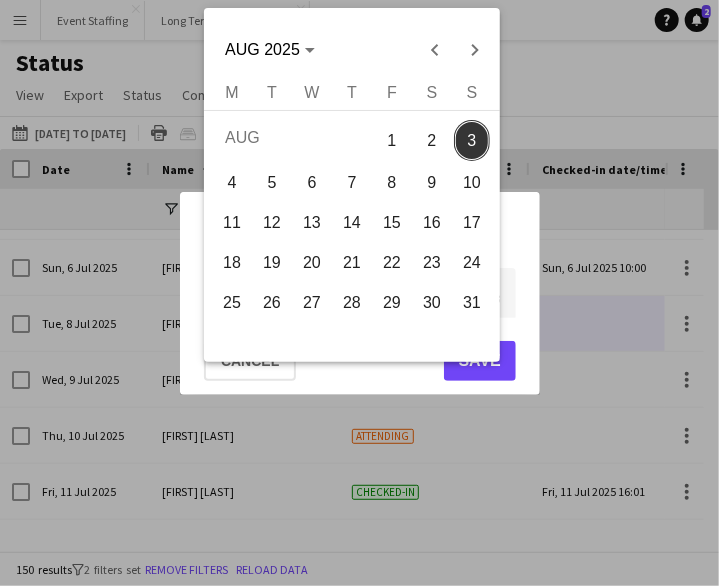 click on "**********" at bounding box center (359, 293) 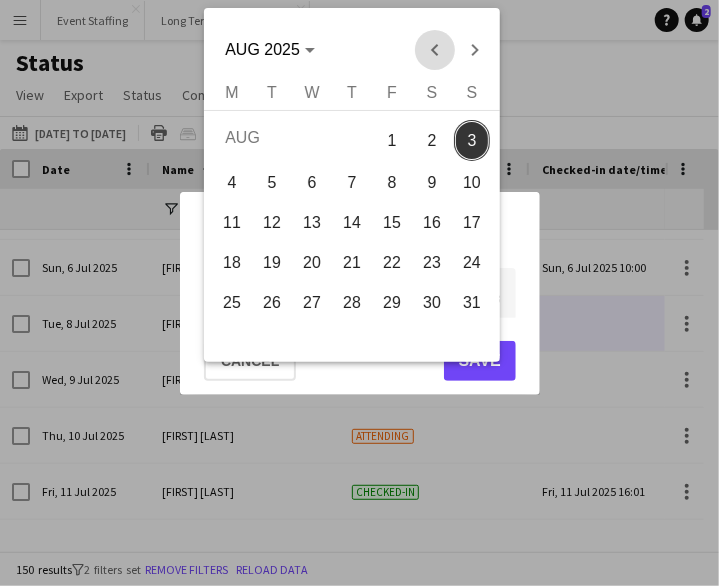 click at bounding box center [434, 50] 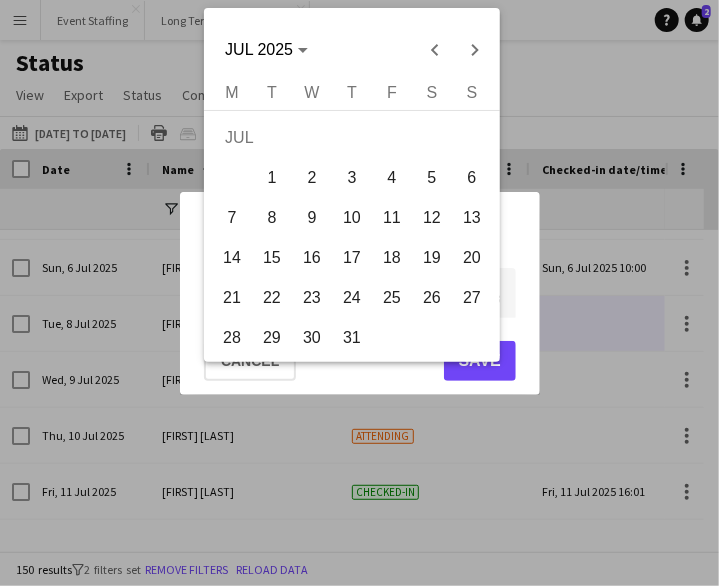 click on "8" at bounding box center (272, 218) 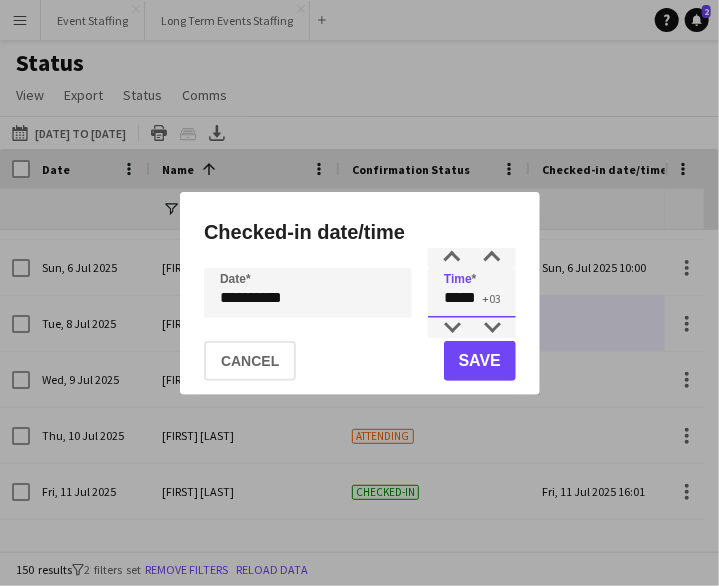 click on "*****" at bounding box center [472, 293] 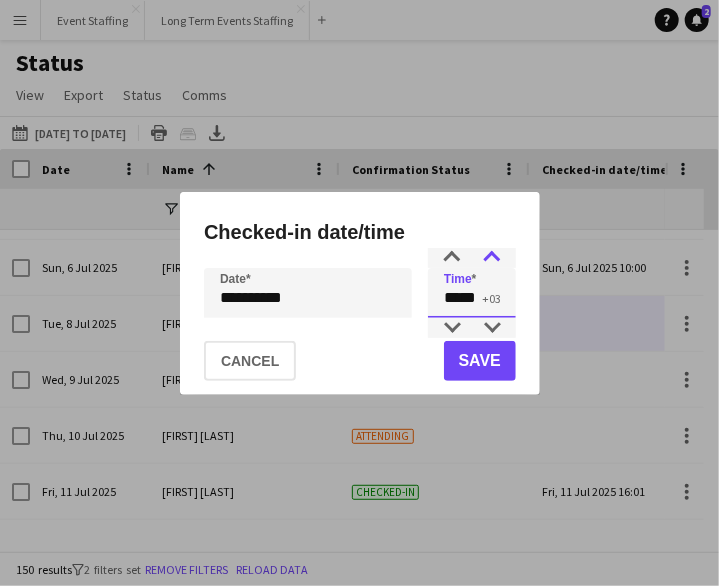 type on "*****" 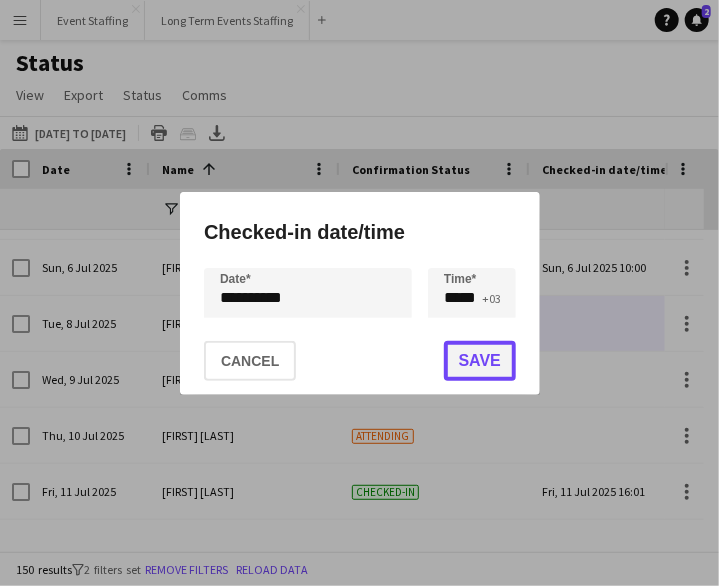 click on "Save" 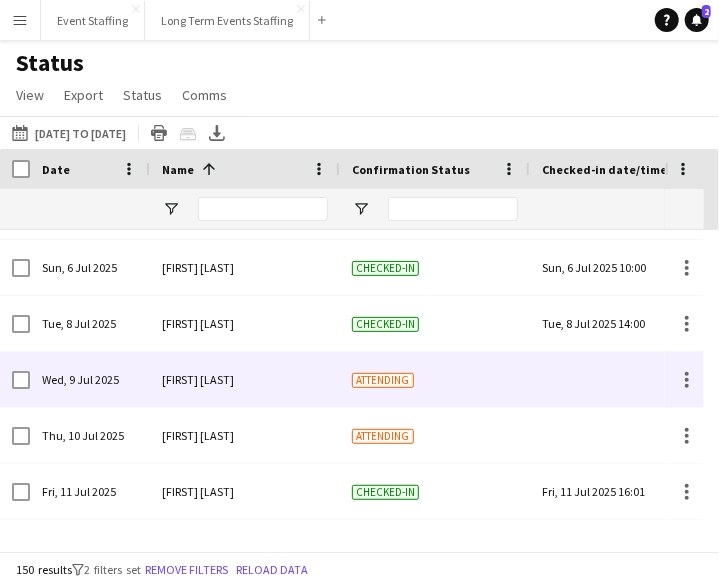 click at bounding box center (625, 379) 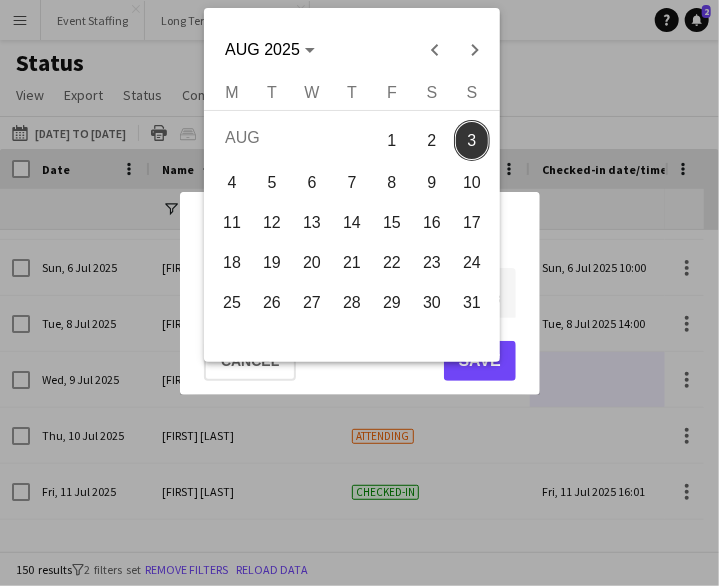 click on "**********" at bounding box center (359, 293) 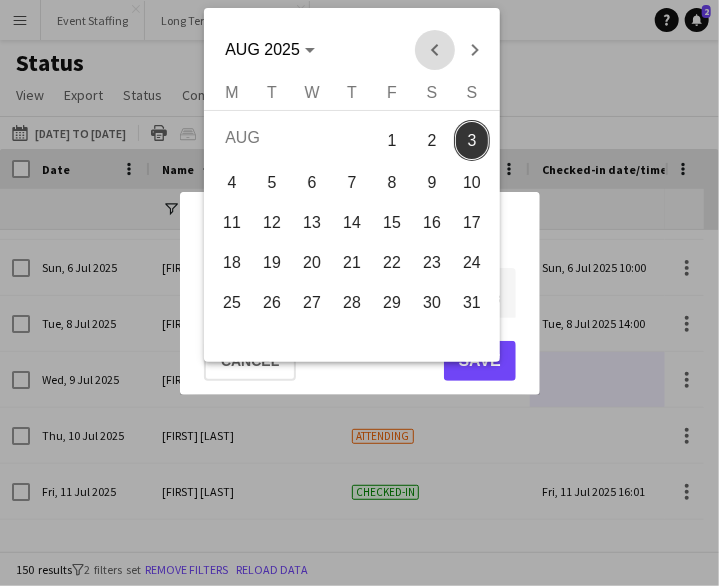 click at bounding box center (434, 50) 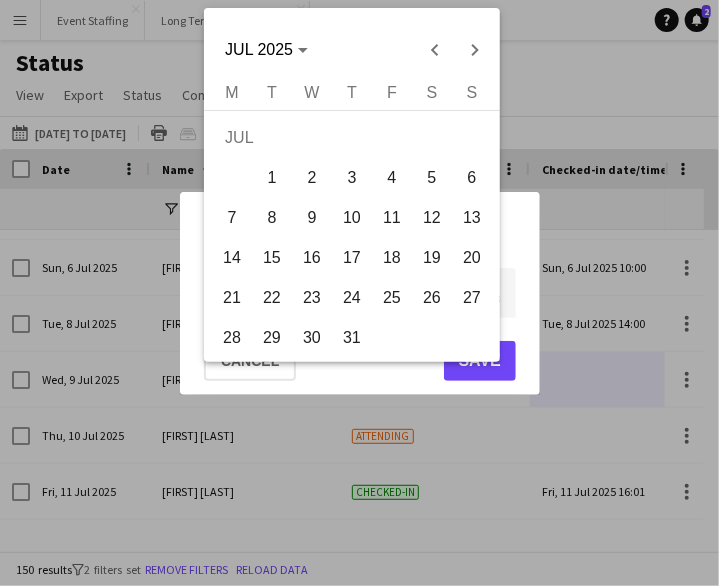 click on "9" at bounding box center (312, 218) 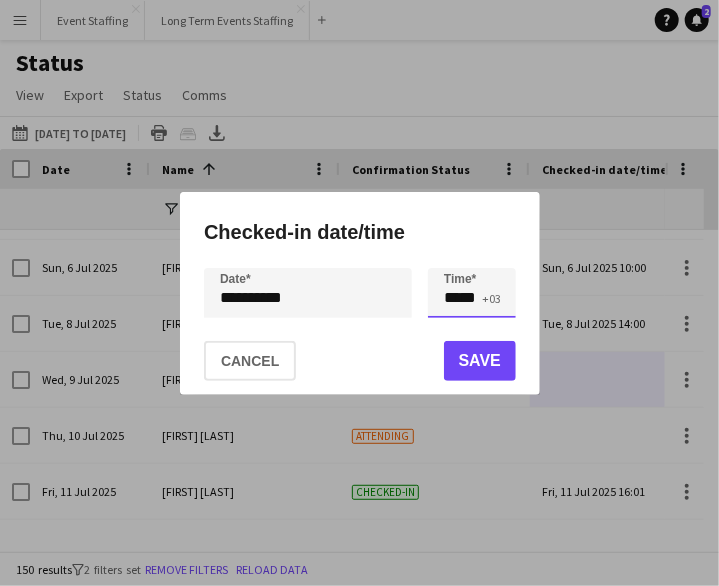 click on "*****" at bounding box center [472, 293] 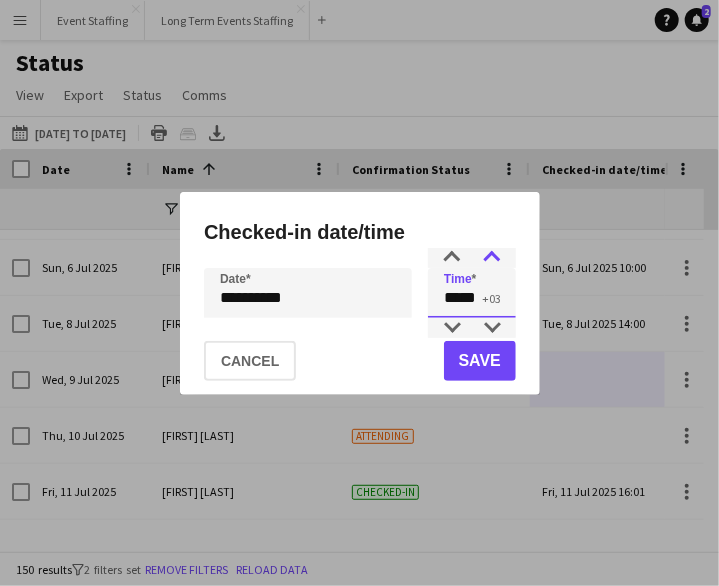 type on "*****" 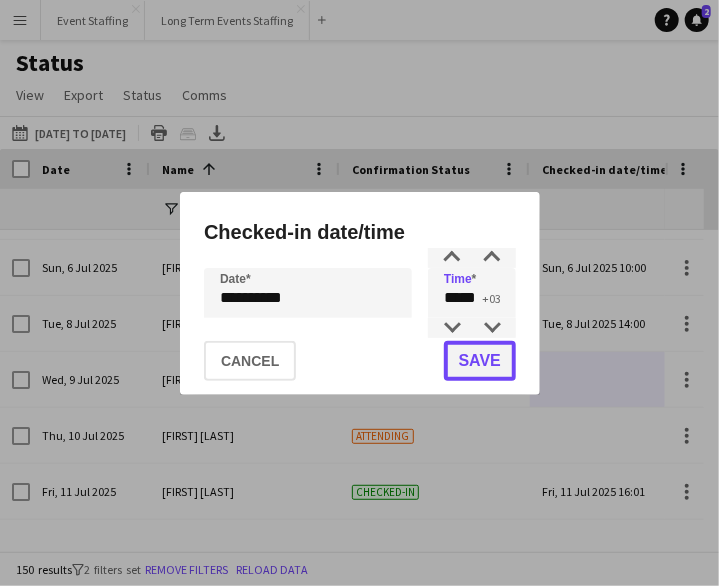 click on "Save" 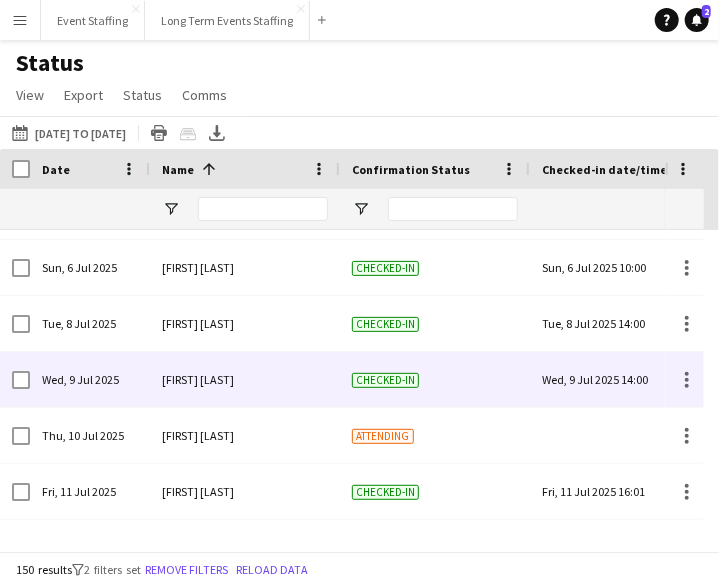scroll, scrollTop: 1351, scrollLeft: 0, axis: vertical 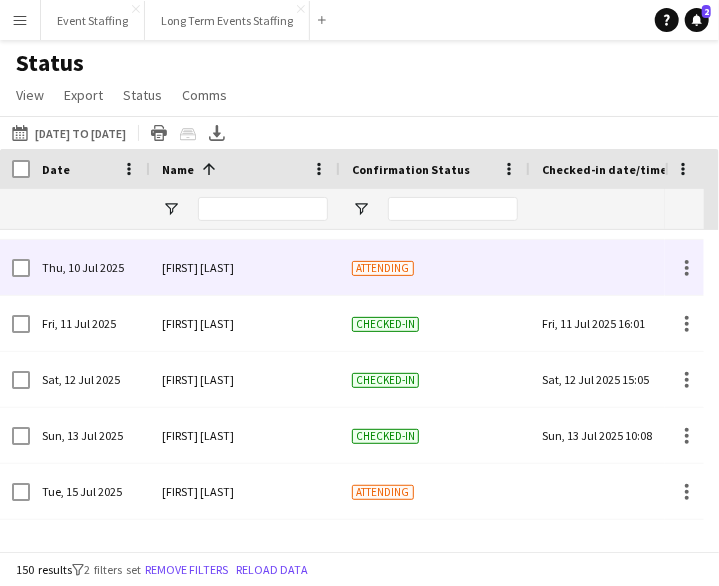 click at bounding box center [625, 267] 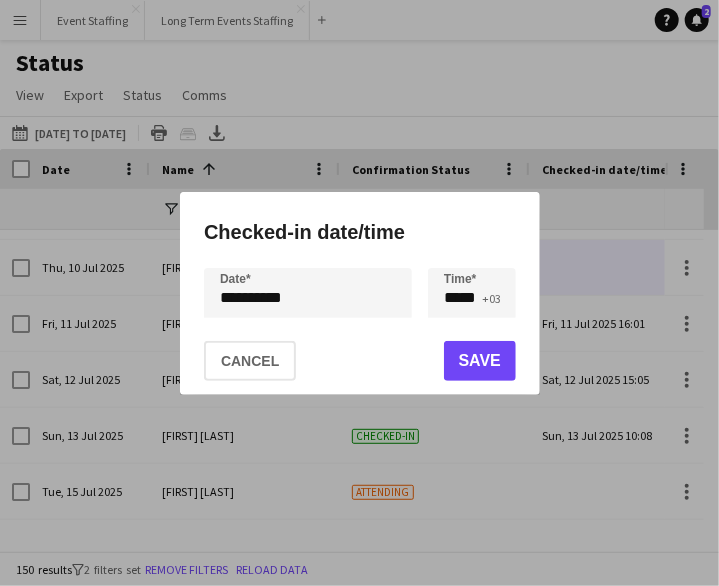 click on "**********" at bounding box center (359, 293) 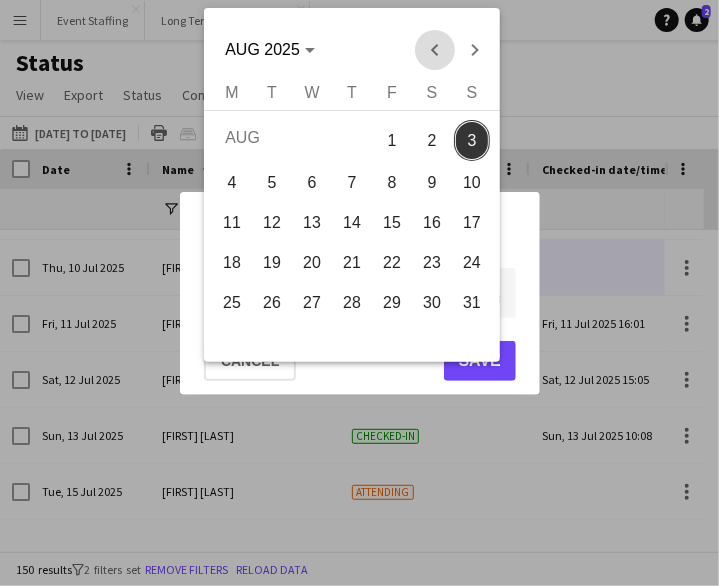 click at bounding box center (434, 50) 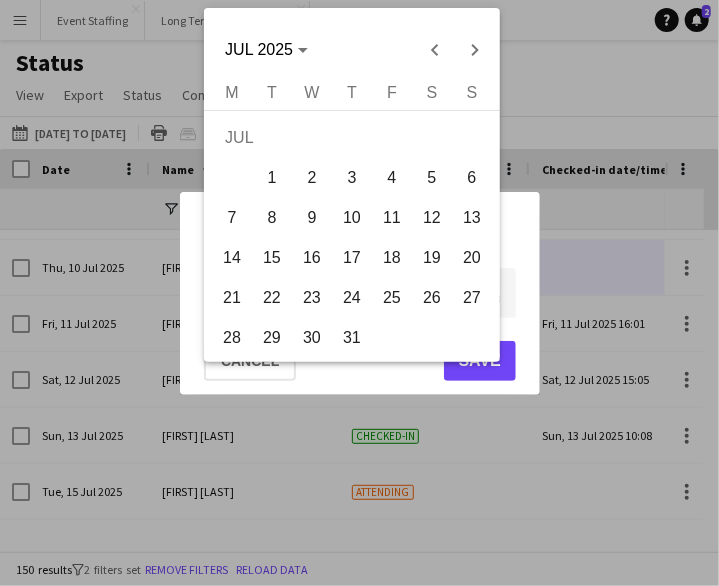 click on "10" at bounding box center (352, 218) 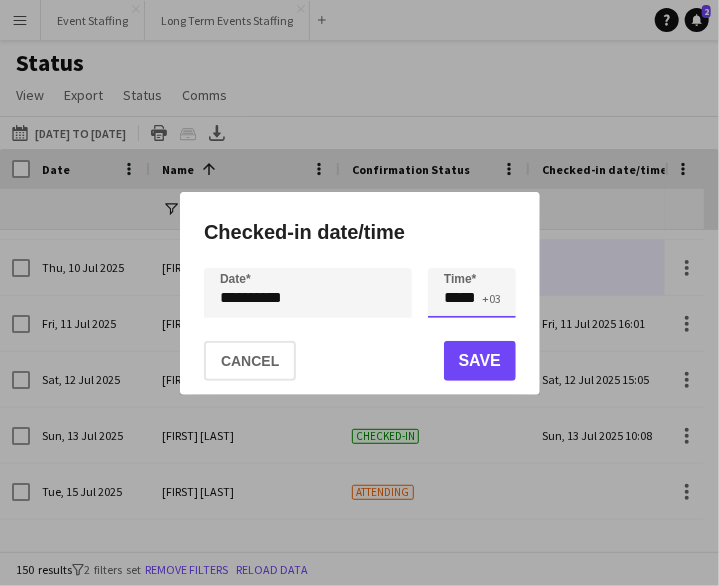 click on "*****" at bounding box center [472, 293] 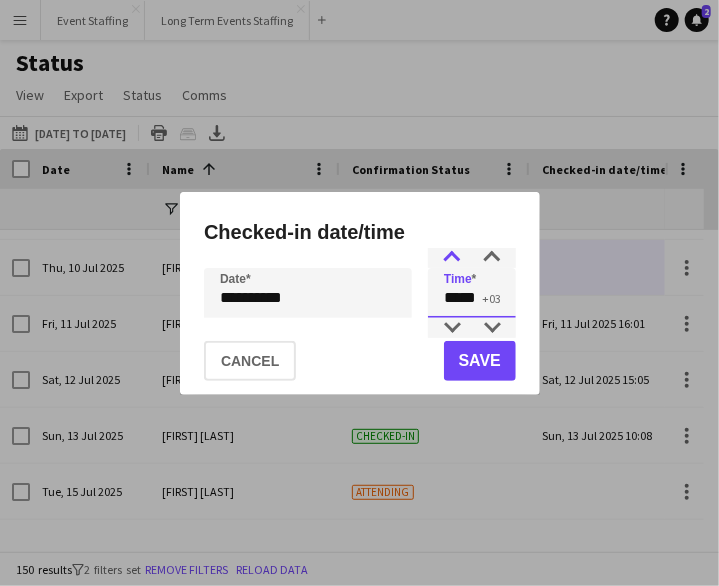 click at bounding box center (452, 258) 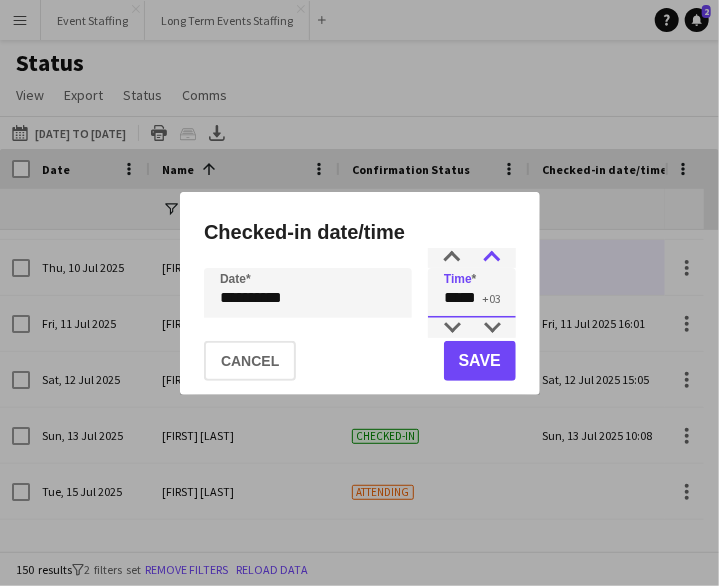 type on "*****" 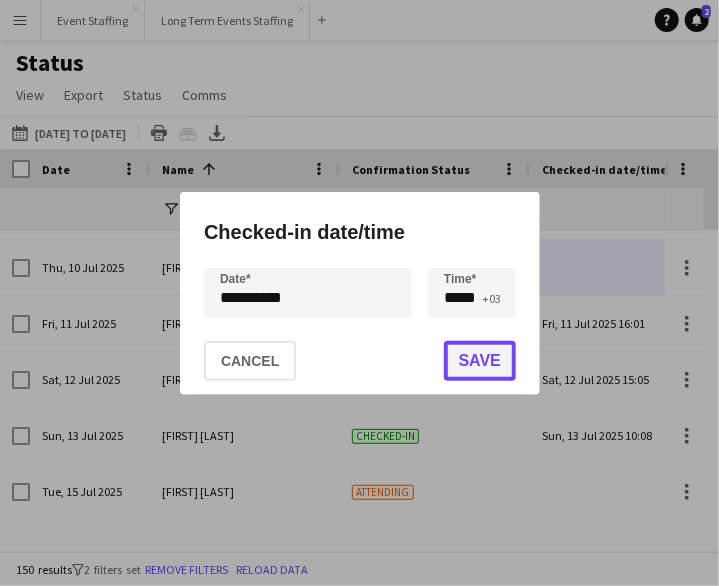 click on "Save" 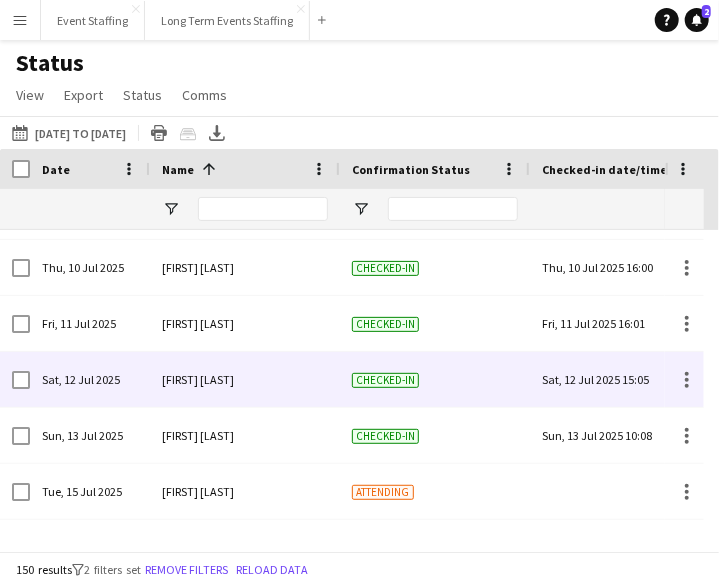 scroll, scrollTop: 1461, scrollLeft: 0, axis: vertical 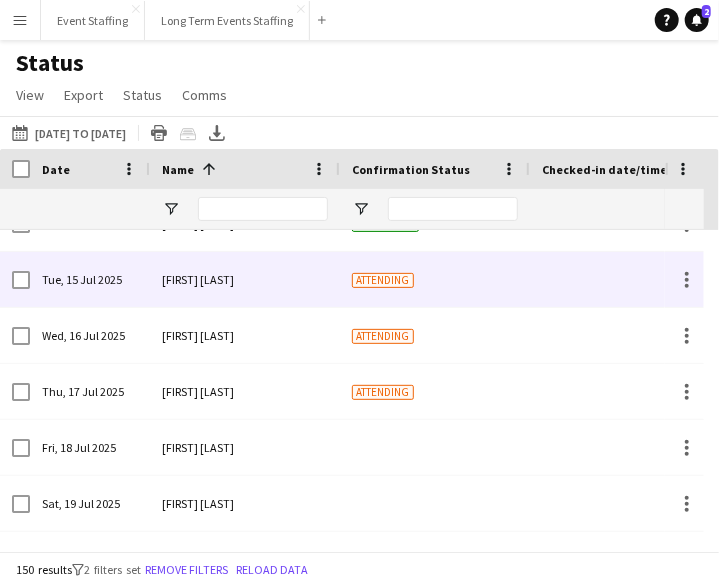 click at bounding box center (625, 279) 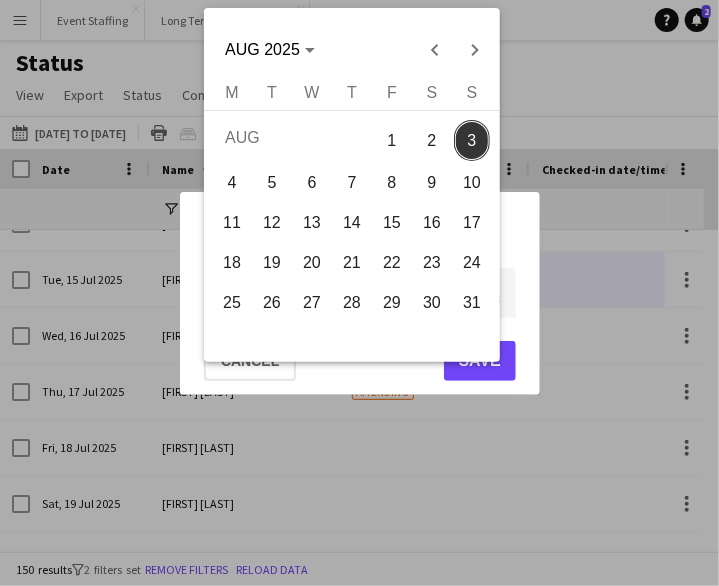 click on "**********" at bounding box center [359, 293] 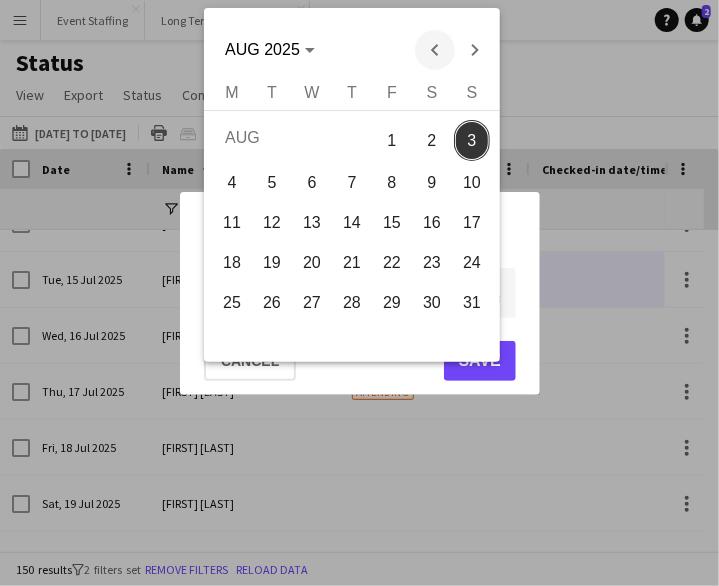 click at bounding box center (434, 50) 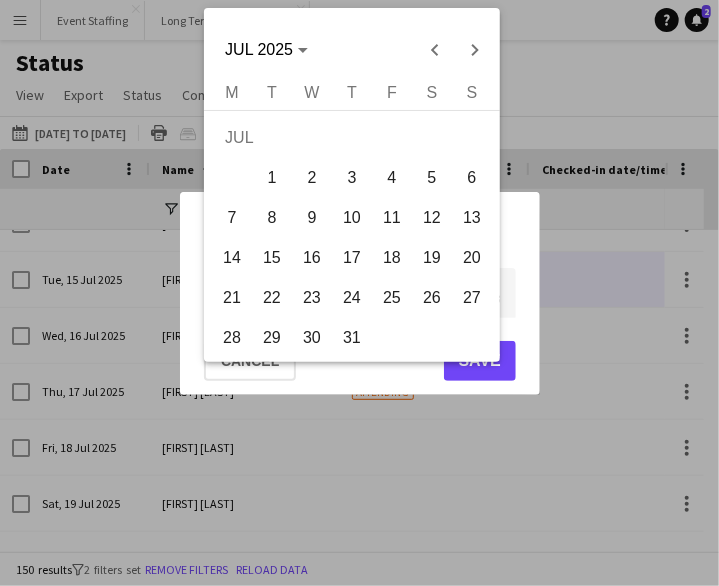 click on "15" at bounding box center [272, 258] 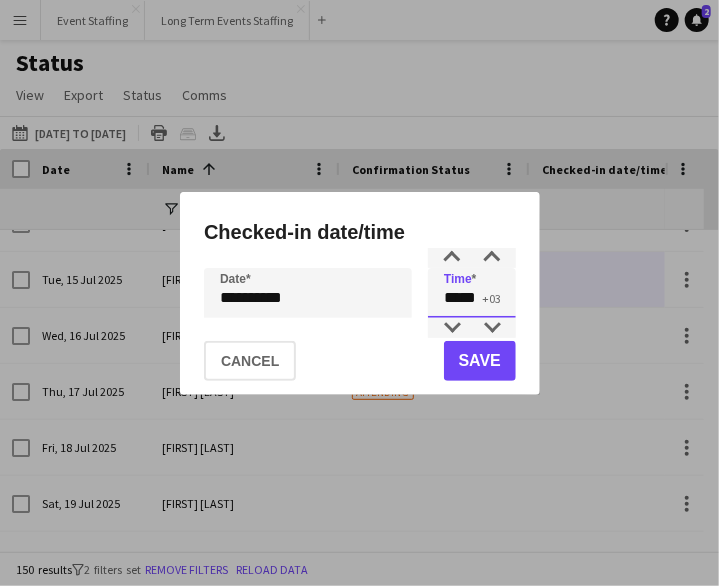 click on "*****" at bounding box center (472, 293) 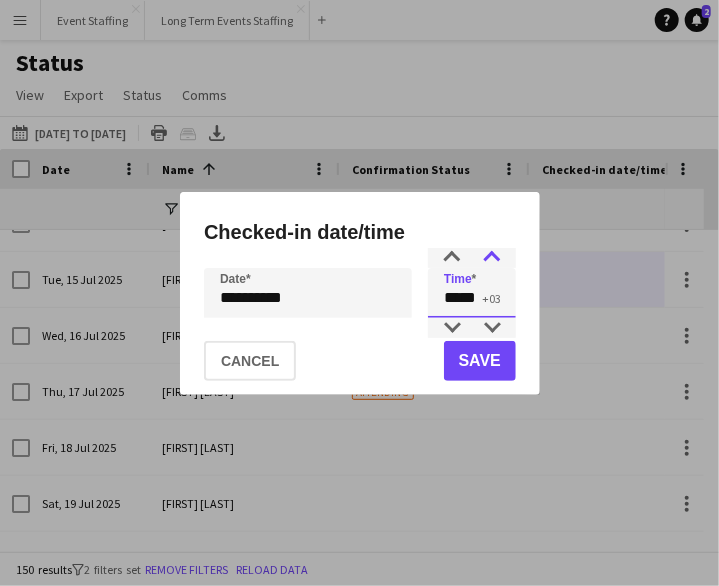 type on "*****" 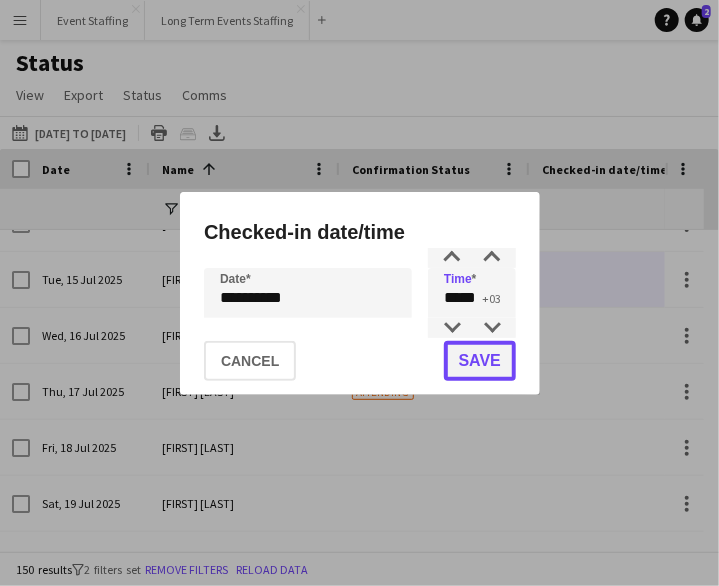 click on "Save" 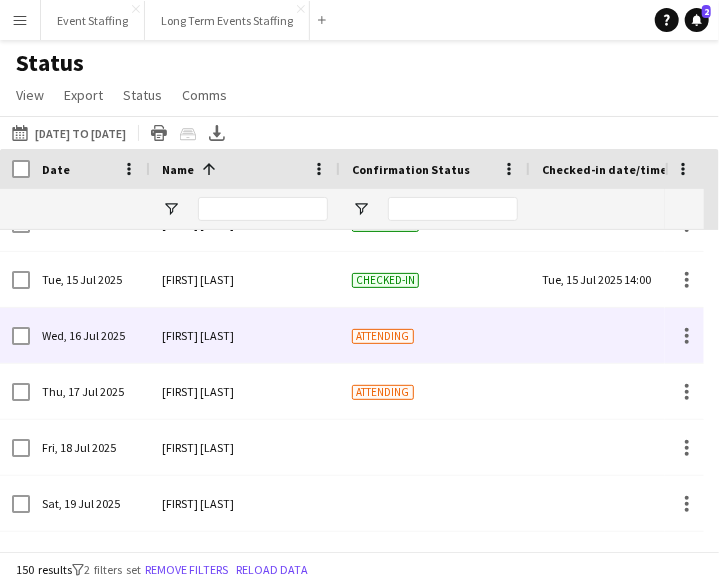 click at bounding box center [625, 335] 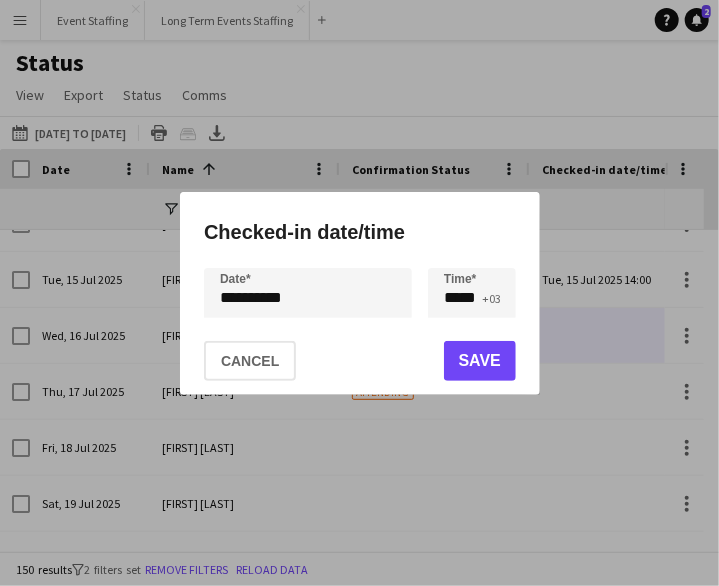 click on "**********" at bounding box center (359, 293) 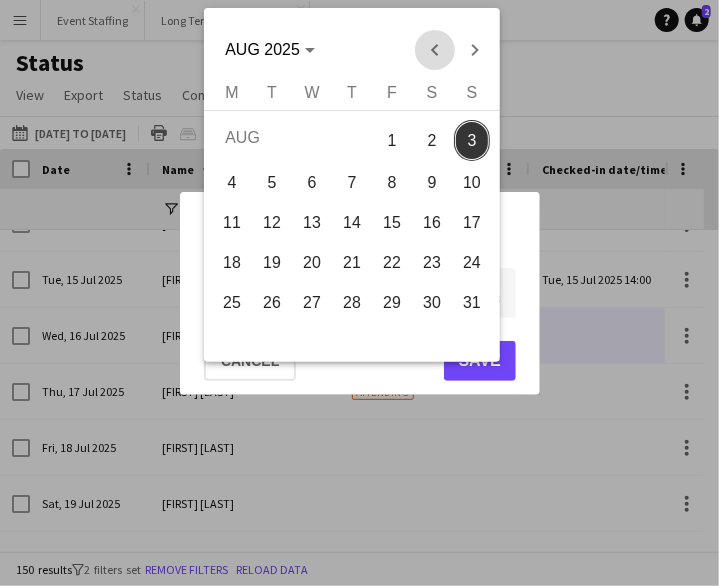 click at bounding box center (434, 50) 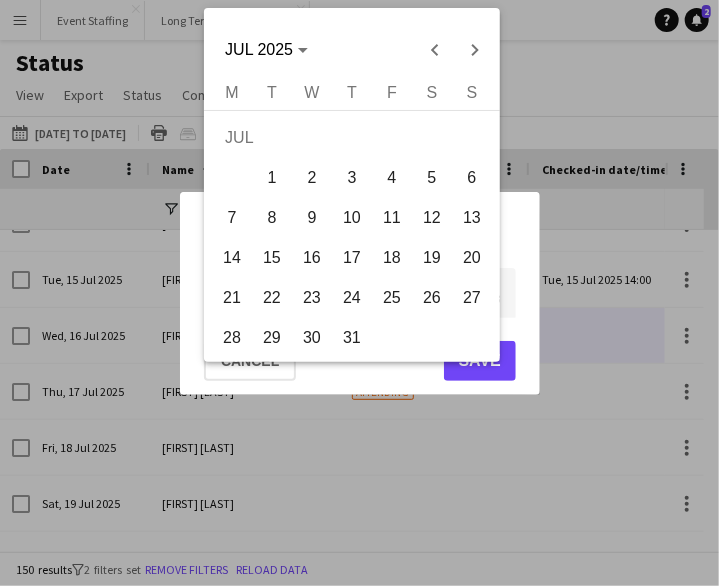 click on "16" at bounding box center [312, 258] 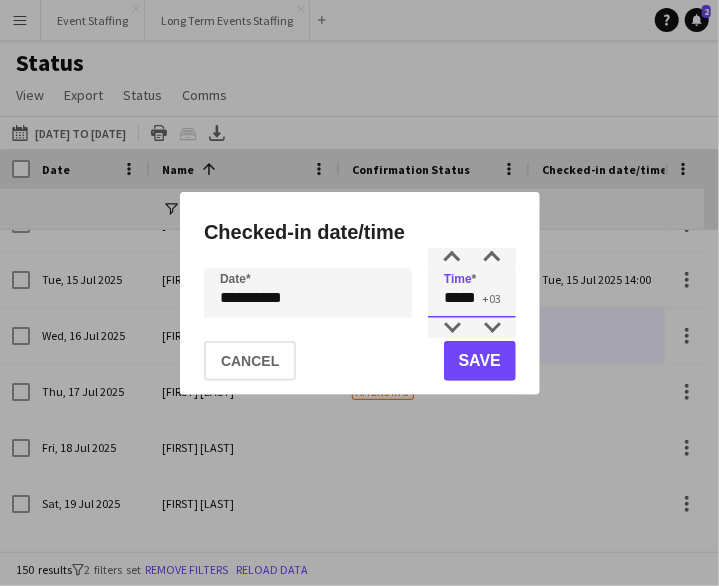 click on "*****" at bounding box center (472, 293) 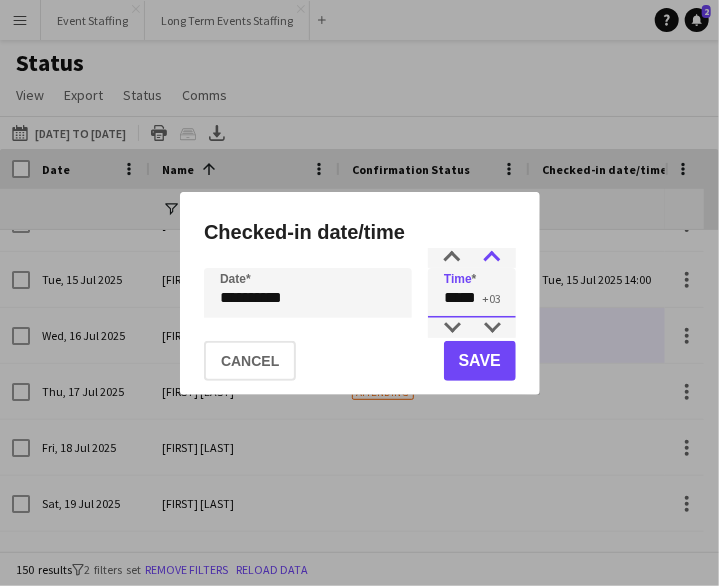 type on "*****" 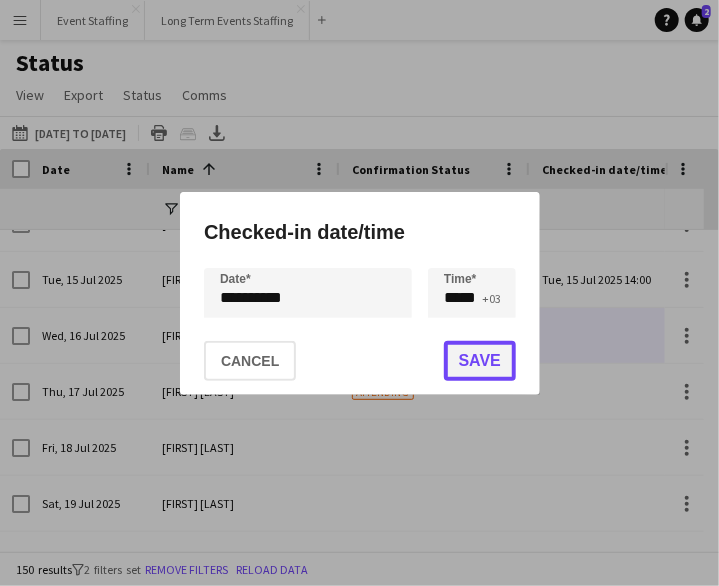 click on "Save" 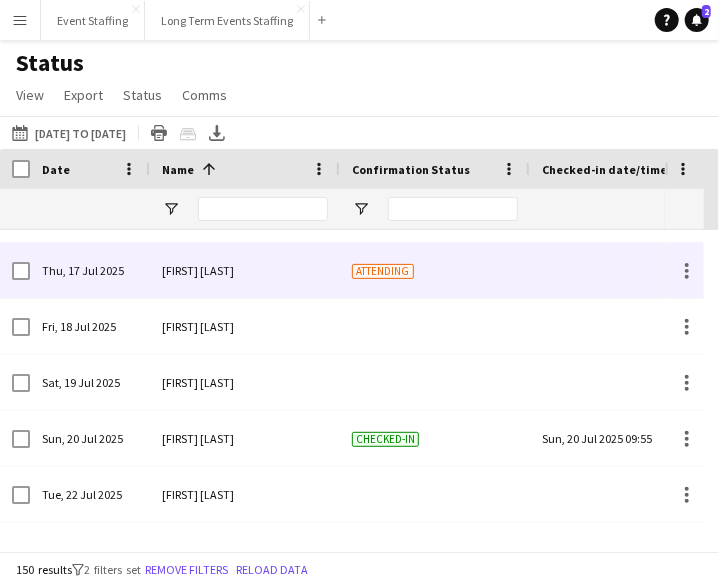 click at bounding box center (625, 270) 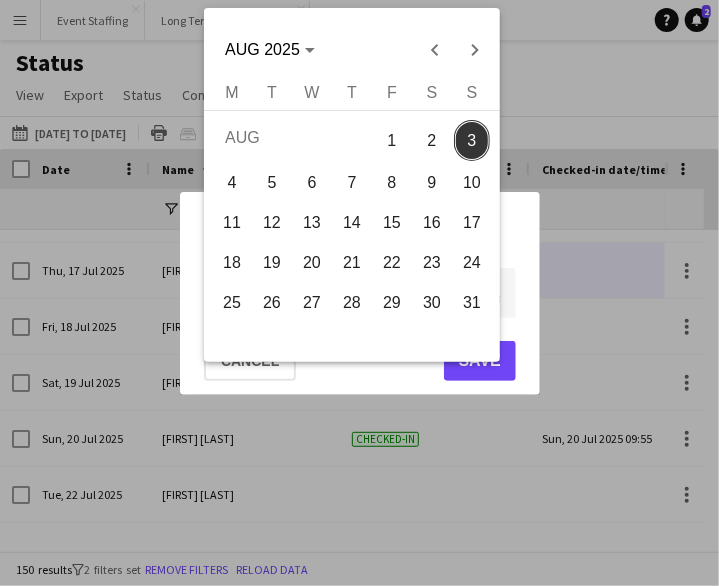 click on "**********" at bounding box center (359, 293) 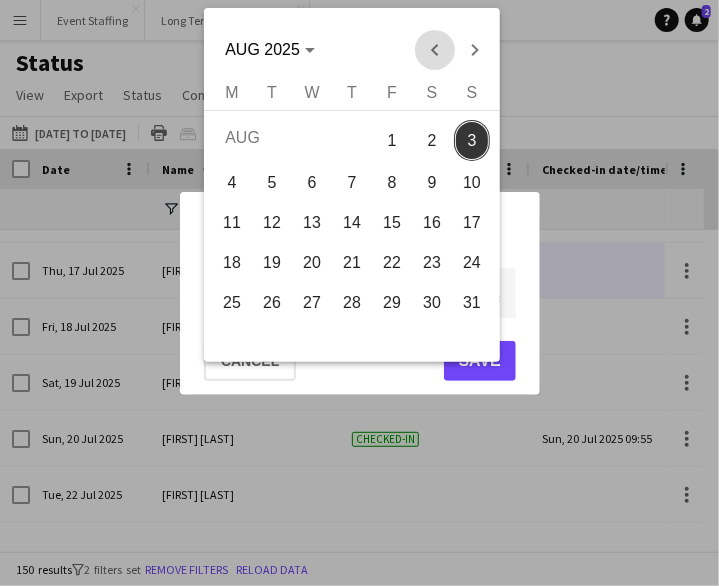 click at bounding box center [434, 50] 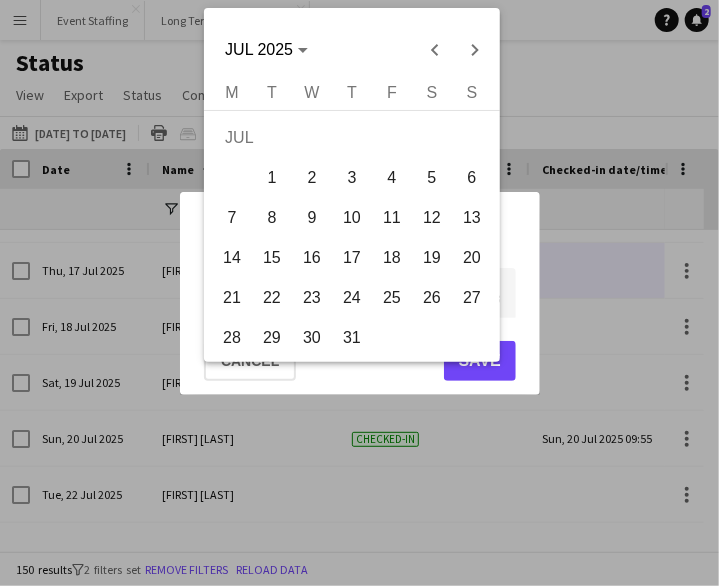 click on "17" at bounding box center (352, 258) 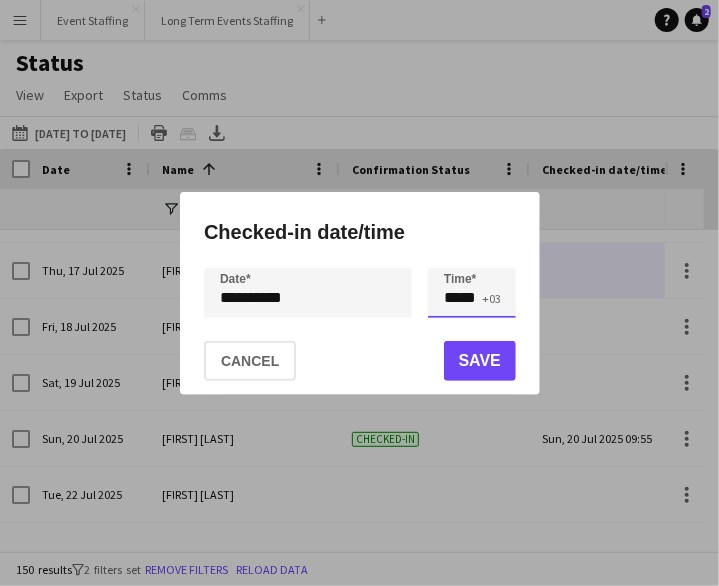 click on "*****" at bounding box center [472, 293] 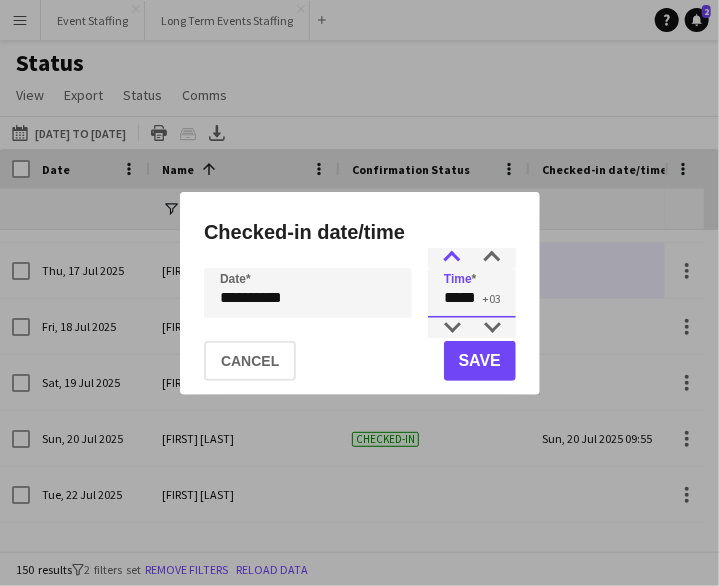 click at bounding box center [452, 258] 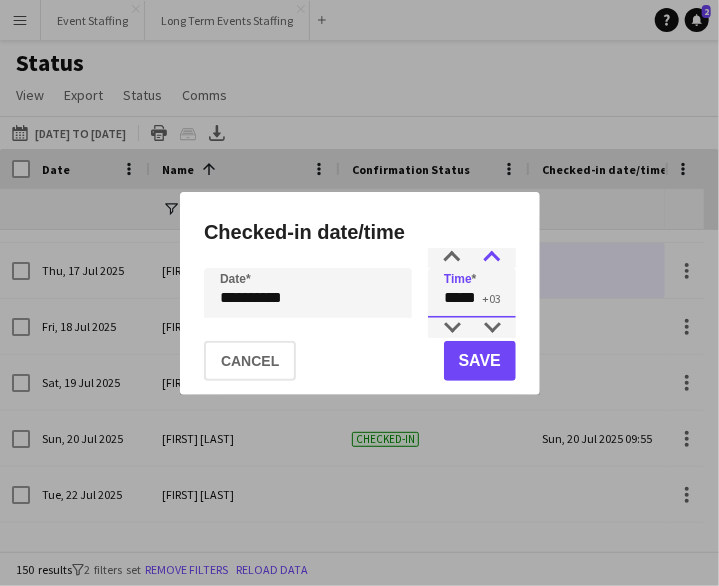 type on "*****" 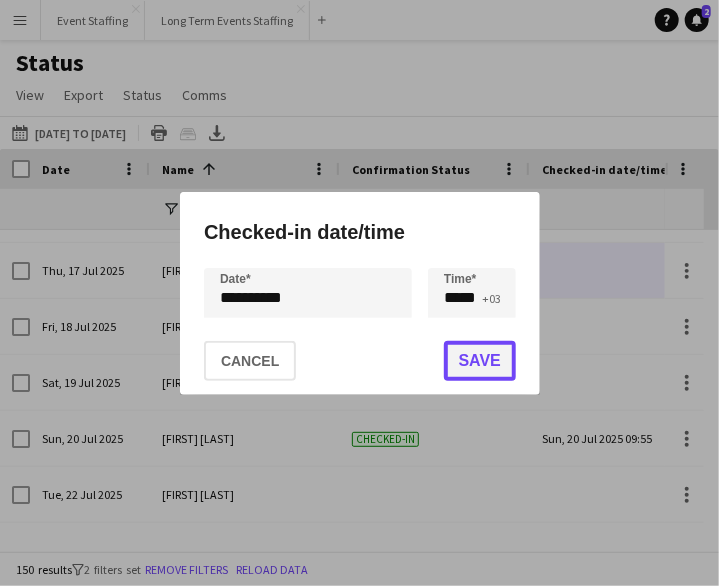 click on "Save" 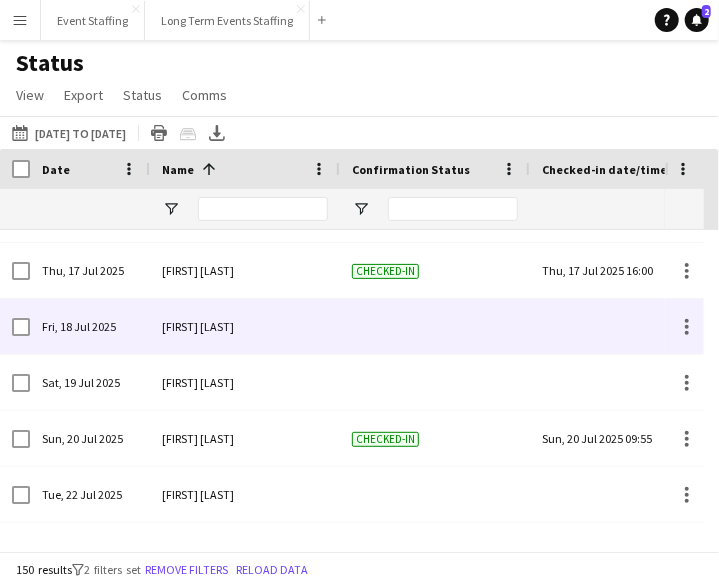 click at bounding box center [625, 326] 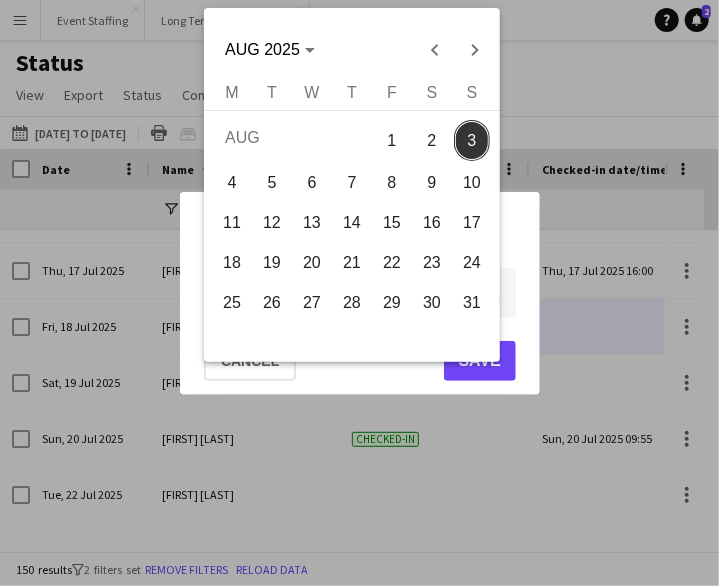 click on "**********" at bounding box center [359, 293] 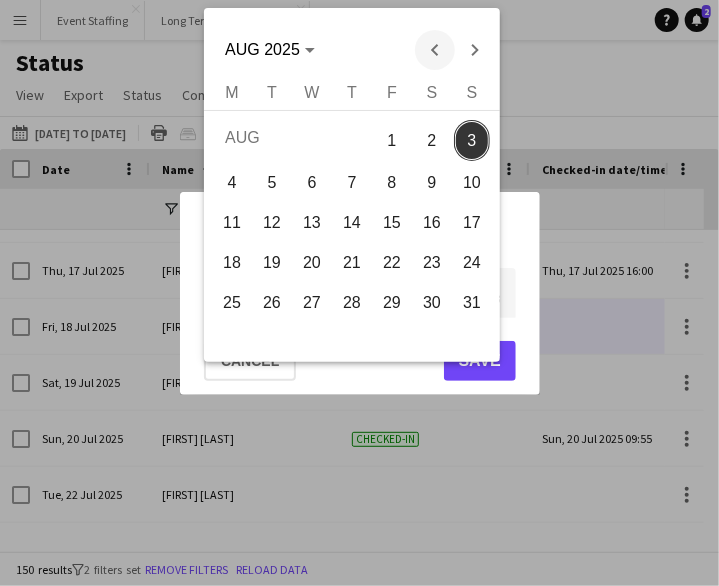 click at bounding box center [434, 50] 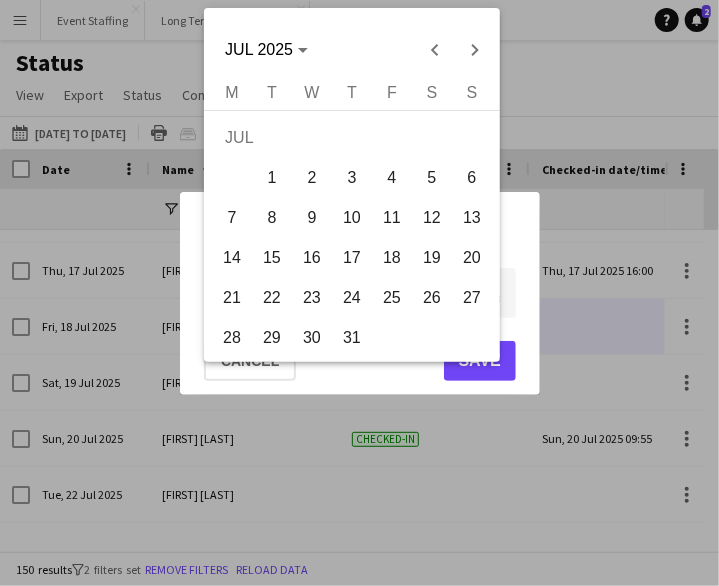click on "18" at bounding box center [392, 258] 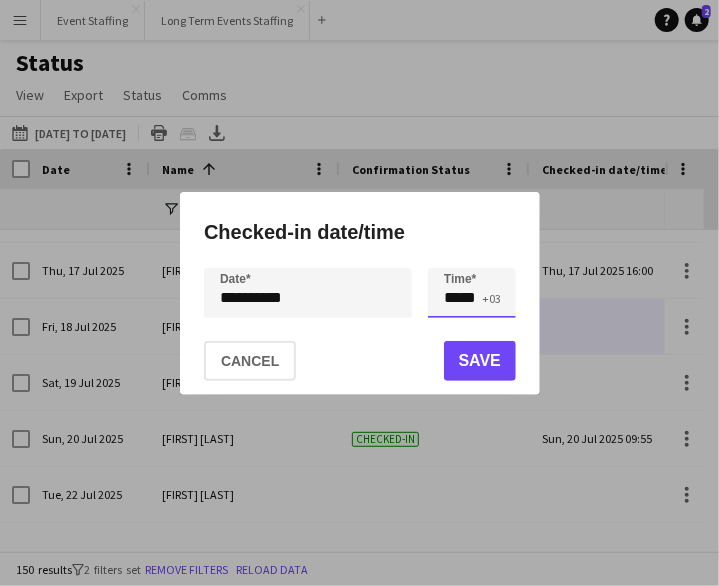 click on "*****" at bounding box center (472, 293) 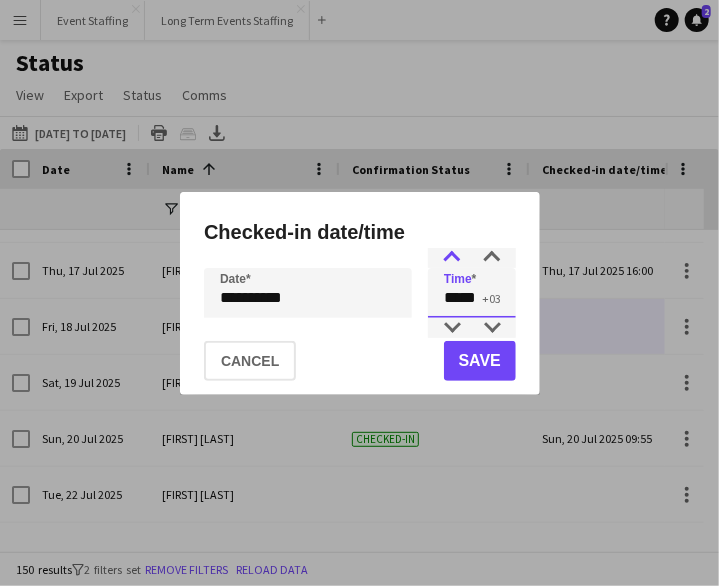 click at bounding box center (452, 258) 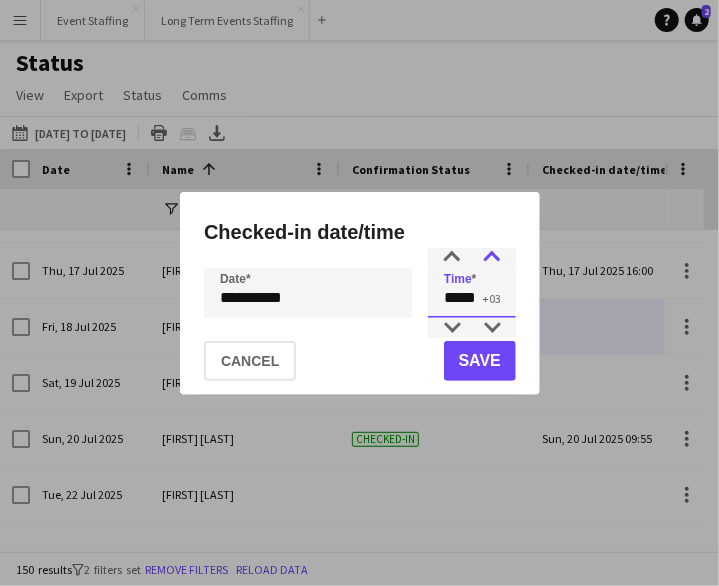 type on "*****" 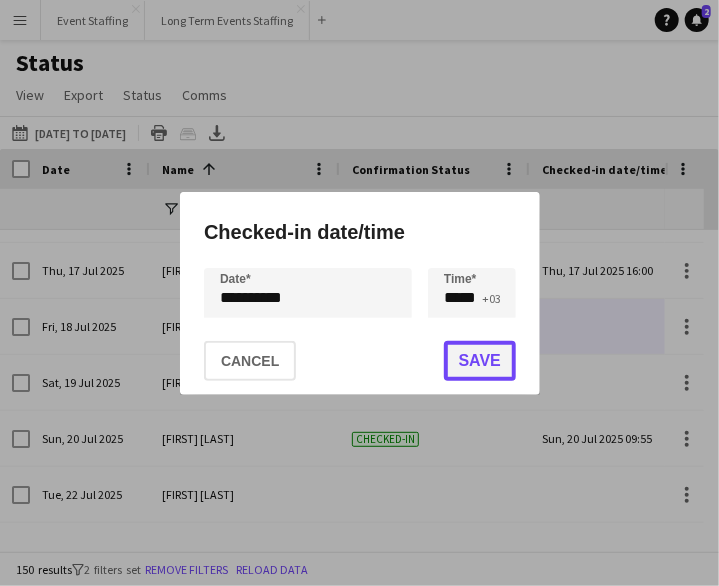 click on "Save" 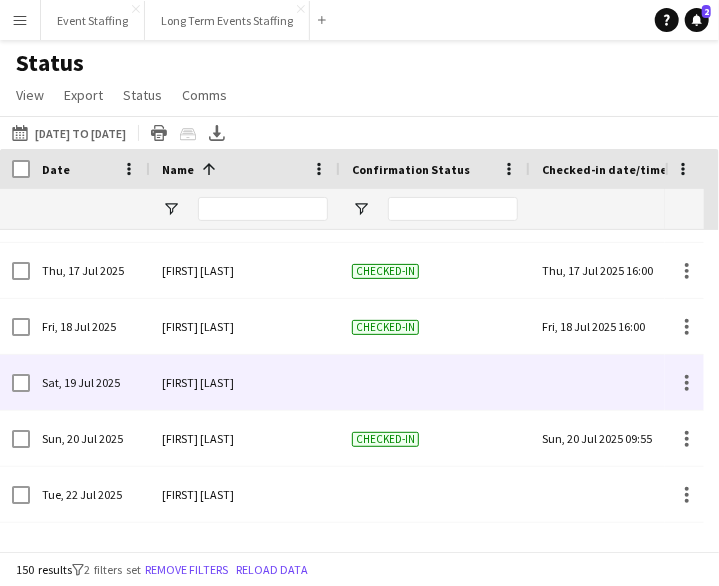 click at bounding box center [625, 382] 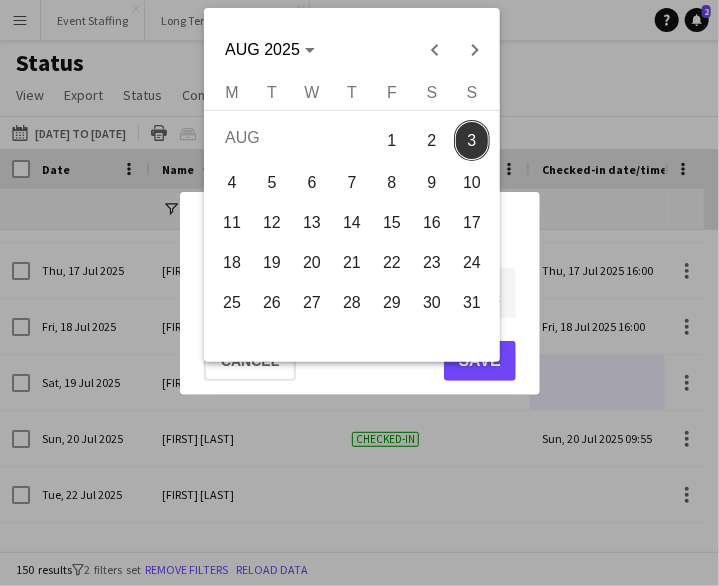 click on "**********" at bounding box center (359, 293) 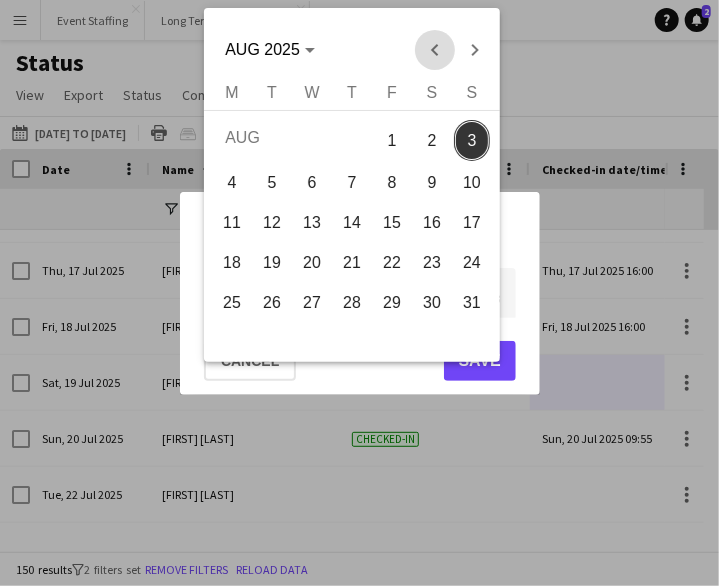 click at bounding box center (434, 50) 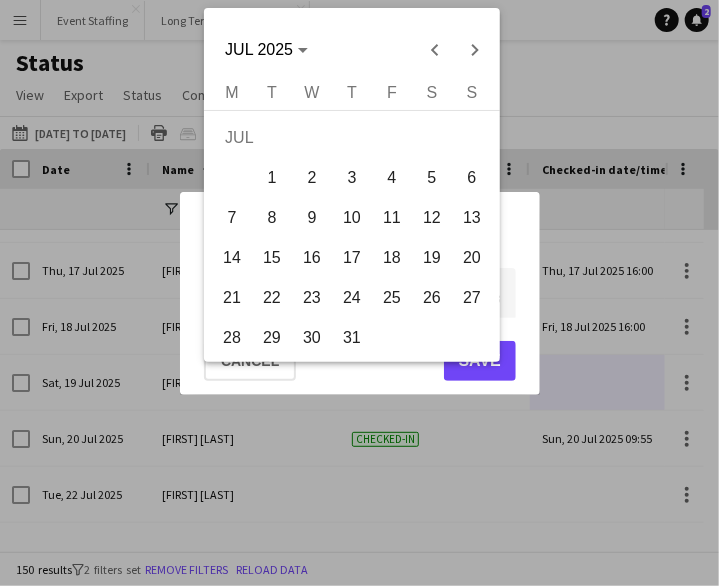 click on "19" at bounding box center (432, 258) 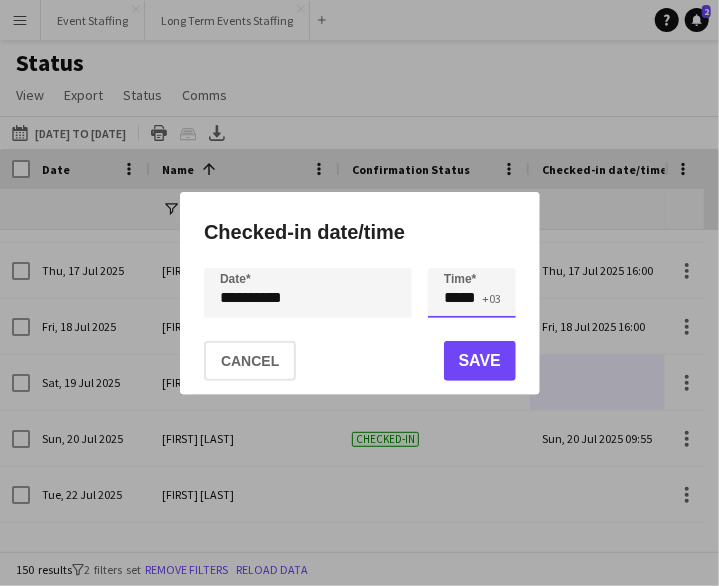click on "*****" at bounding box center [472, 293] 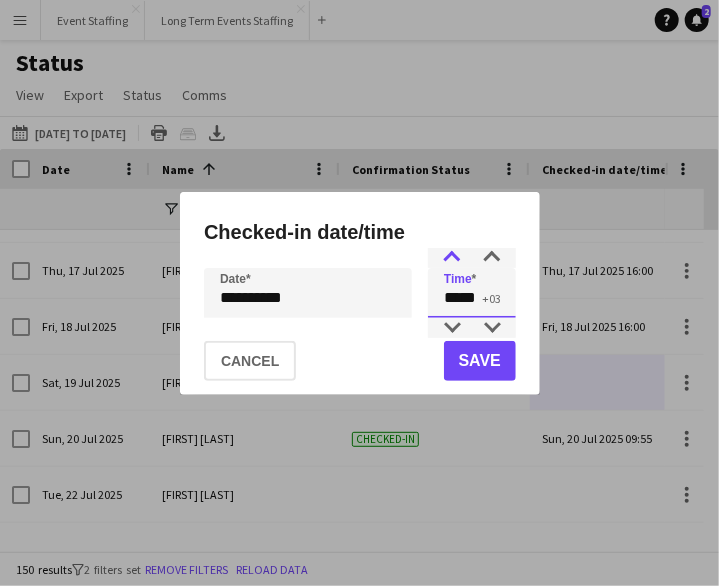 click at bounding box center (452, 258) 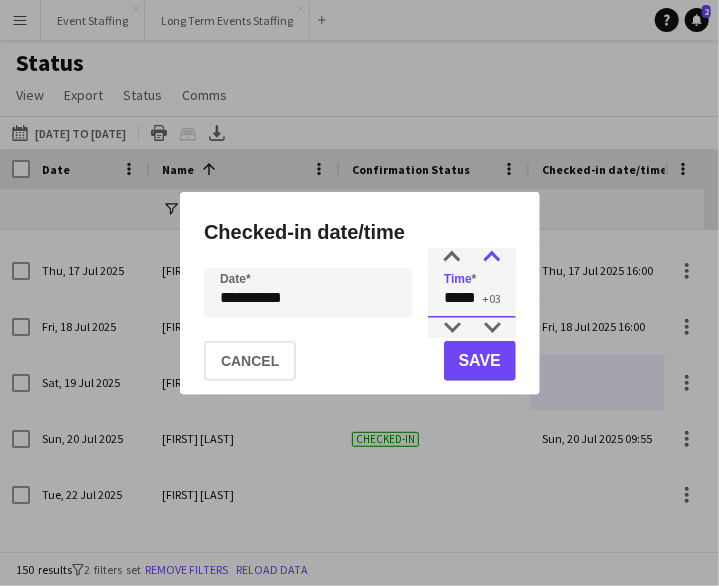 type on "*****" 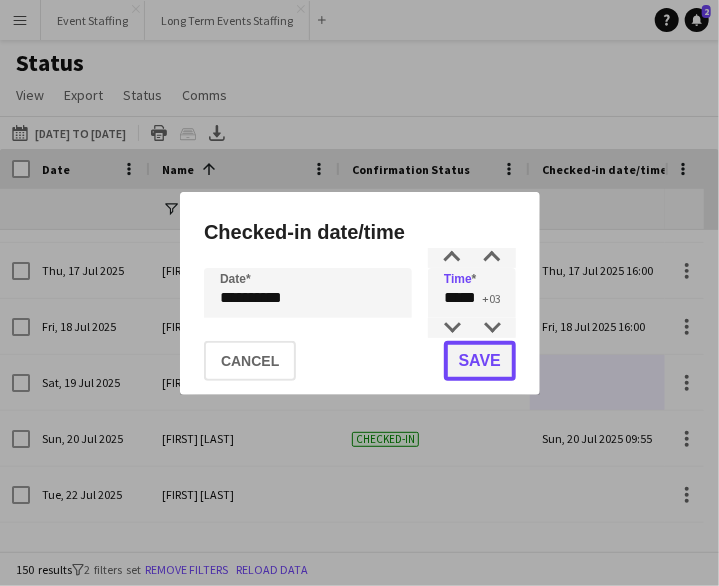 click on "Save" 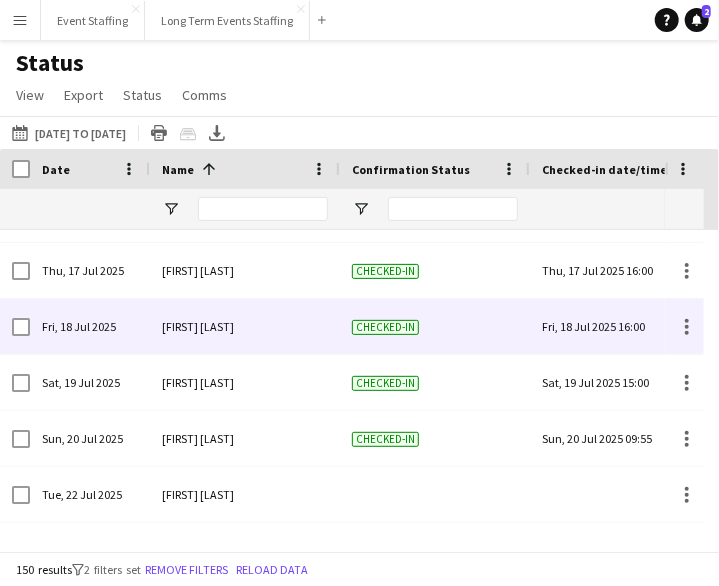 scroll, scrollTop: 1836, scrollLeft: 0, axis: vertical 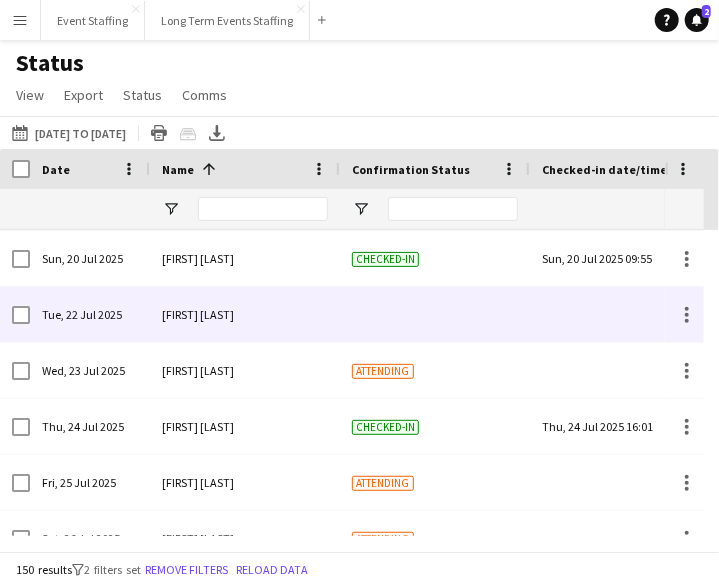 click at bounding box center [625, 314] 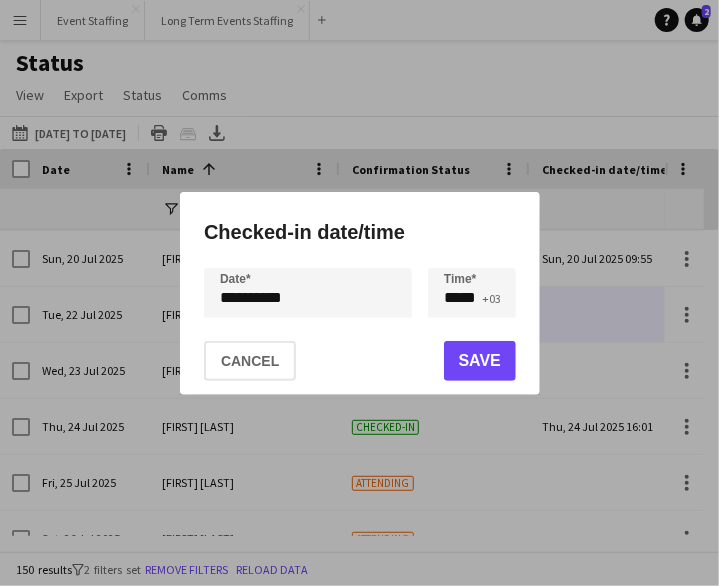 click on "**********" at bounding box center [359, 293] 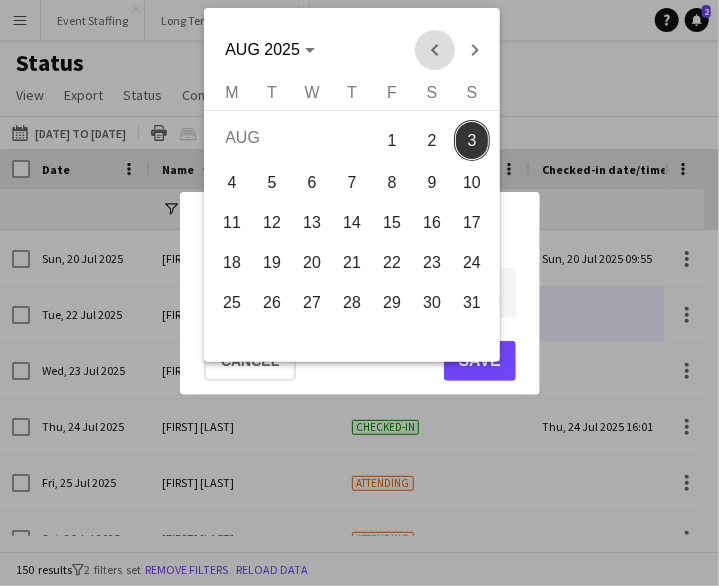 click at bounding box center (434, 50) 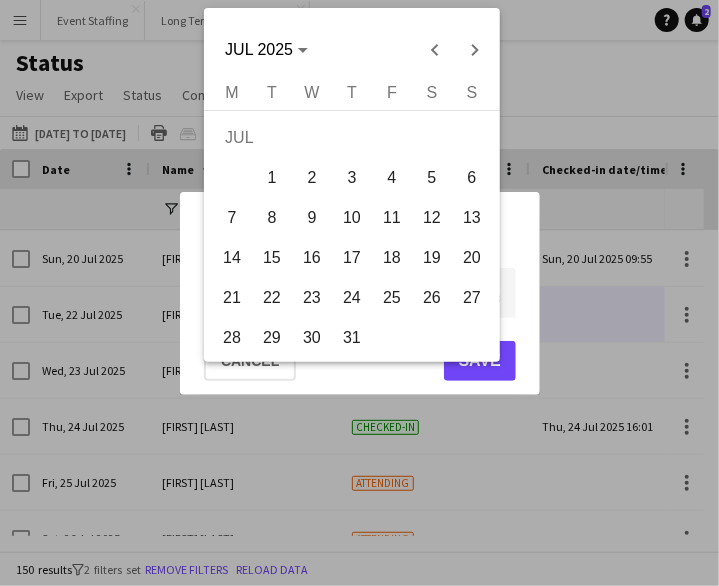 click on "22" at bounding box center (272, 298) 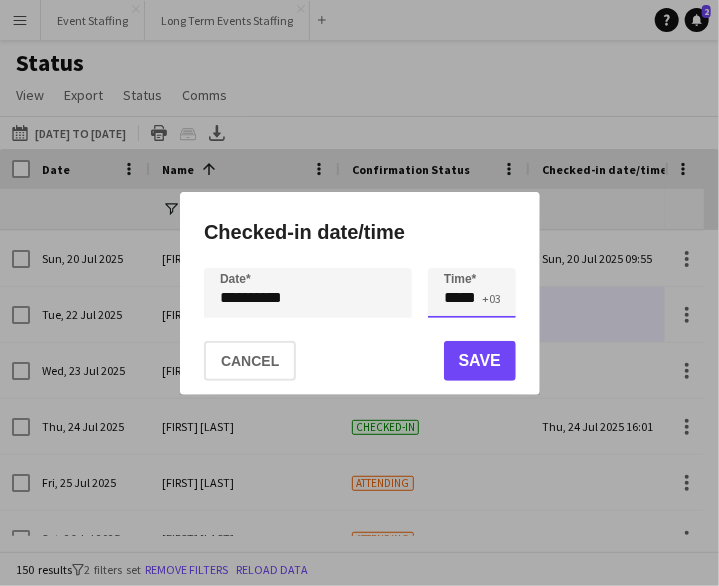 click on "*****" at bounding box center [472, 293] 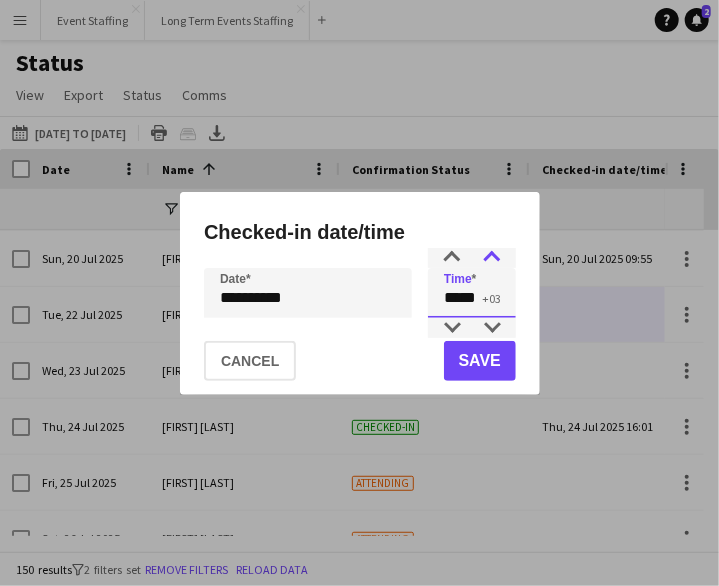 type on "*****" 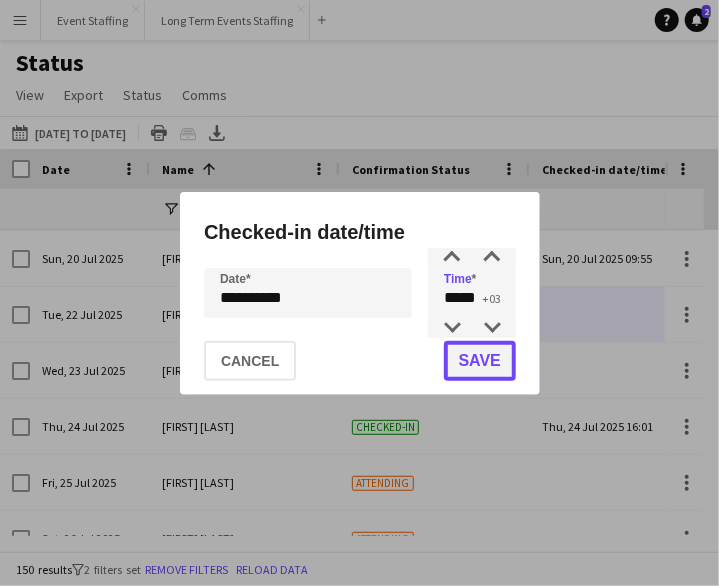 click on "Save" 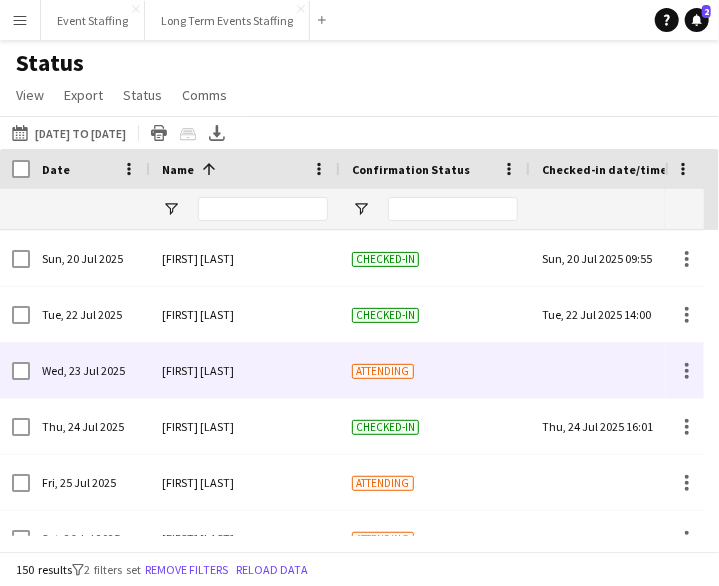 click at bounding box center (625, 370) 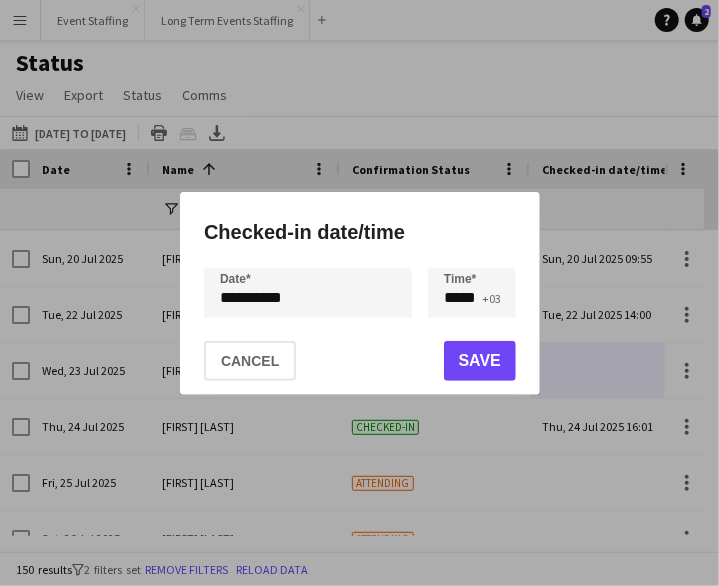 click on "**********" at bounding box center [359, 293] 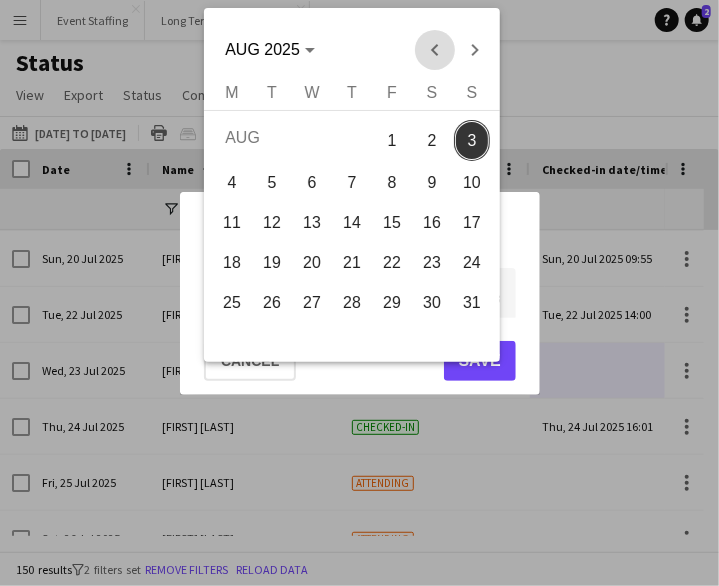 click at bounding box center (434, 50) 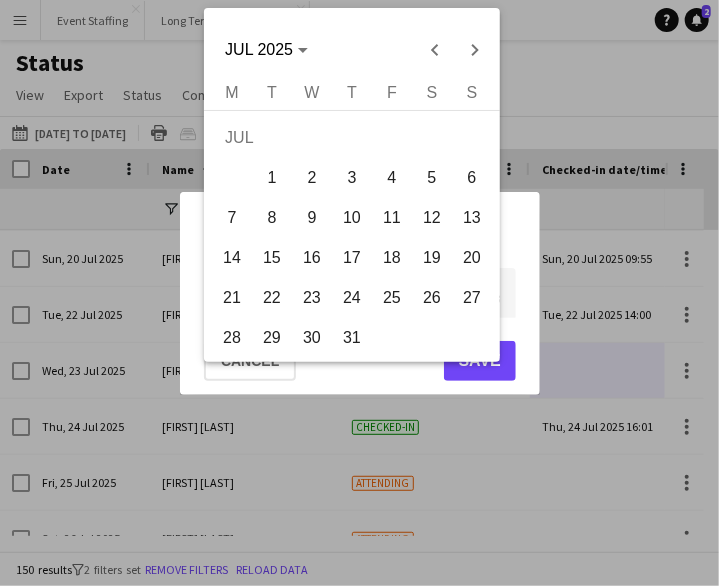 click on "23" at bounding box center (312, 298) 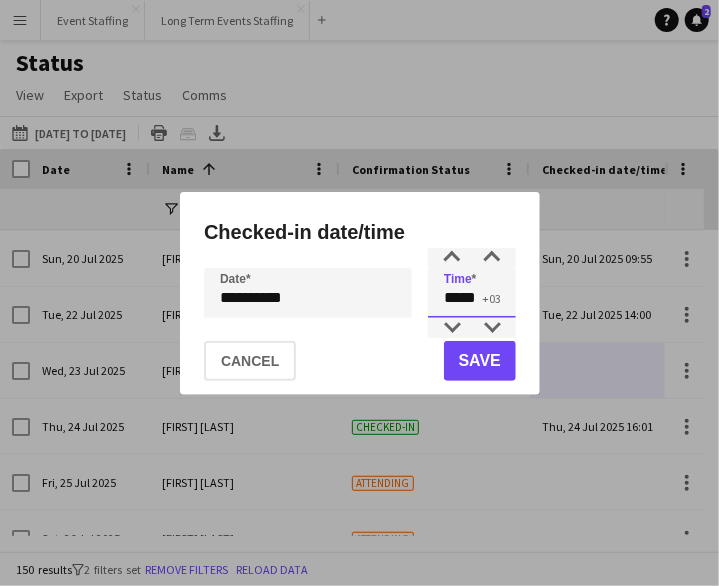 click on "*****" at bounding box center [472, 293] 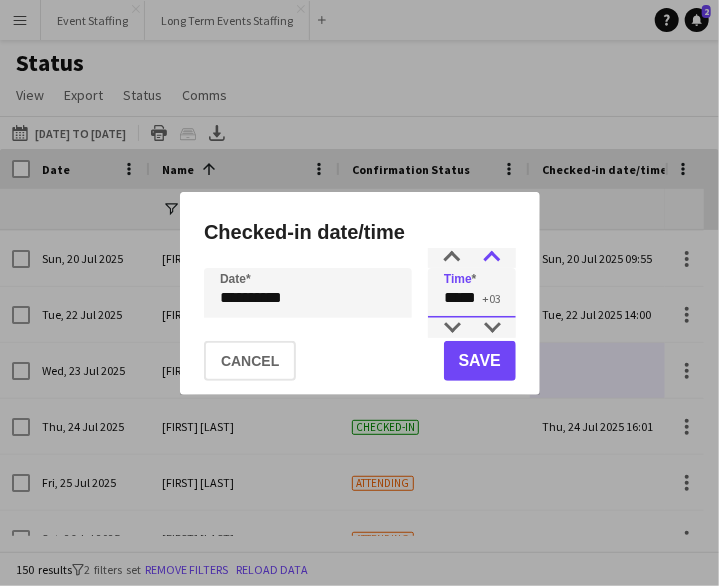 type on "*****" 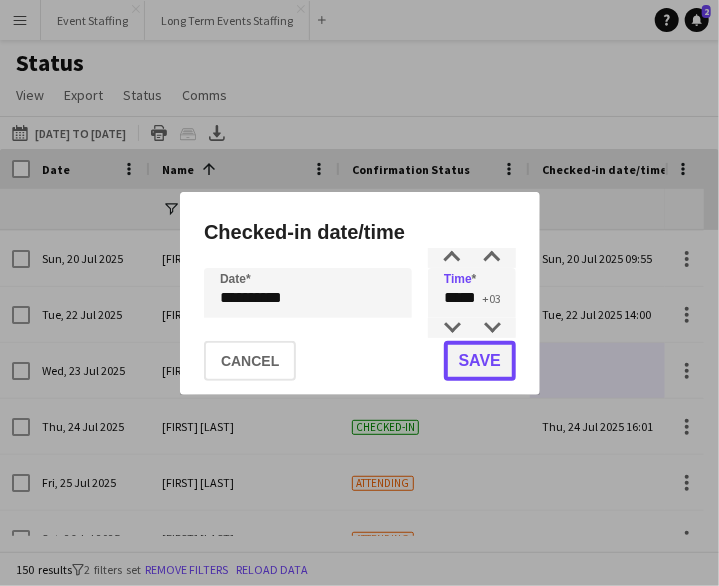 click on "Save" 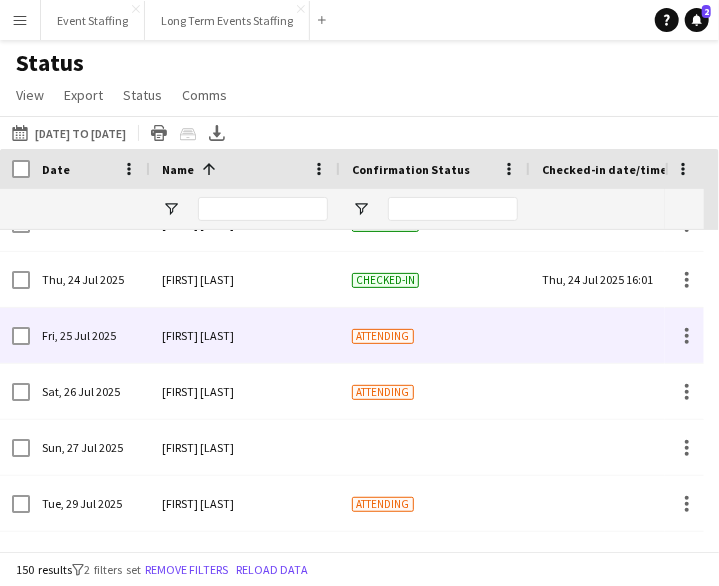 click at bounding box center [625, 335] 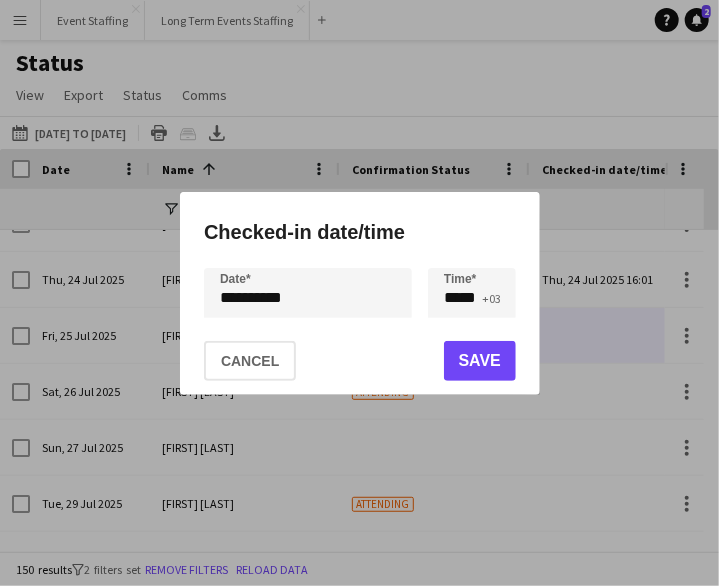 click on "**********" at bounding box center [359, 293] 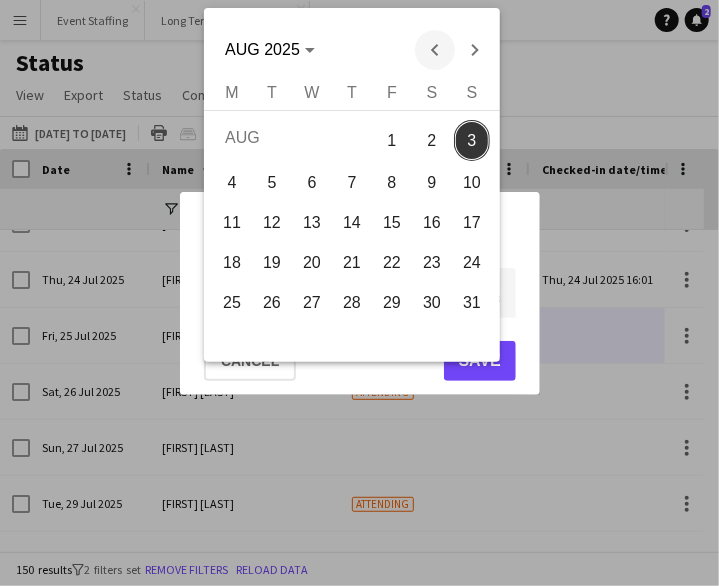 click at bounding box center [434, 50] 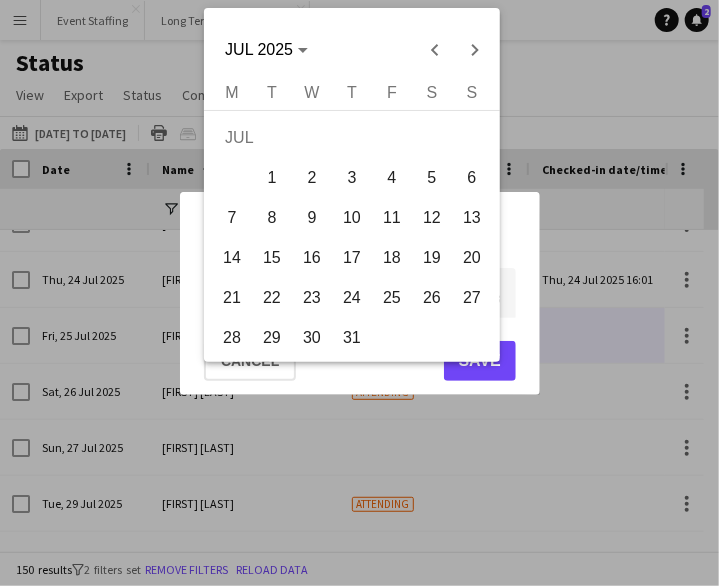 click on "25" at bounding box center (392, 298) 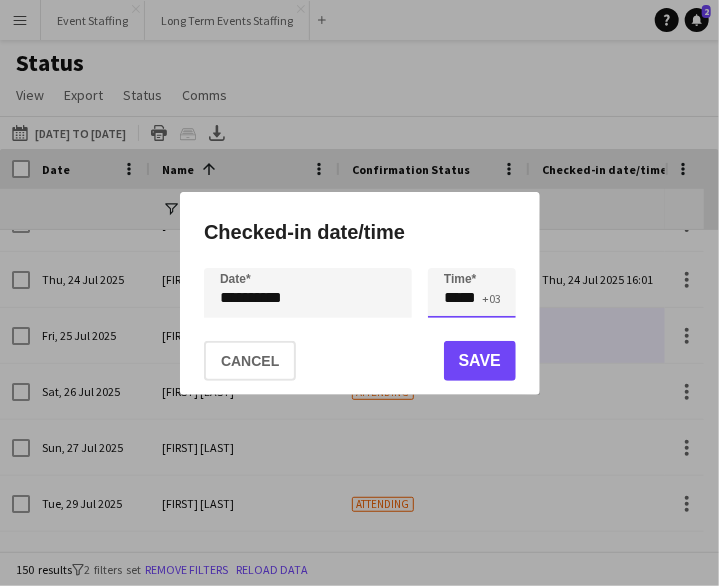 click on "*****" at bounding box center (472, 293) 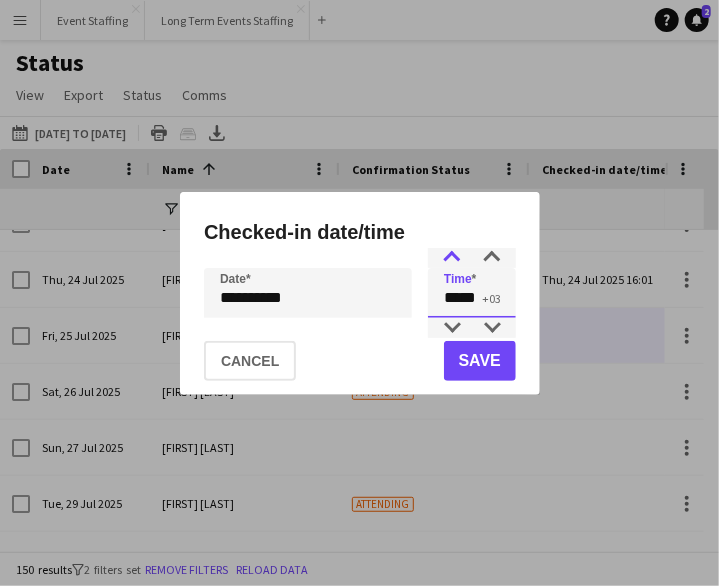 click at bounding box center [452, 258] 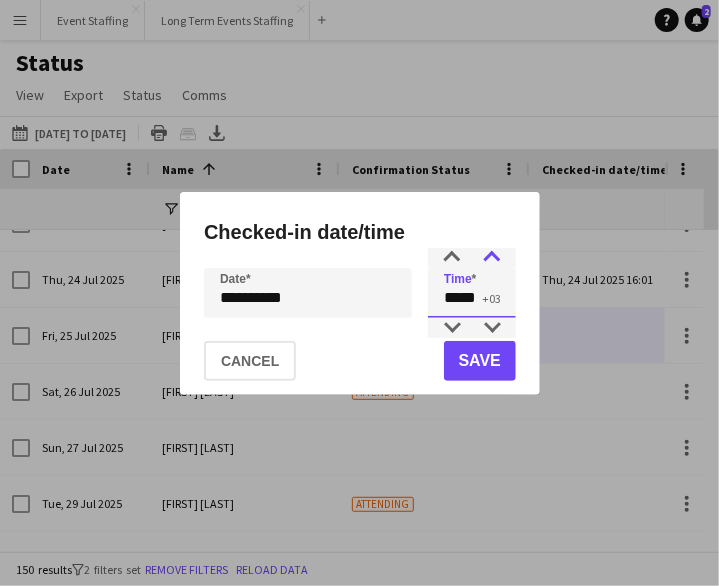 type on "*****" 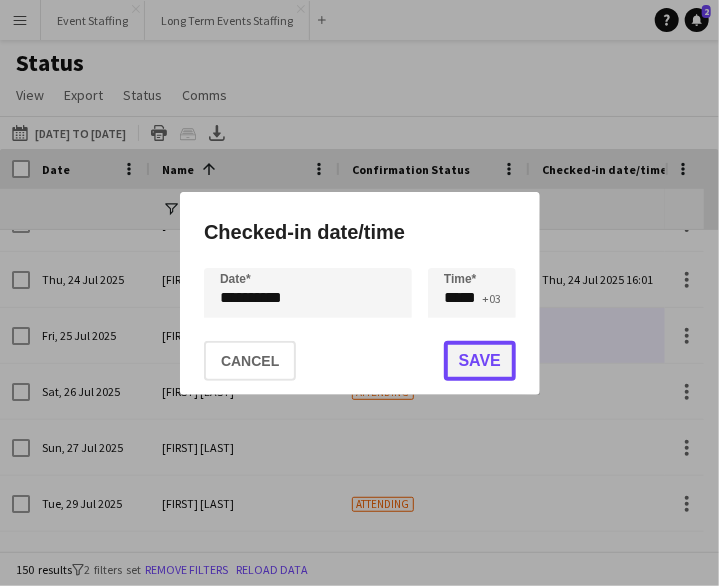 click on "Save" 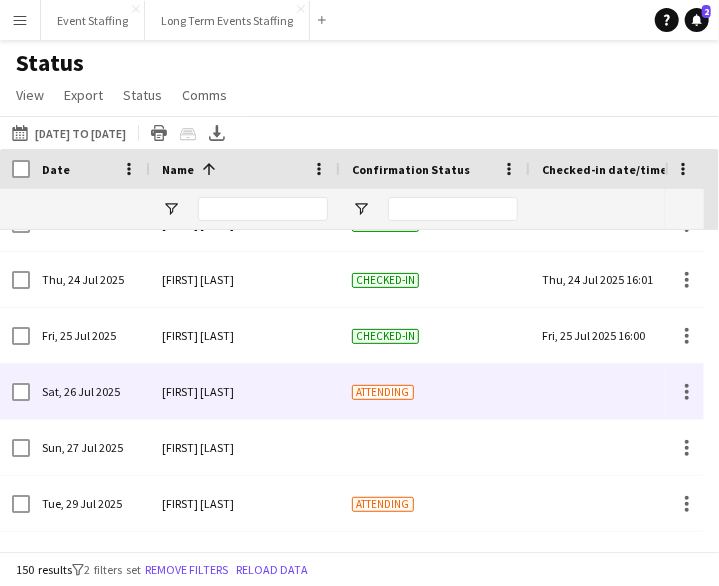 click at bounding box center [625, 391] 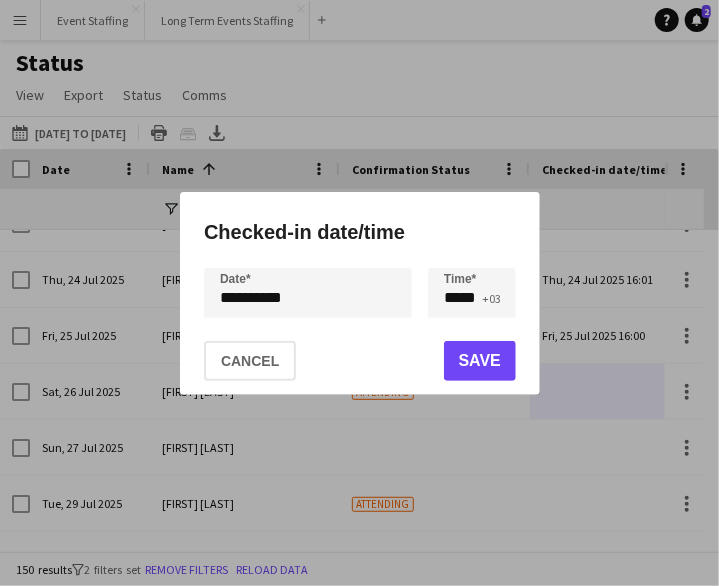click on "**********" at bounding box center [359, 293] 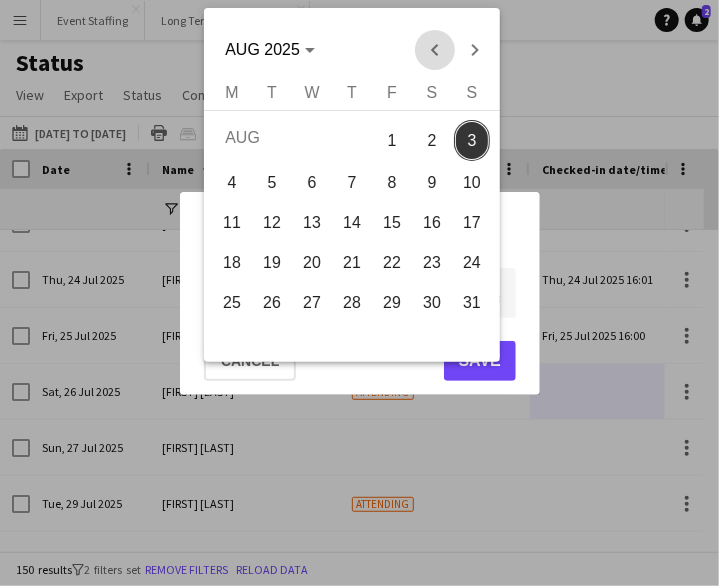 click at bounding box center [434, 50] 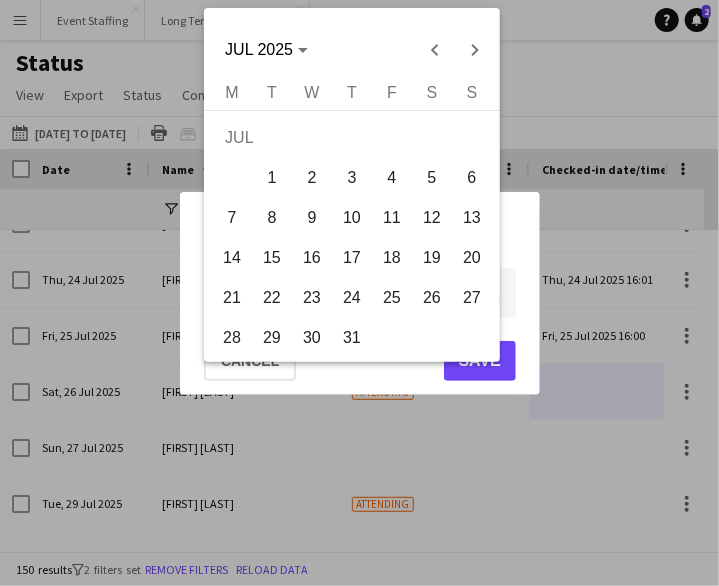 click on "26" at bounding box center [432, 298] 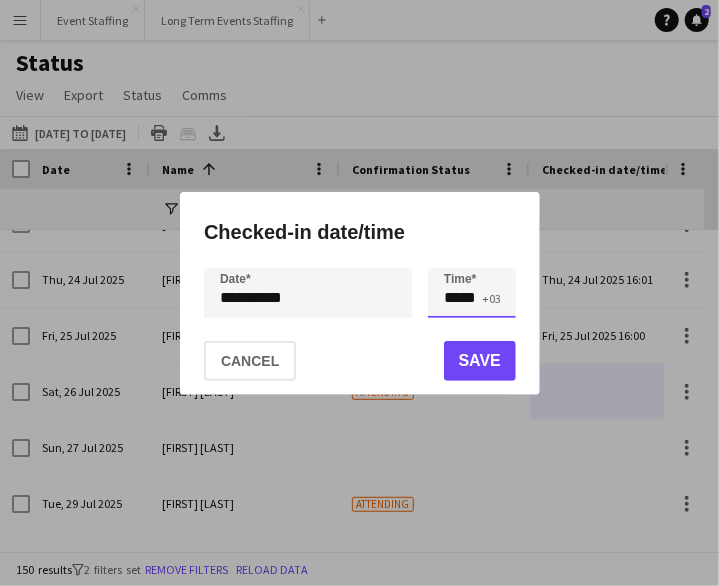 click on "*****" at bounding box center [472, 293] 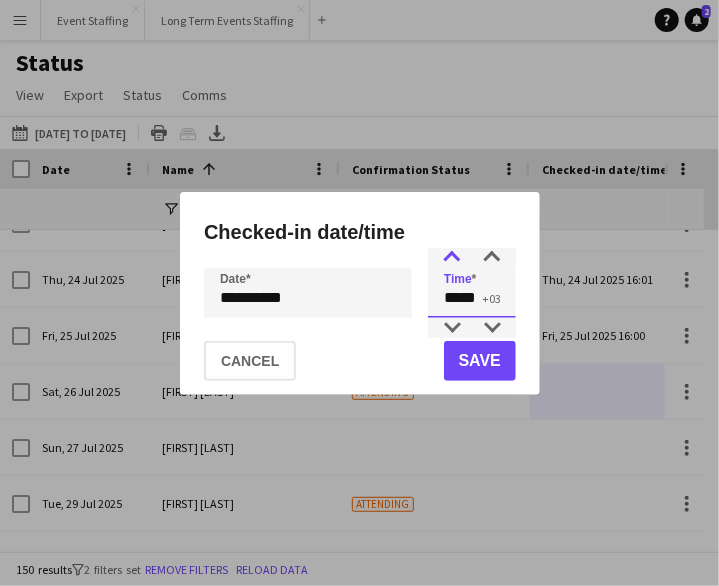 click at bounding box center [452, 258] 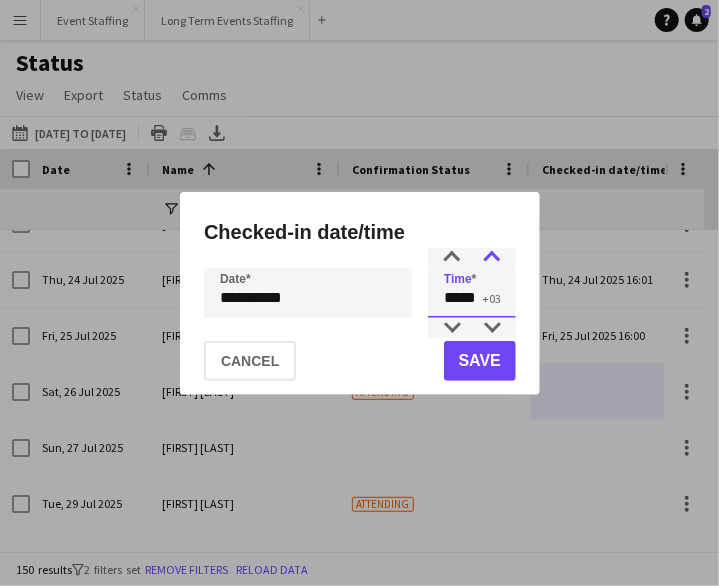 type on "*****" 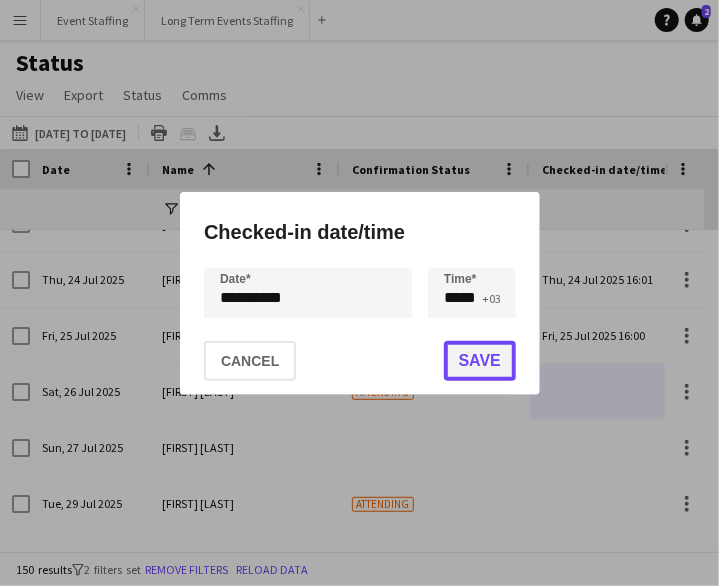 click on "Save" 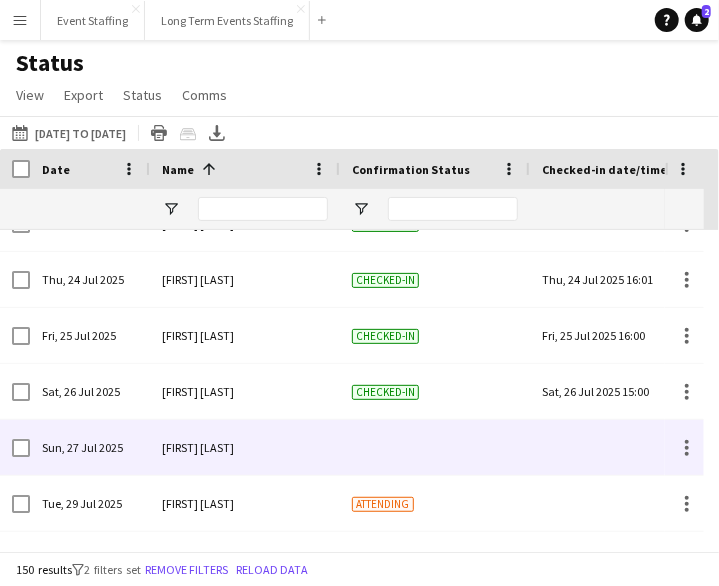 click at bounding box center [625, 447] 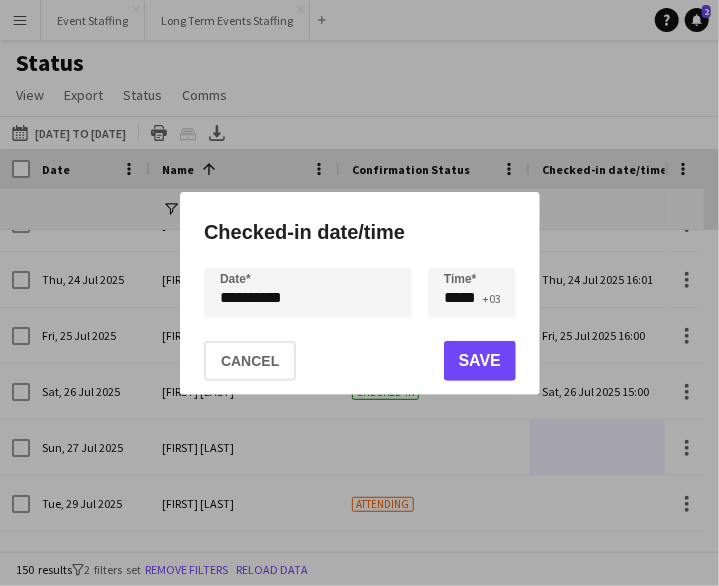 click on "**********" at bounding box center (359, 293) 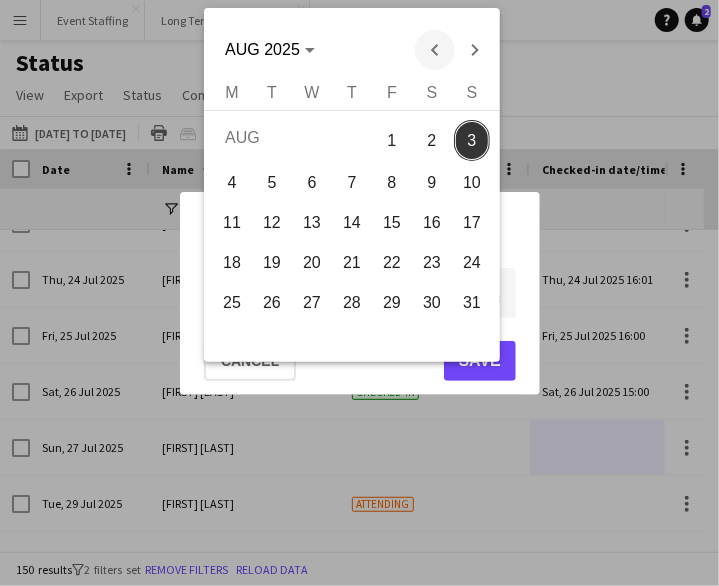 click at bounding box center [434, 50] 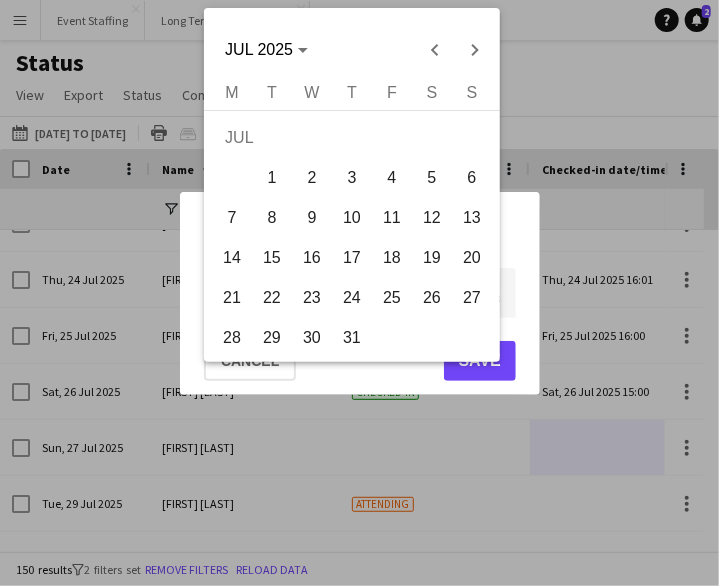 click on "27" at bounding box center [472, 298] 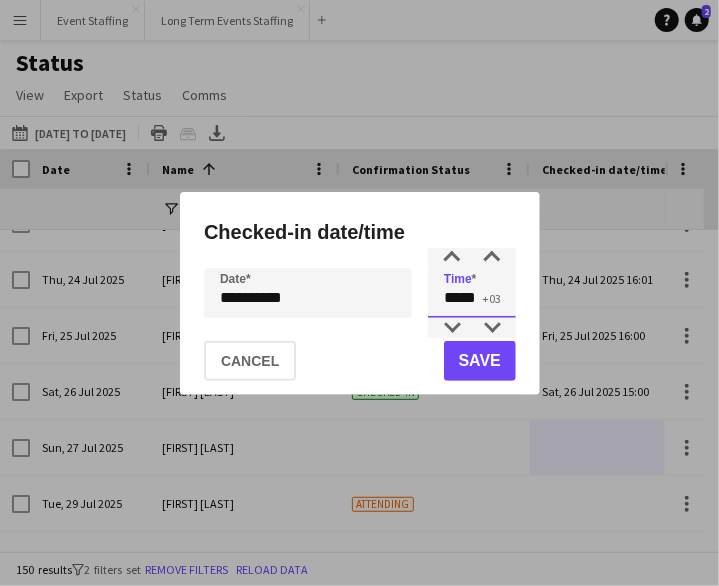 click on "*****" at bounding box center (472, 293) 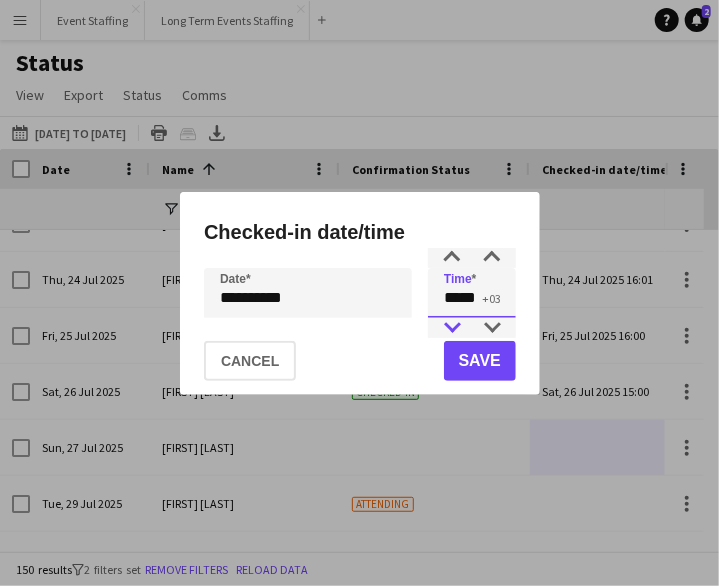 click at bounding box center (452, 328) 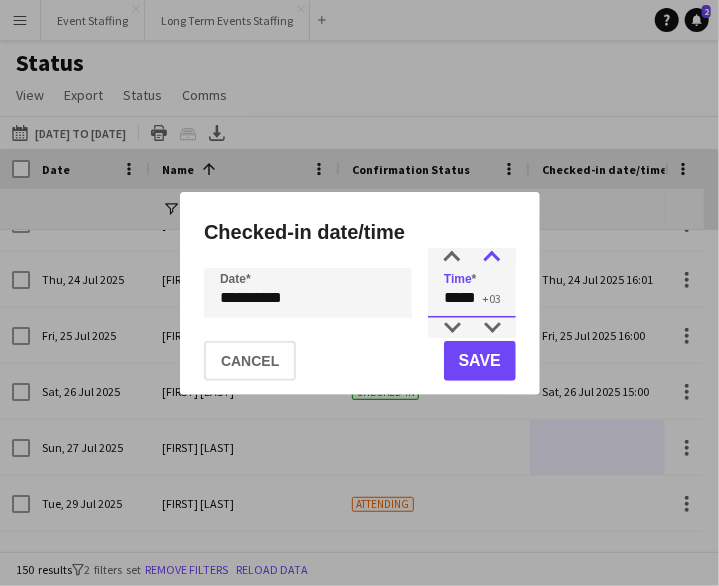 type on "*****" 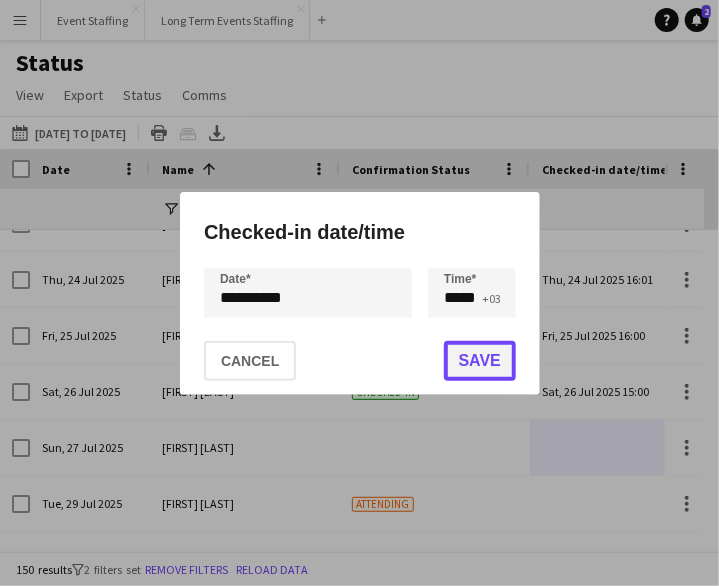 click on "Save" 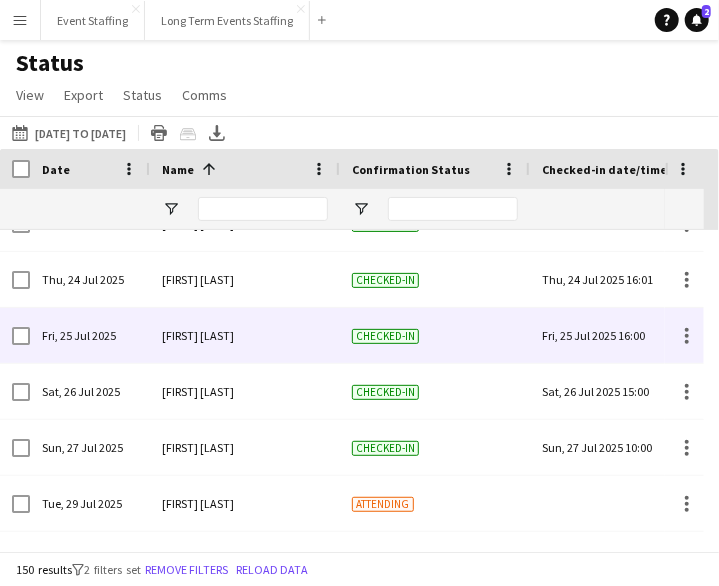 scroll, scrollTop: 2170, scrollLeft: 0, axis: vertical 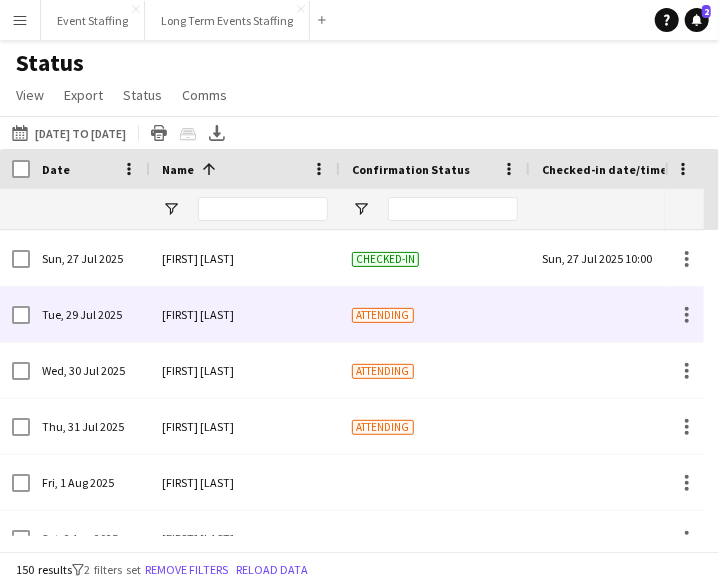click at bounding box center [625, 314] 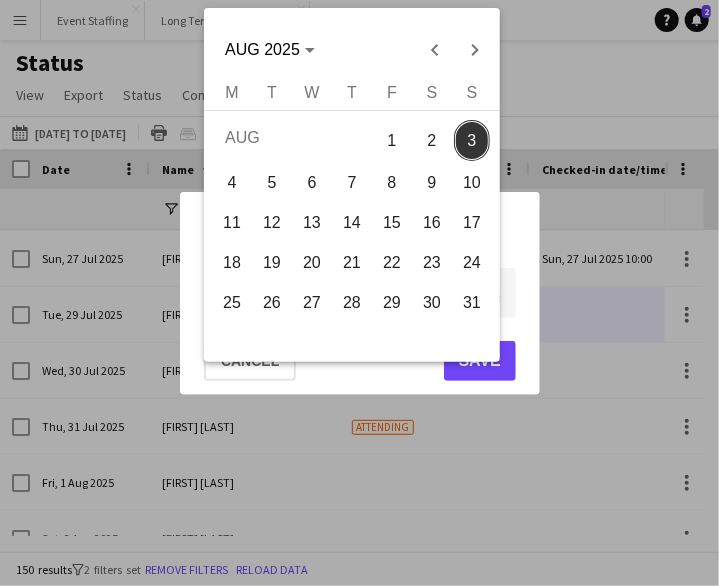 click on "**********" at bounding box center (359, 293) 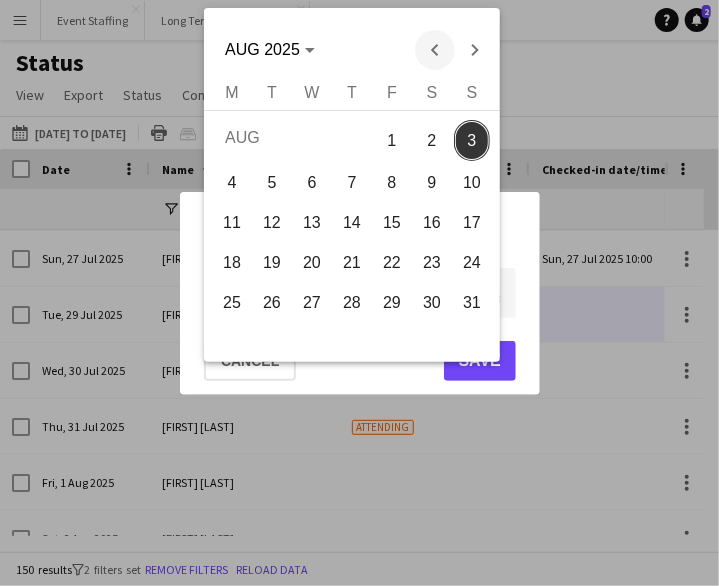 click at bounding box center (434, 50) 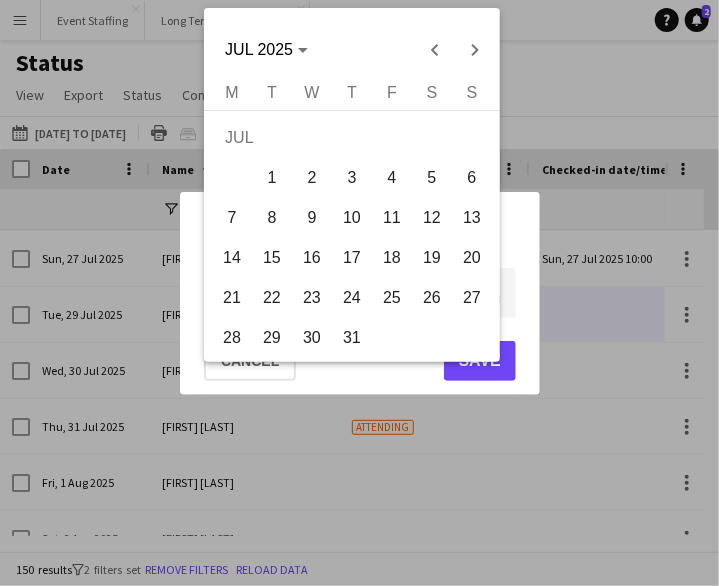 click on "29" at bounding box center [272, 338] 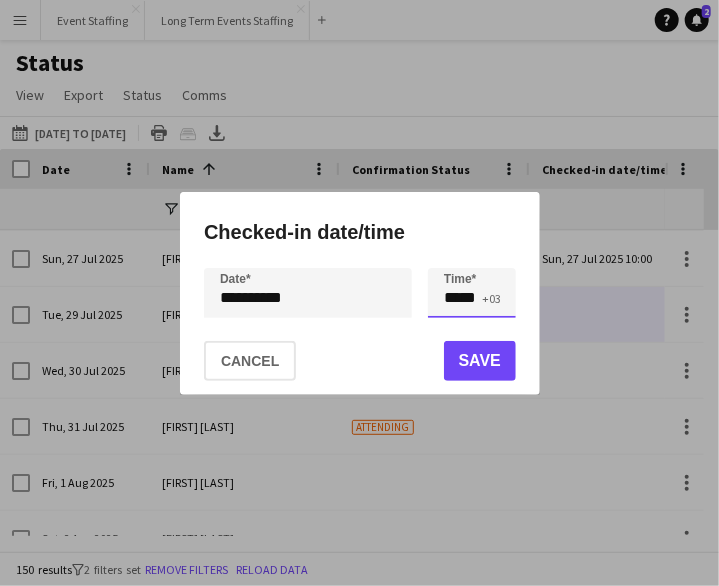 click on "*****" at bounding box center (472, 293) 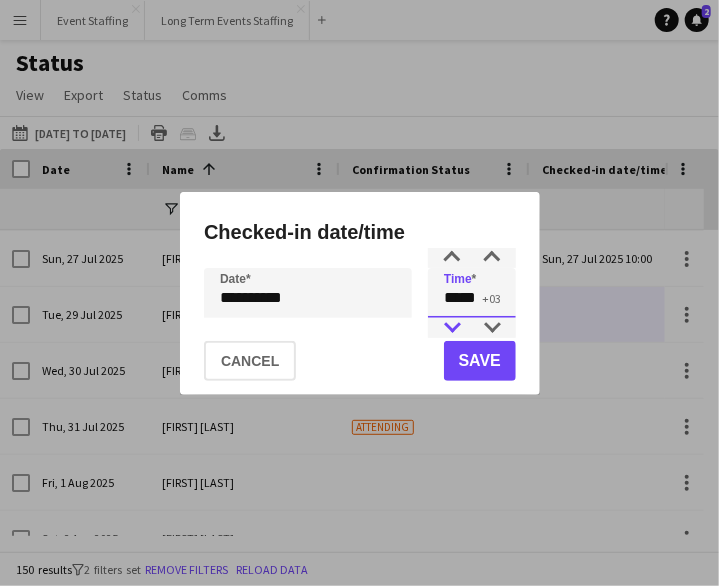 click at bounding box center [452, 328] 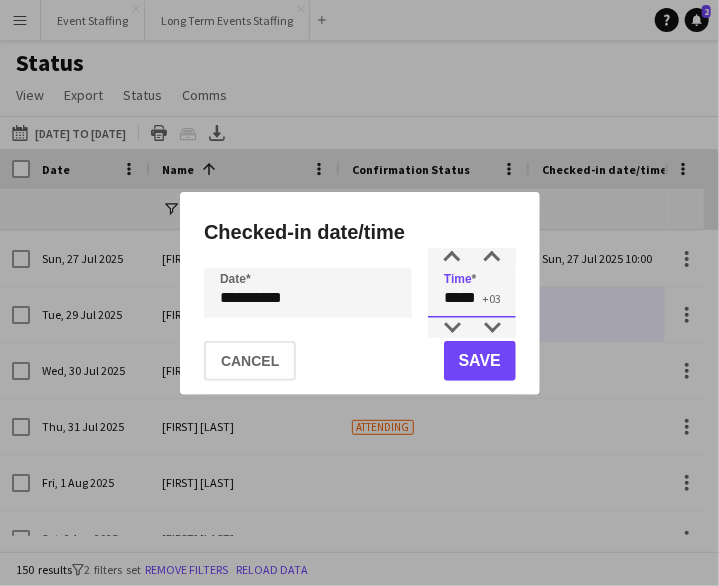 type on "*****" 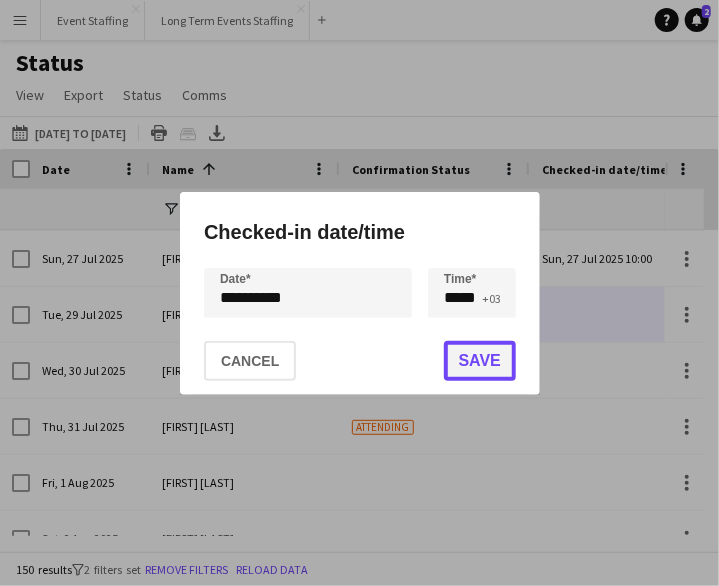 click on "Save" 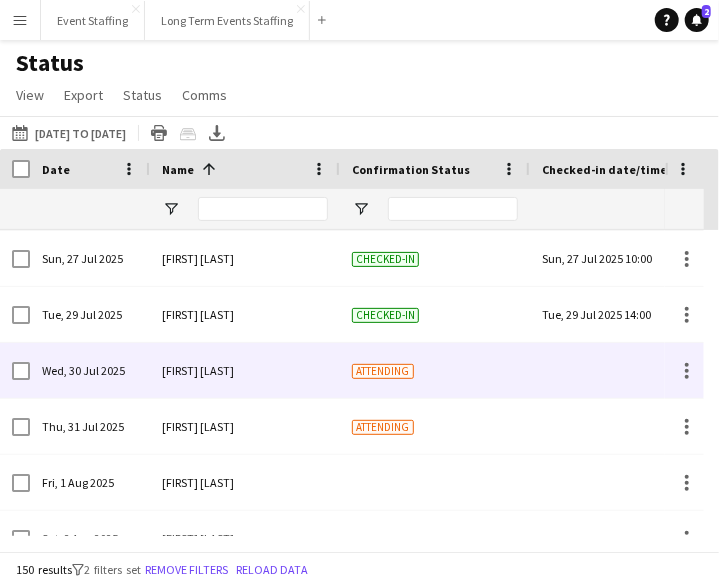 click at bounding box center [625, 370] 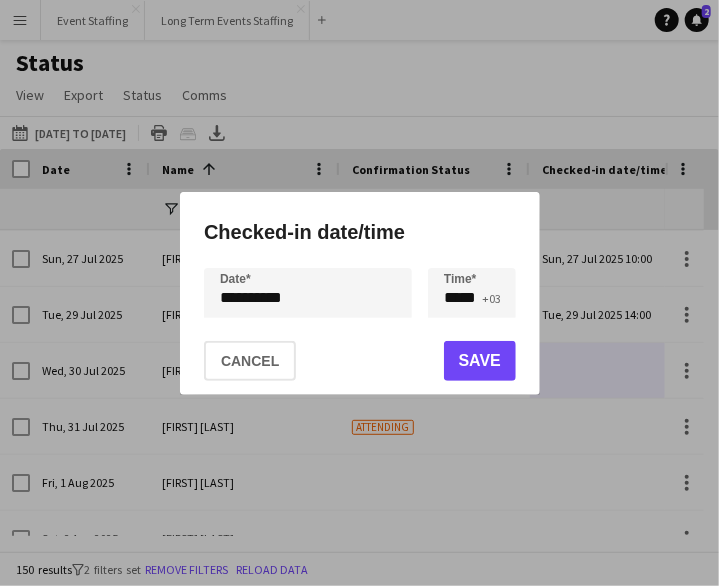 click on "**********" at bounding box center (359, 293) 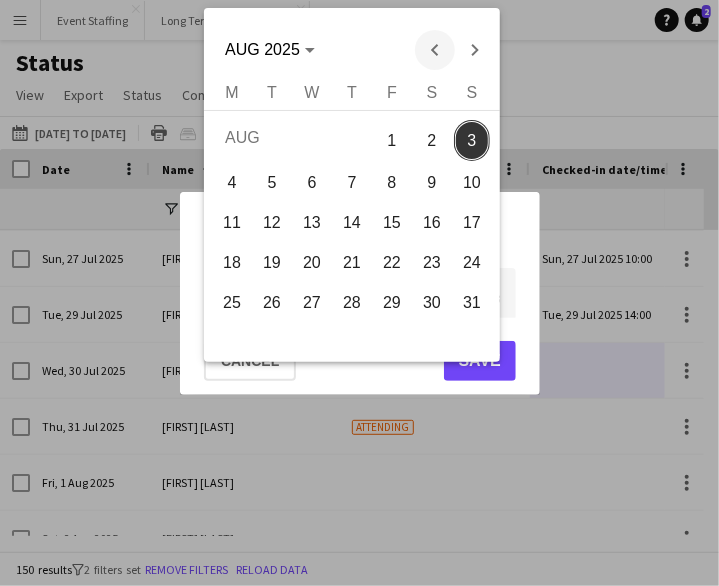 click at bounding box center (434, 50) 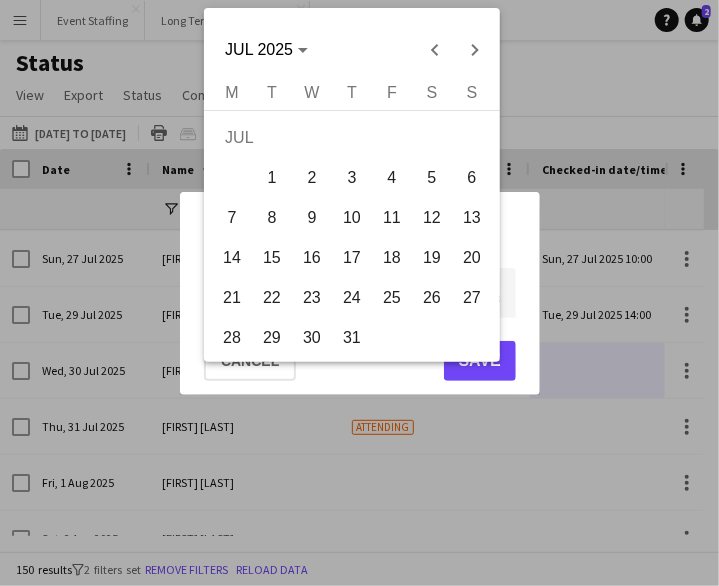 click on "30" at bounding box center (312, 338) 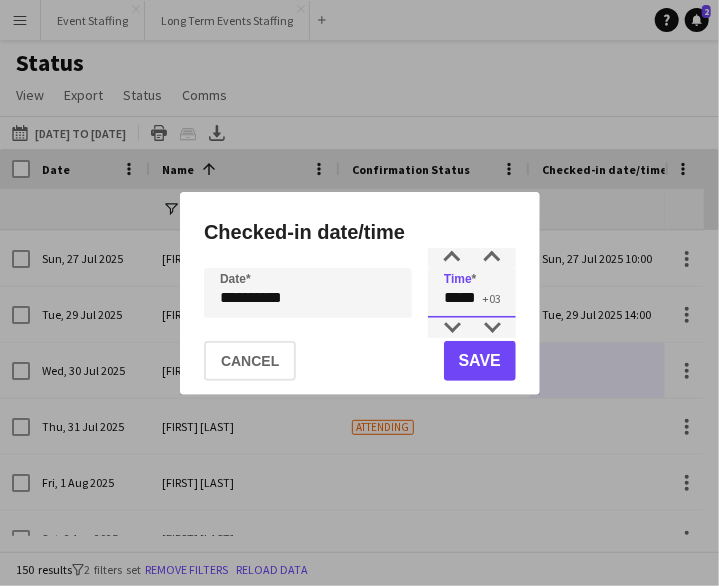 click on "*****" at bounding box center (472, 293) 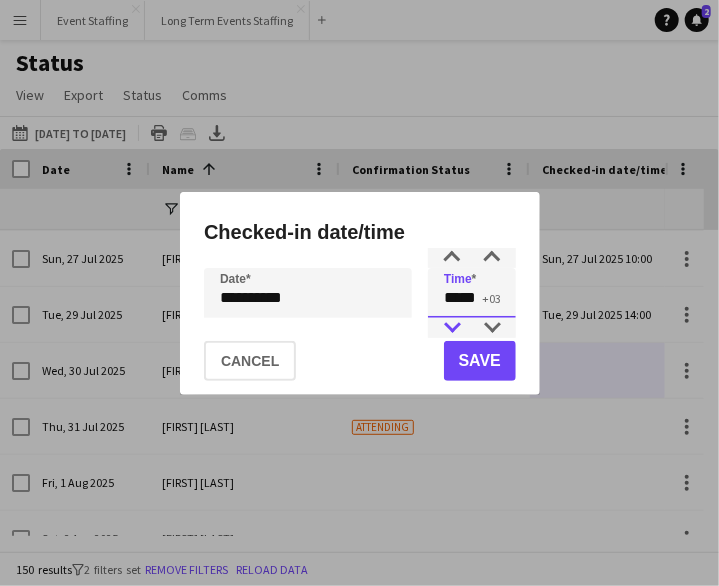 click at bounding box center (452, 328) 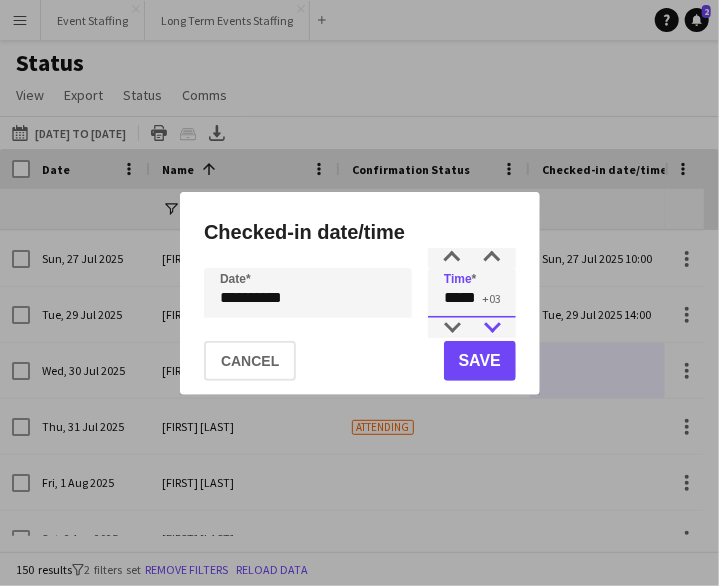 click at bounding box center [492, 328] 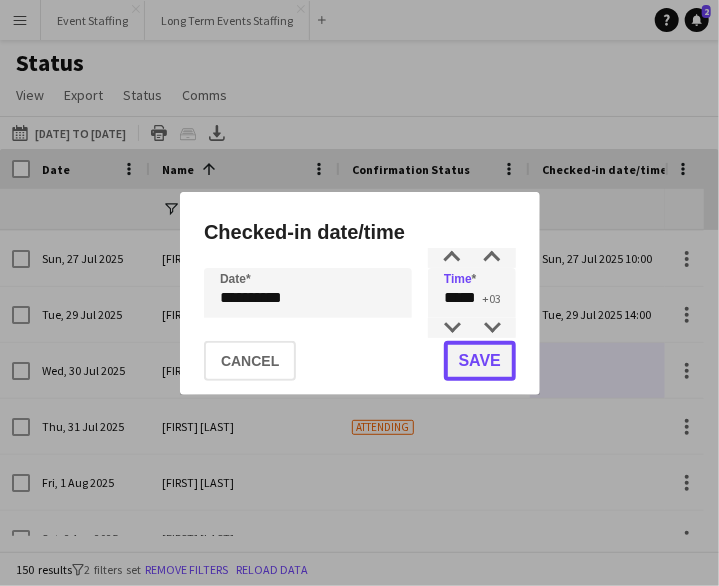 click on "Save" 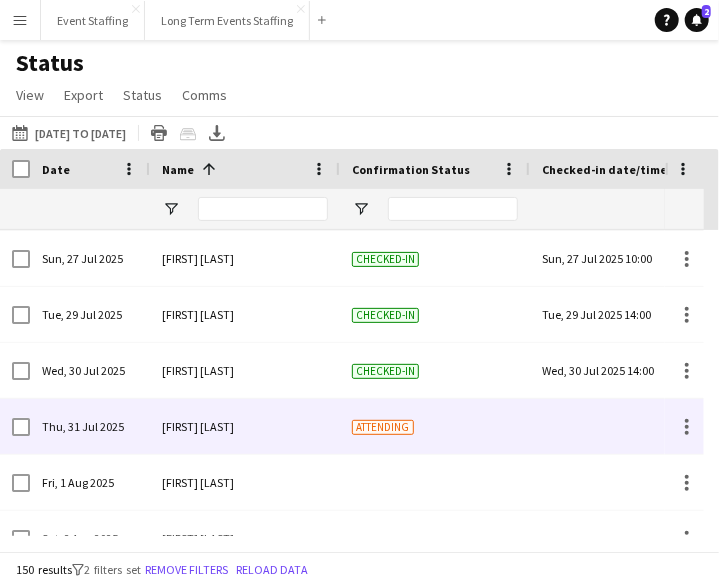 scroll, scrollTop: 2364, scrollLeft: 0, axis: vertical 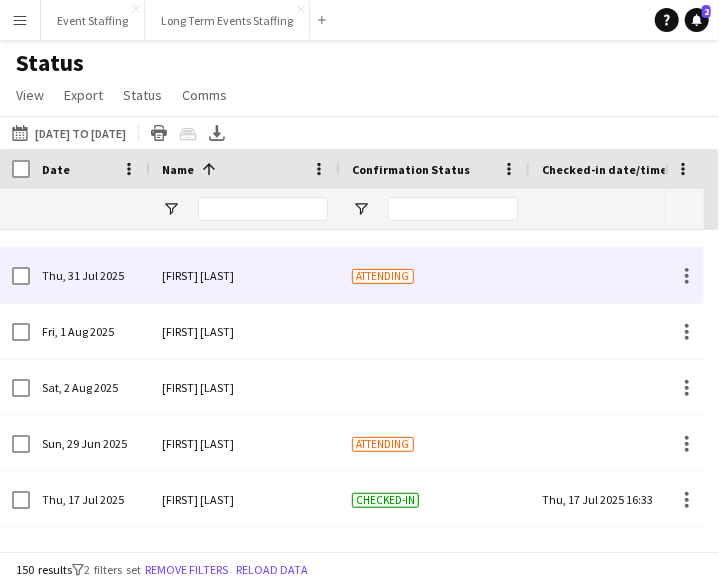 click at bounding box center (625, 275) 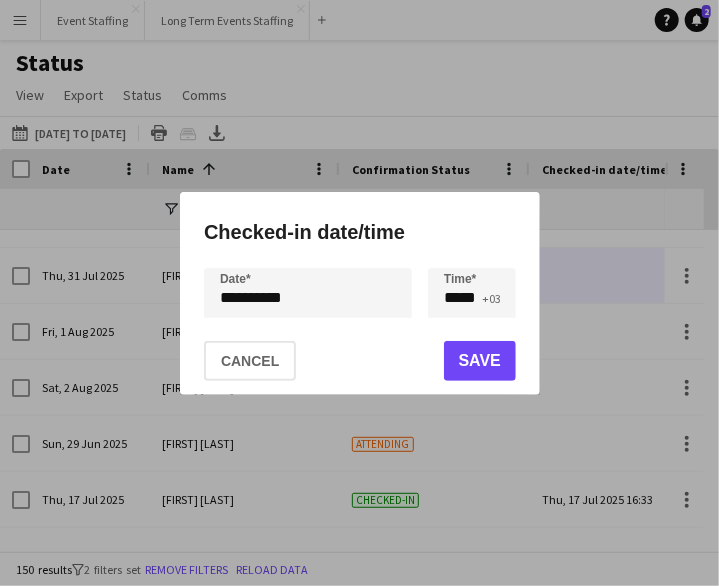 click on "**********" at bounding box center [359, 293] 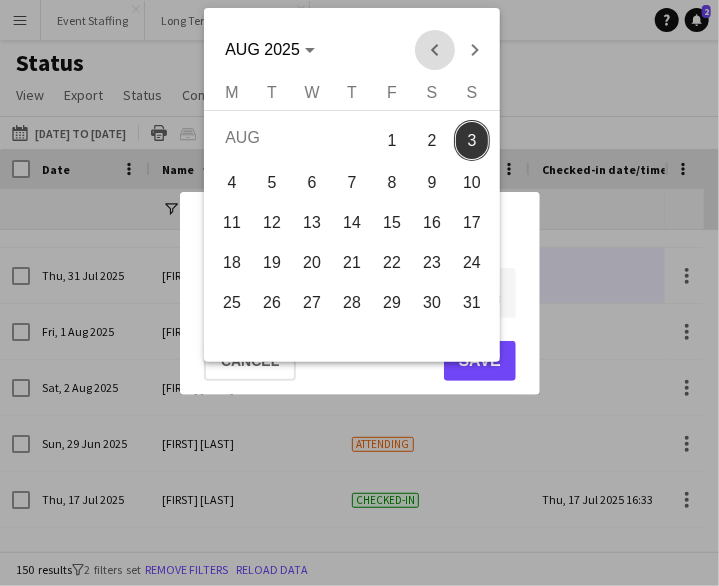 click at bounding box center [434, 50] 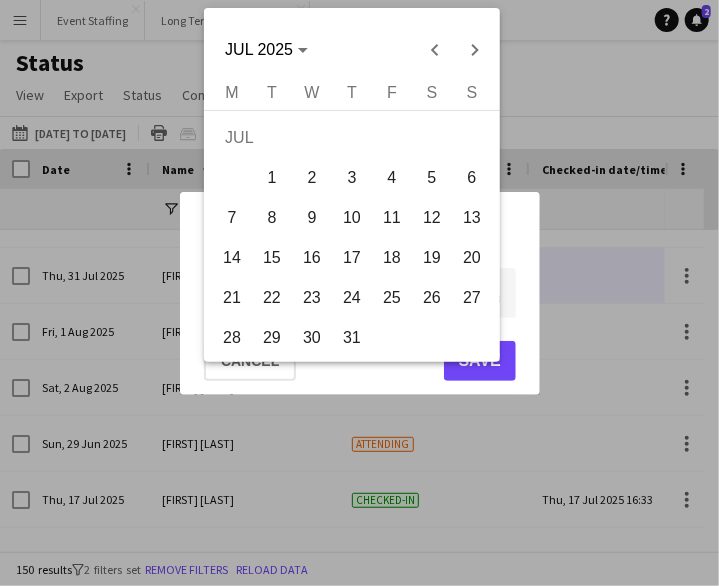 click on "31" at bounding box center [352, 338] 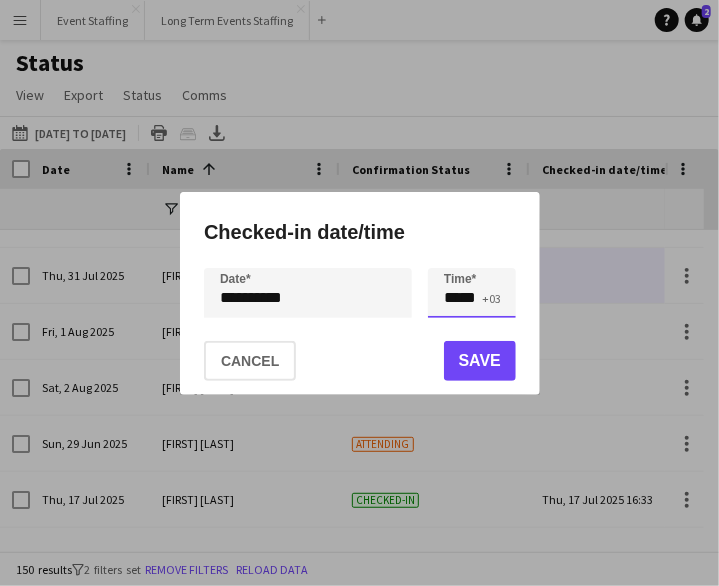 click on "*****" at bounding box center [472, 293] 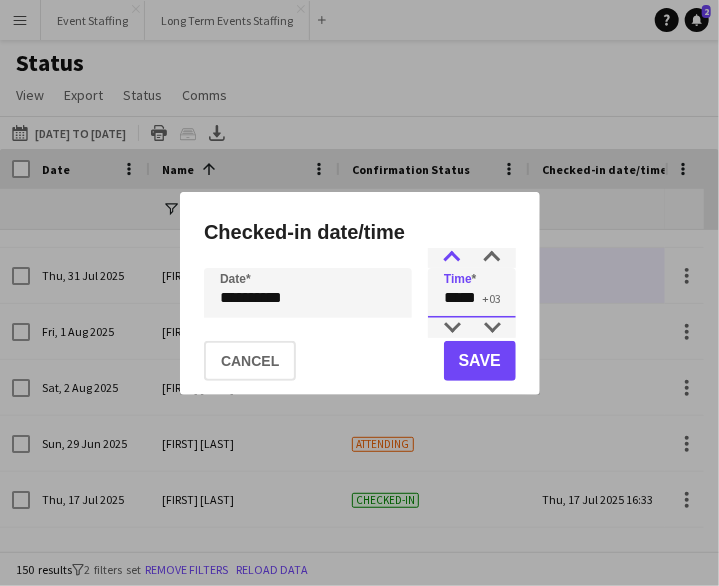 click at bounding box center (452, 258) 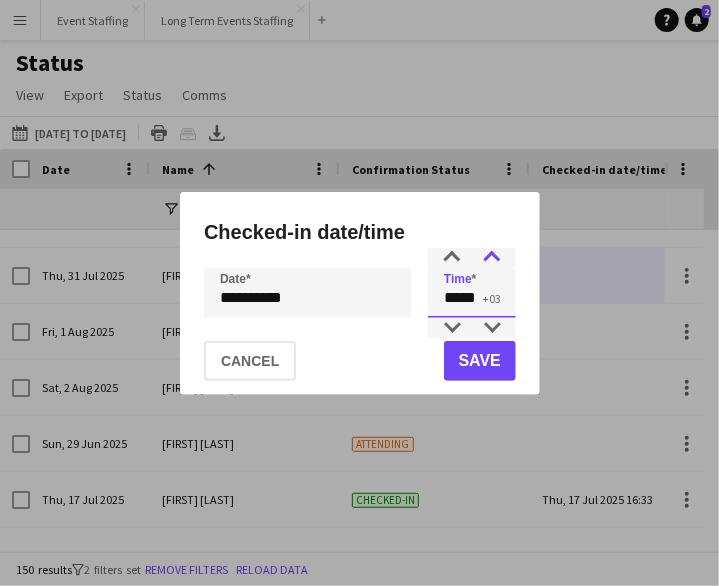 click at bounding box center [492, 258] 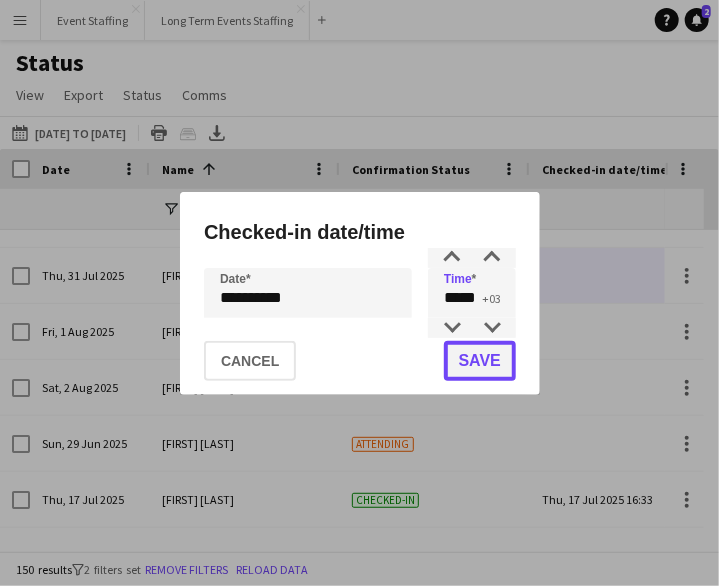 click on "Save" 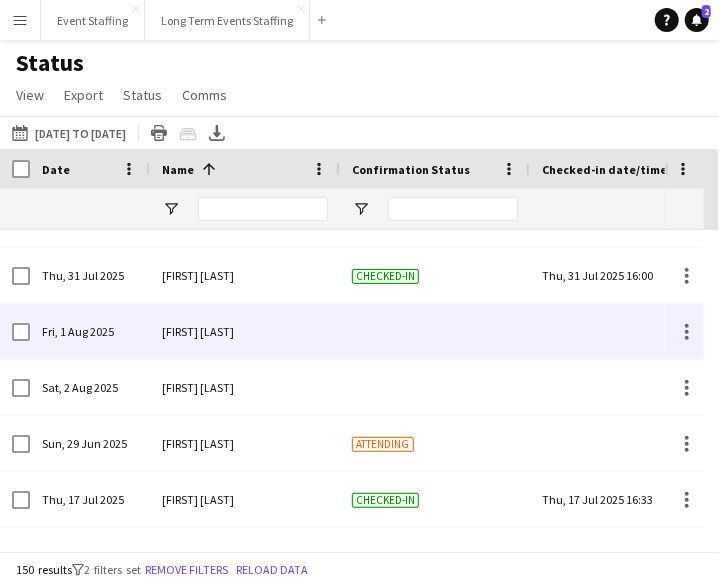 click at bounding box center [625, 331] 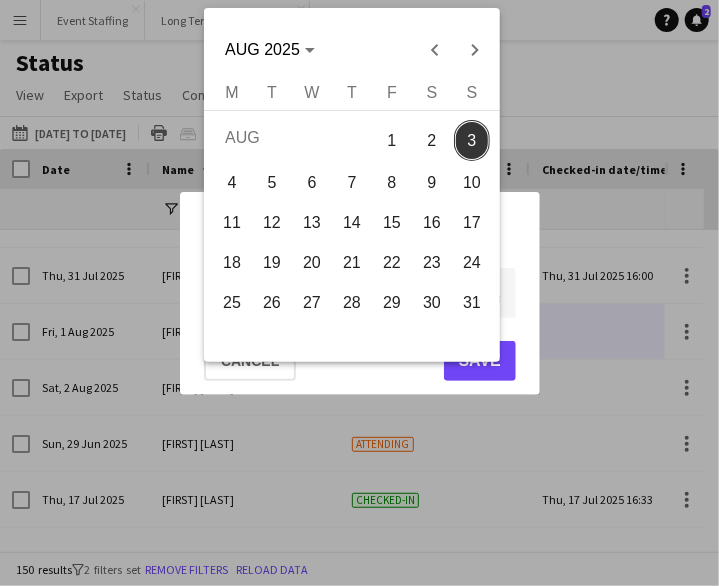 click on "**********" at bounding box center (359, 293) 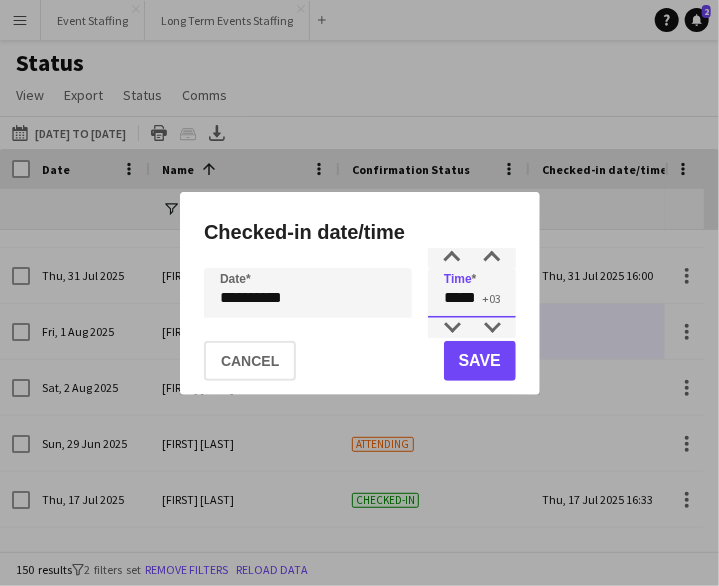 click on "*****" at bounding box center (472, 293) 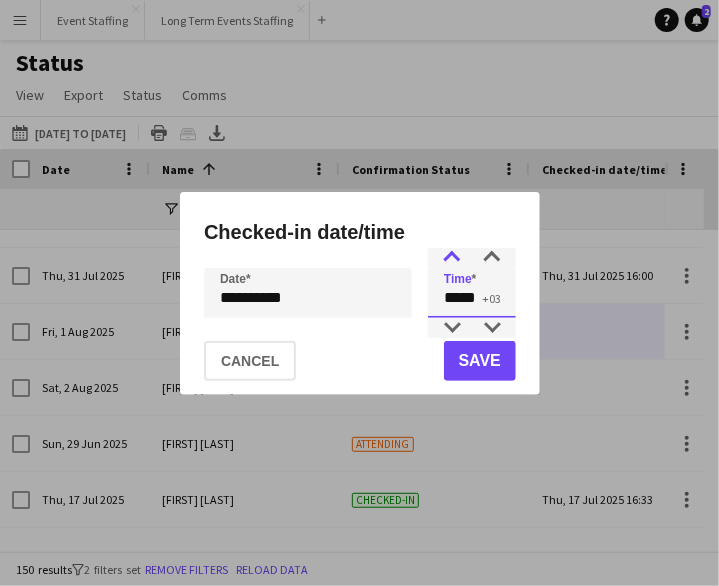 click at bounding box center [452, 258] 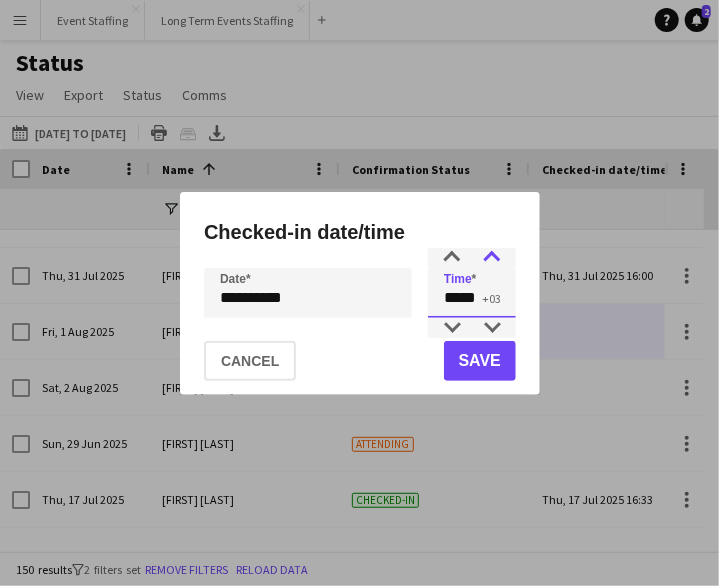 click at bounding box center (492, 258) 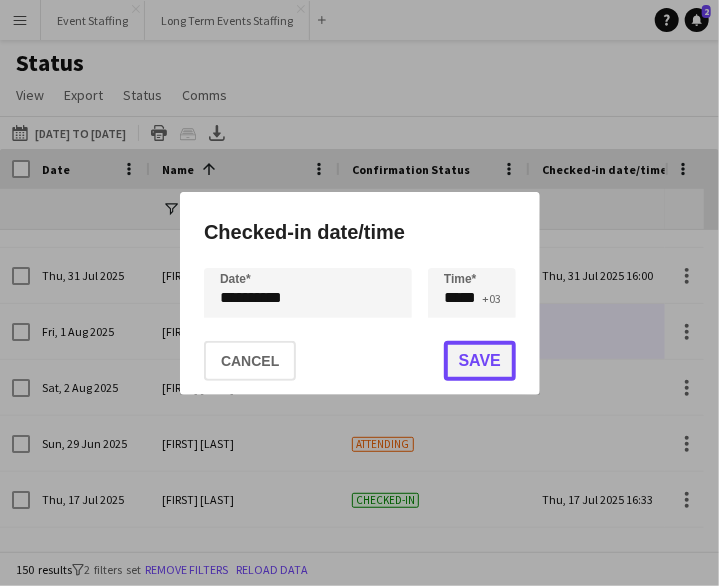 click on "Save" 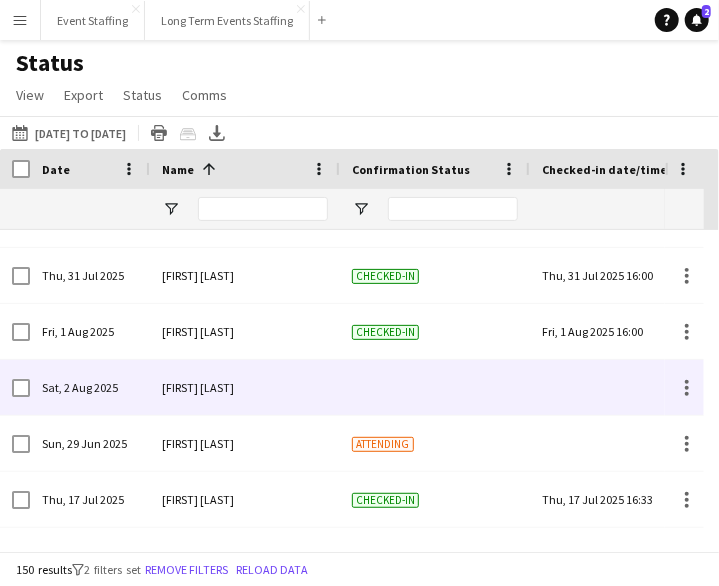 click at bounding box center [625, 387] 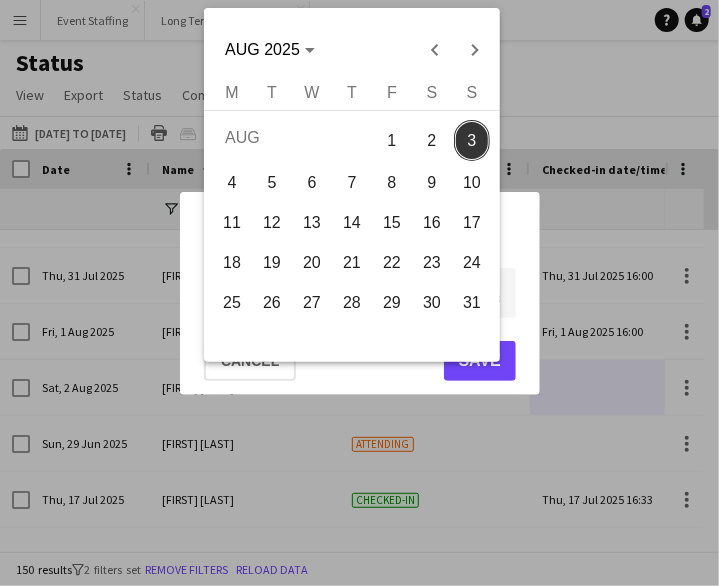 click on "**********" at bounding box center [359, 293] 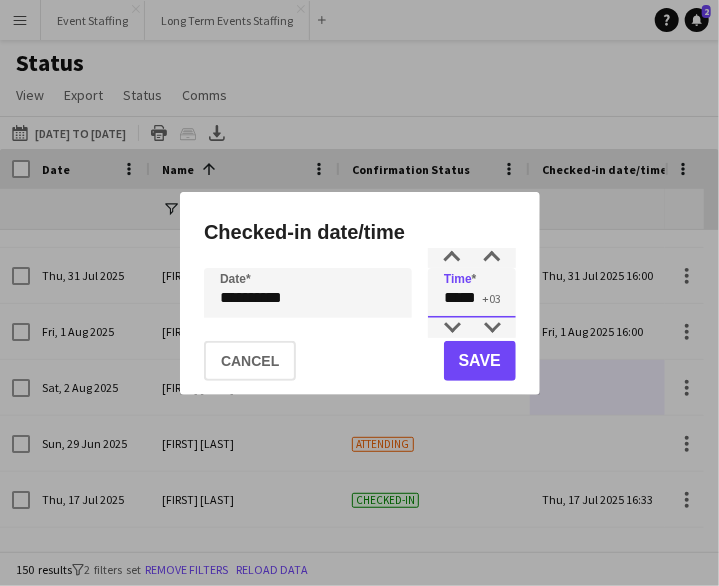 click on "*****" at bounding box center [472, 293] 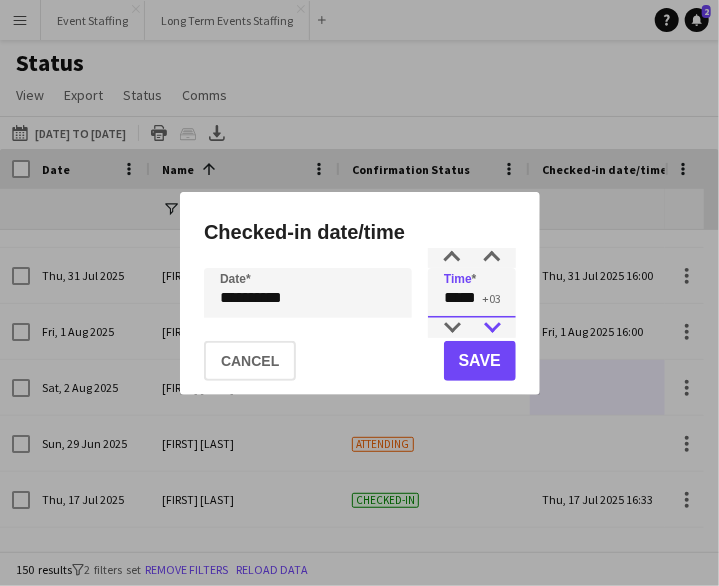 click at bounding box center [492, 328] 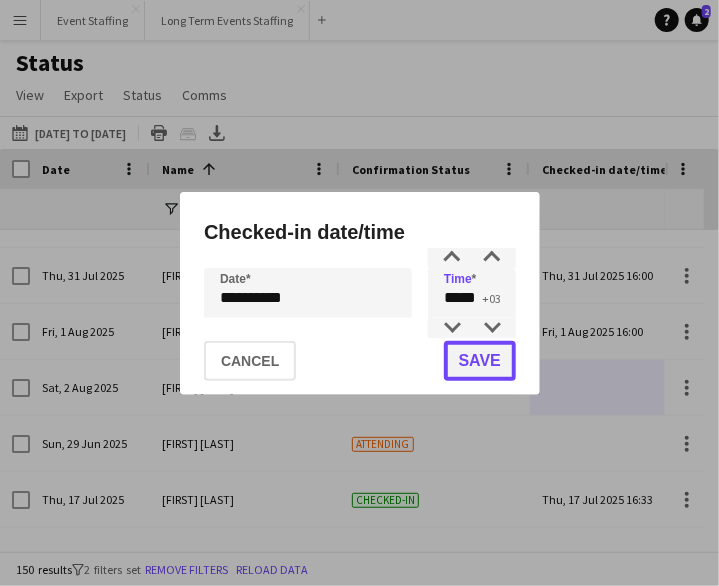 click on "Save" 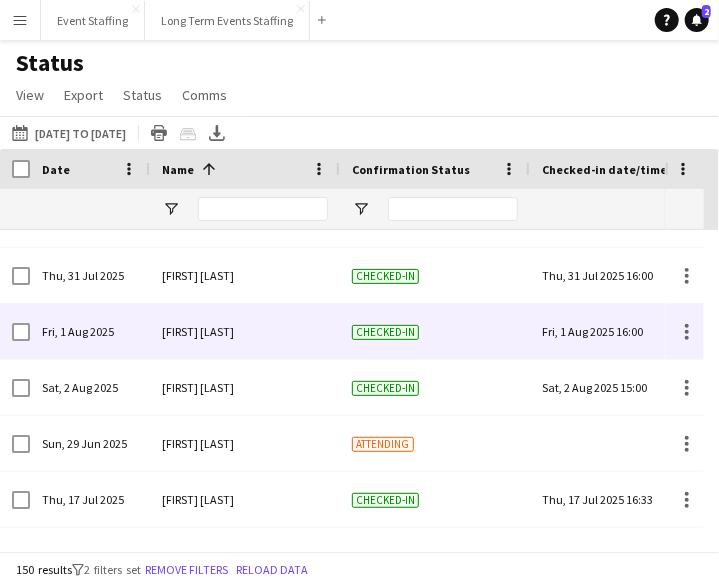 scroll, scrollTop: 2441, scrollLeft: 0, axis: vertical 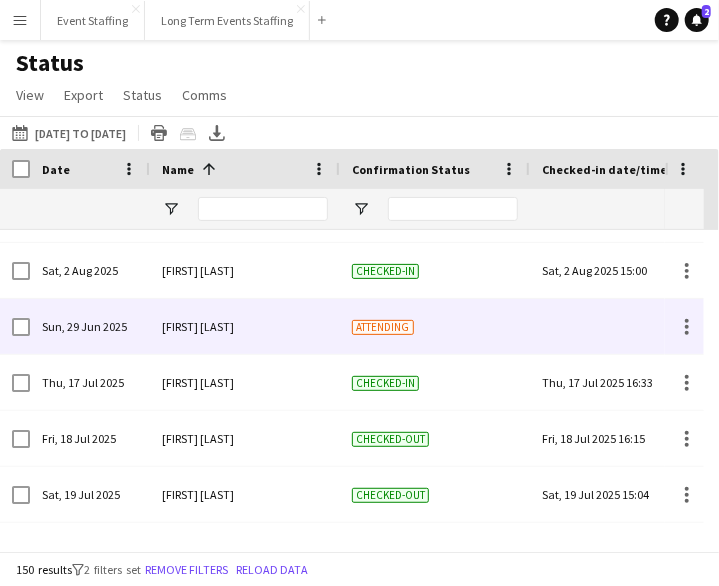 click at bounding box center [625, 326] 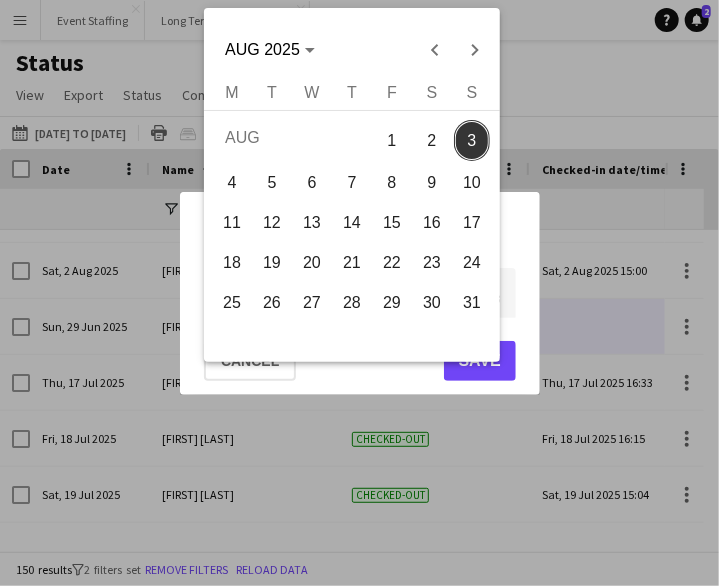 click on "**********" at bounding box center [359, 293] 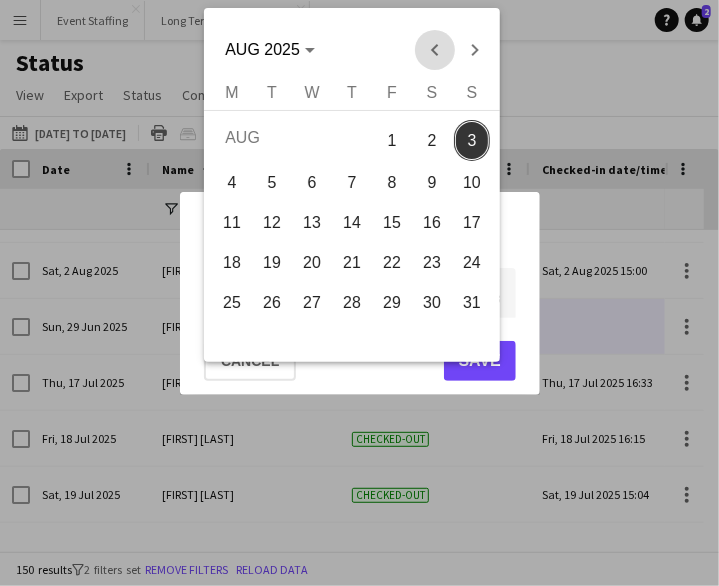 click at bounding box center (434, 50) 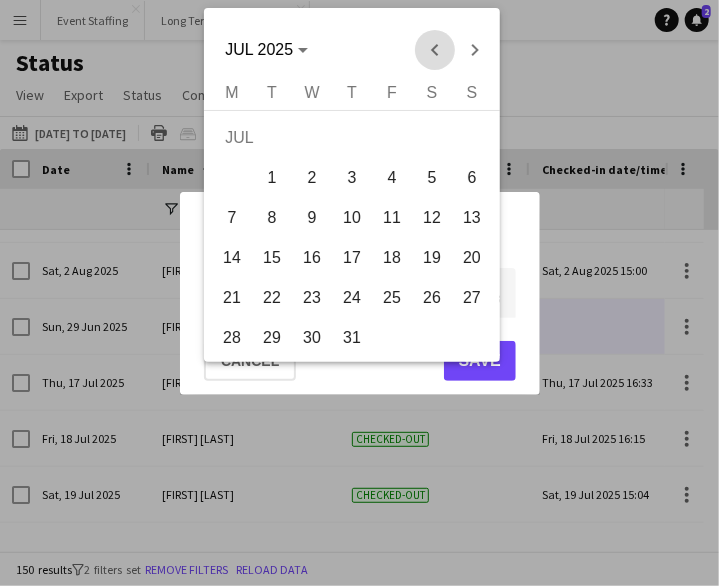 click at bounding box center [434, 50] 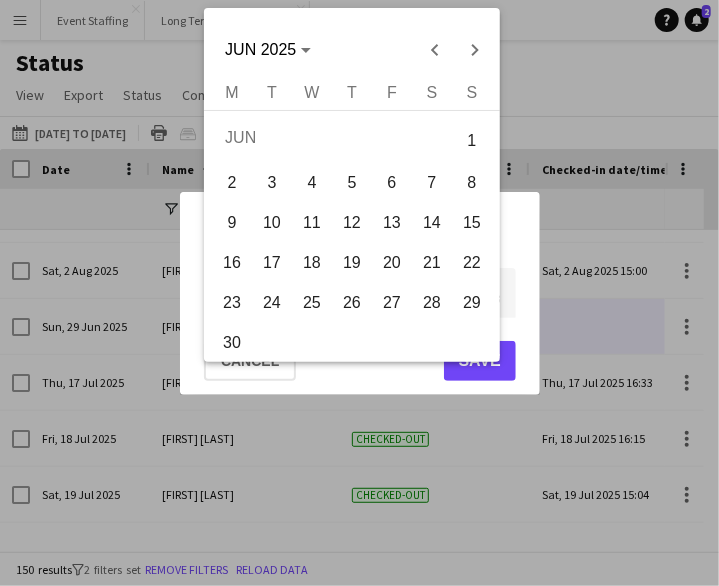 click on "29" at bounding box center [472, 303] 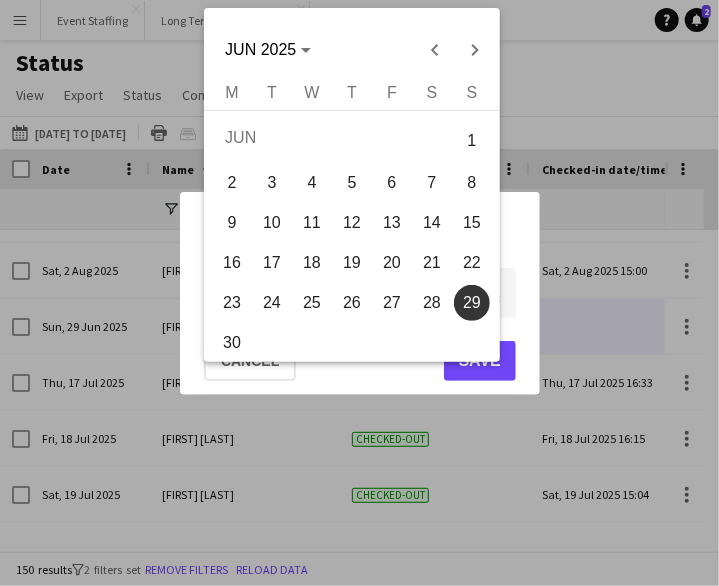 type on "**********" 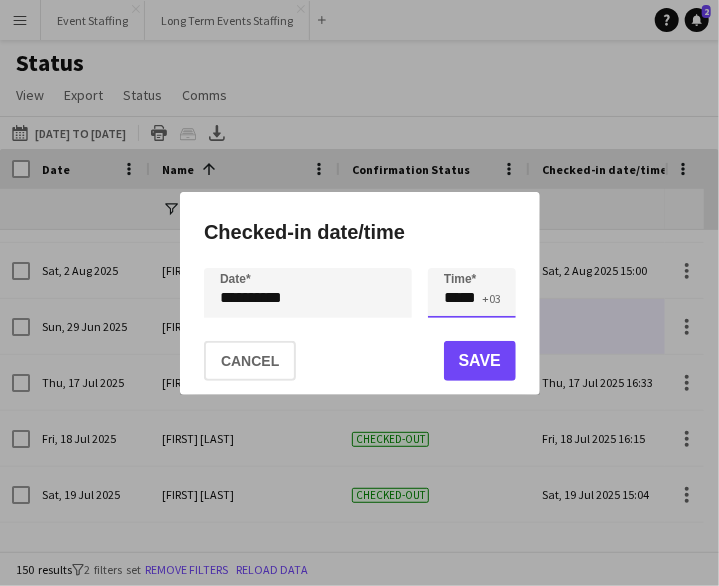 click on "*****" at bounding box center (472, 293) 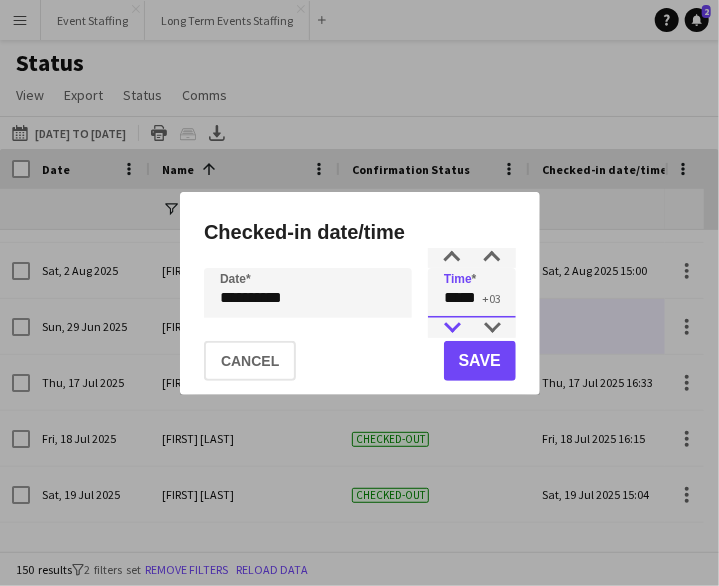 click at bounding box center [452, 328] 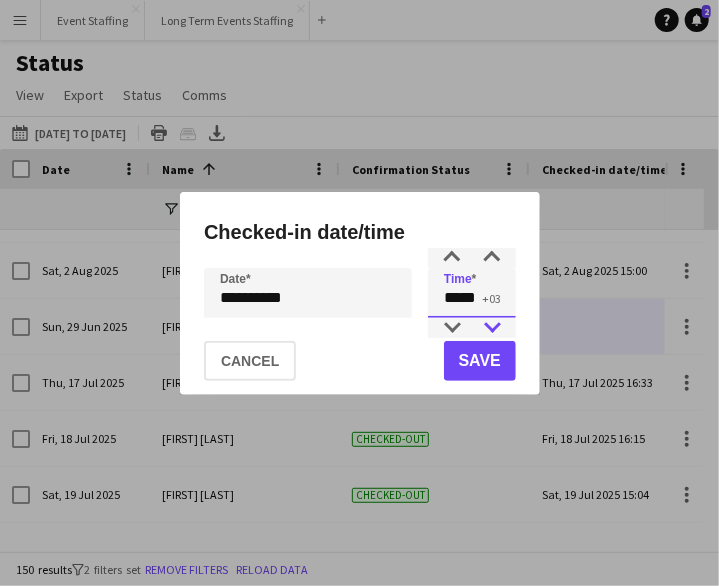 click at bounding box center (492, 328) 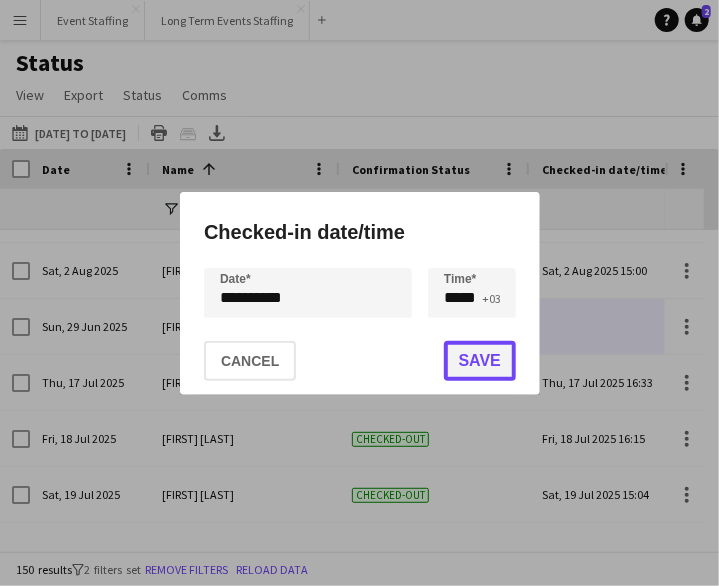 click on "Save" 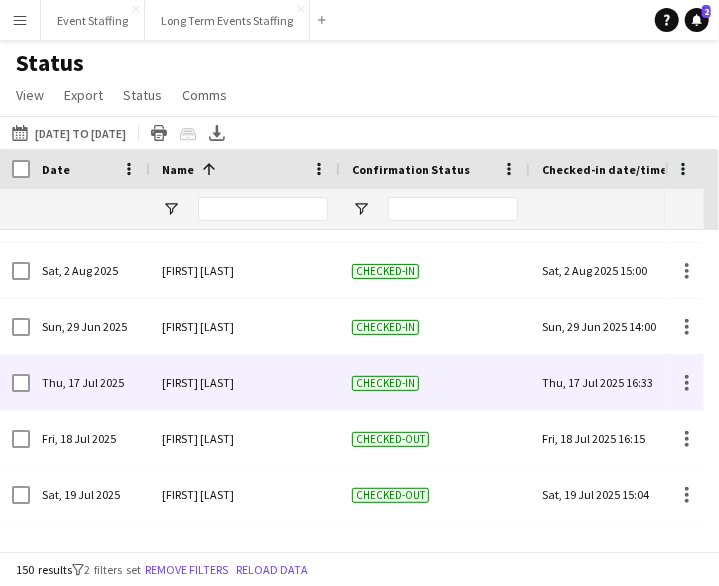 scroll, scrollTop: 2603, scrollLeft: 0, axis: vertical 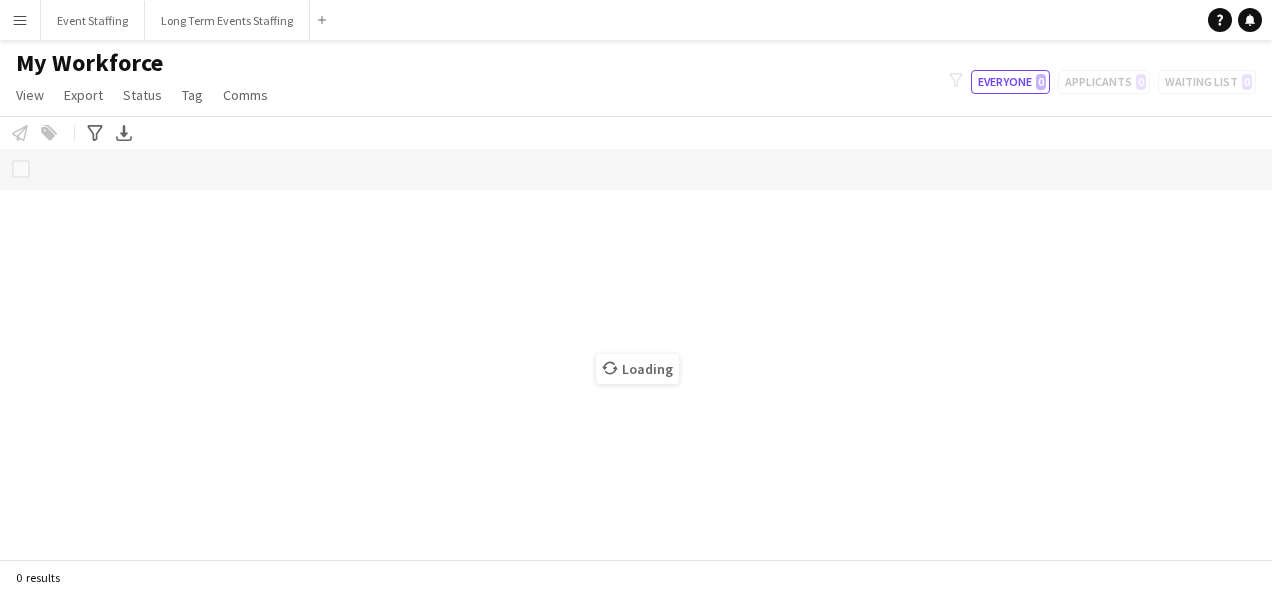 click on "Menu" at bounding box center (20, 20) 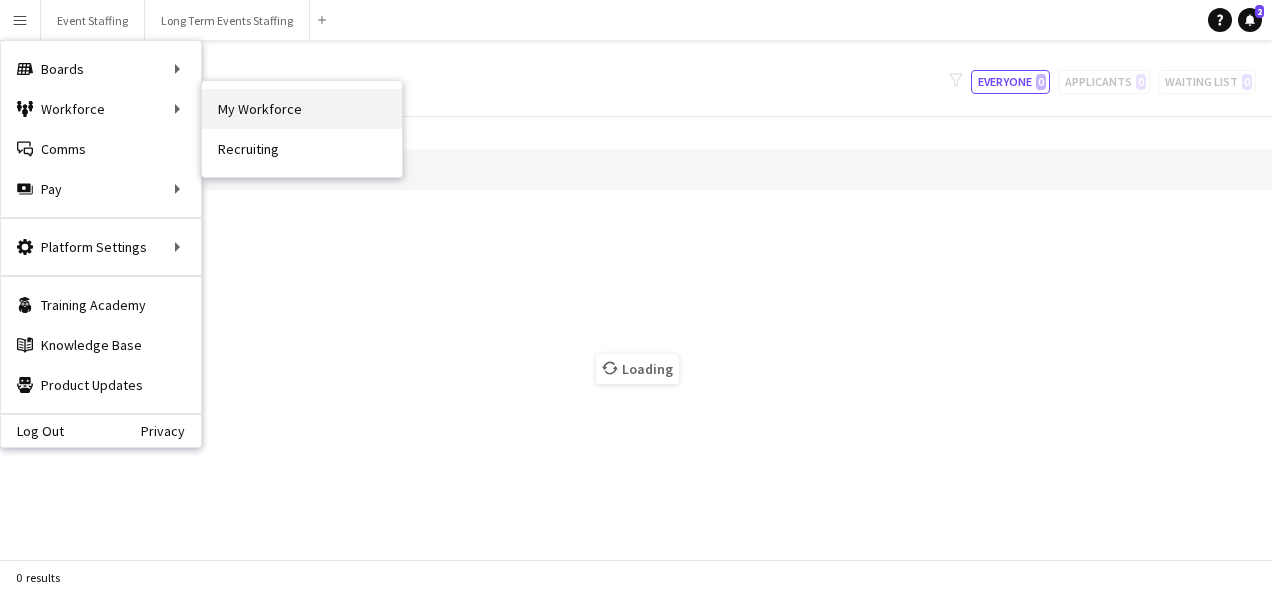 click on "My Workforce" at bounding box center (302, 109) 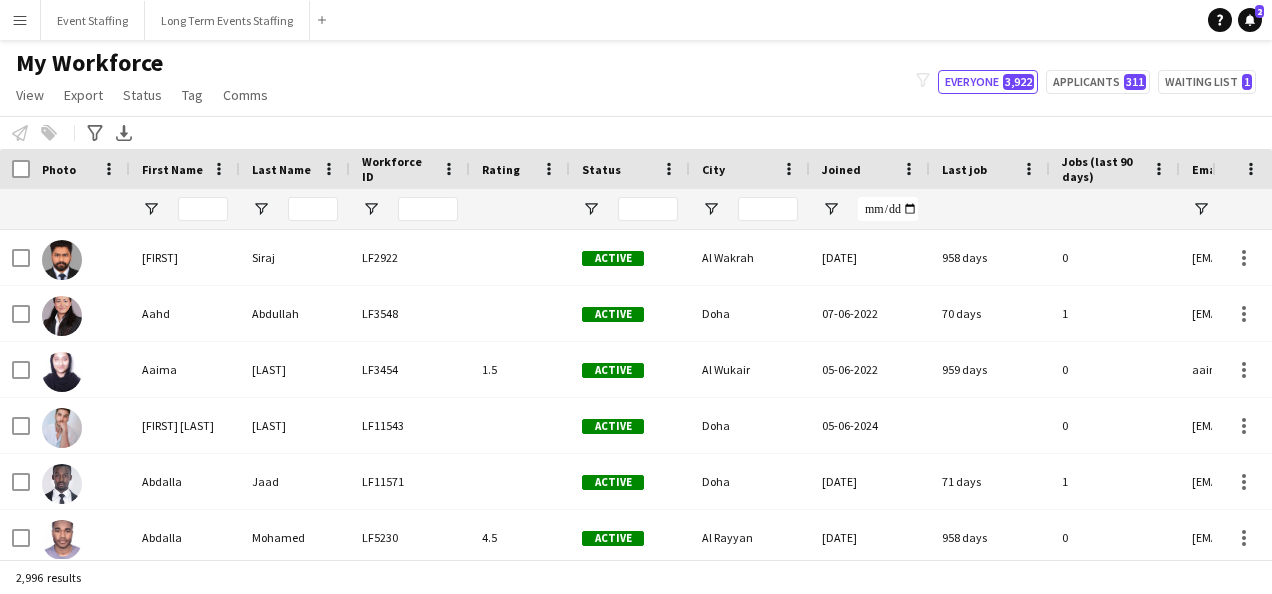 type on "*****" 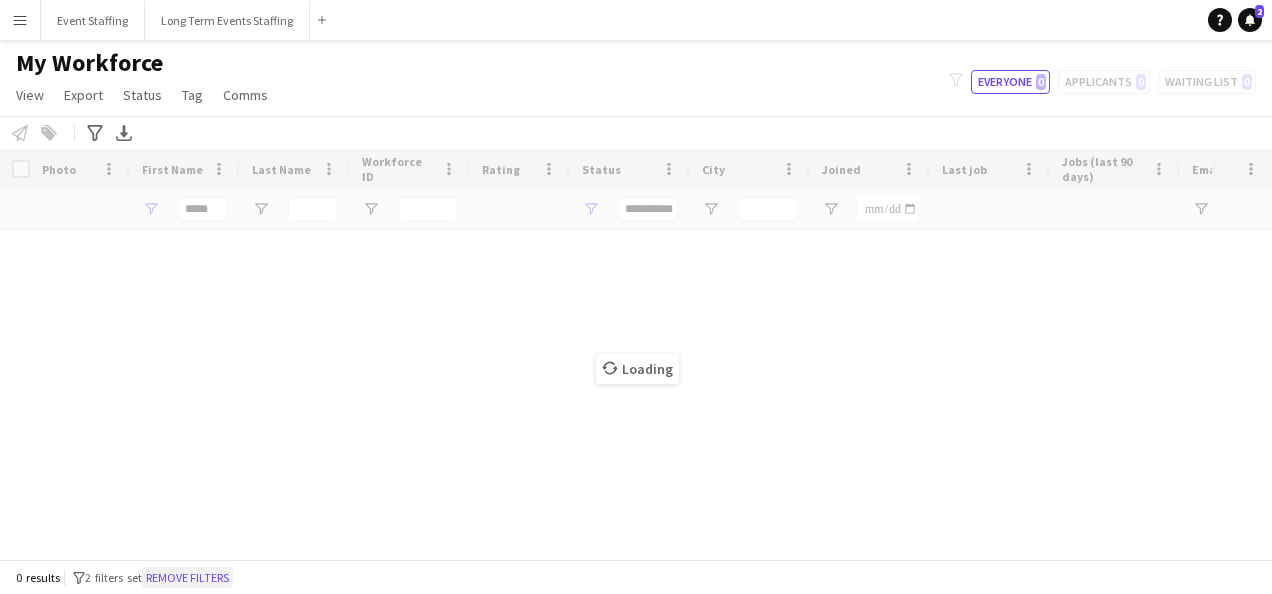 click on "Remove filters" 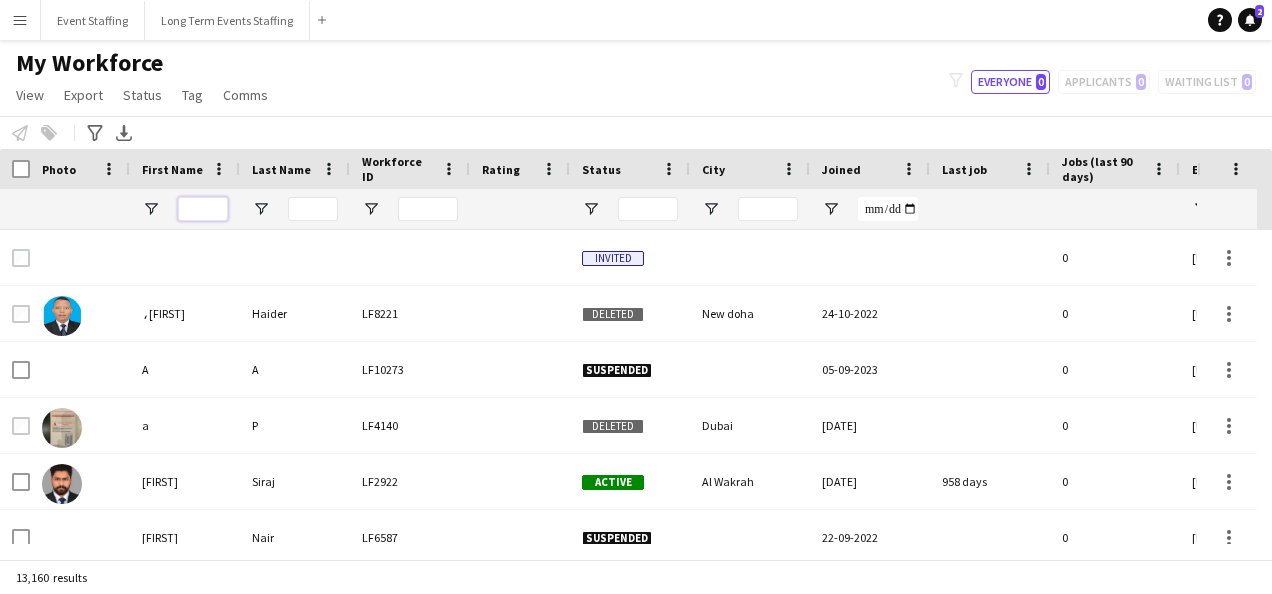 click at bounding box center (203, 209) 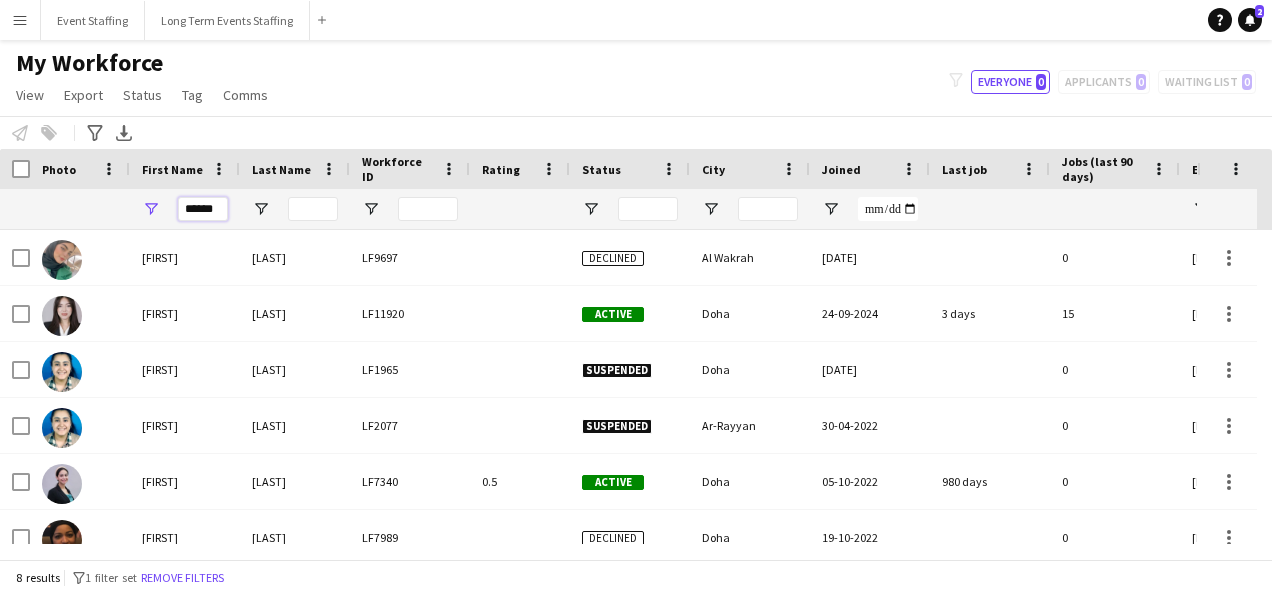 type on "******" 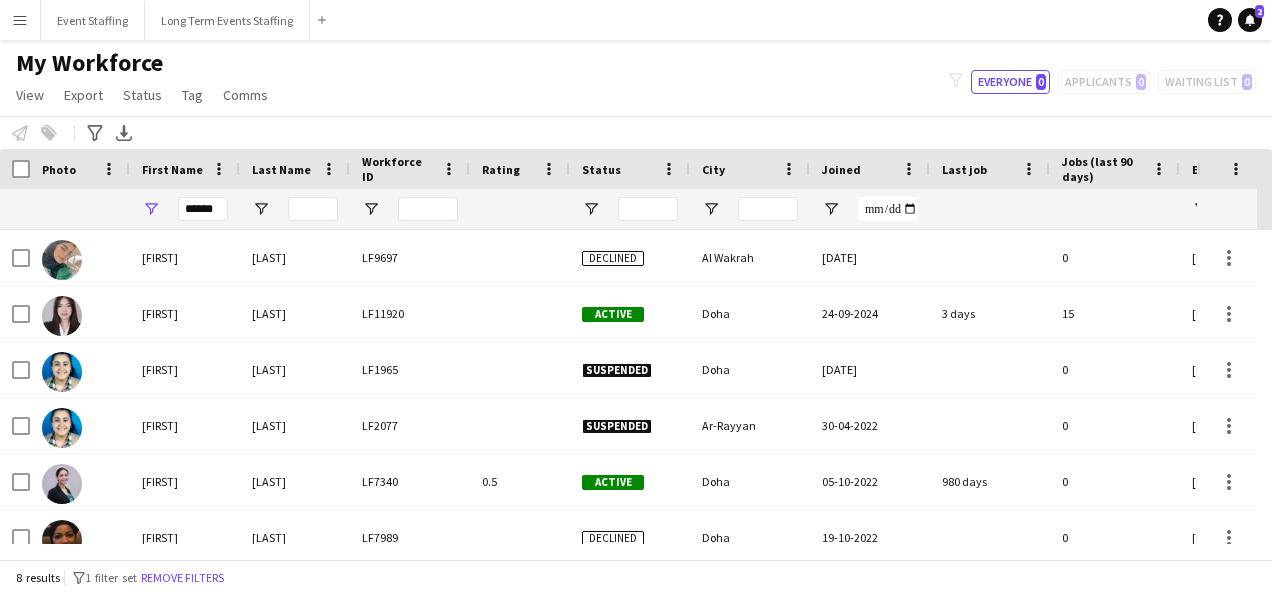 drag, startPoint x: 423, startPoint y: 108, endPoint x: 420, endPoint y: 125, distance: 17.262676 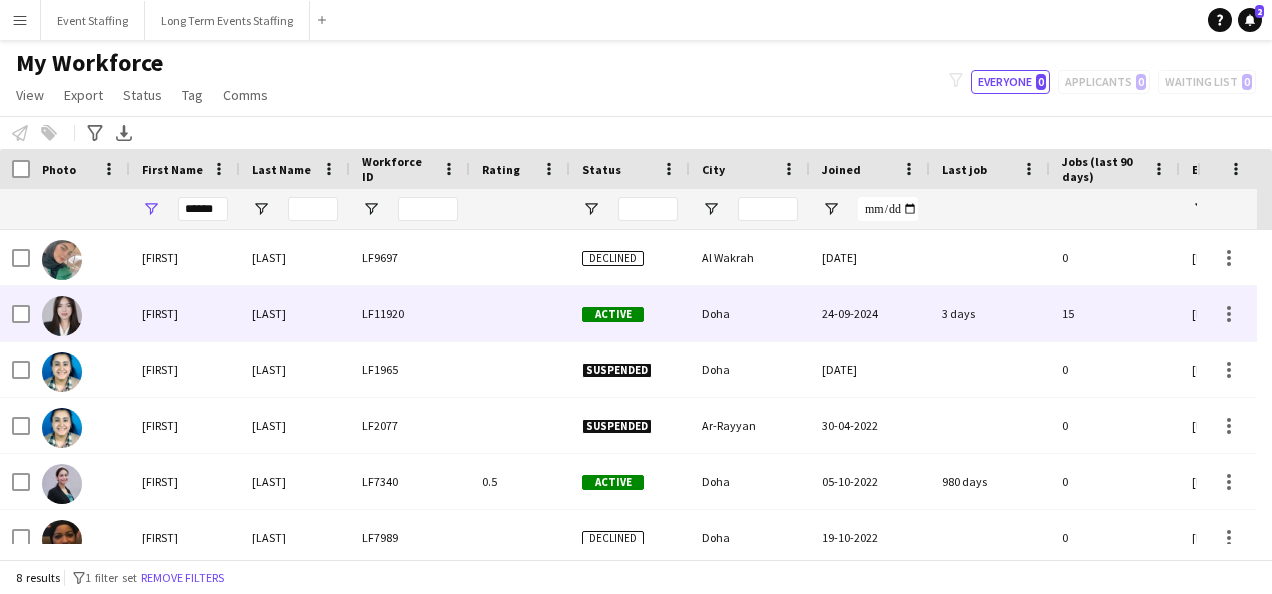 click on "LF11920" at bounding box center [410, 313] 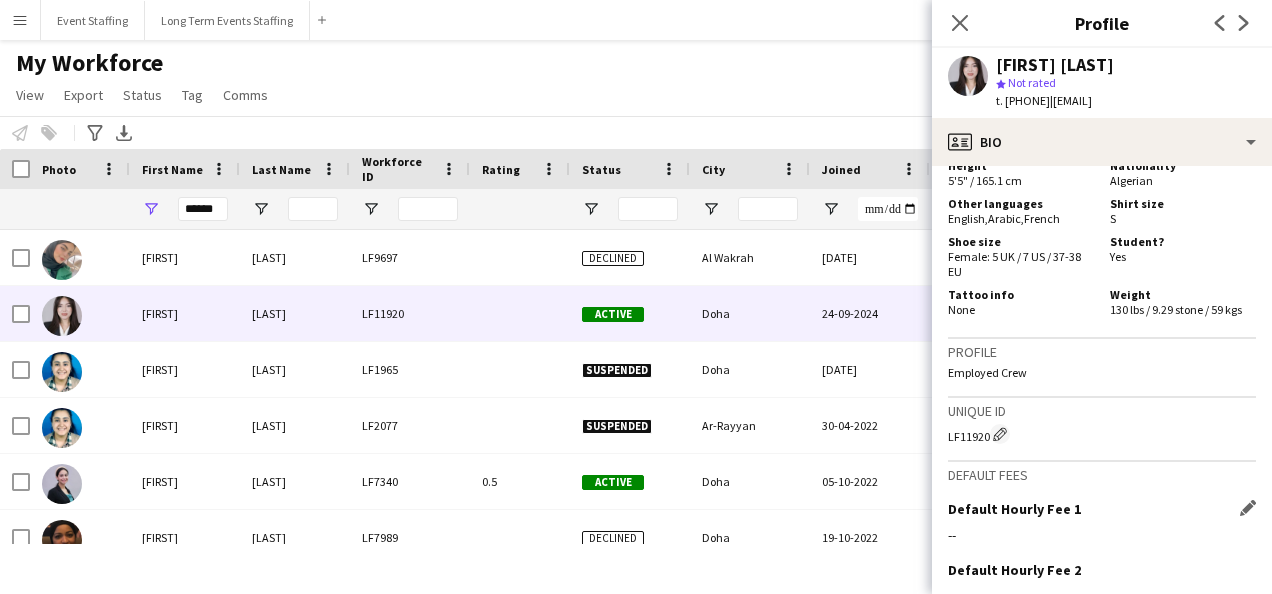 scroll, scrollTop: 1794, scrollLeft: 0, axis: vertical 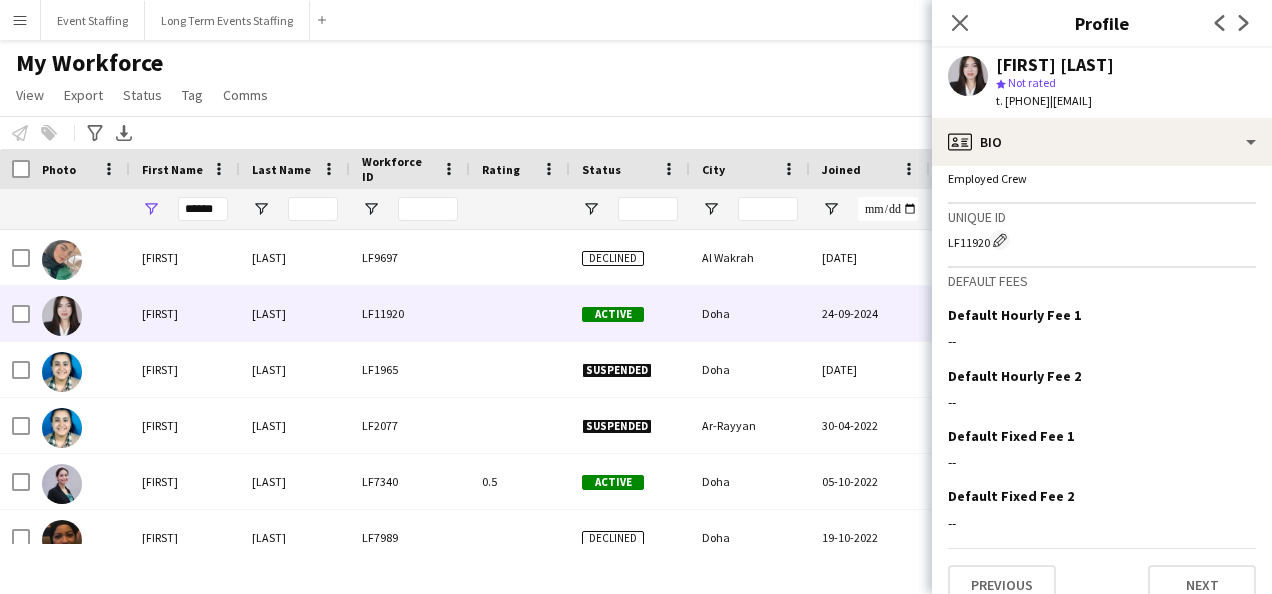 click on "LF11920
Edit crew unique ID" 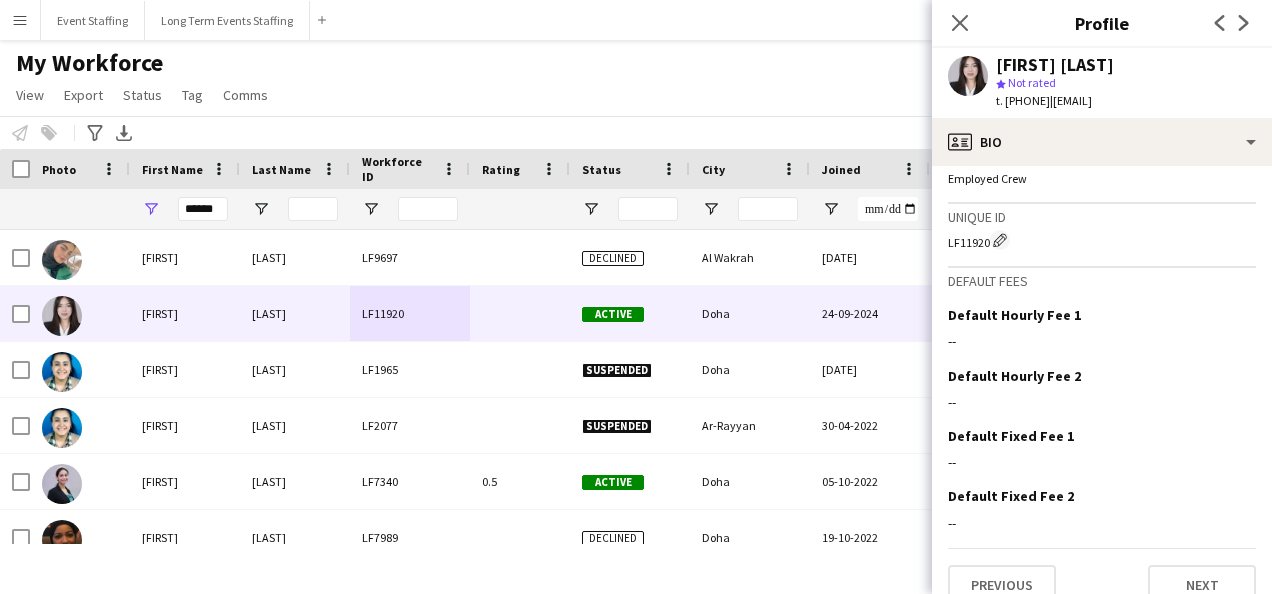 click on "LF11920
Edit crew unique ID" 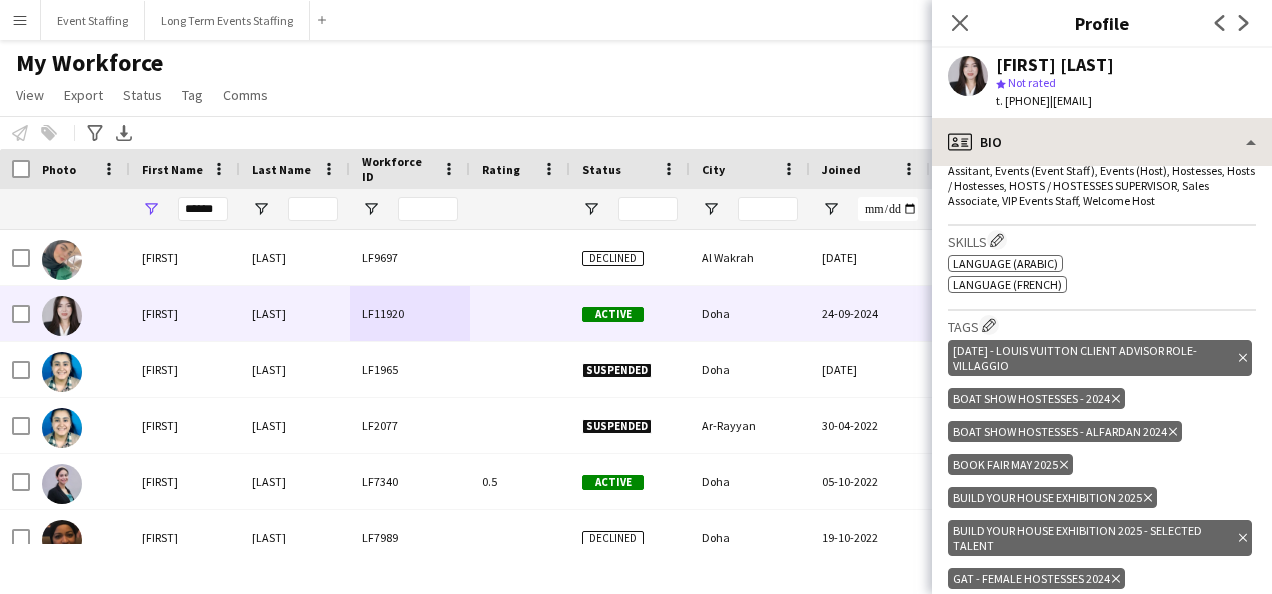 scroll, scrollTop: 594, scrollLeft: 0, axis: vertical 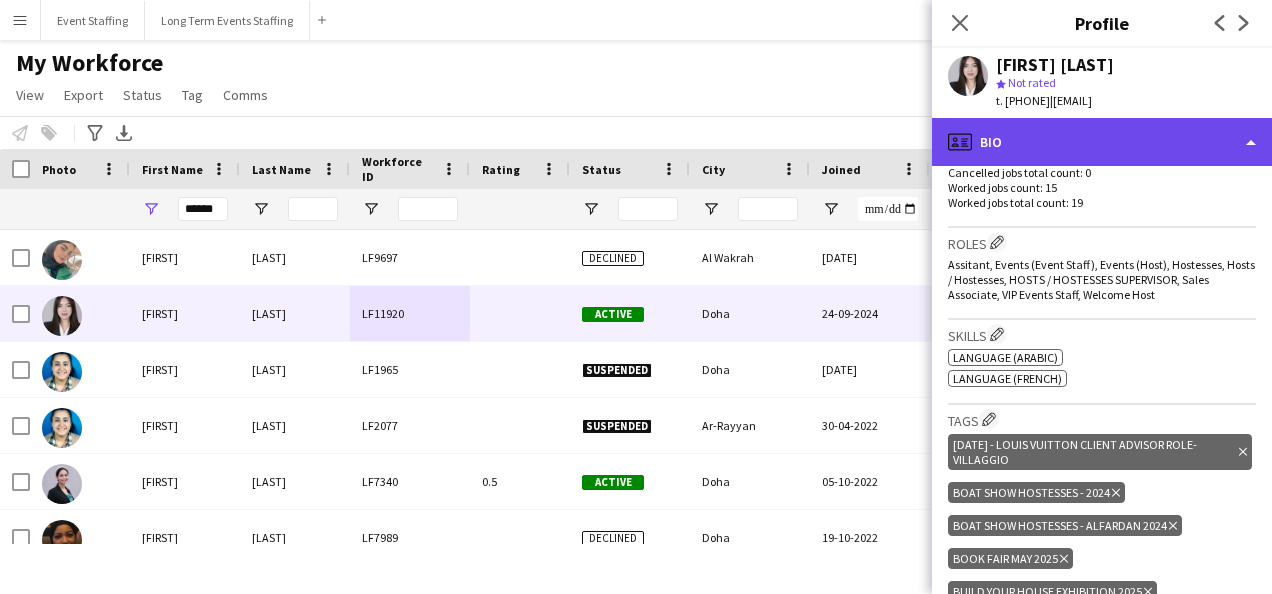 click on "profile
Bio" 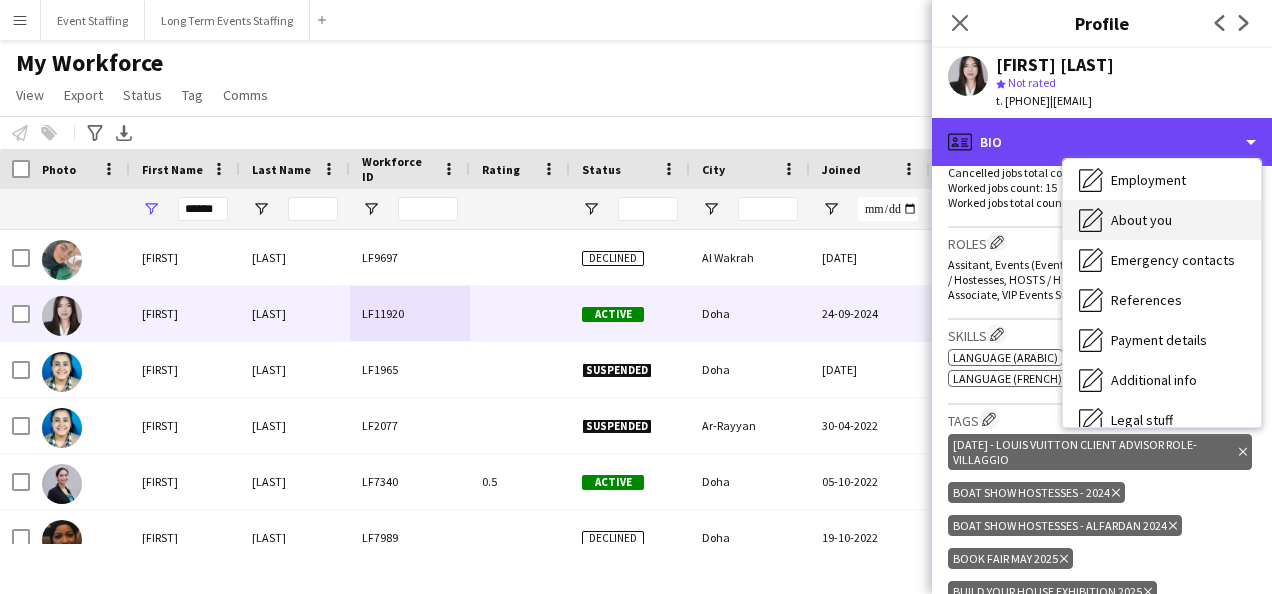 scroll, scrollTop: 188, scrollLeft: 0, axis: vertical 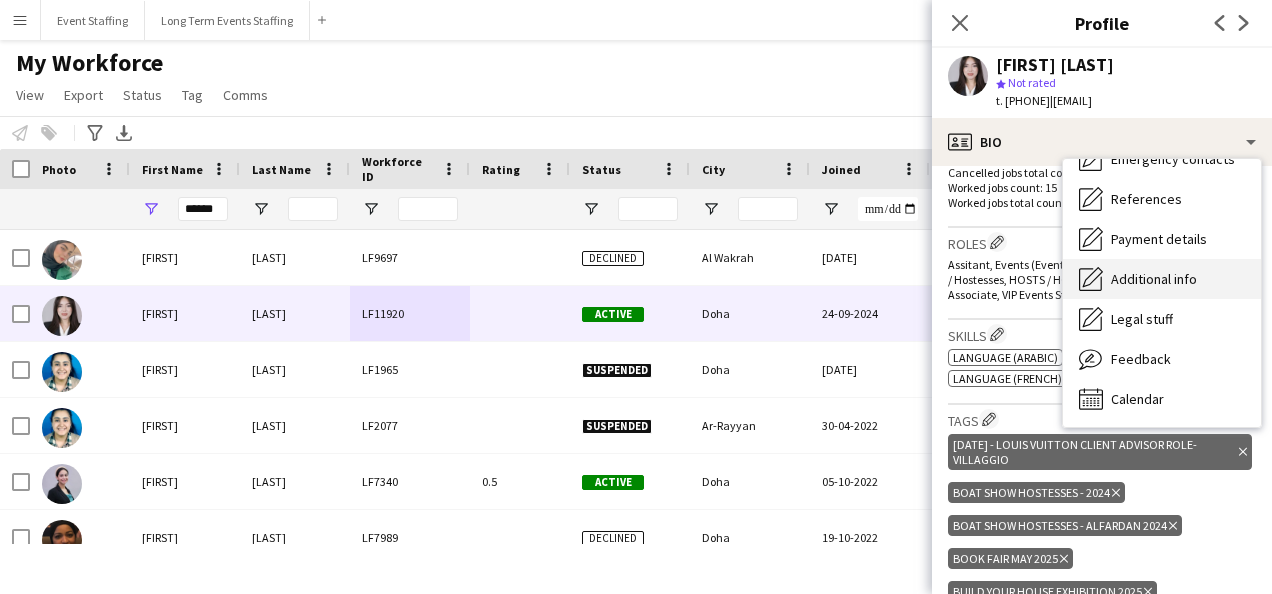 click on "Additional info" at bounding box center [1154, 279] 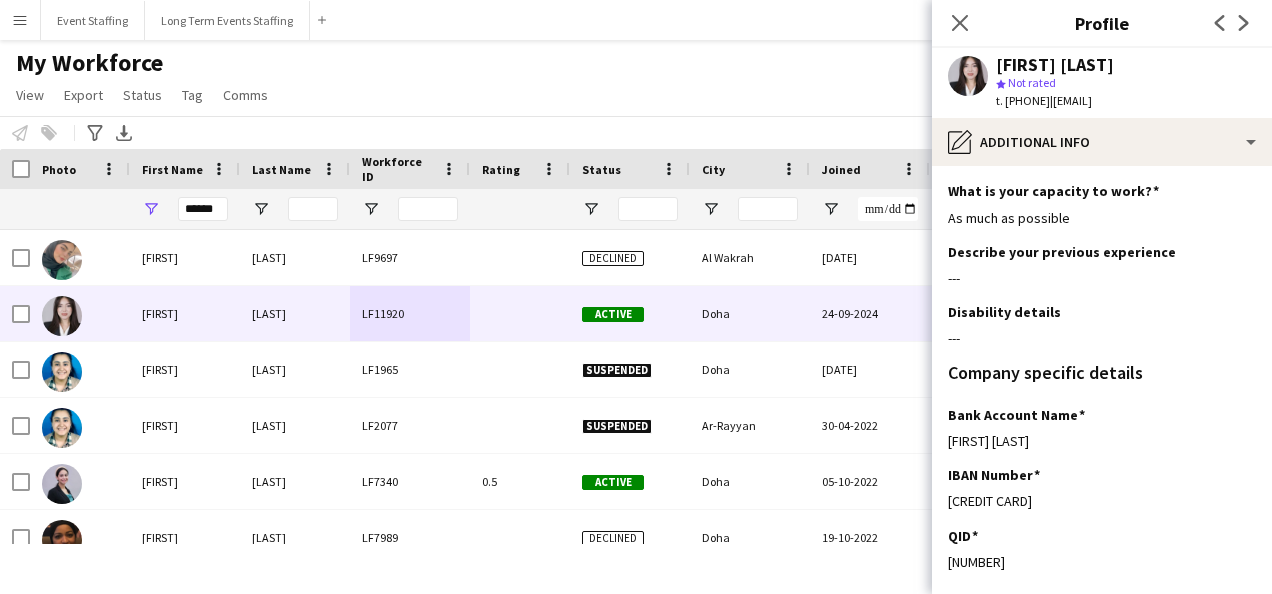 scroll, scrollTop: 105, scrollLeft: 0, axis: vertical 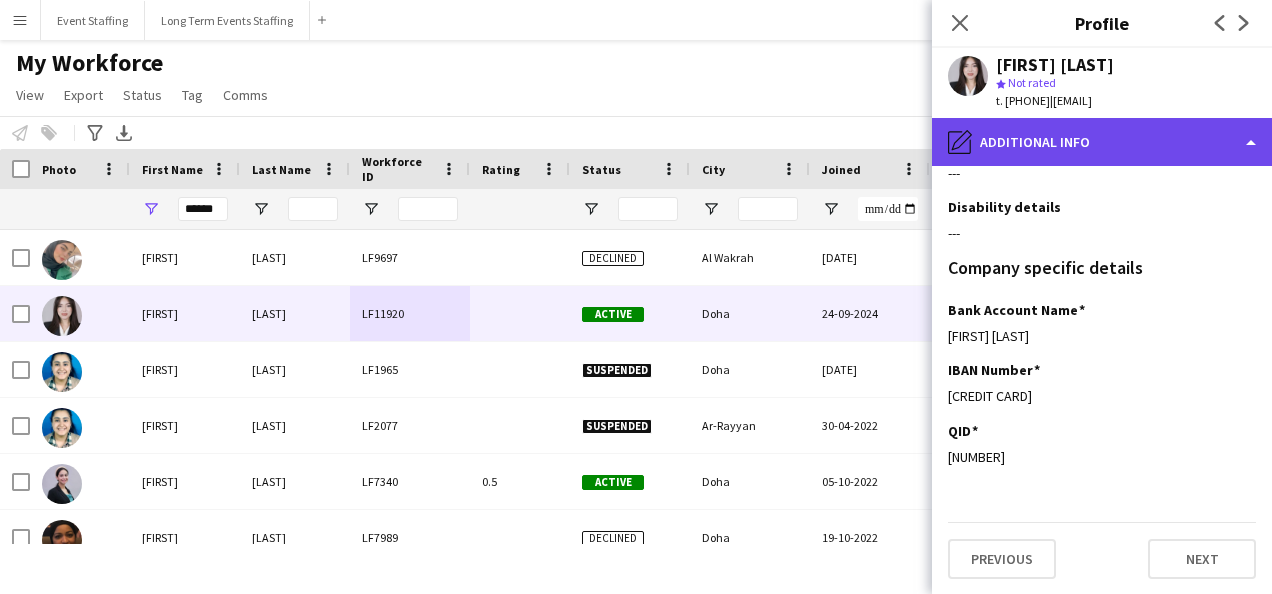 click on "pencil4
Additional info" 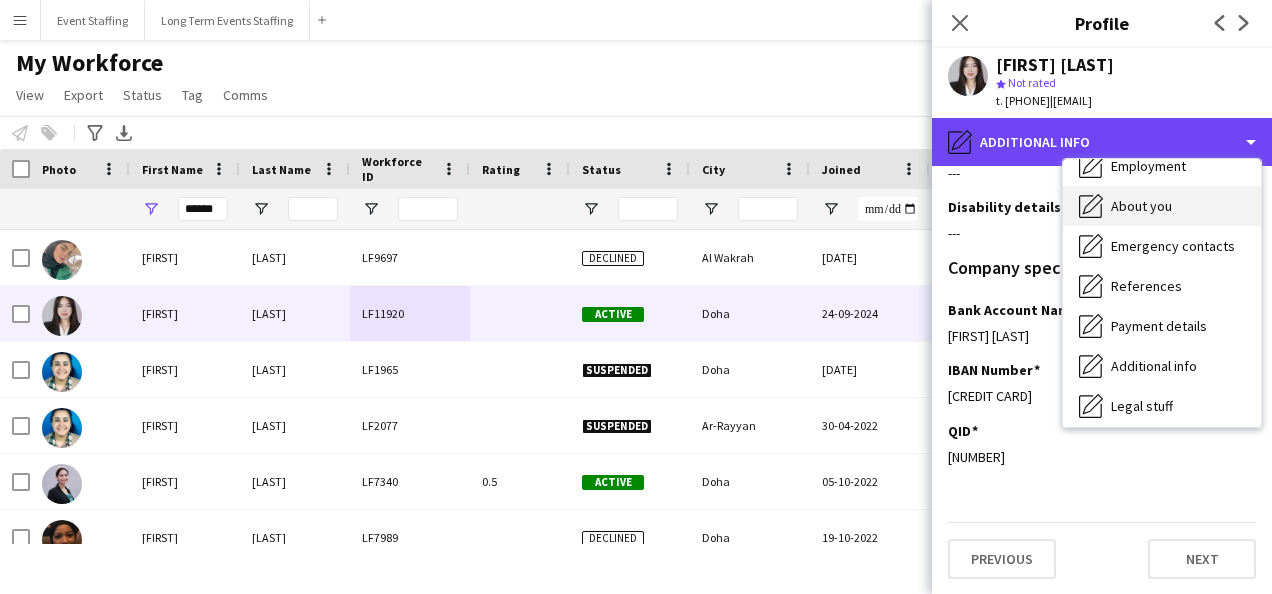 scroll, scrollTop: 0, scrollLeft: 0, axis: both 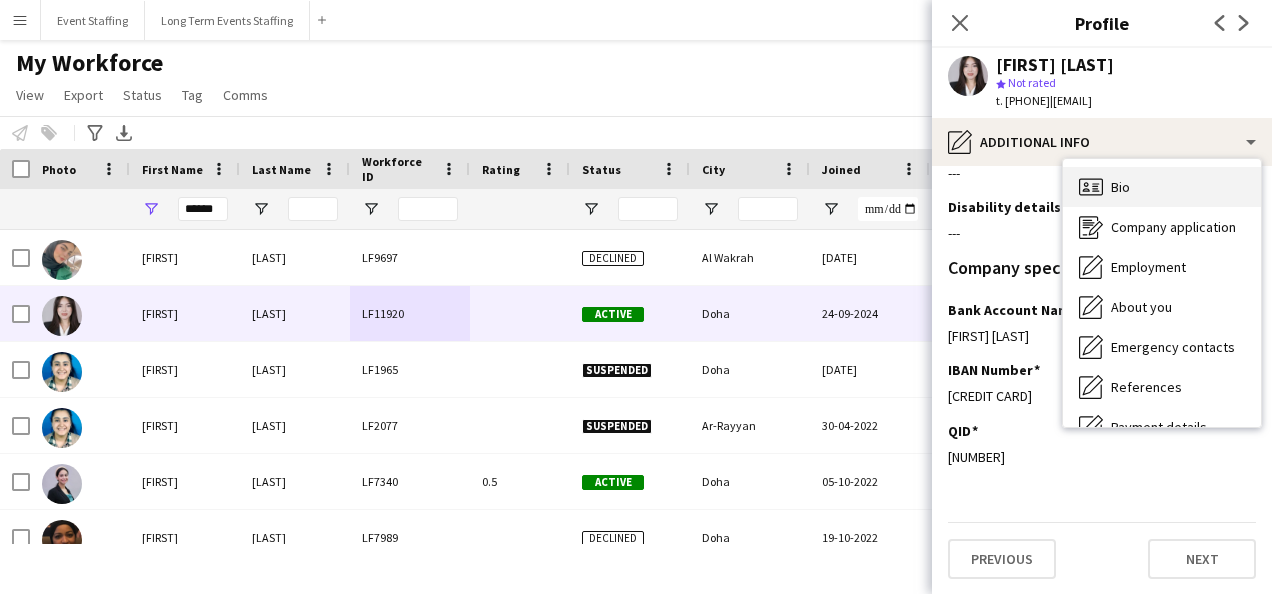 click on "Bio
Bio" at bounding box center (1162, 187) 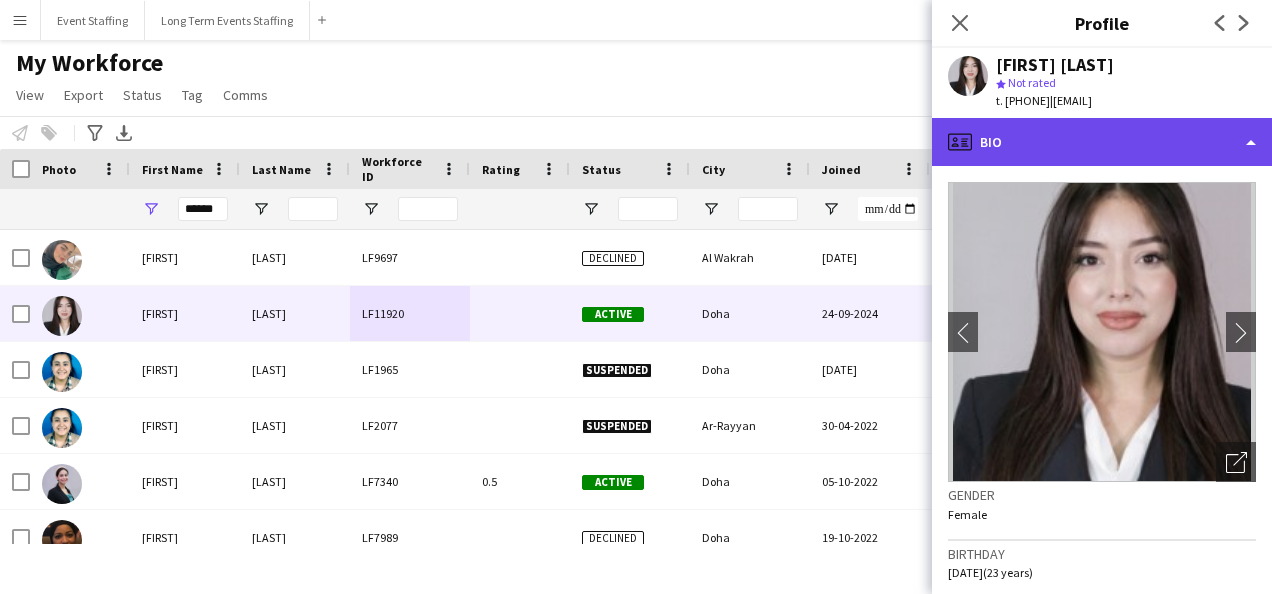 click on "profile
Bio" 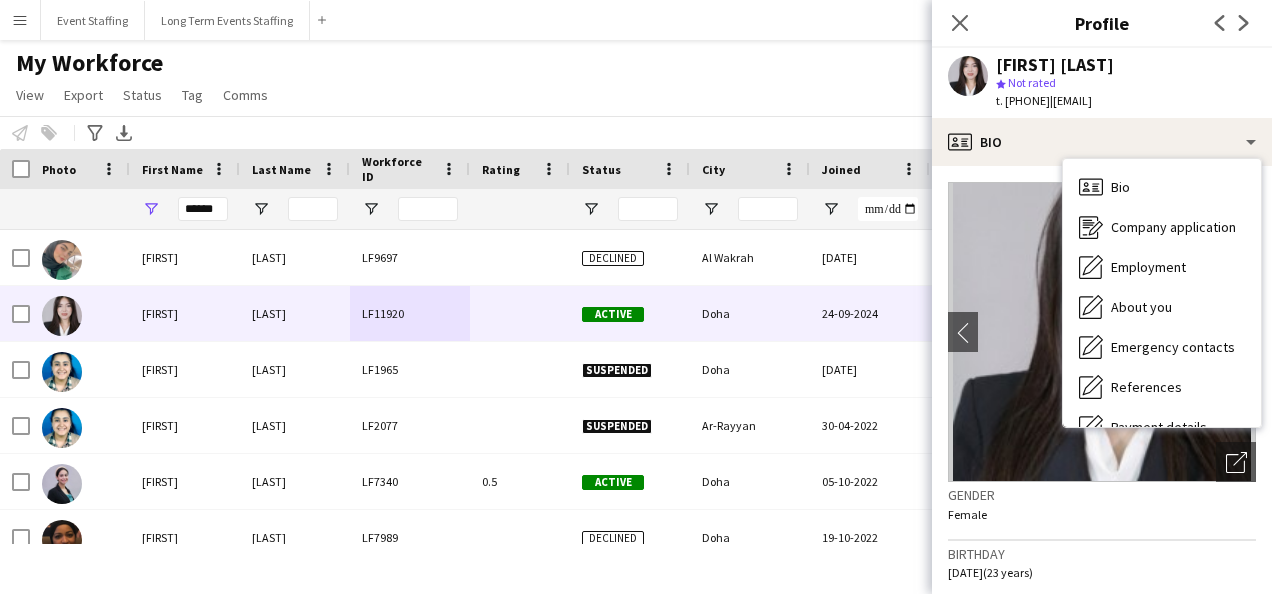 click on "Gender" 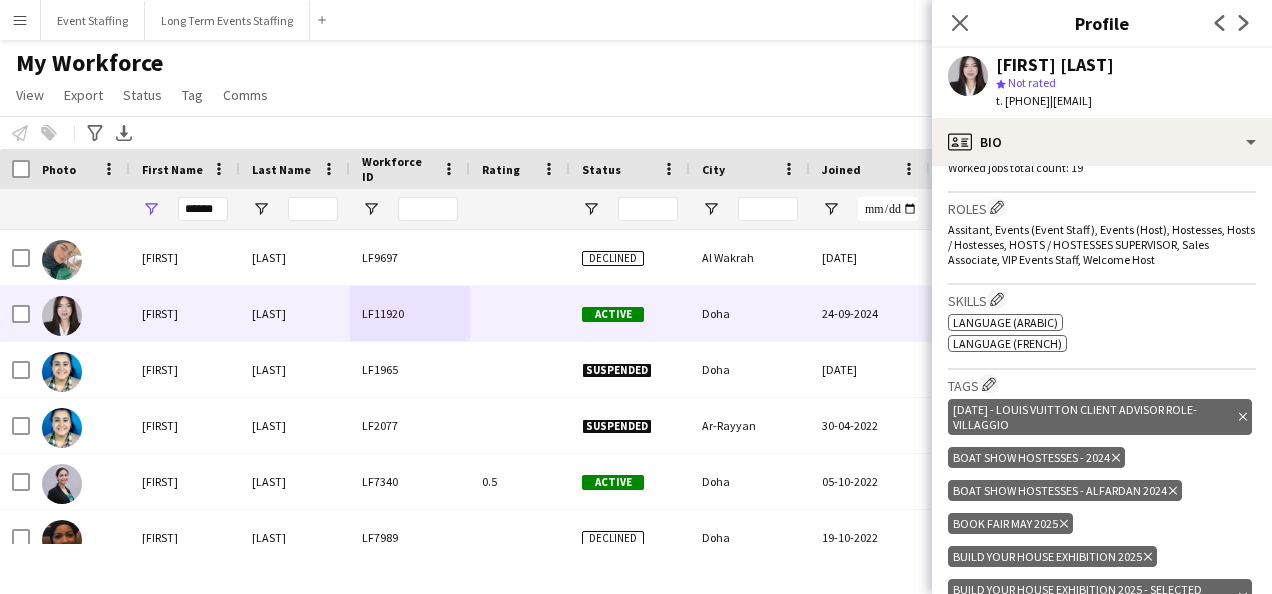 scroll, scrollTop: 700, scrollLeft: 0, axis: vertical 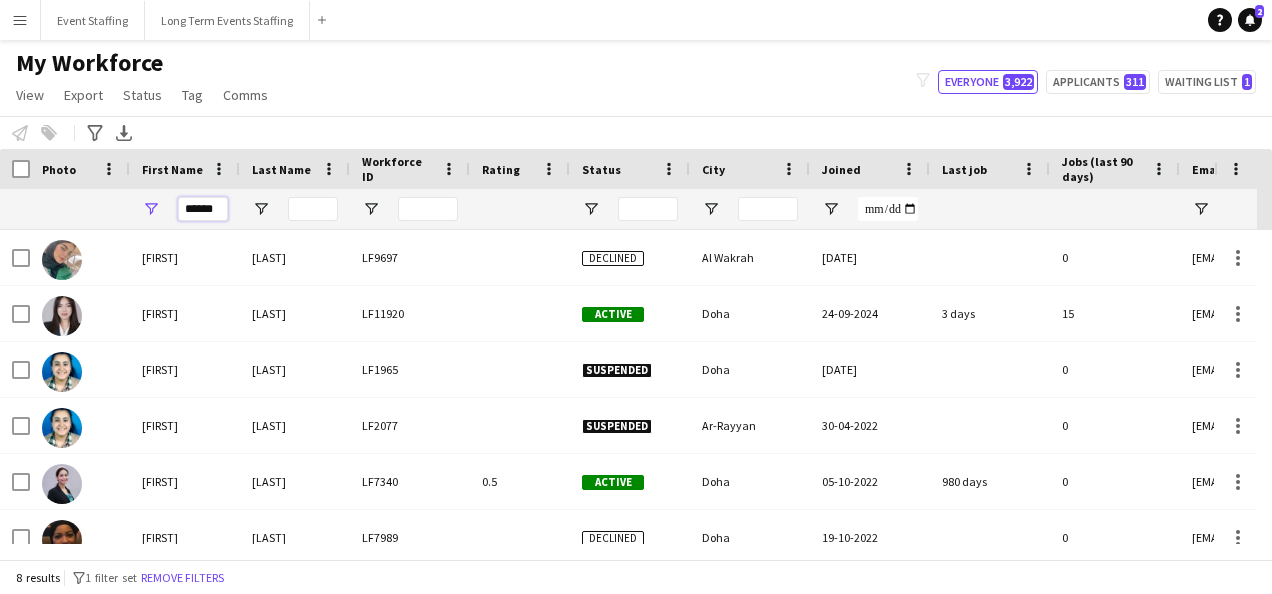 click on "******" at bounding box center [203, 209] 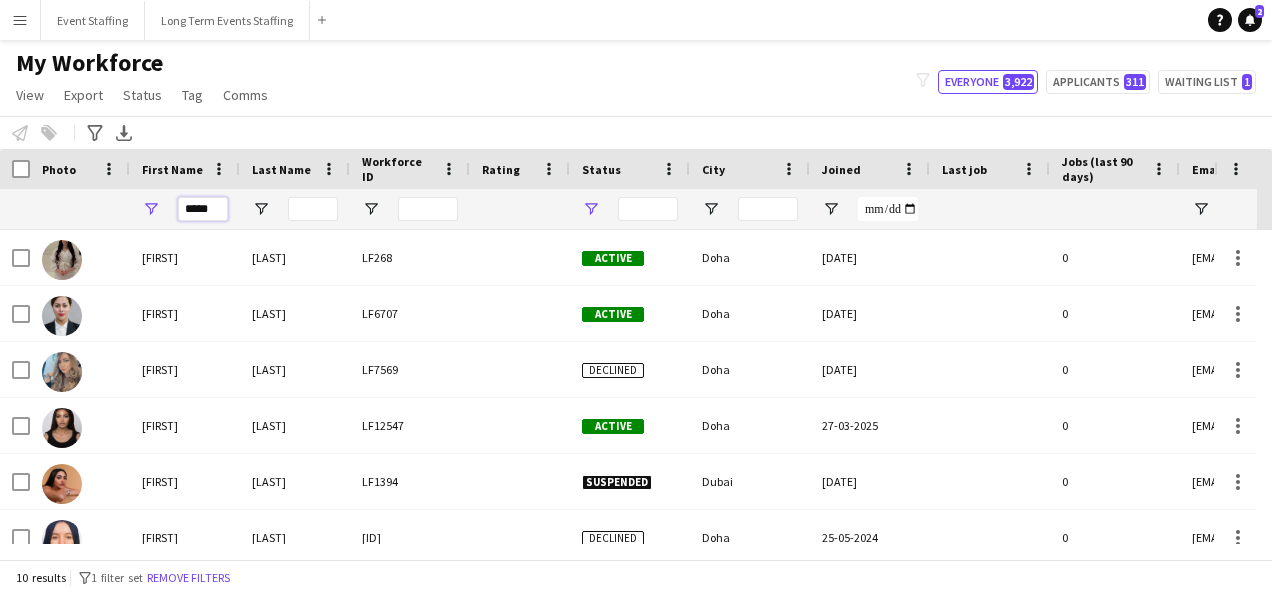 type on "*****" 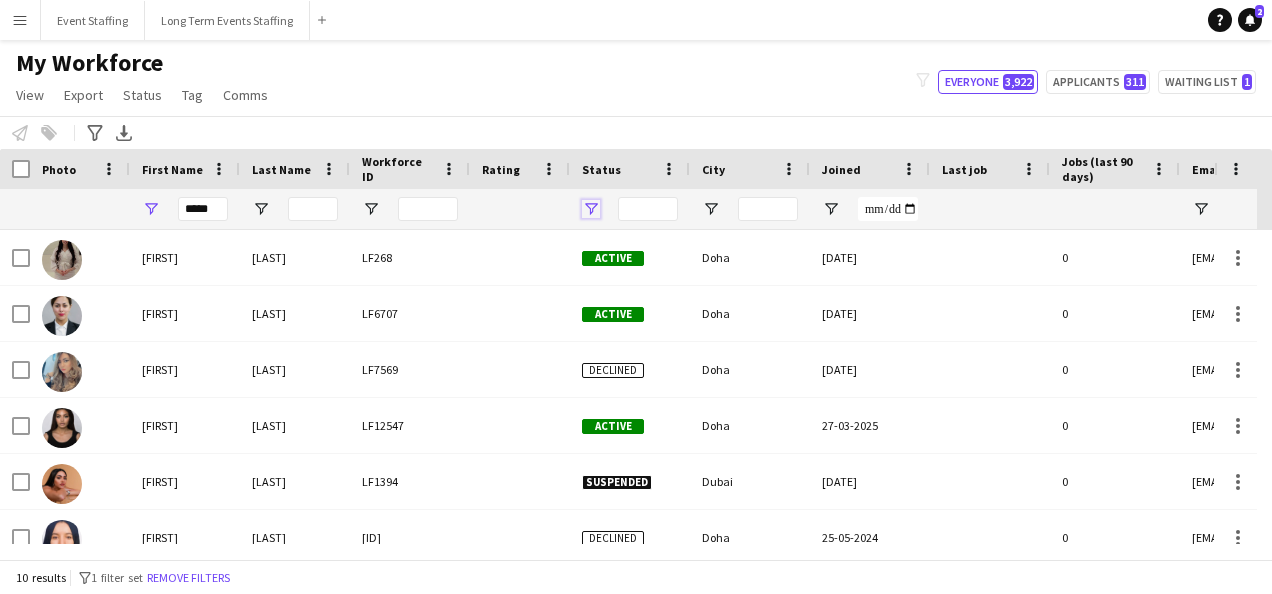 click at bounding box center [591, 209] 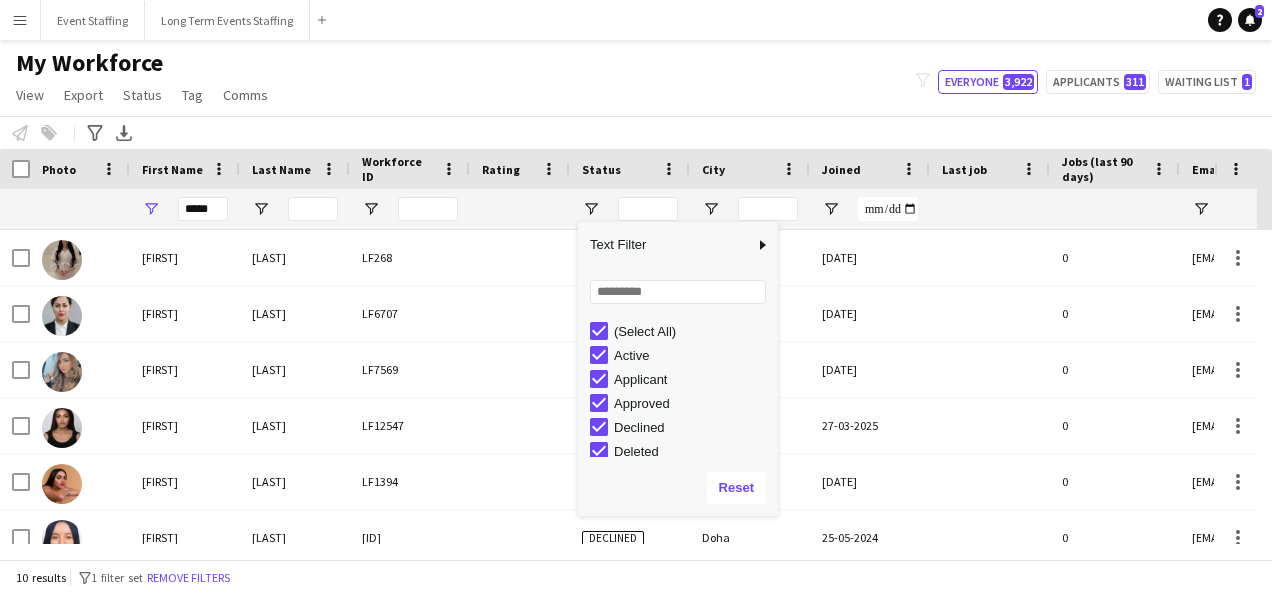 click on "(Select All)" at bounding box center (684, 331) 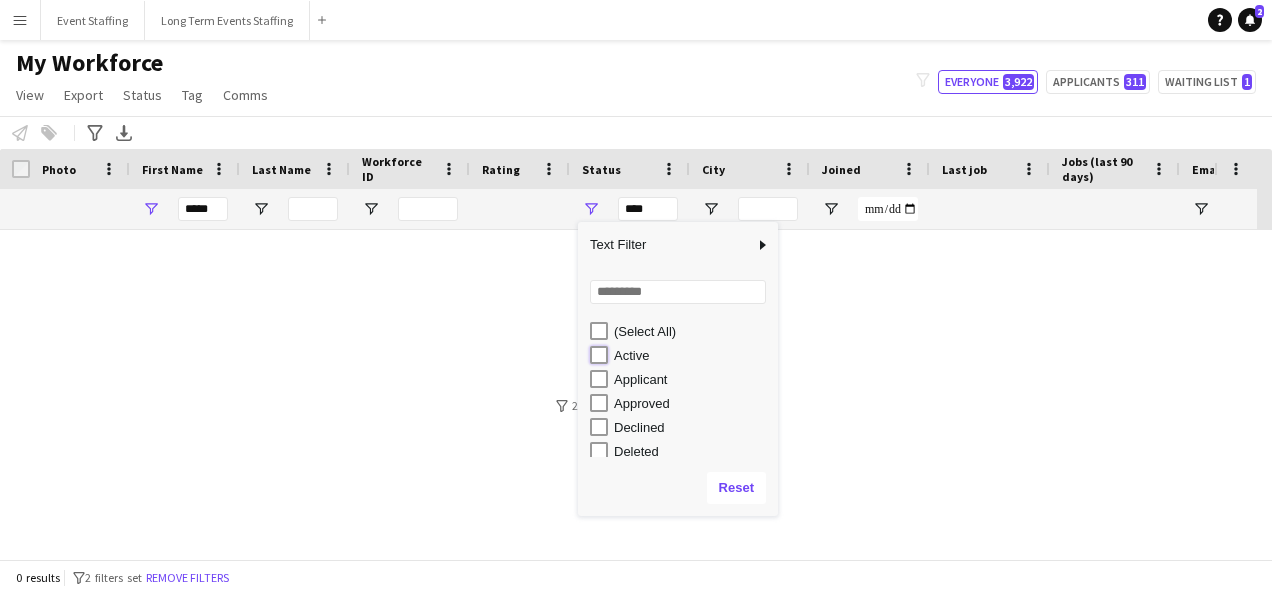 type on "**********" 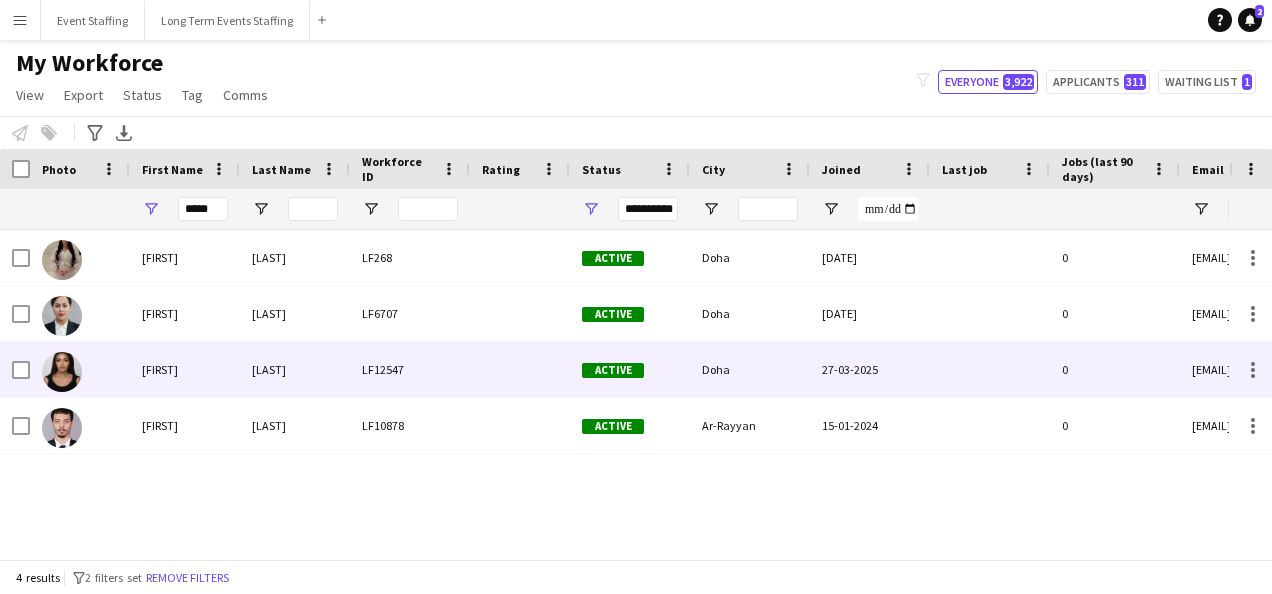 click on "LF12547" at bounding box center [410, 369] 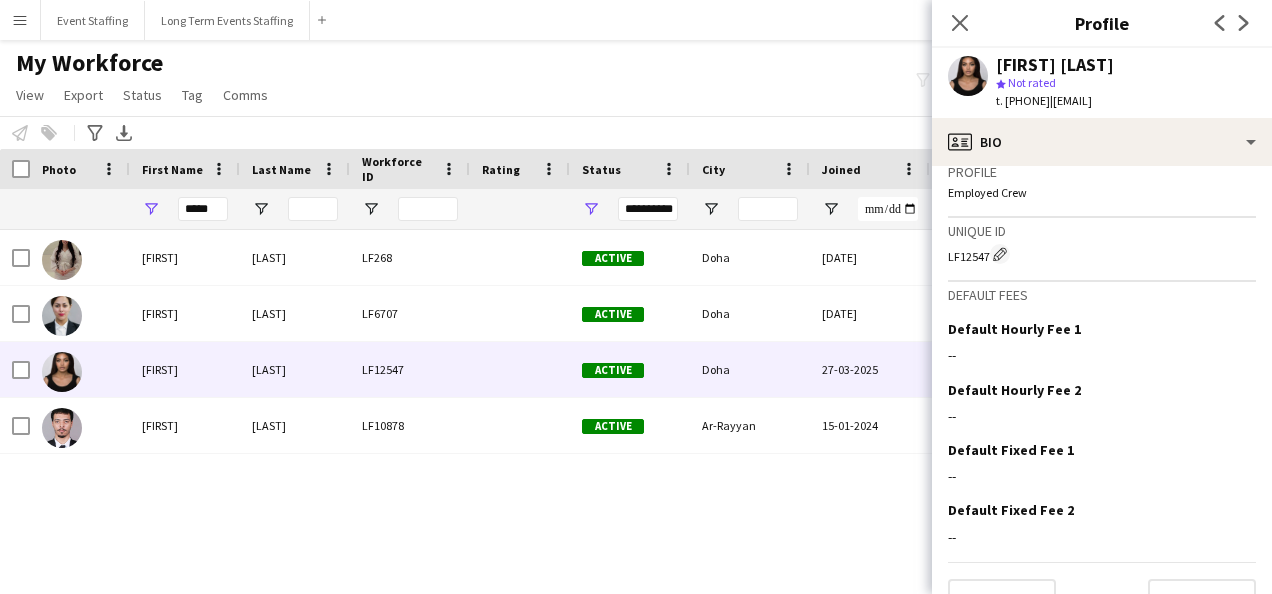 scroll, scrollTop: 1400, scrollLeft: 0, axis: vertical 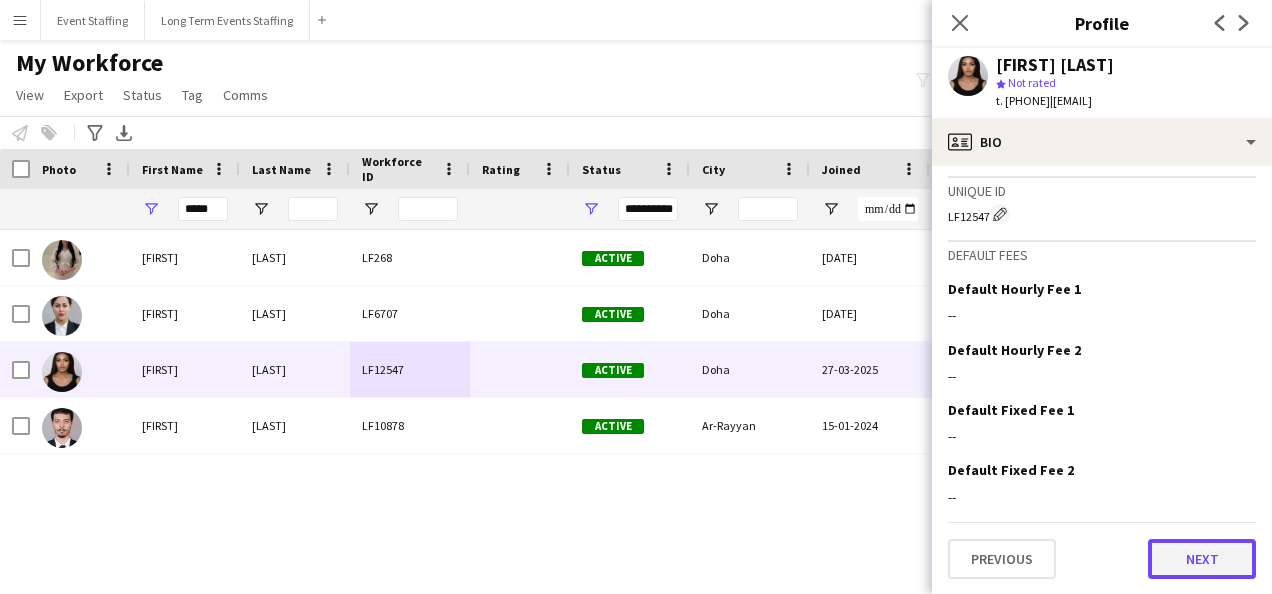 click on "Next" 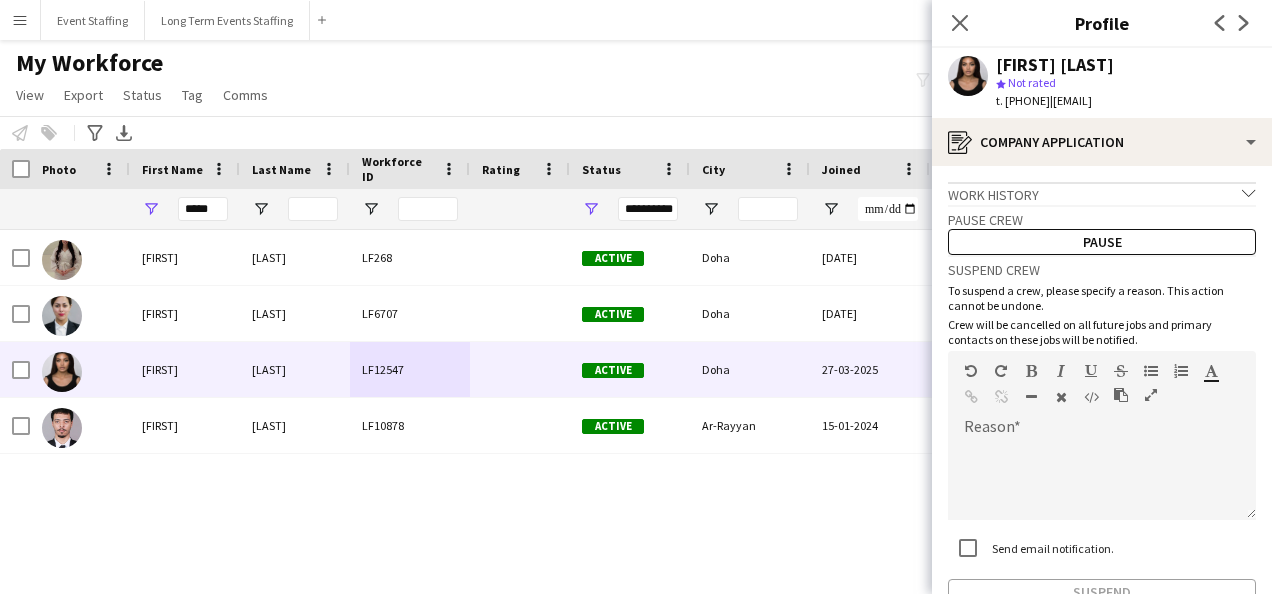 scroll, scrollTop: 122, scrollLeft: 0, axis: vertical 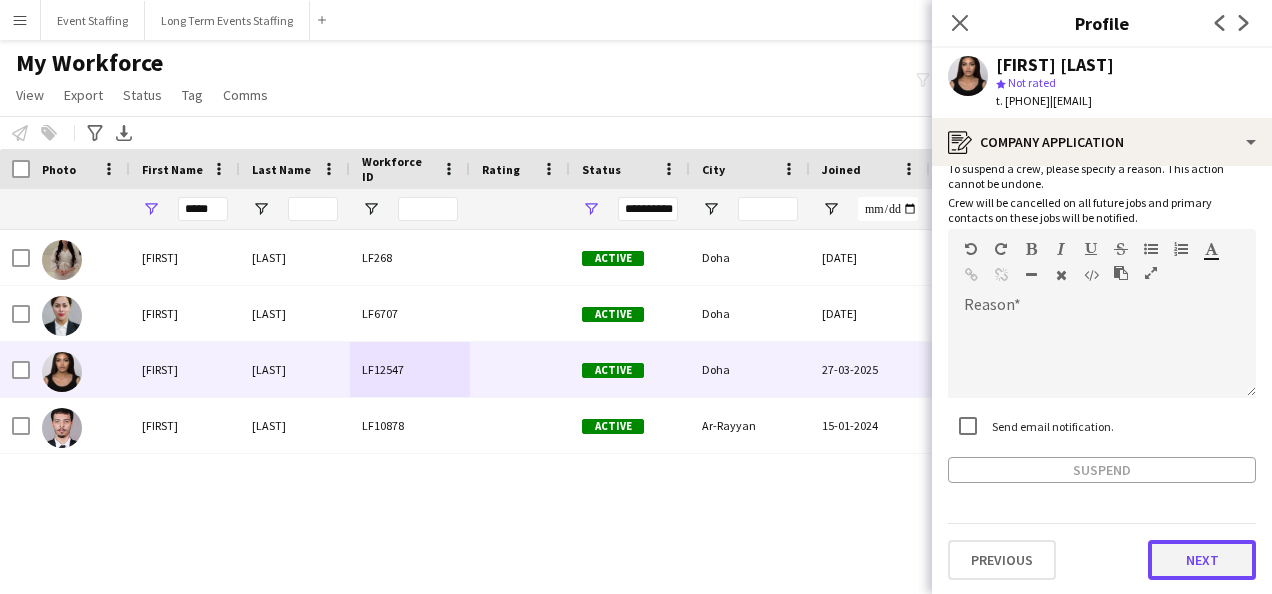 click on "Next" 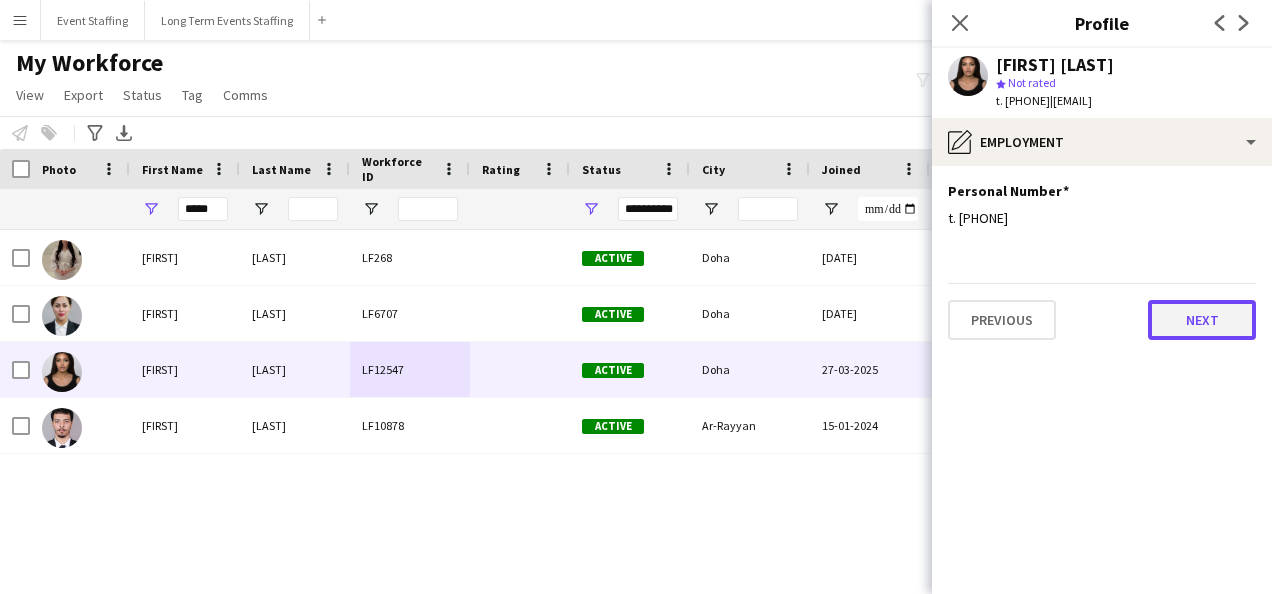 click on "Next" 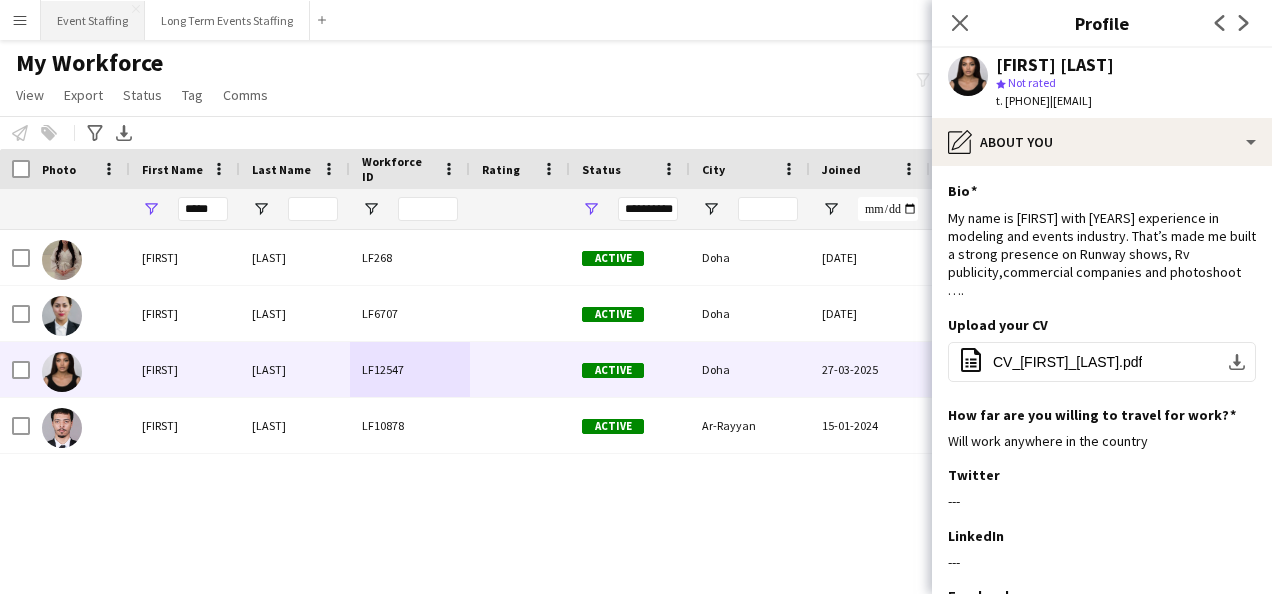 click on "Event Staffing
Close" at bounding box center [93, 20] 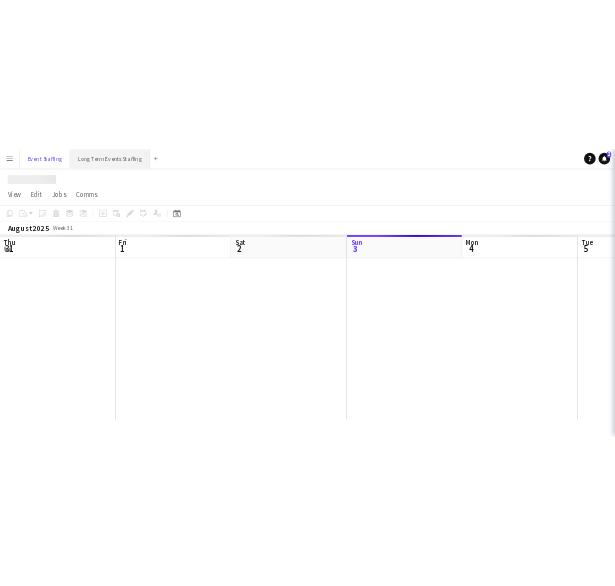 scroll, scrollTop: 0, scrollLeft: 478, axis: horizontal 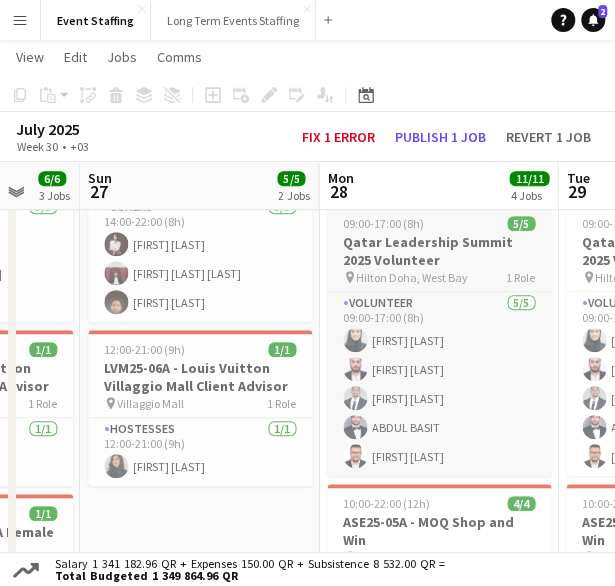click on "Qatar Leadership Summit 2025 Volunteer" at bounding box center (439, 251) 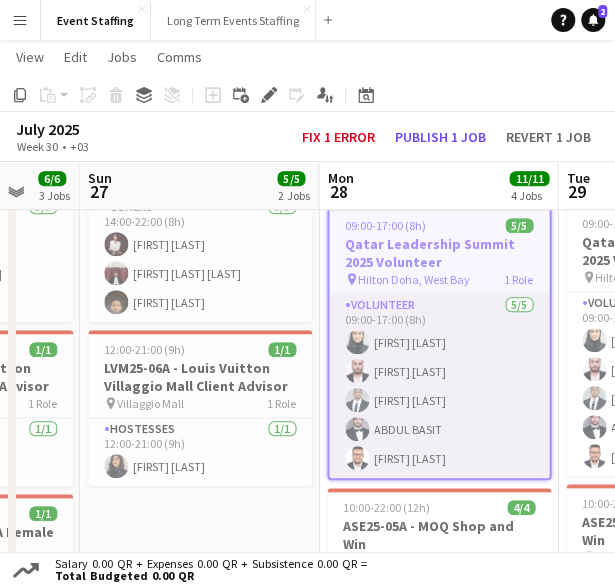 click on "Volunteer   5/5   09:00-17:00 (8h)
Arwa Elsadig Bilal Omar Mohamed Asad ABDUL BASIT Ismail Obaid" at bounding box center (439, 386) 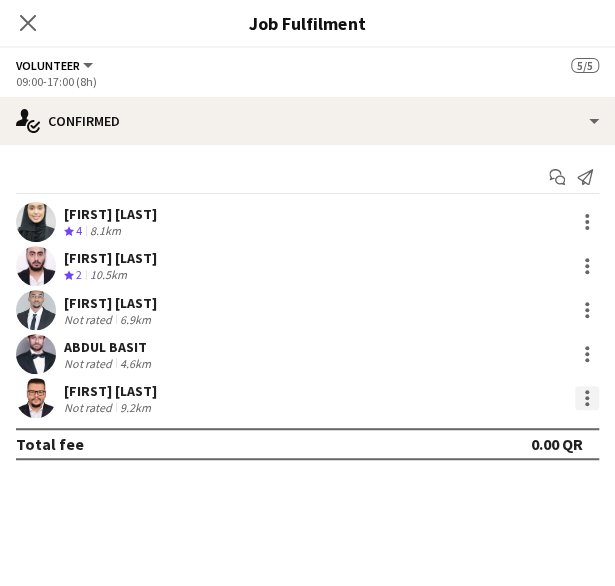 click at bounding box center [587, 398] 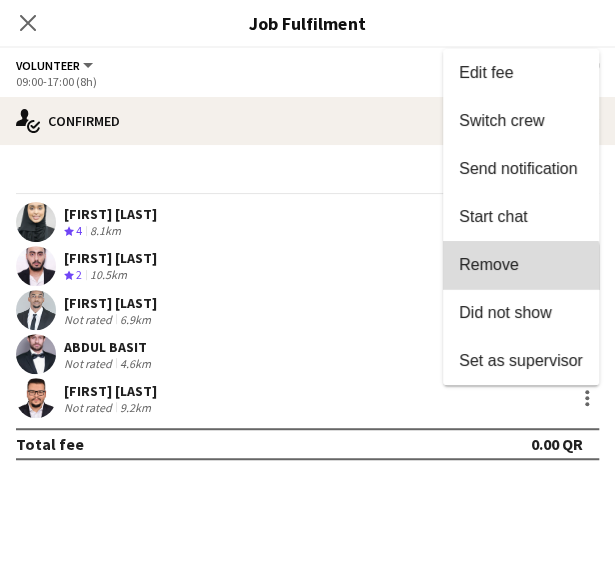 click on "Remove" at bounding box center (521, 265) 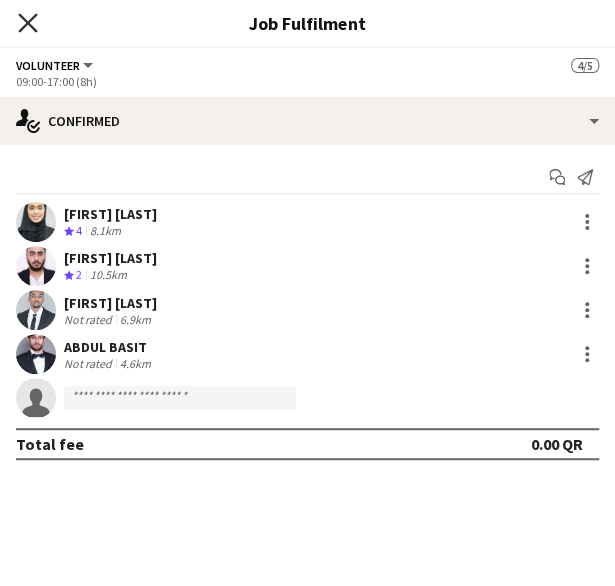 click 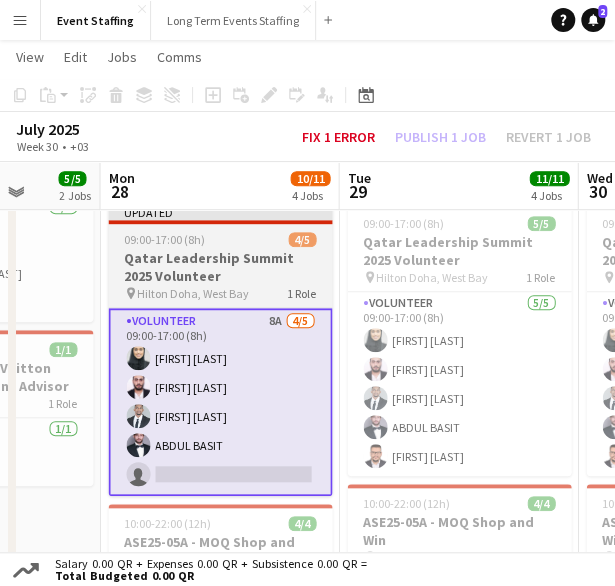 scroll, scrollTop: 0, scrollLeft: 866, axis: horizontal 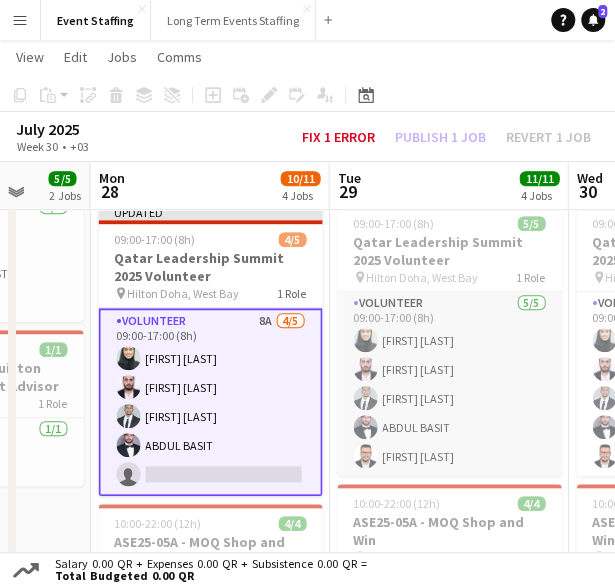 click on "Volunteer   5/5   09:00-17:00 (8h)
Arwa Elsadig Bilal Omar Mohamed Asad ABDUL BASIT Ismail Obaid" at bounding box center [449, 384] 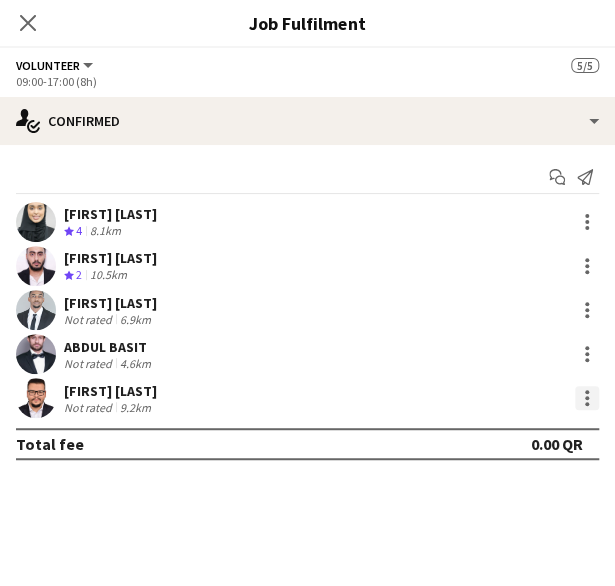 click at bounding box center (587, 398) 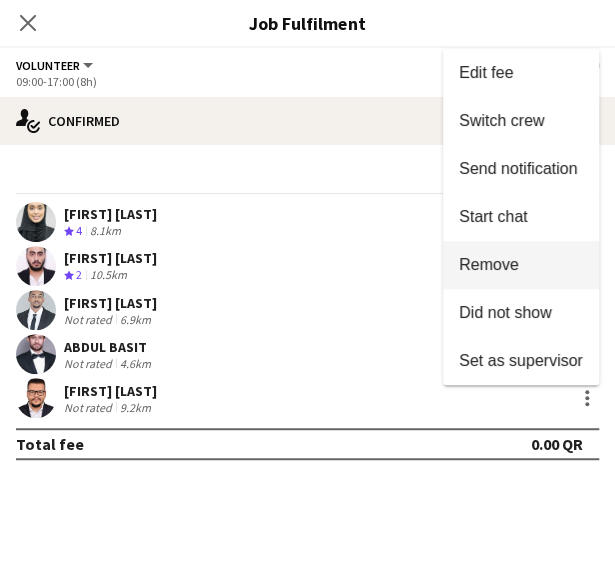 click on "Remove" at bounding box center (521, 265) 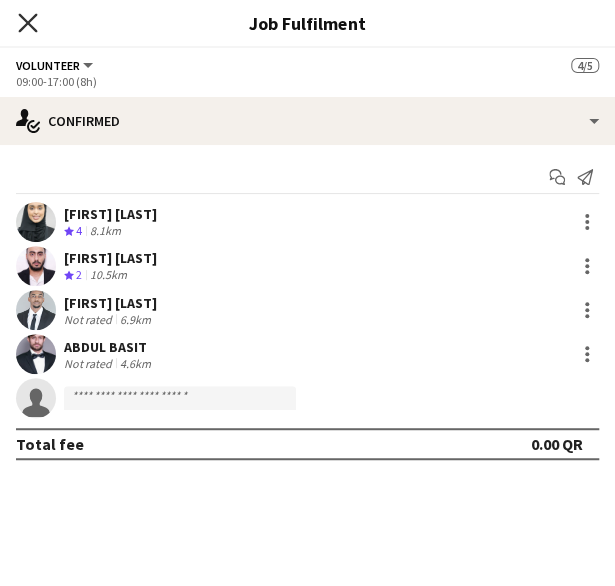 click on "Close pop-in" 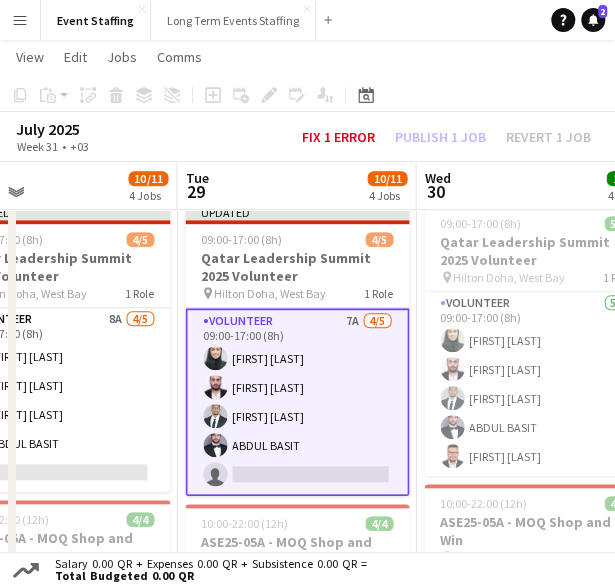 scroll, scrollTop: 0, scrollLeft: 781, axis: horizontal 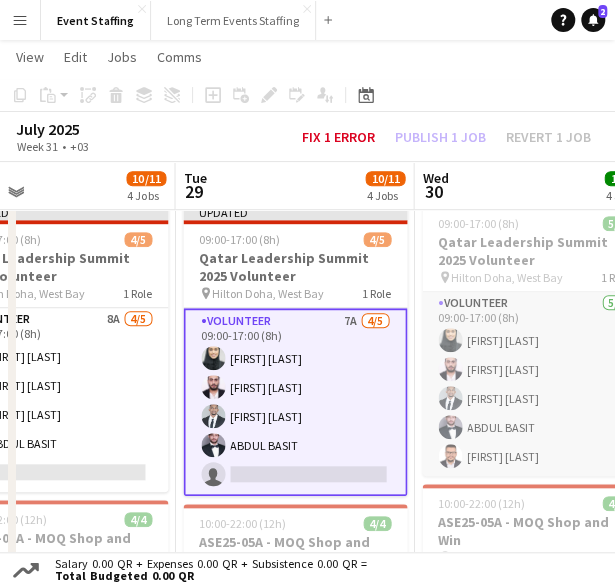 click on "Volunteer   5/5   09:00-17:00 (8h)
Arwa Elsadig Bilal Omar Mohamed Asad ABDUL BASIT Ismail Obaid" at bounding box center (534, 384) 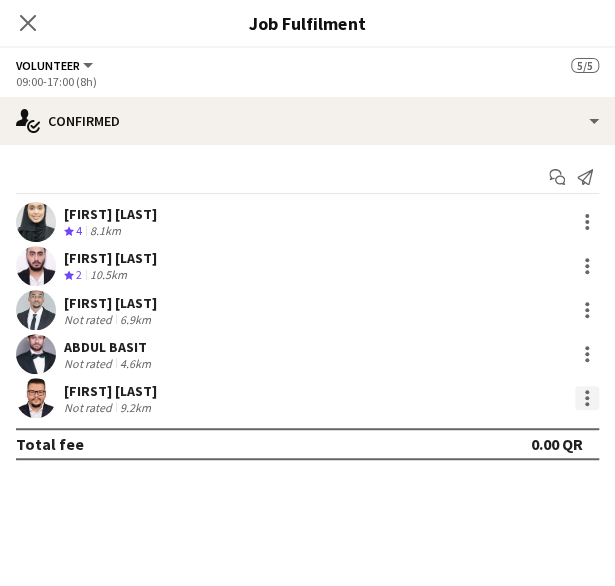 click at bounding box center (587, 398) 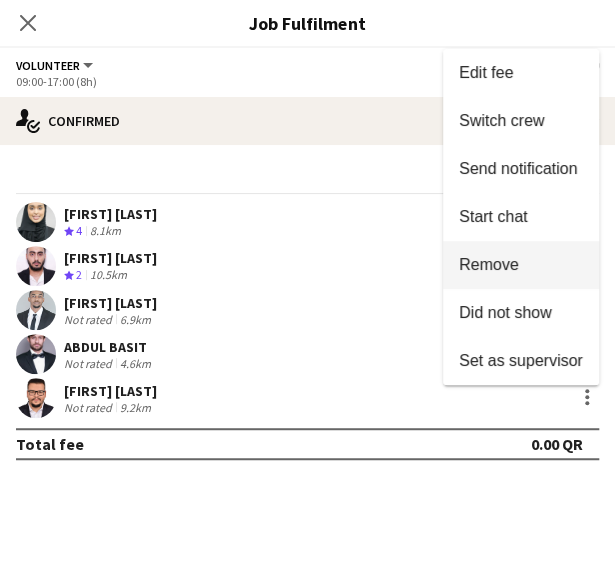 click on "Remove" at bounding box center [489, 264] 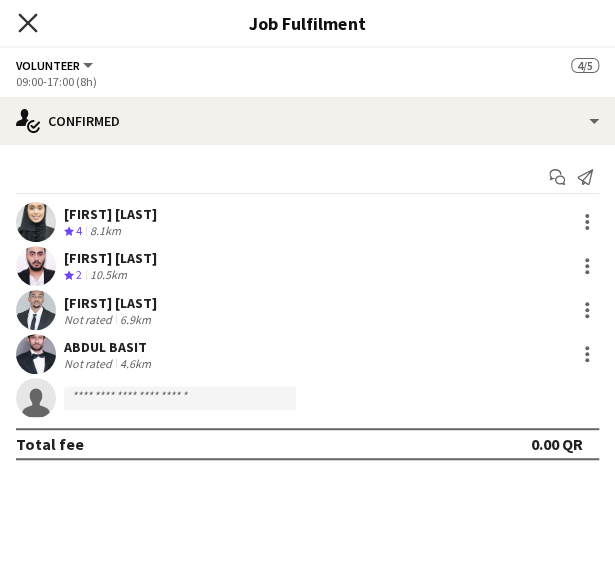 click on "Close pop-in" 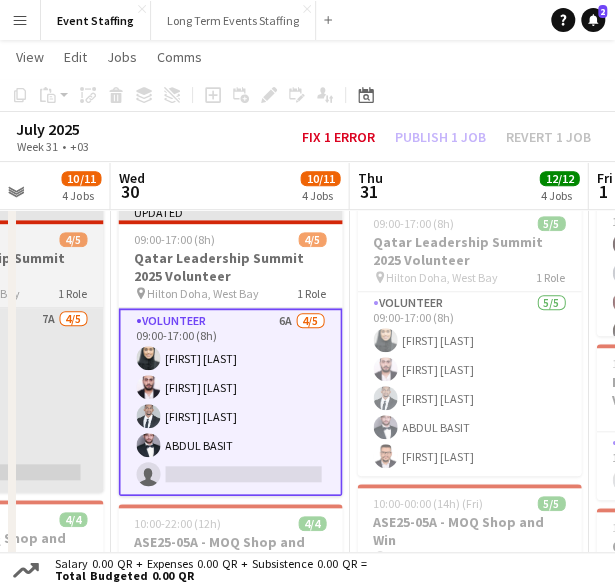 scroll, scrollTop: 0, scrollLeft: 848, axis: horizontal 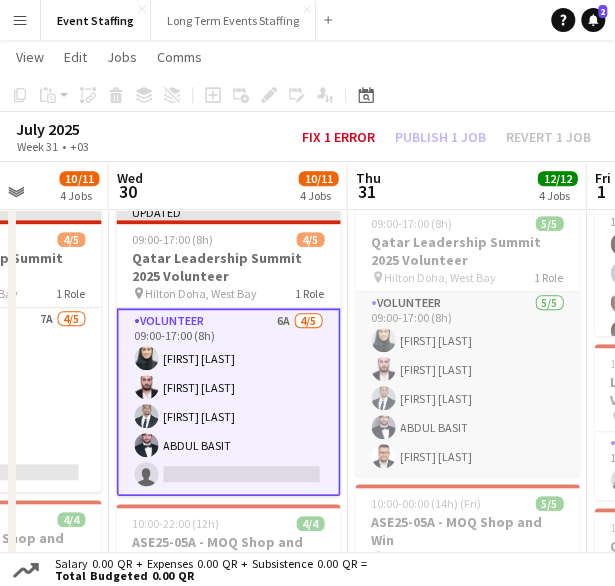 click on "Volunteer   5/5   09:00-17:00 (8h)
Arwa Elsadig Bilal Omar Mohamed Asad ABDUL BASIT Ismail Obaid" at bounding box center [467, 384] 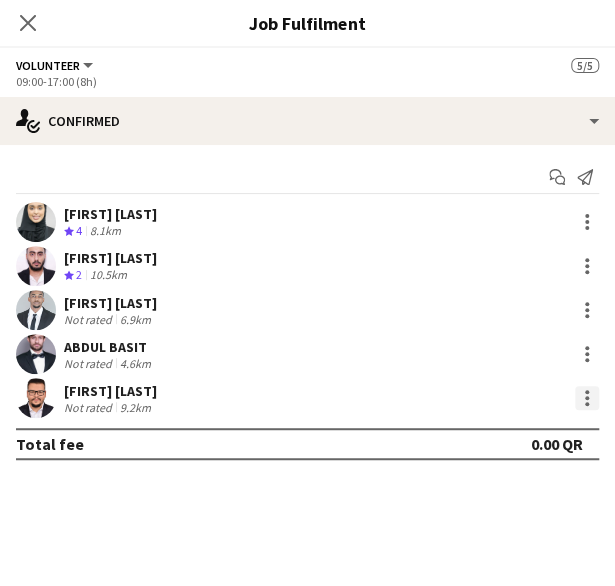 click at bounding box center [587, 398] 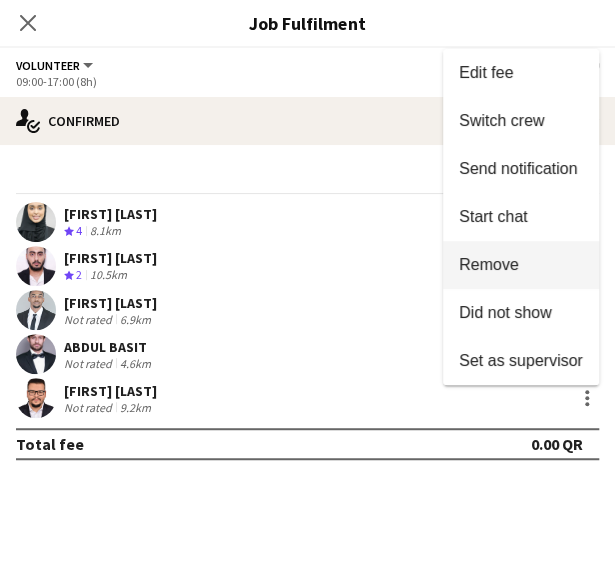 click on "Remove" at bounding box center [489, 264] 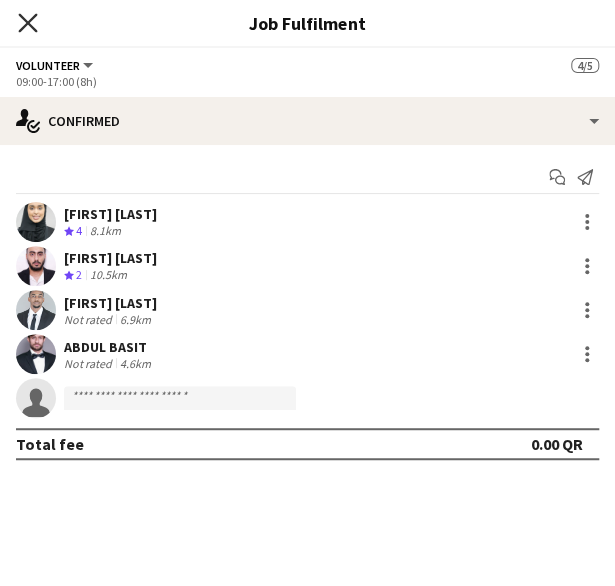 click on "Close pop-in" 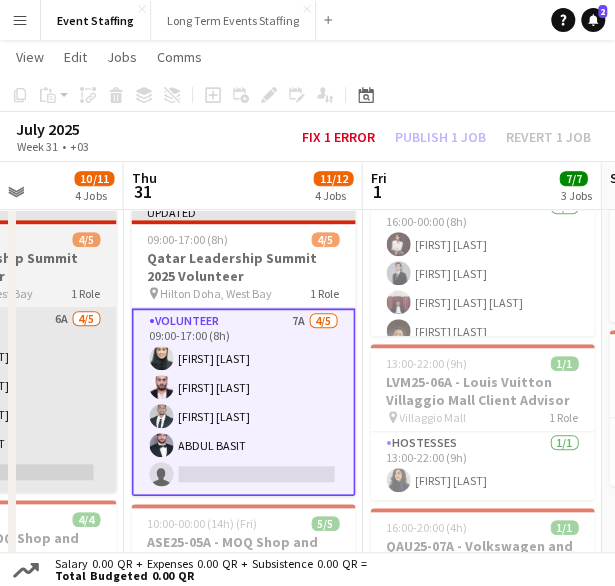 scroll, scrollTop: 0, scrollLeft: 834, axis: horizontal 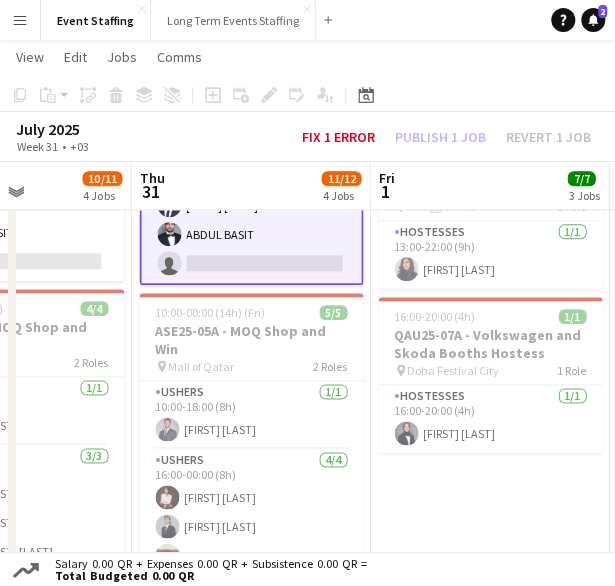 click on "10:00-00:00 (14h) (Sat)   5/5   ASE25-05A - MOQ Shop and Win
pin
Mall of Qatar   2 Roles   Ushers   1/1   10:00-18:00 (8h)
Ziad Anwer  Ushers   4/4   16:00-00:00 (8h)
Shafag Abdelkarim Alican Ciplak Abdul jawad Alhaj Omar Mohamed Elhag     13:00-22:00 (9h)    1/1   LVM25-06A - Louis Vuitton Villaggio Mall Client Advisor
pin
Villaggio Mall   1 Role   Hostesses   1/1   13:00-22:00 (9h)
Sahar Ghasemi     16:00-20:00 (4h)    1/1   QAU25-07A - Volkswagen and Skoda Booths Hostess
pin
Doha Festival City   1 Role   Hostesses   1/1   16:00-20:00 (4h)
Nadeen Hussien" at bounding box center (489, 299) 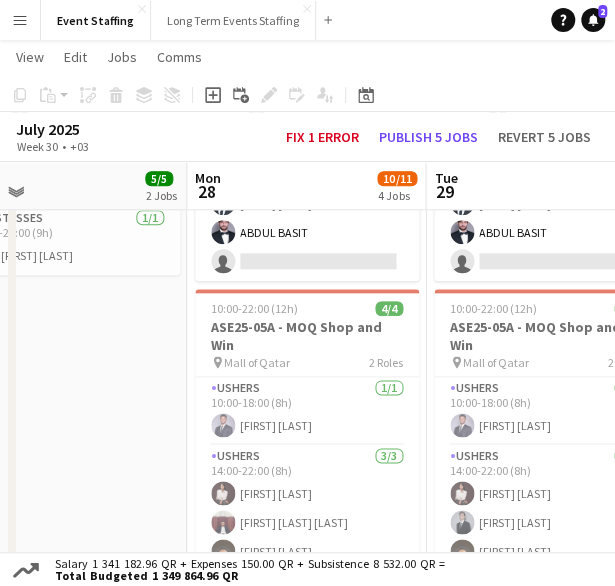 scroll, scrollTop: 0, scrollLeft: 529, axis: horizontal 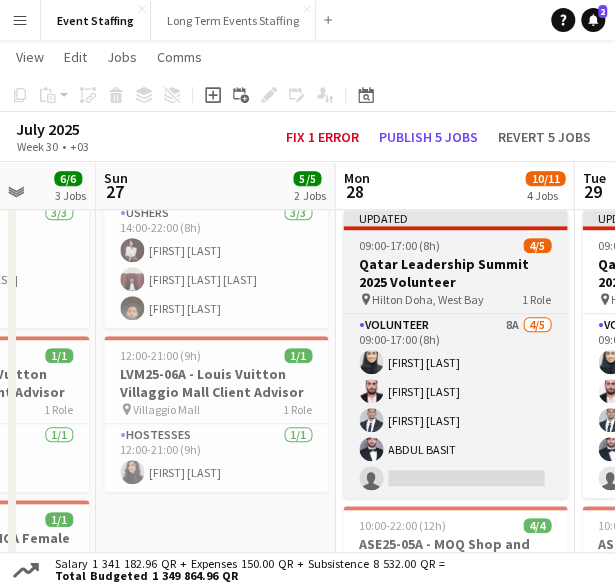 click on "Qatar Leadership Summit 2025 Volunteer" at bounding box center (455, 273) 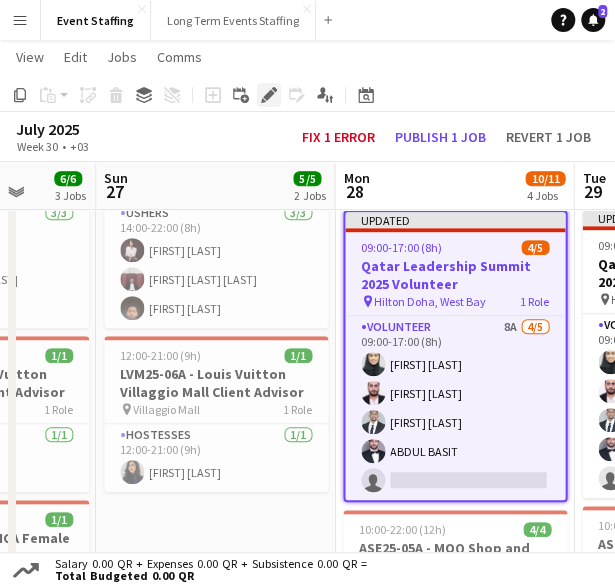 click on "Edit" 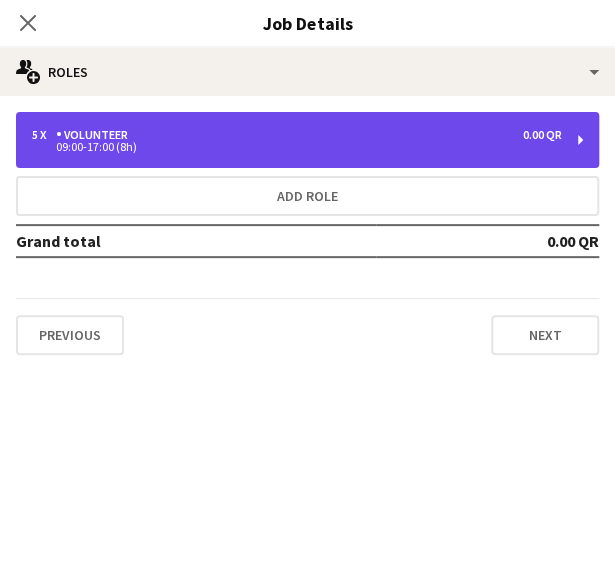 click on "5 x   Volunteer   0.00 QR   09:00-17:00 (8h)" at bounding box center [307, 140] 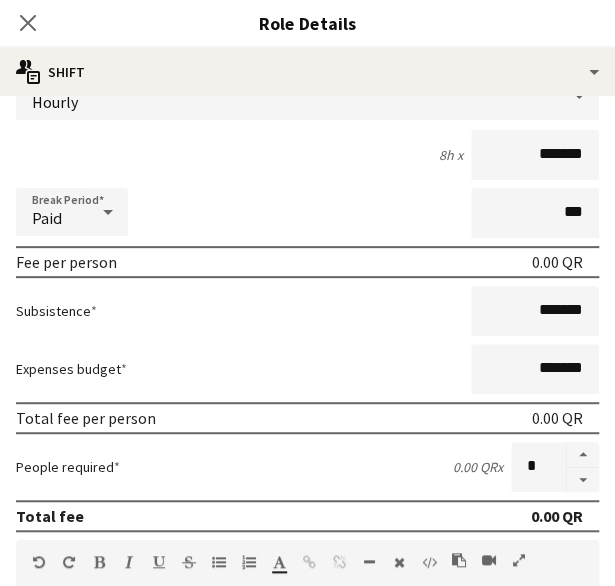 scroll, scrollTop: 157, scrollLeft: 0, axis: vertical 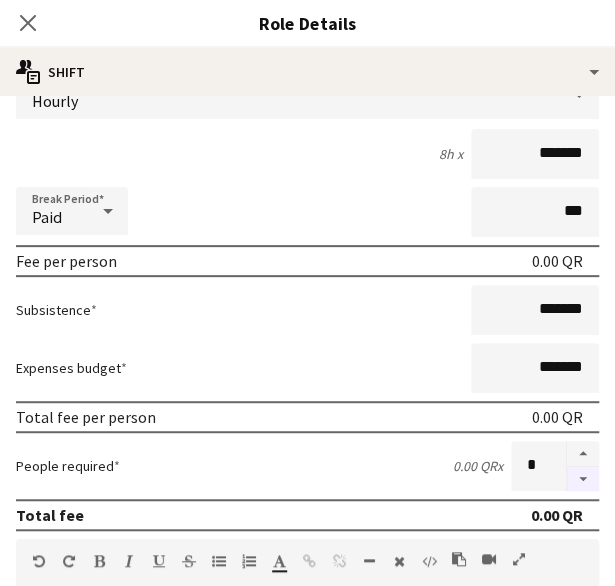 click at bounding box center [583, 479] 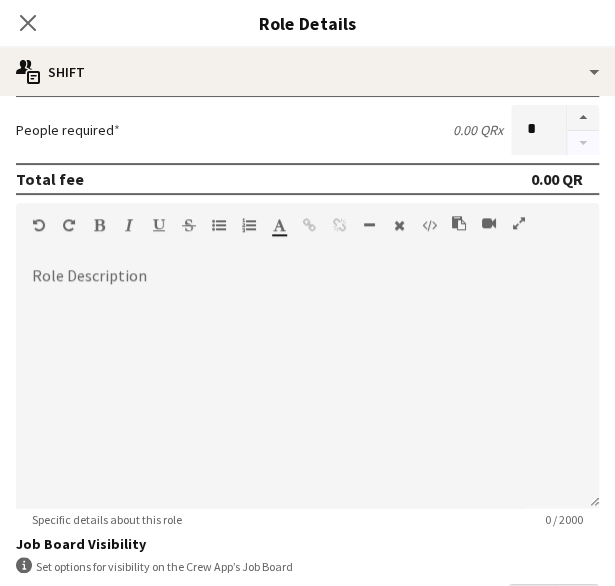 scroll, scrollTop: 726, scrollLeft: 0, axis: vertical 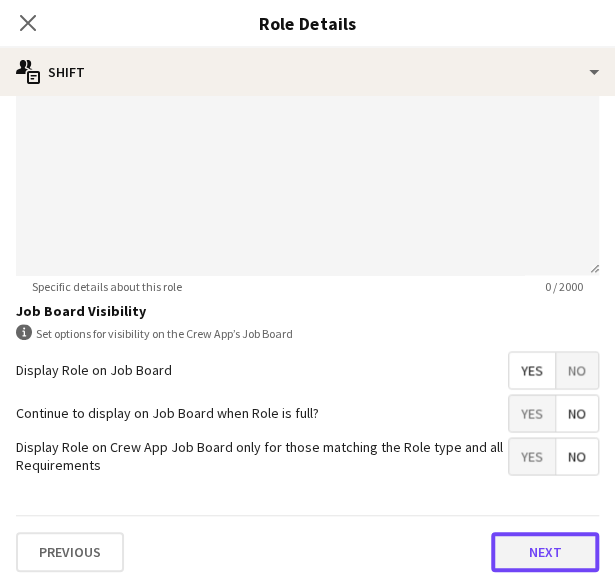 click on "Next" at bounding box center [545, 552] 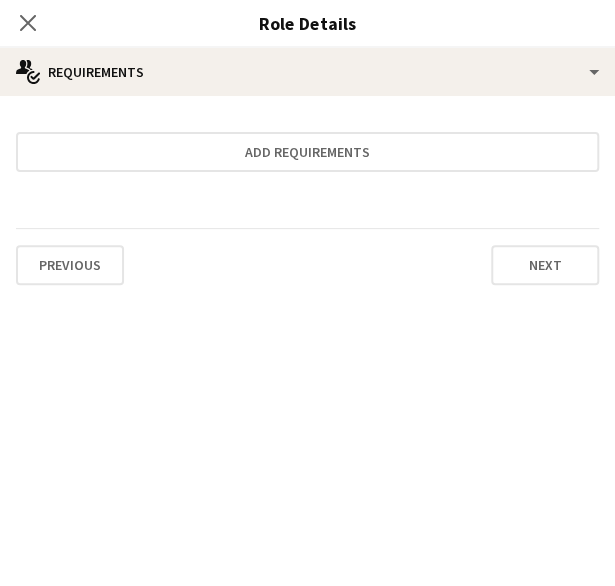 scroll, scrollTop: 0, scrollLeft: 0, axis: both 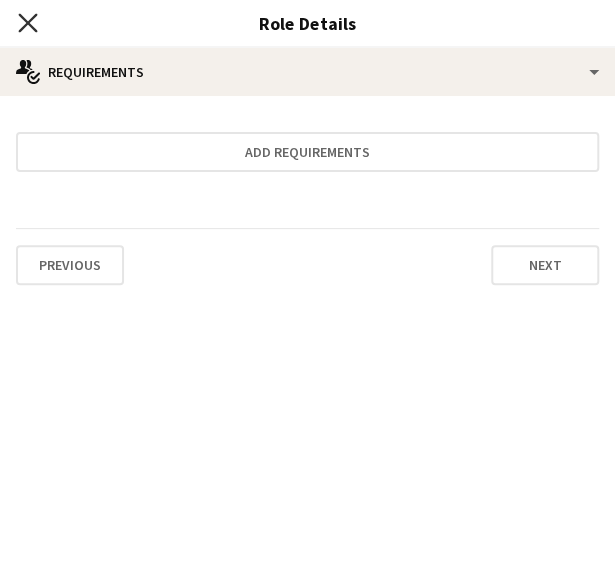 click 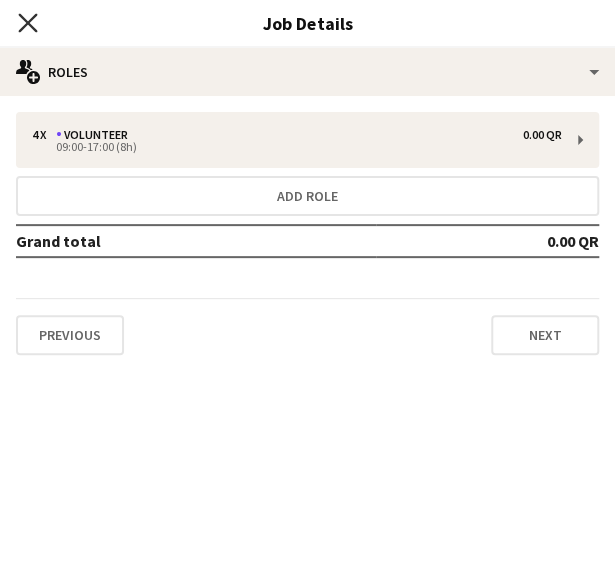 click 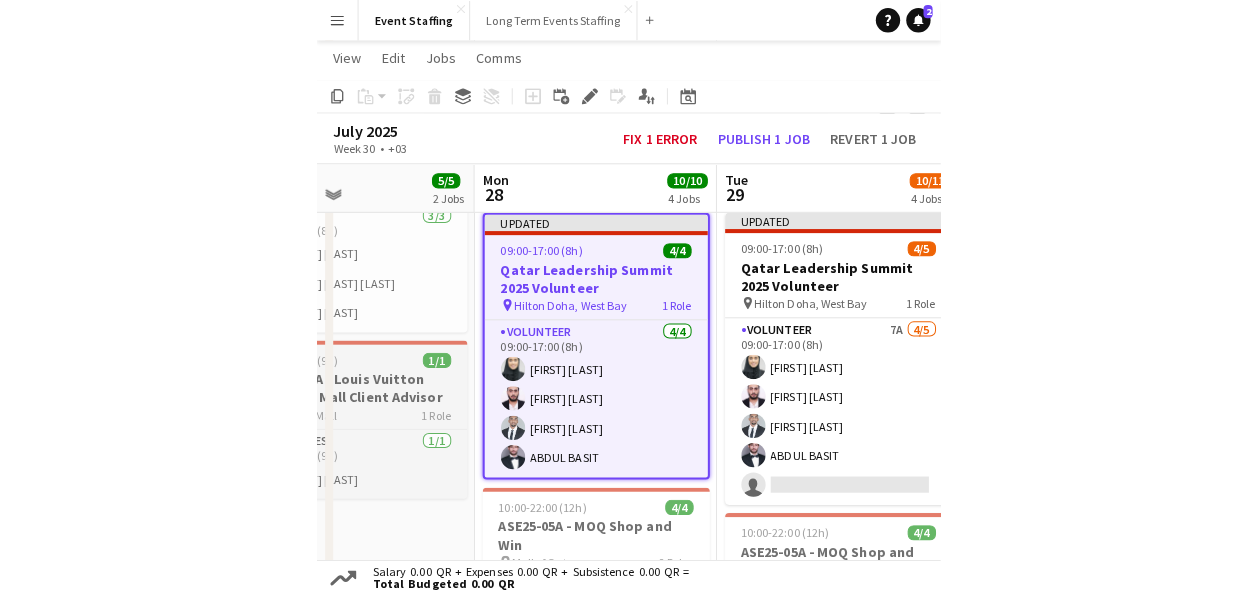 scroll, scrollTop: 0, scrollLeft: 805, axis: horizontal 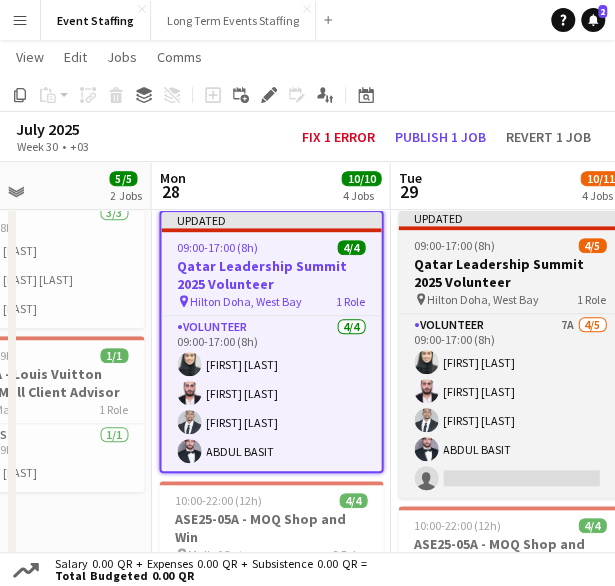 click on "Qatar Leadership Summit 2025 Volunteer" at bounding box center (510, 273) 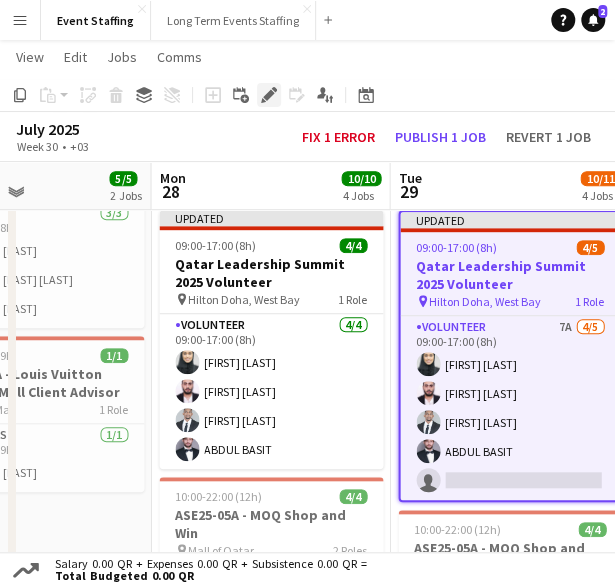 click on "Edit" at bounding box center [269, 95] 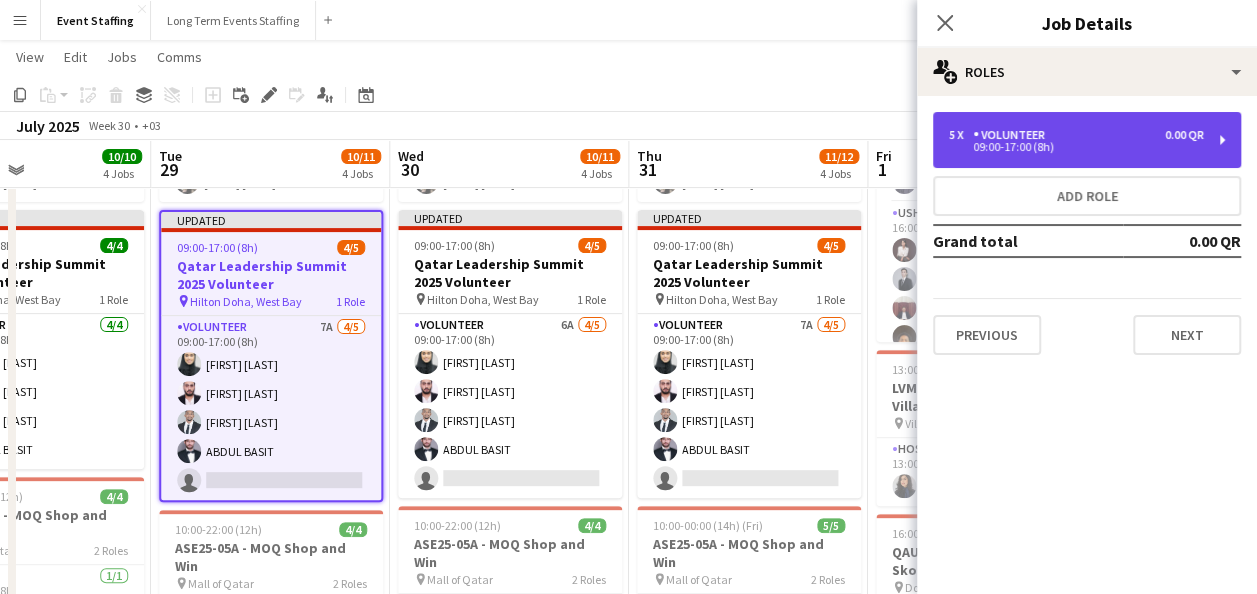 click on "5 x   Volunteer   0.00 QR   09:00-17:00 (8h)" at bounding box center (1087, 140) 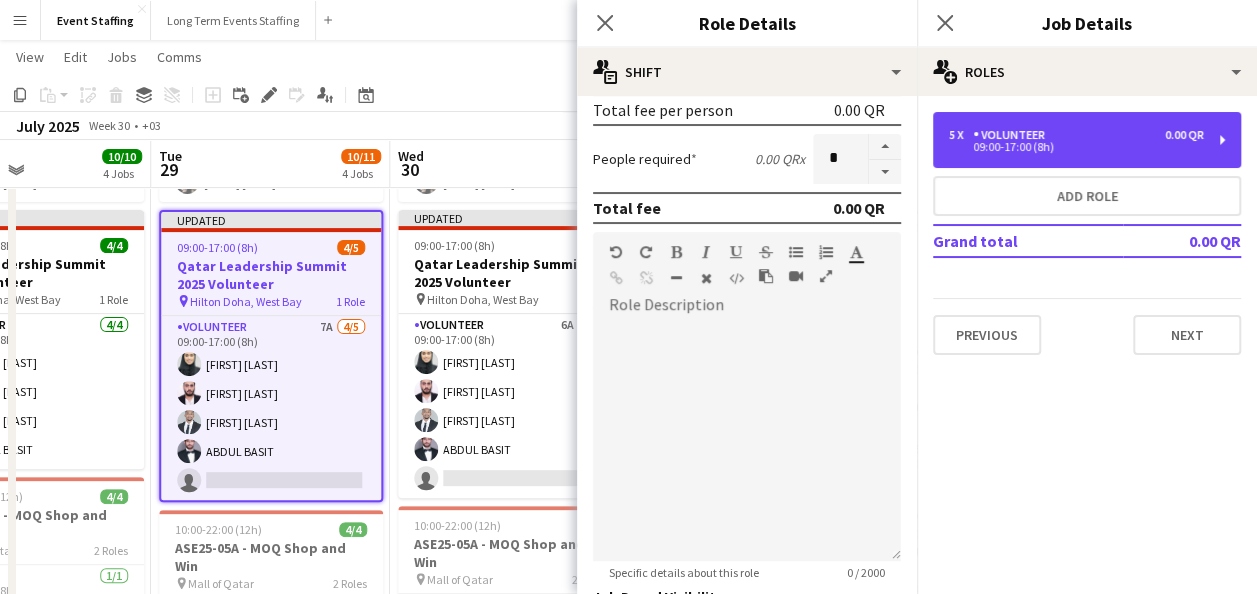 scroll, scrollTop: 463, scrollLeft: 0, axis: vertical 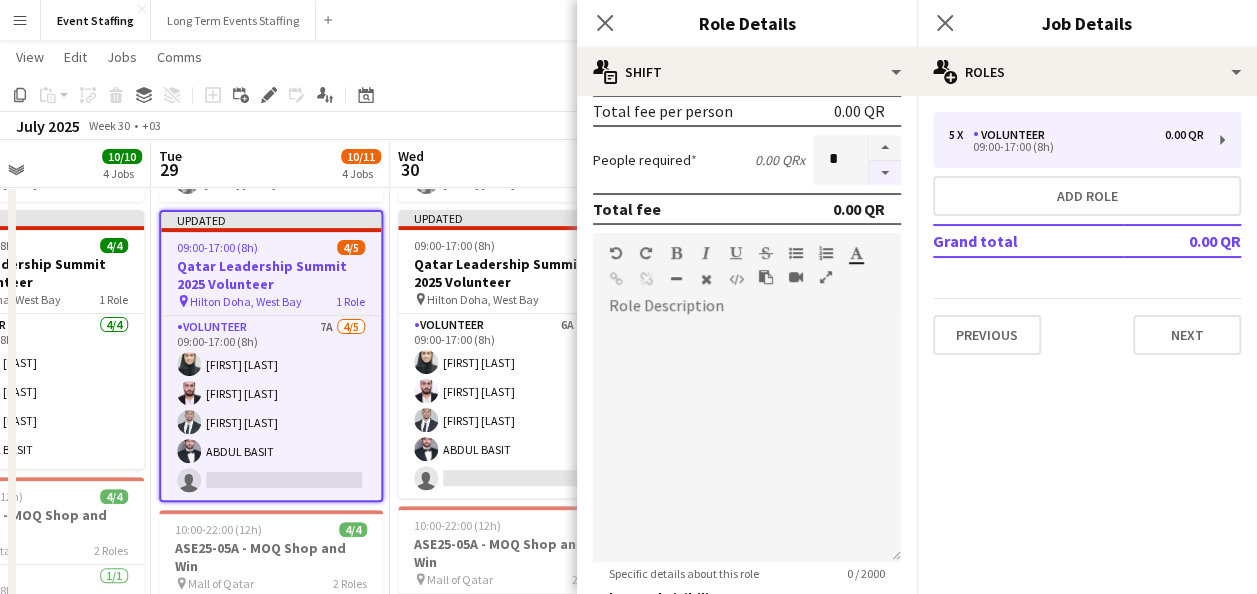 click at bounding box center (885, 173) 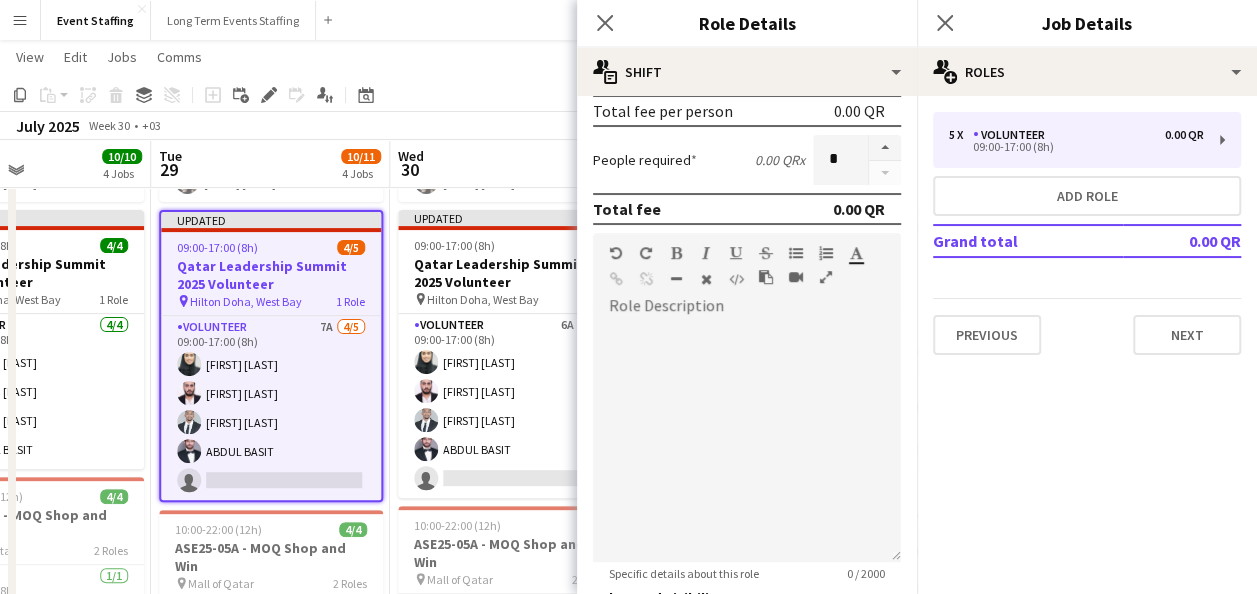 scroll, scrollTop: 759, scrollLeft: 0, axis: vertical 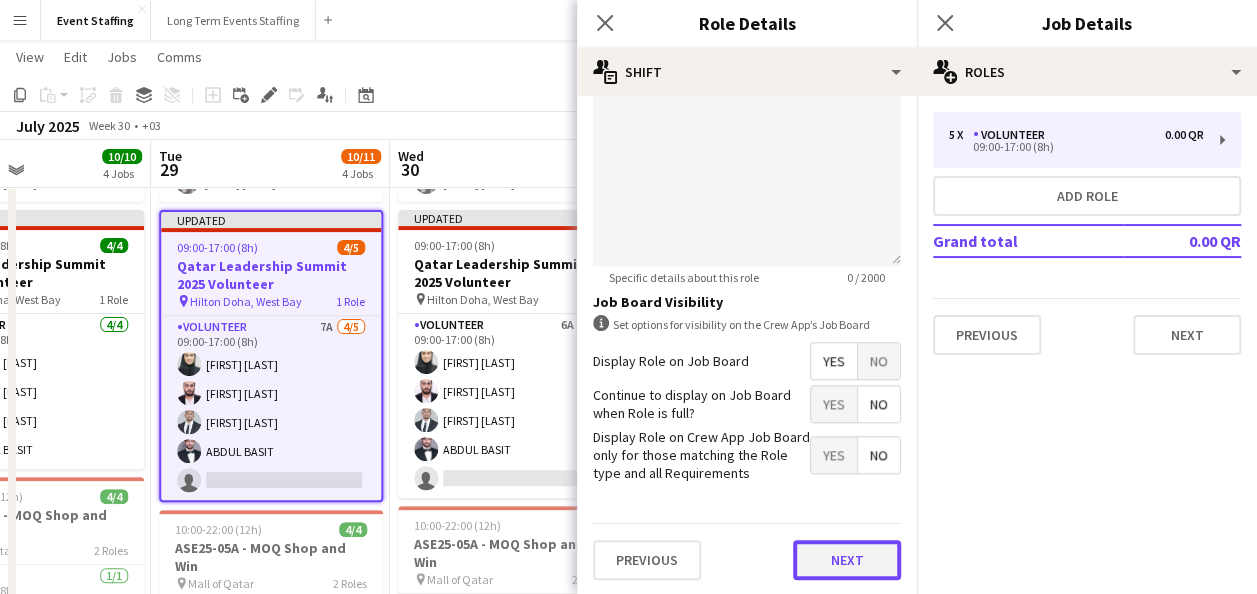 click on "Next" at bounding box center (847, 560) 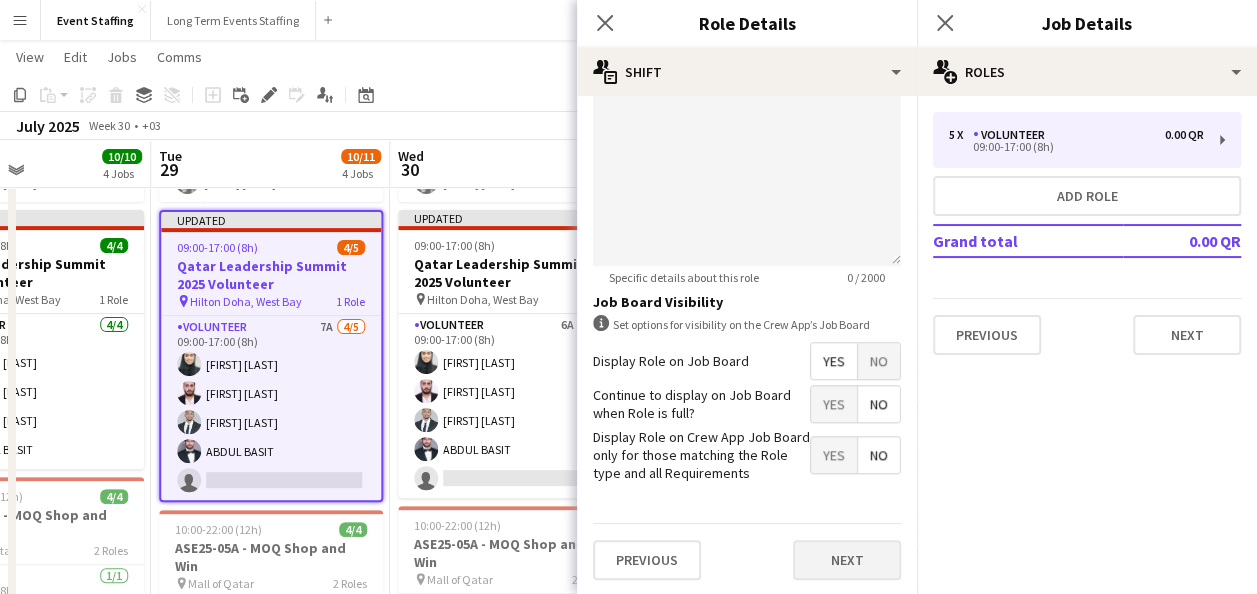 scroll, scrollTop: 0, scrollLeft: 0, axis: both 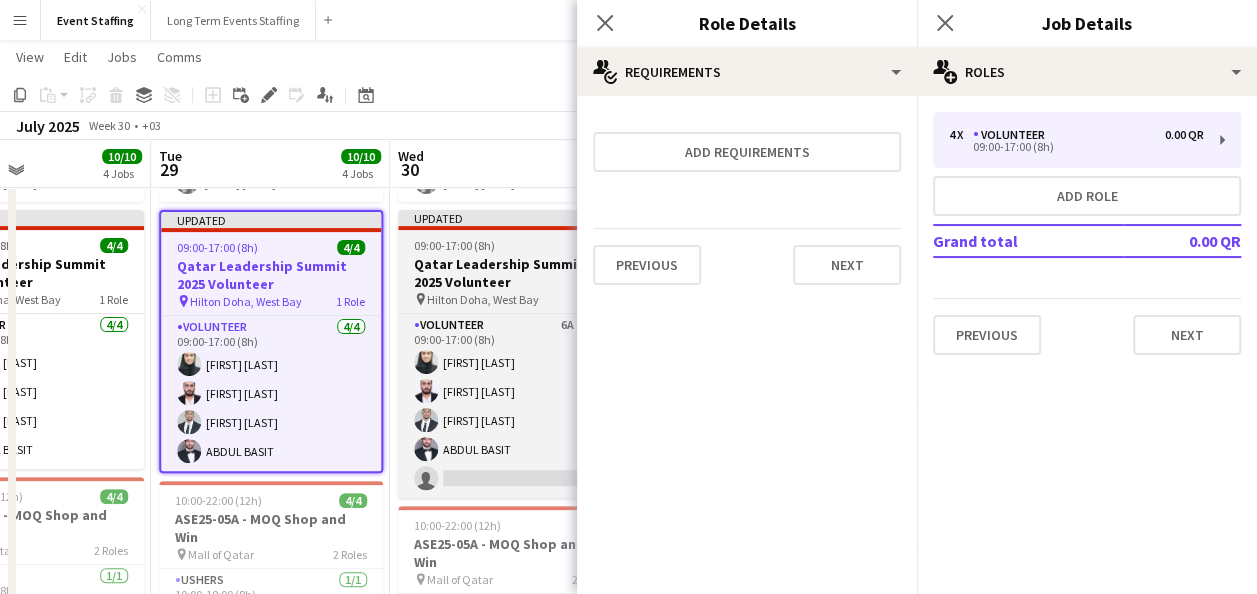 click on "Qatar Leadership Summit 2025 Volunteer" at bounding box center (510, 273) 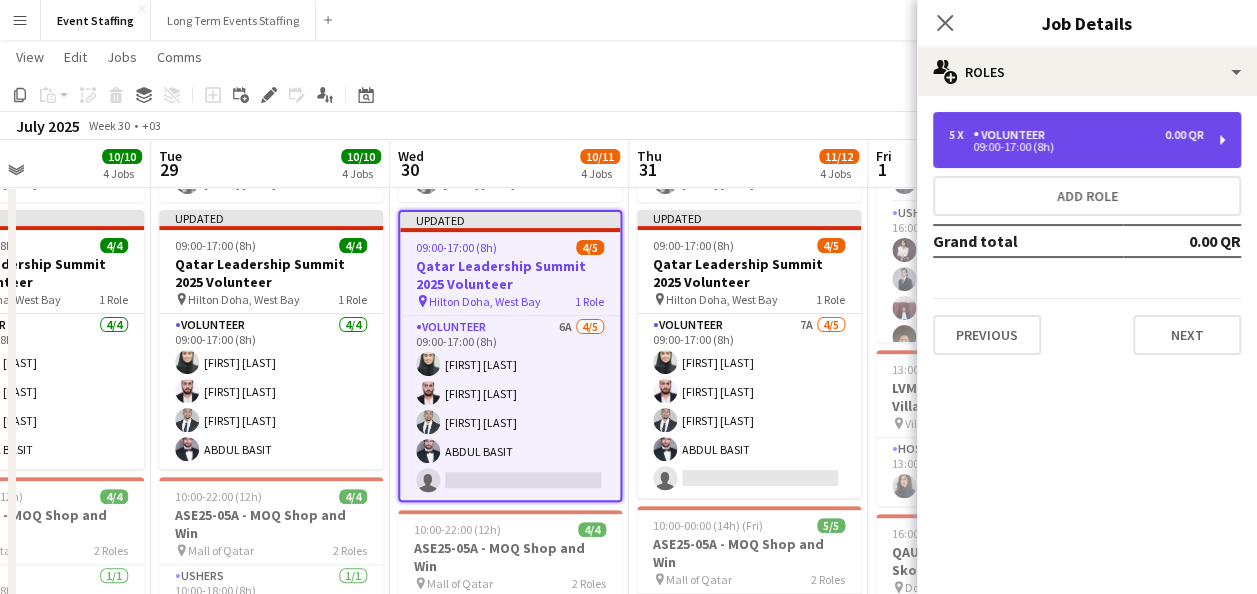 click on "Volunteer" at bounding box center [1013, 135] 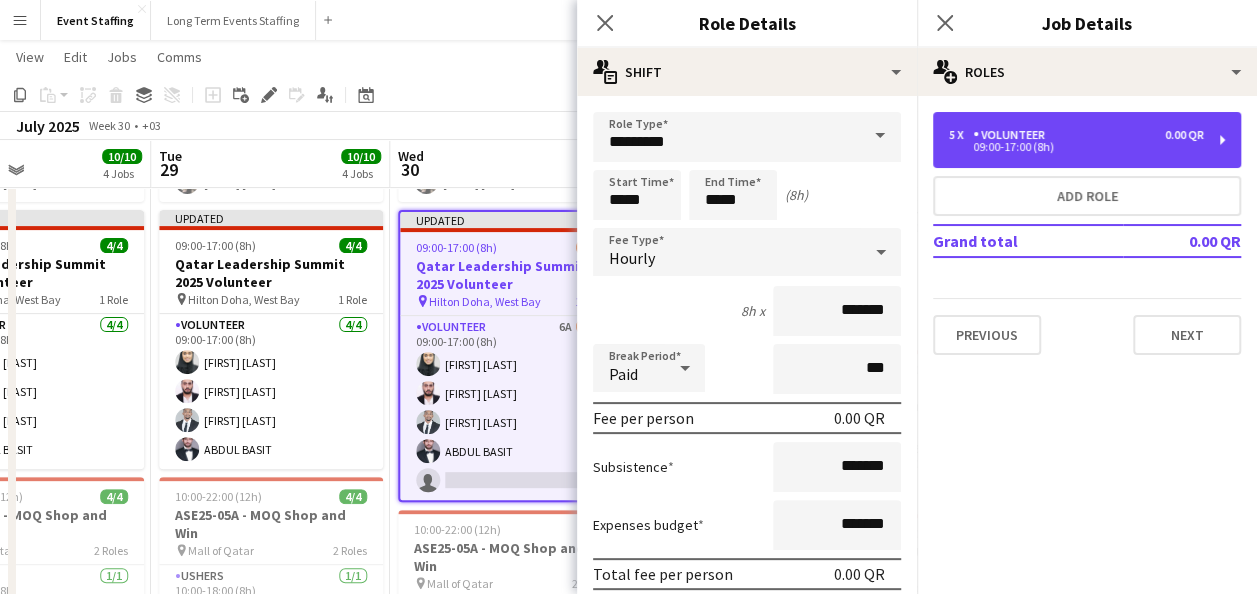 scroll, scrollTop: 340, scrollLeft: 0, axis: vertical 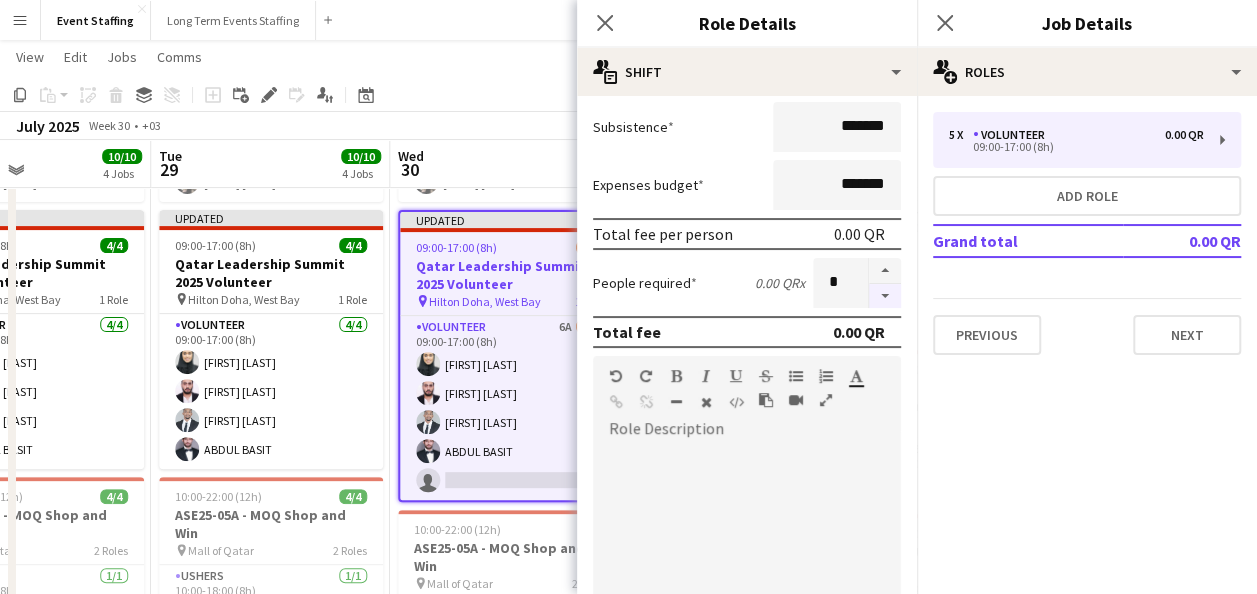 click at bounding box center [885, 296] 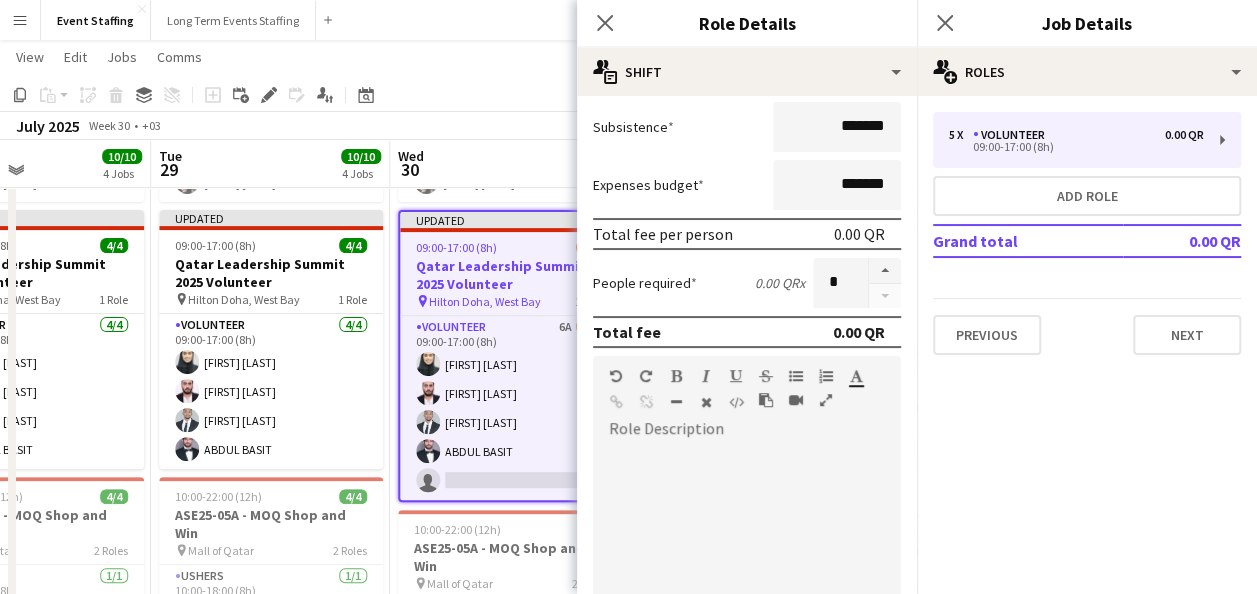 click on "People required   0.00 QR   x  *" at bounding box center (747, 283) 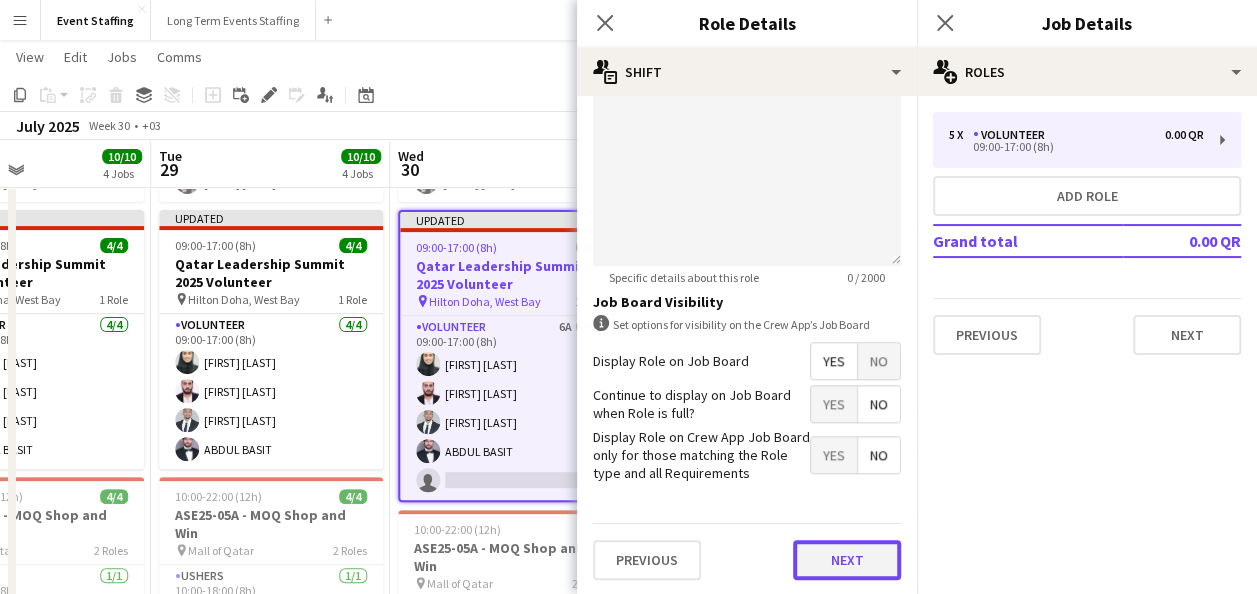 click on "Next" at bounding box center [847, 560] 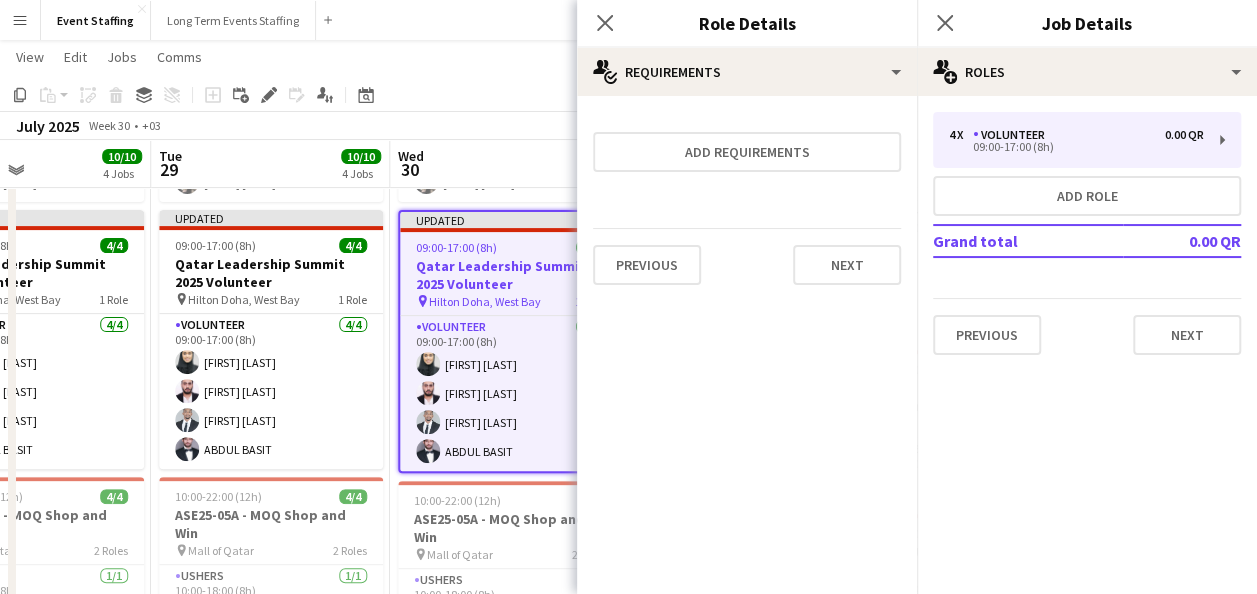 scroll, scrollTop: 0, scrollLeft: 0, axis: both 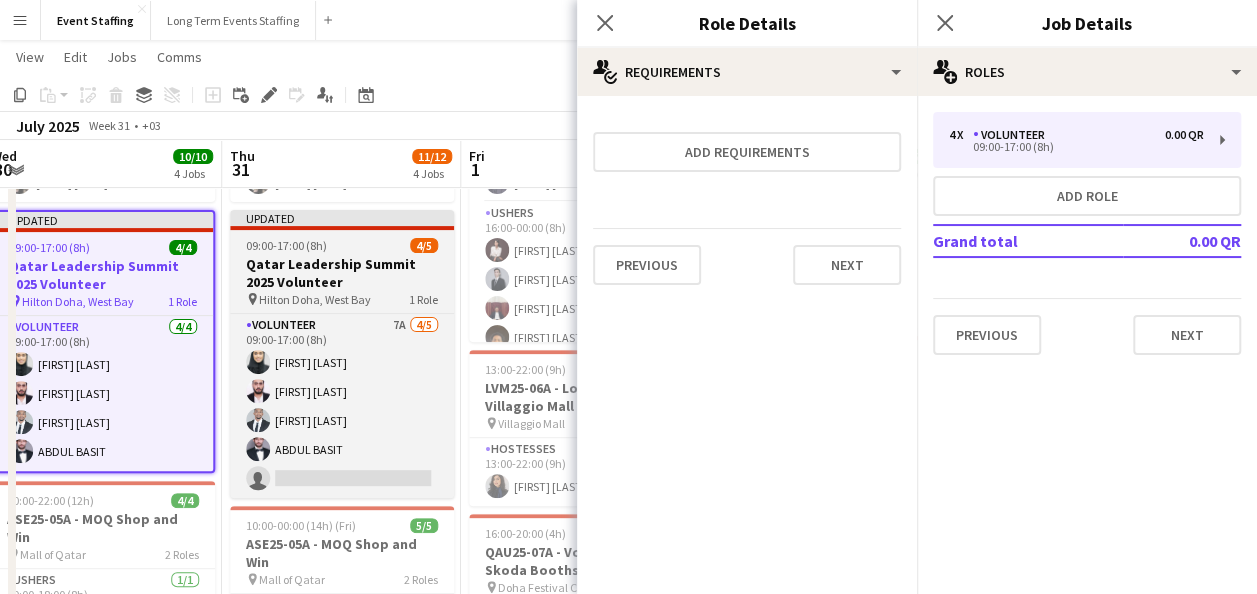 click on "Qatar Leadership Summit 2025 Volunteer" at bounding box center [342, 273] 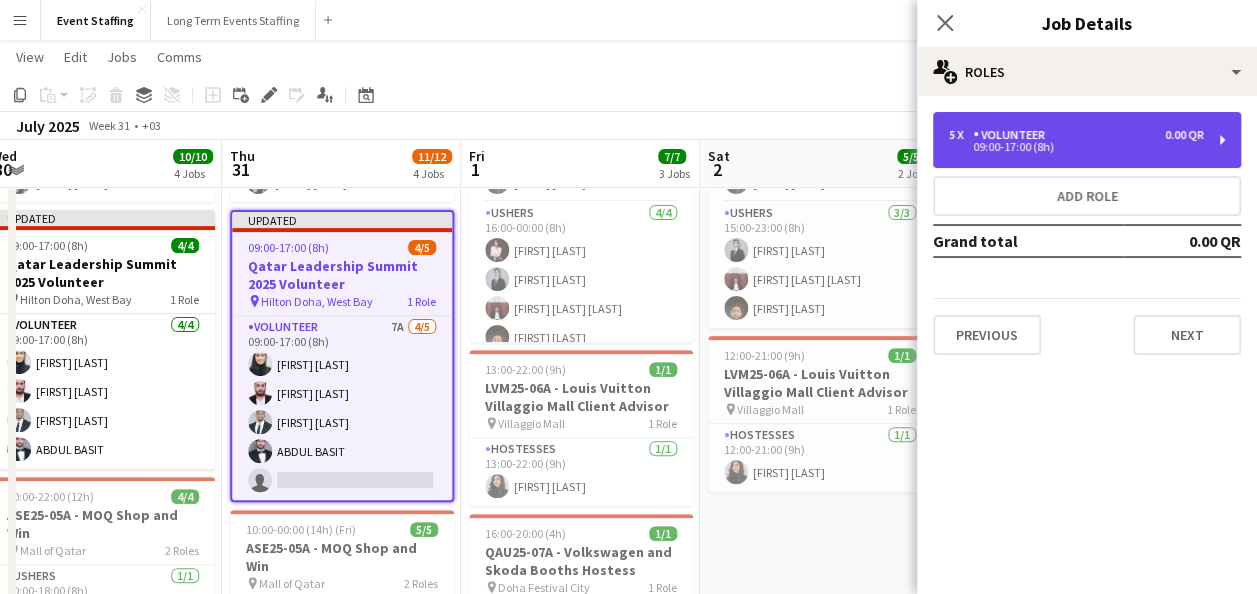 click on "09:00-17:00 (8h)" at bounding box center [1076, 147] 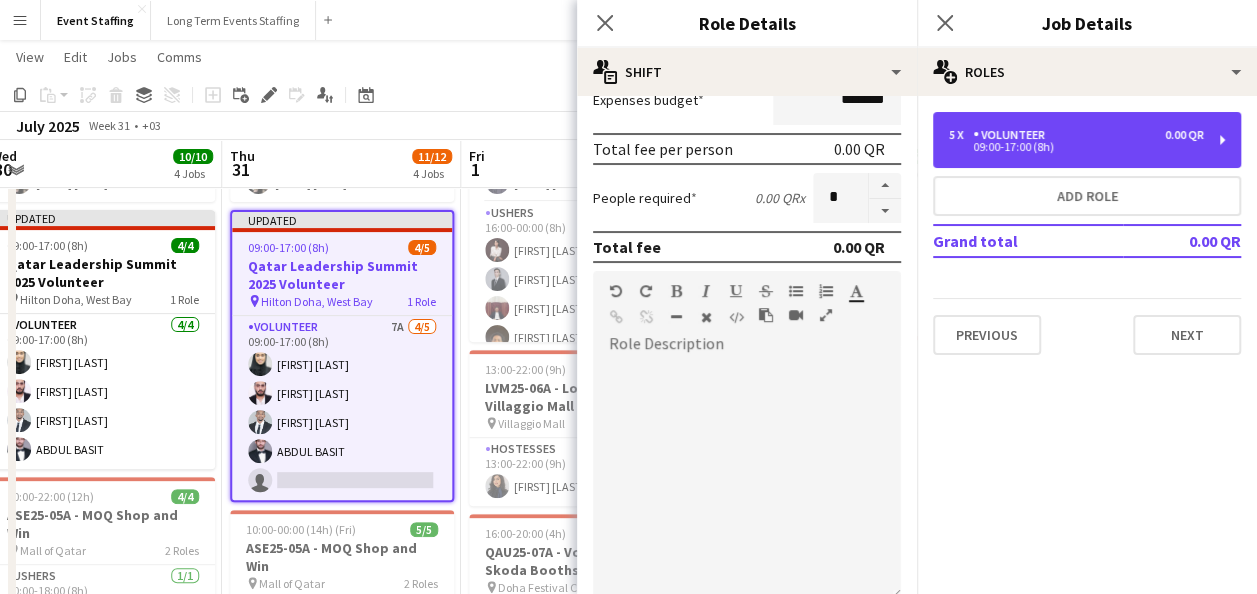 scroll, scrollTop: 427, scrollLeft: 0, axis: vertical 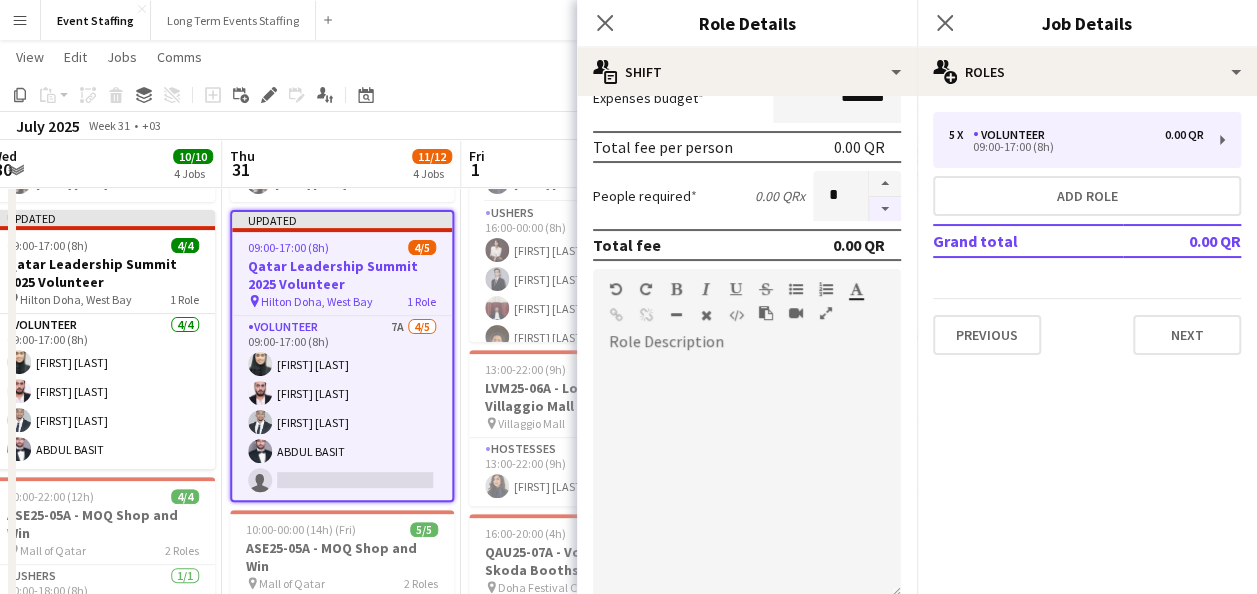 click at bounding box center (885, 209) 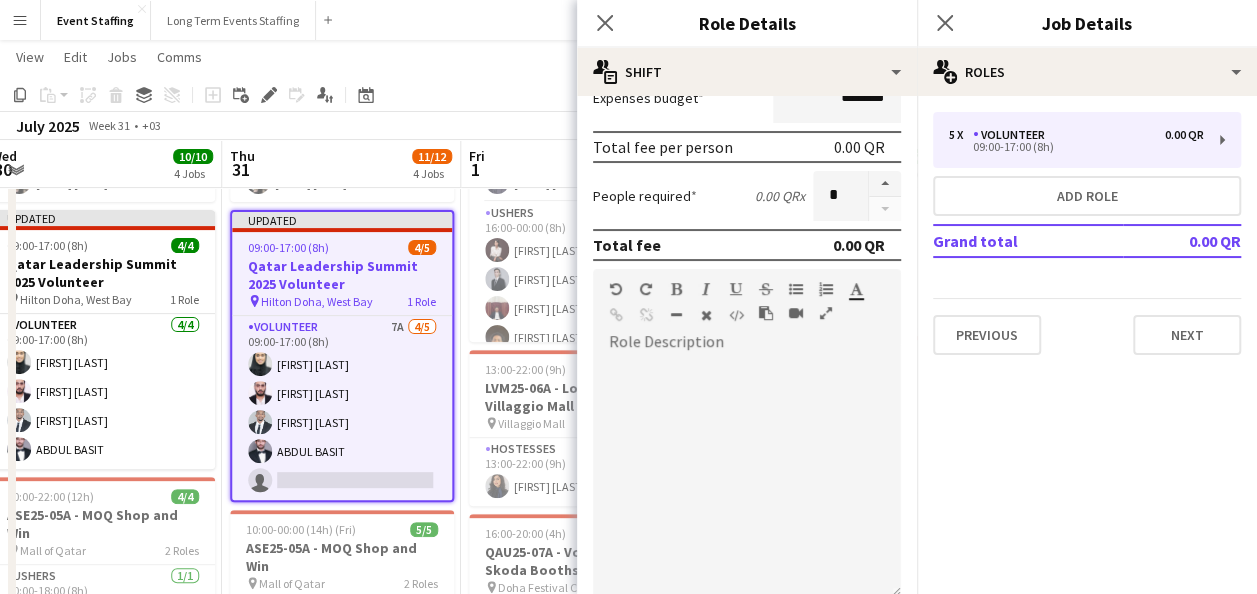 scroll, scrollTop: 759, scrollLeft: 0, axis: vertical 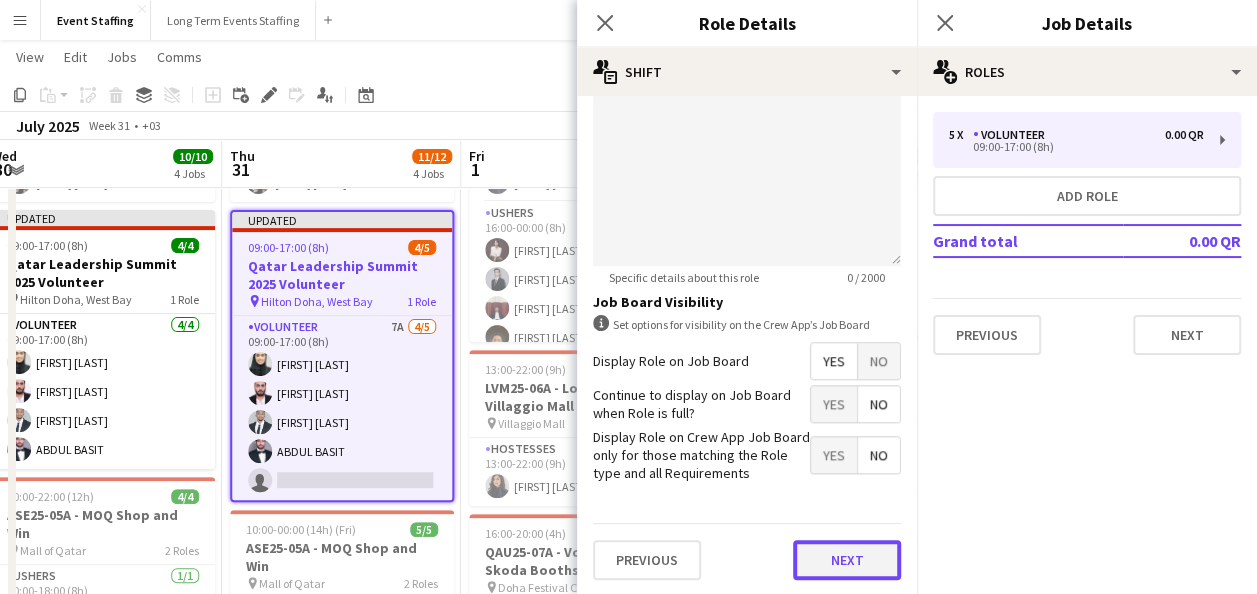 click on "Next" at bounding box center [847, 560] 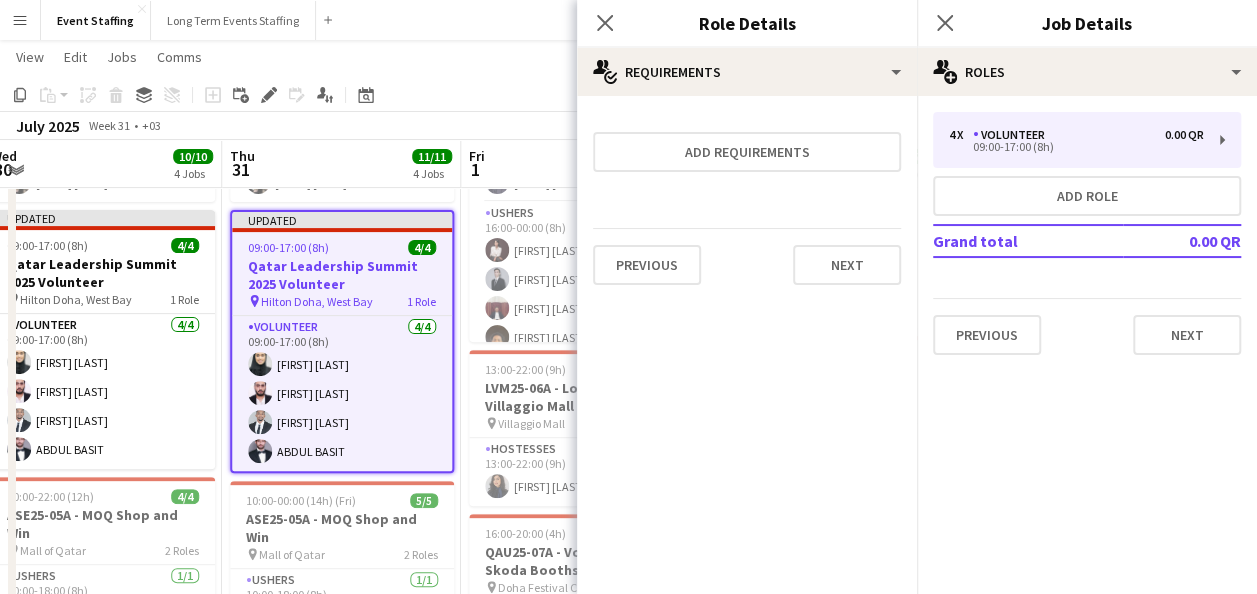 scroll, scrollTop: 0, scrollLeft: 0, axis: both 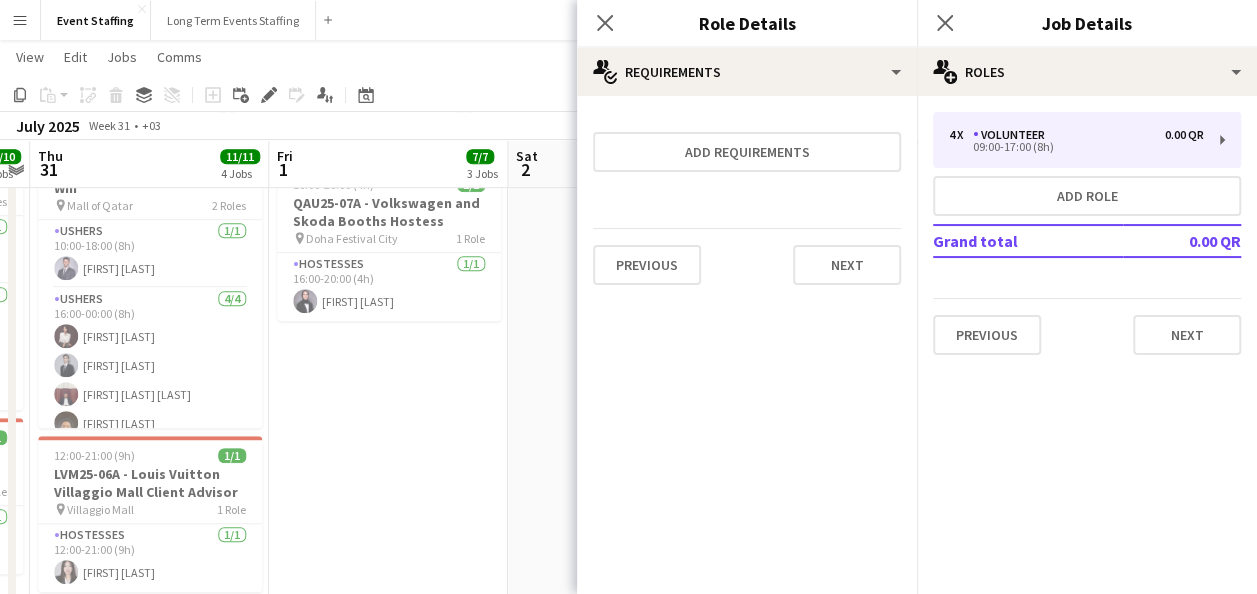 click on "10:00-00:00 (14h) (Sat)   5/5   ASE25-05A - MOQ Shop and Win
pin
Mall of Qatar   2 Roles   Ushers   1/1   10:00-18:00 (8h)
Ziad Anwer  Ushers   4/4   16:00-00:00 (8h)
Shafag Abdelkarim Alican Ciplak Abdul jawad Alhaj Omar Mohamed Elhag     13:00-22:00 (9h)    1/1   LVM25-06A - Louis Vuitton Villaggio Mall Client Advisor
pin
Villaggio Mall   1 Role   Hostesses   1/1   13:00-22:00 (9h)
Sahar Ghasemi     16:00-20:00 (4h)    1/1   QAU25-07A - Volkswagen and Skoda Booths Hostess
pin
Doha Festival City   1 Role   Hostesses   1/1   16:00-20:00 (4h)
Nadeen Hussien" at bounding box center (388, 167) 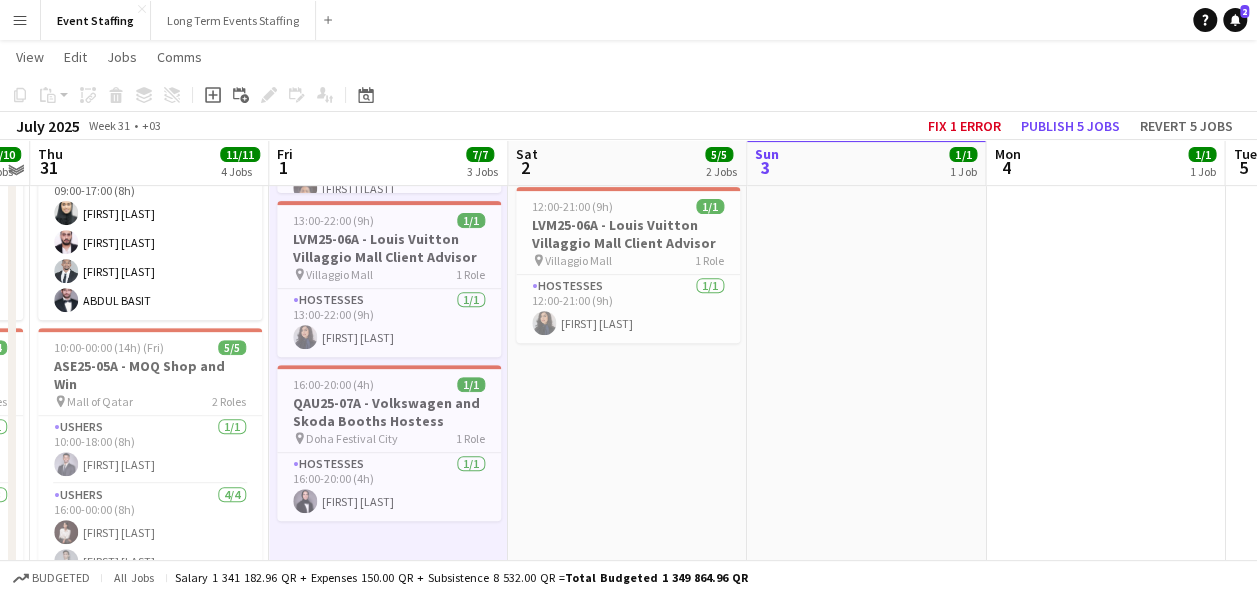 scroll 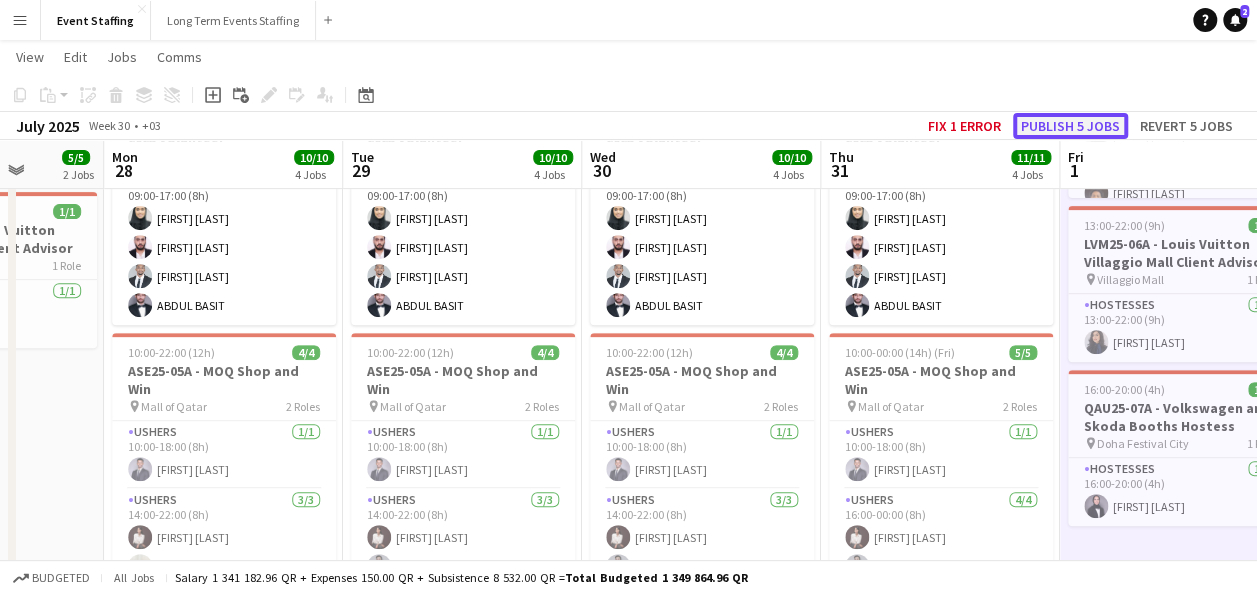 click on "Publish 5 jobs" 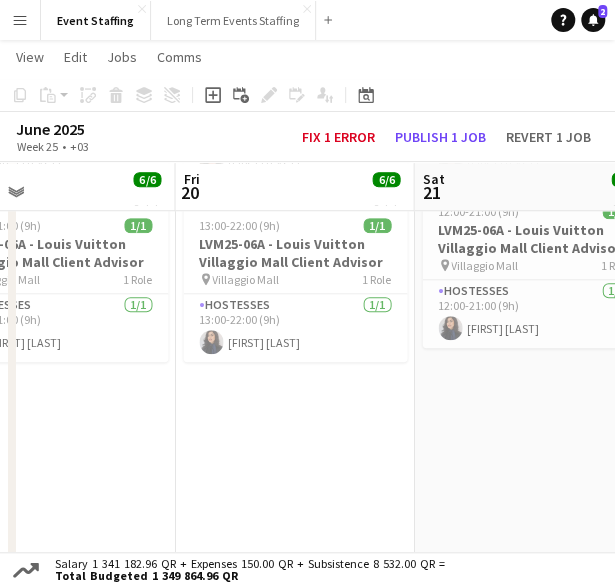 scroll, scrollTop: 0, scrollLeft: 783, axis: horizontal 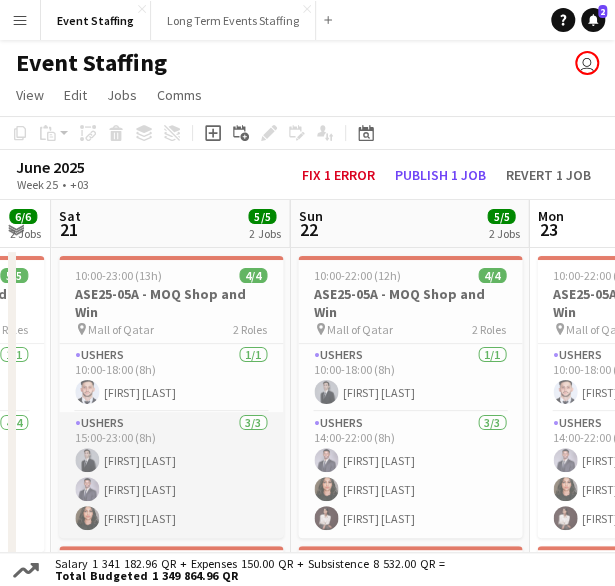 click on "Ushers   3/3   15:00-23:00 (8h)
Alican Ciplak Ziad Anwer Duniya Hussien" at bounding box center (171, 475) 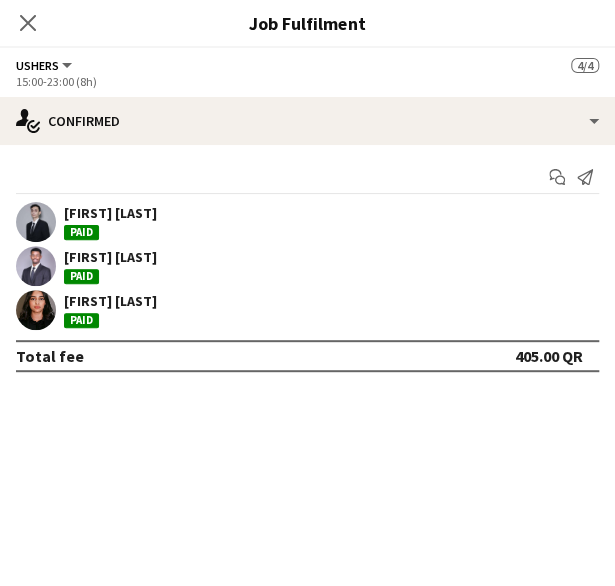 click on "Alican Ciplak   Paid" at bounding box center [307, 222] 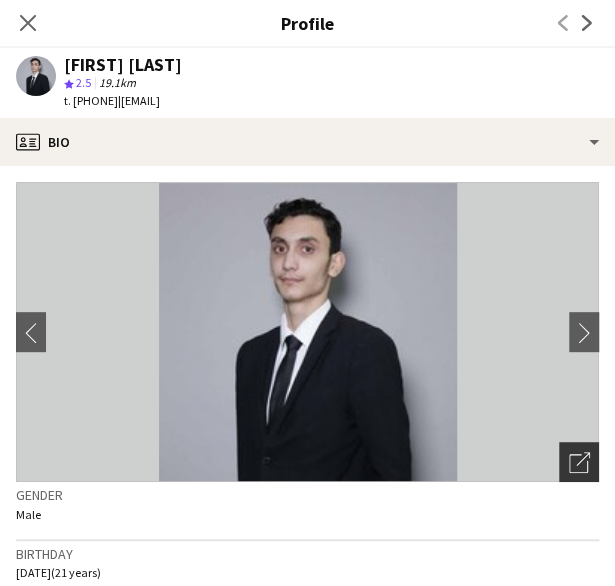 click on "Open photos pop-in" 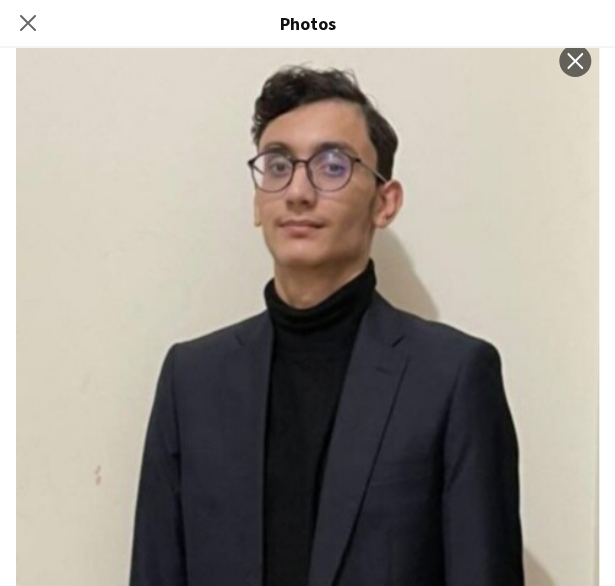 scroll, scrollTop: 4983, scrollLeft: 0, axis: vertical 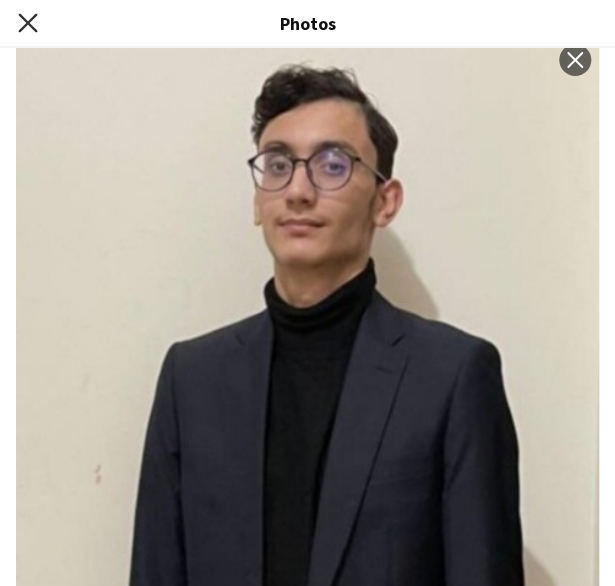 click 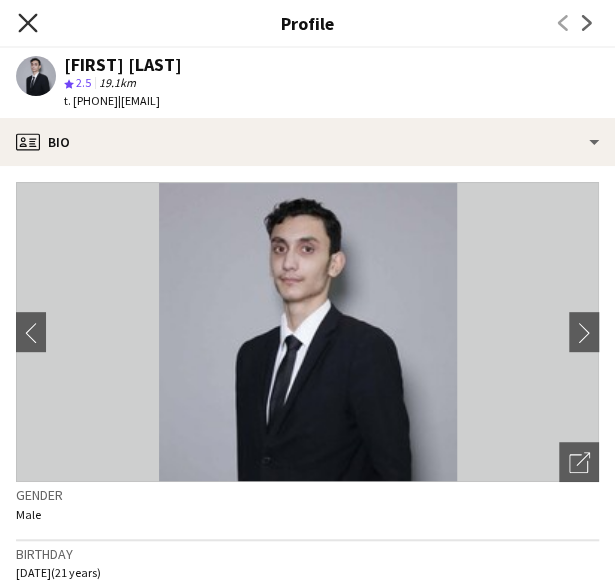 click 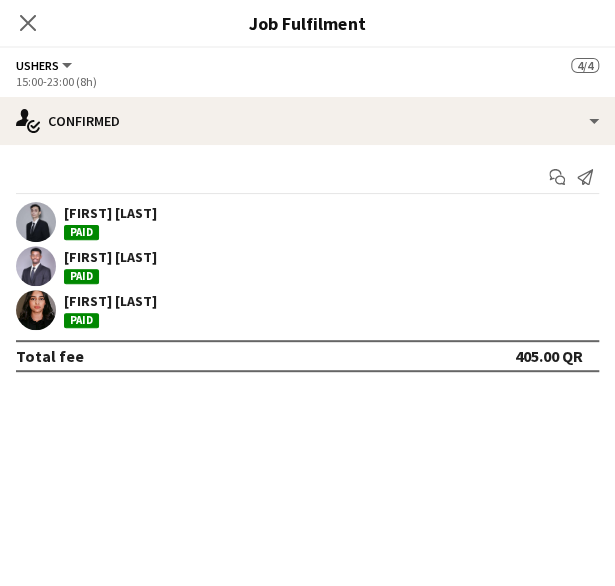 click 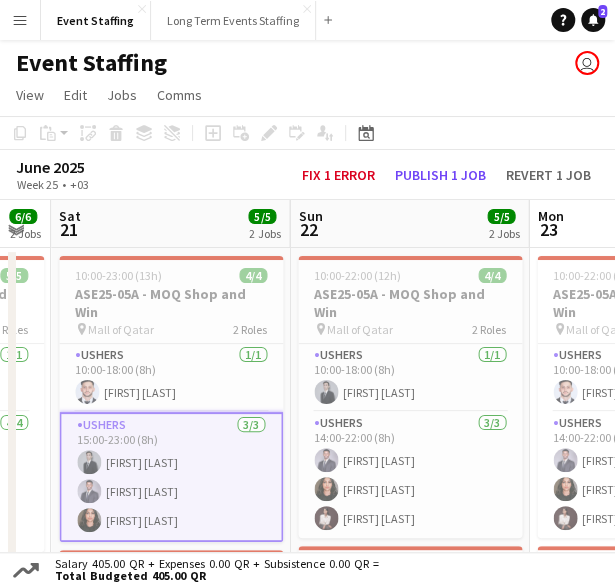 click on "June 2025   Week 25
•   +03" 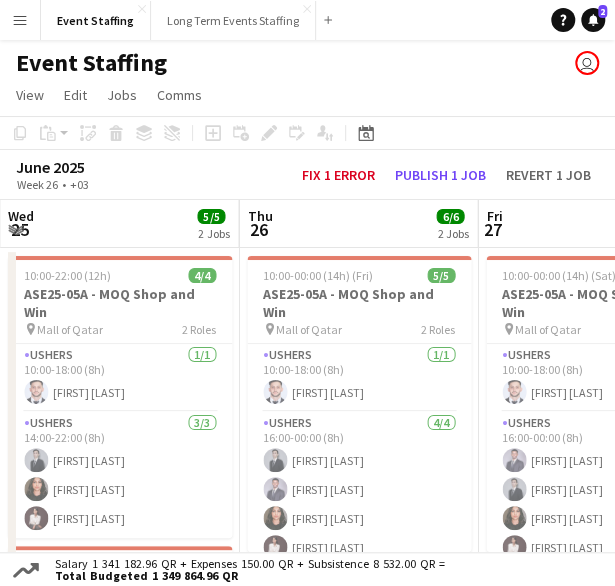 scroll, scrollTop: 0, scrollLeft: 719, axis: horizontal 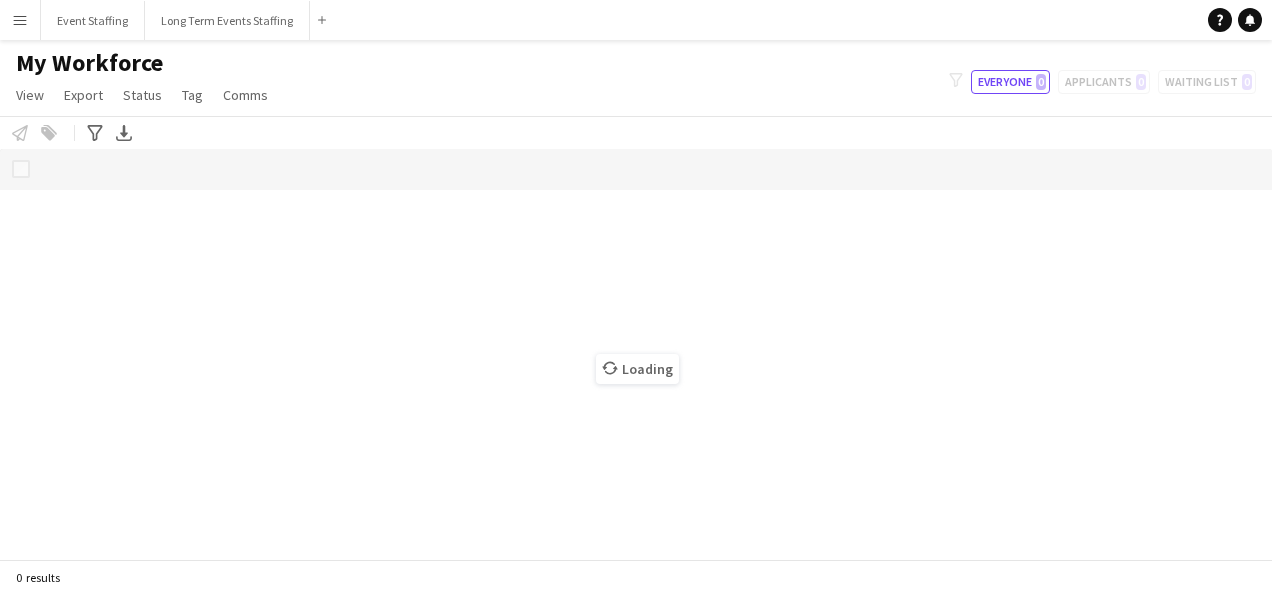 click on "Menu" at bounding box center (20, 20) 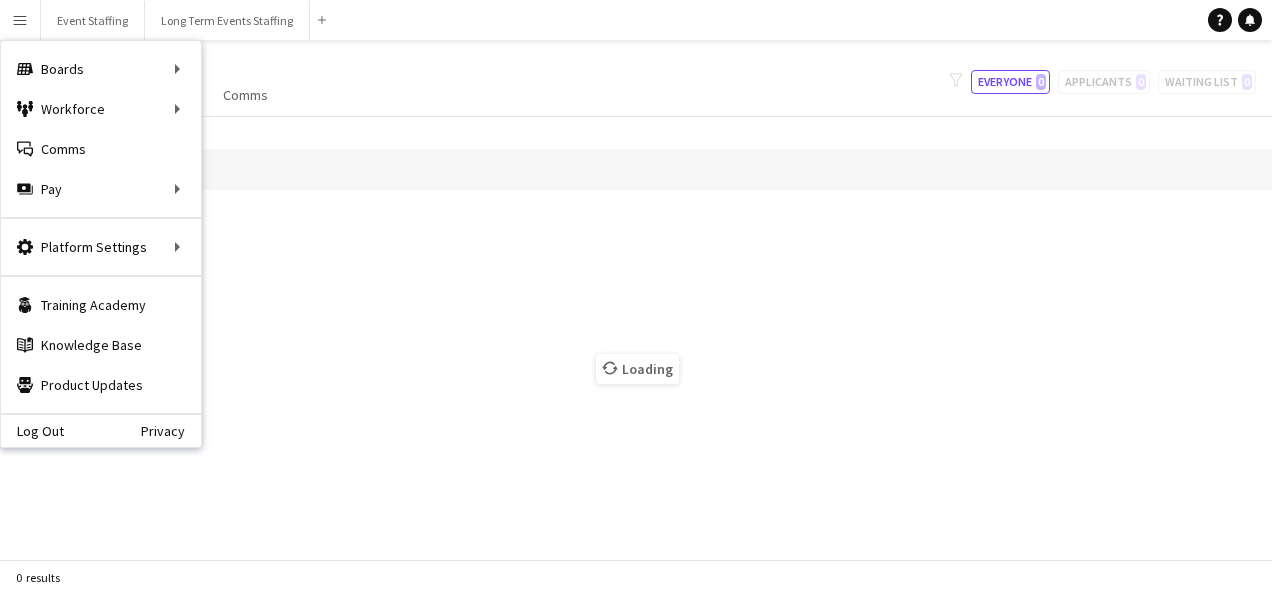 click on "Notify workforce
Add to tag
Select at least one crew to tag him or her.
Advanced filters
Advanced filters   Availability   Start Time   End Time   Skills   Role types   Worked with these clients...   Address
Address
Distance from address (km)   Clear   View results
Export XLSX" 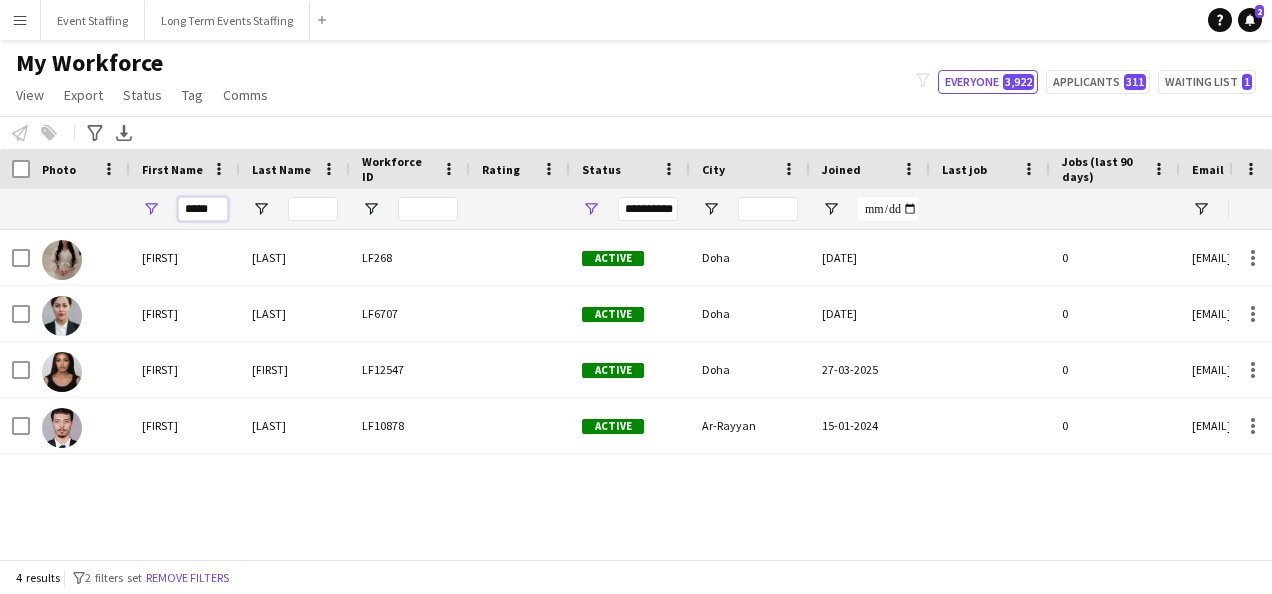 click on "*****" at bounding box center [203, 209] 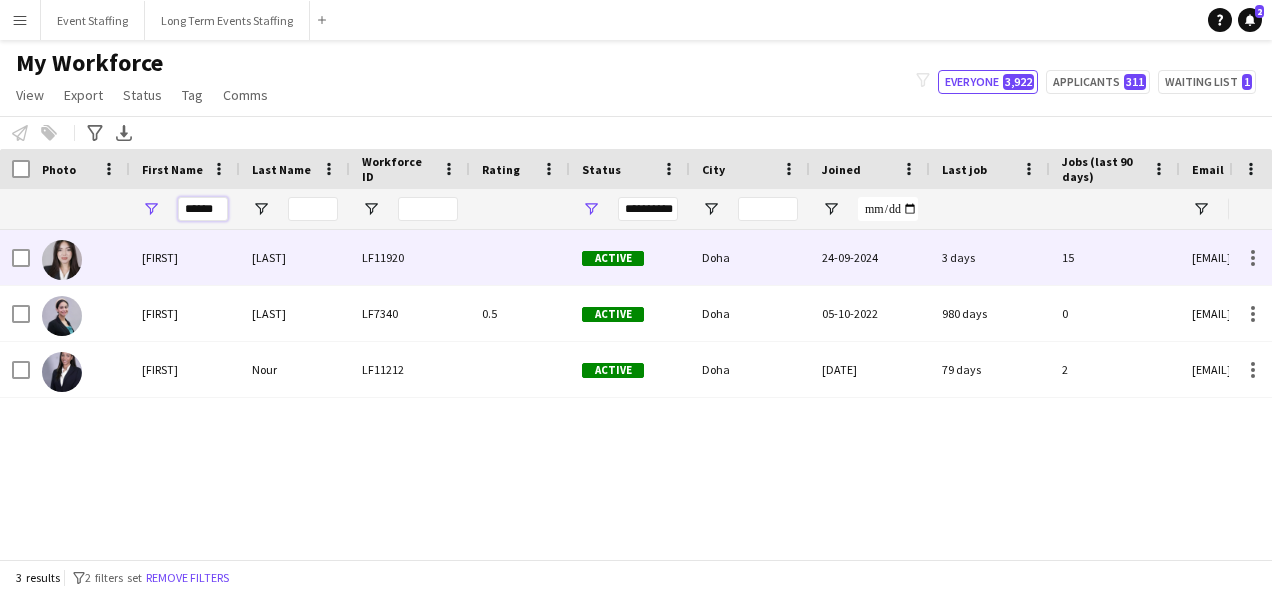 type on "******" 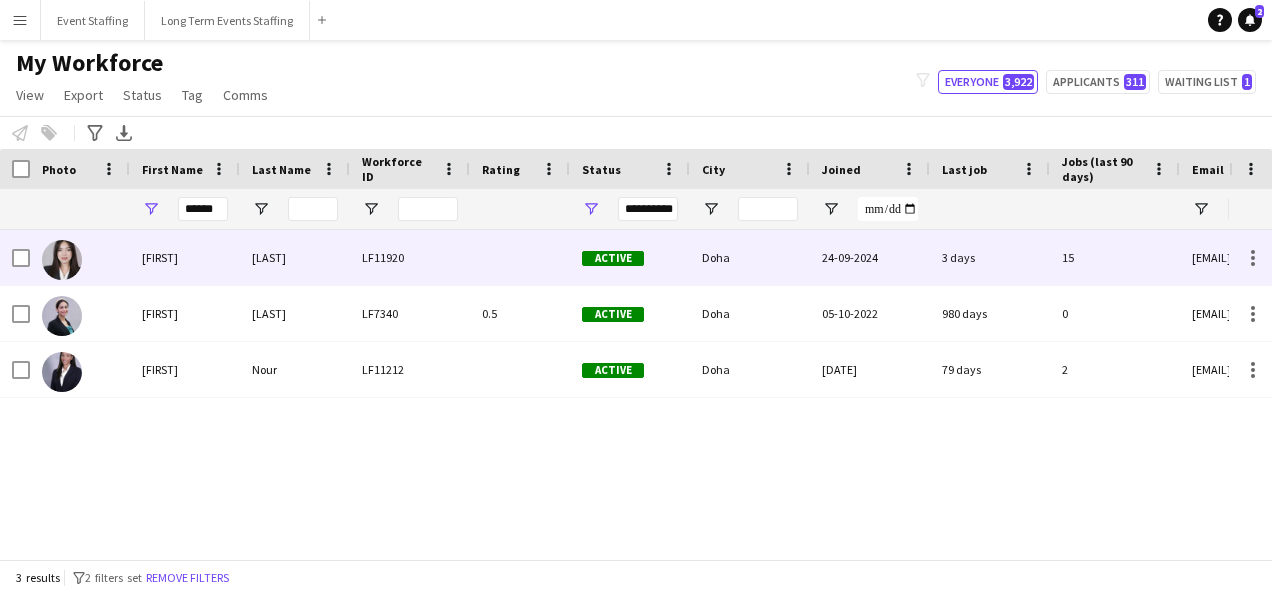 click at bounding box center [80, 257] 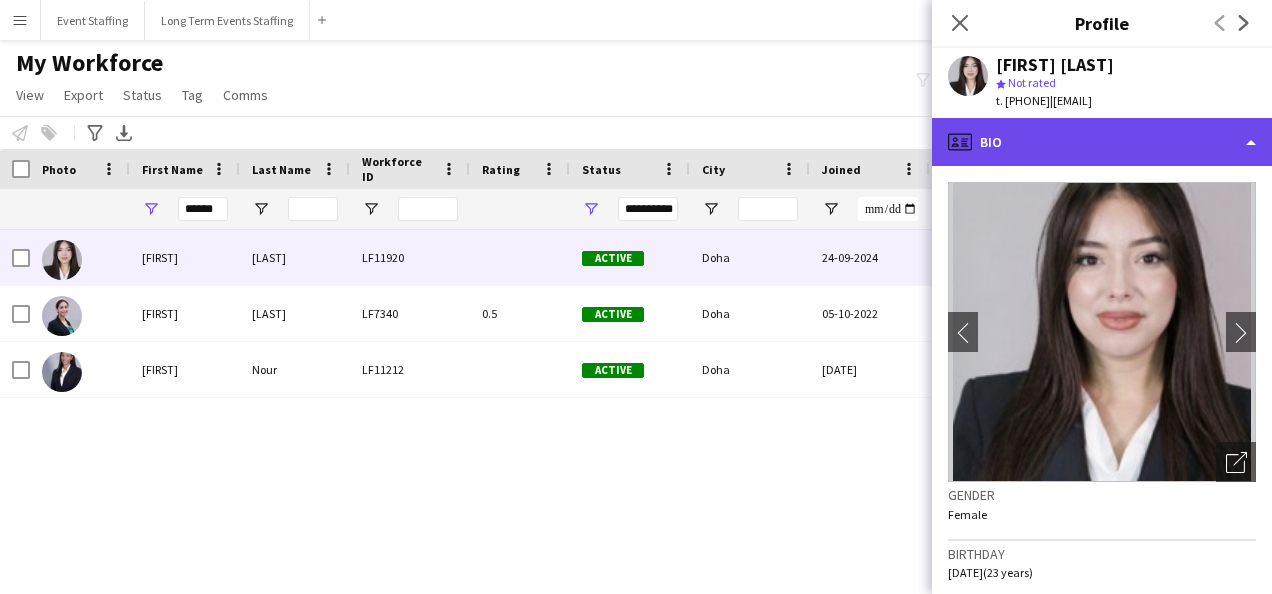 click on "profile
Bio" 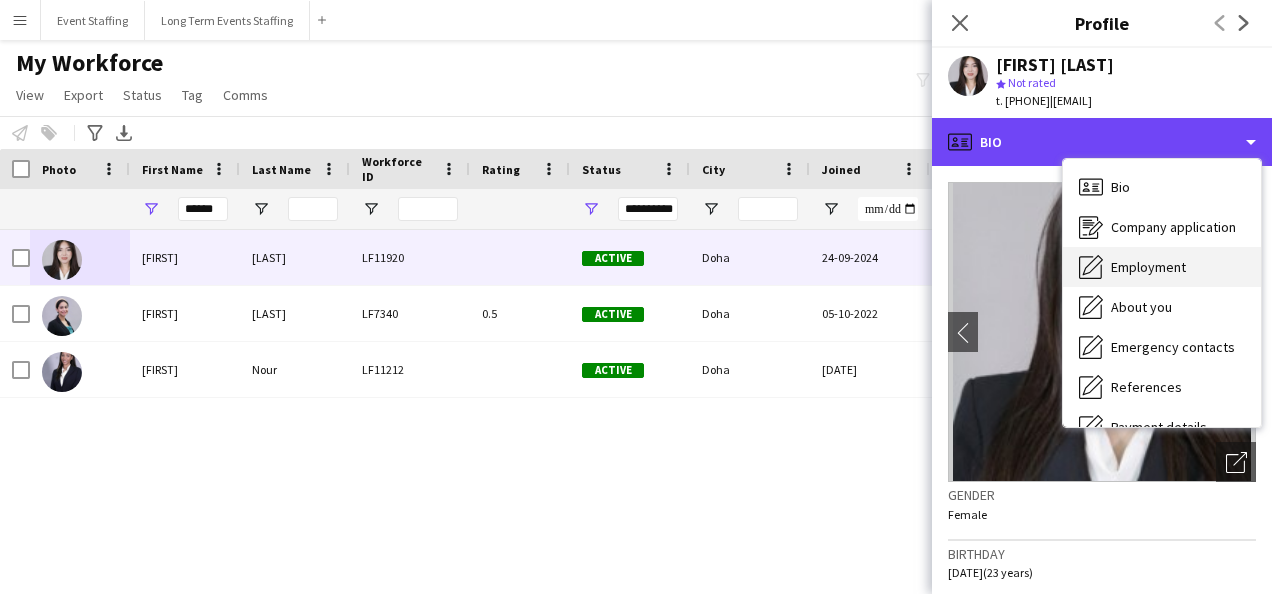 scroll, scrollTop: 188, scrollLeft: 0, axis: vertical 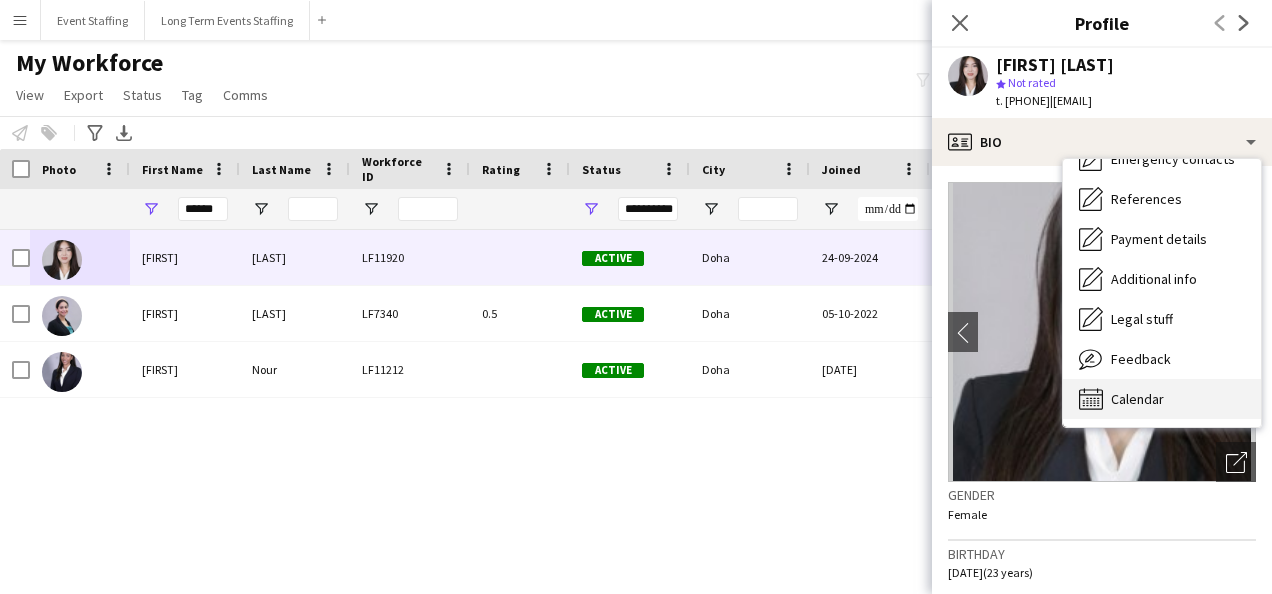 click on "Calendar" at bounding box center [1137, 399] 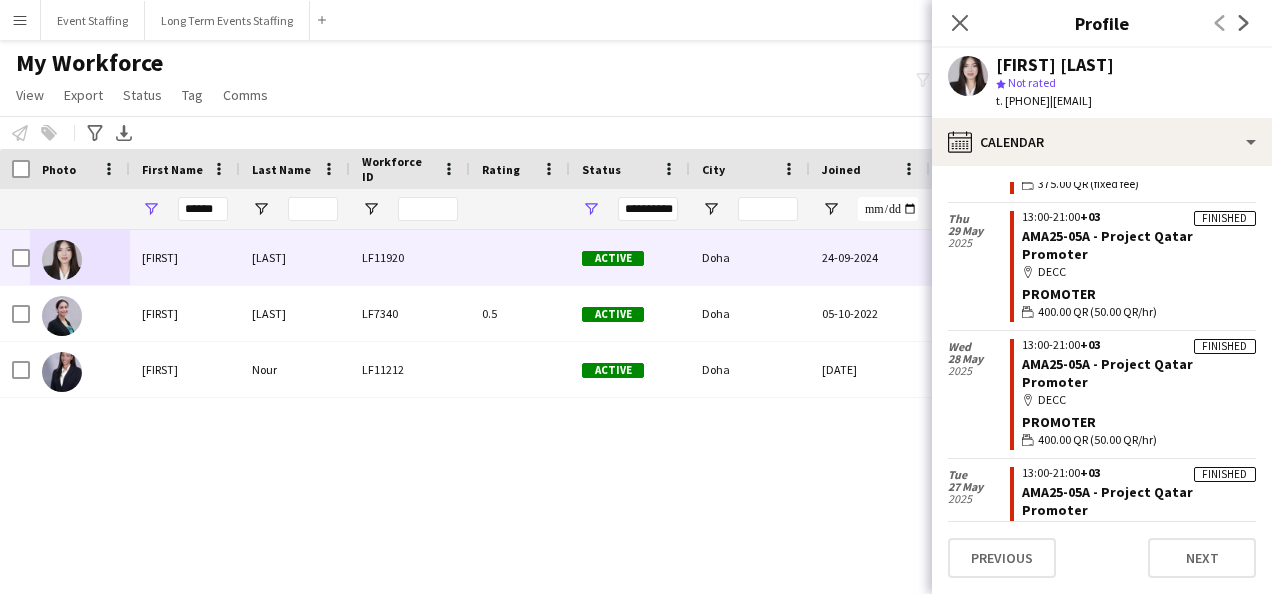 scroll, scrollTop: 1183, scrollLeft: 0, axis: vertical 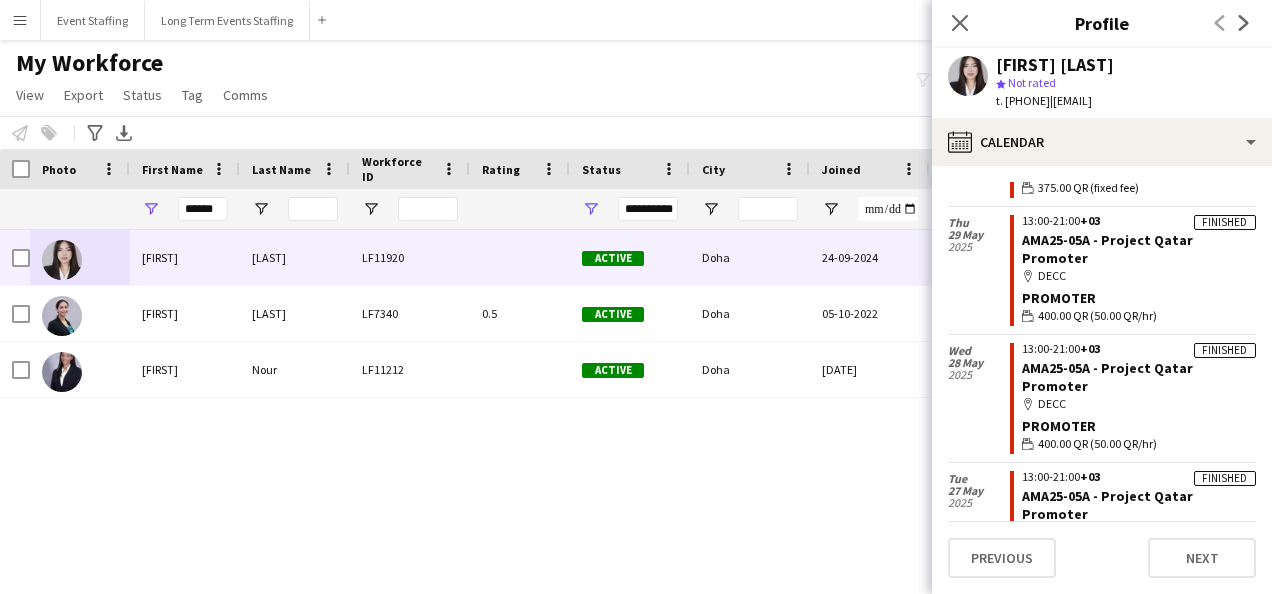 click on "[FIRST] [LAST] LF11920 Active [CITY] 24-09-2024 3 days 15 [EMAIL]
[FIRST] [LAST] LF7340 0.5 Active [CITY] 05-10-2022 980 days 0 [EMAIL]
[FIRST] [LAST] LF11212 Active [CITY] 28-02-2024 79 days 2 [EMAIL]" at bounding box center (614, 387) 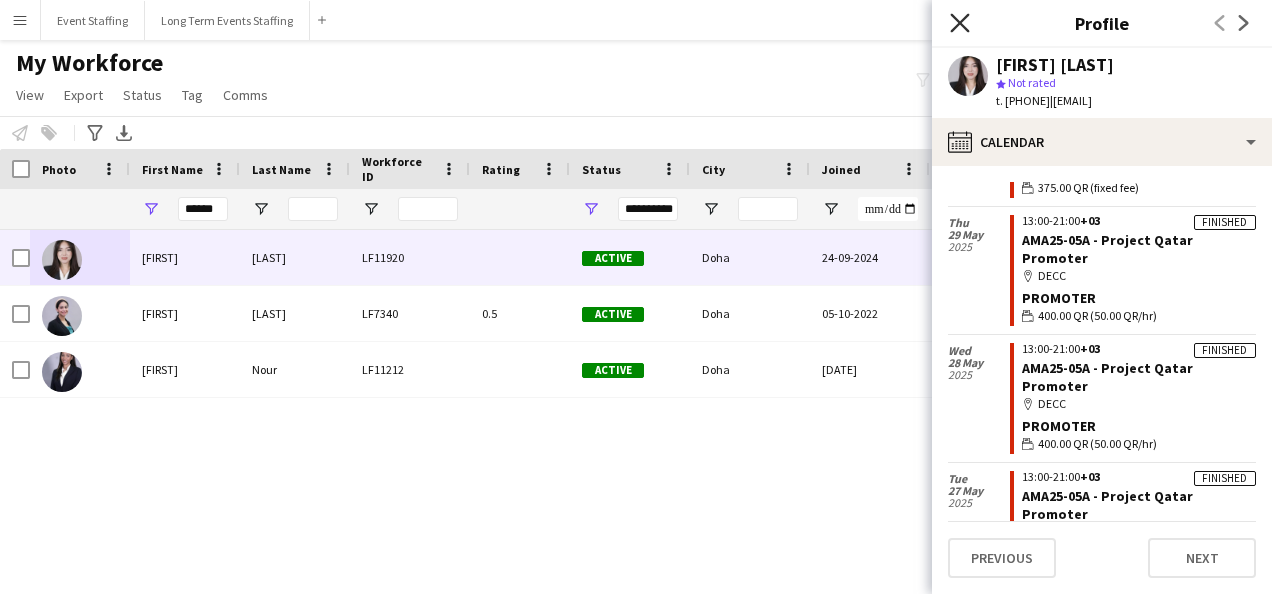 click 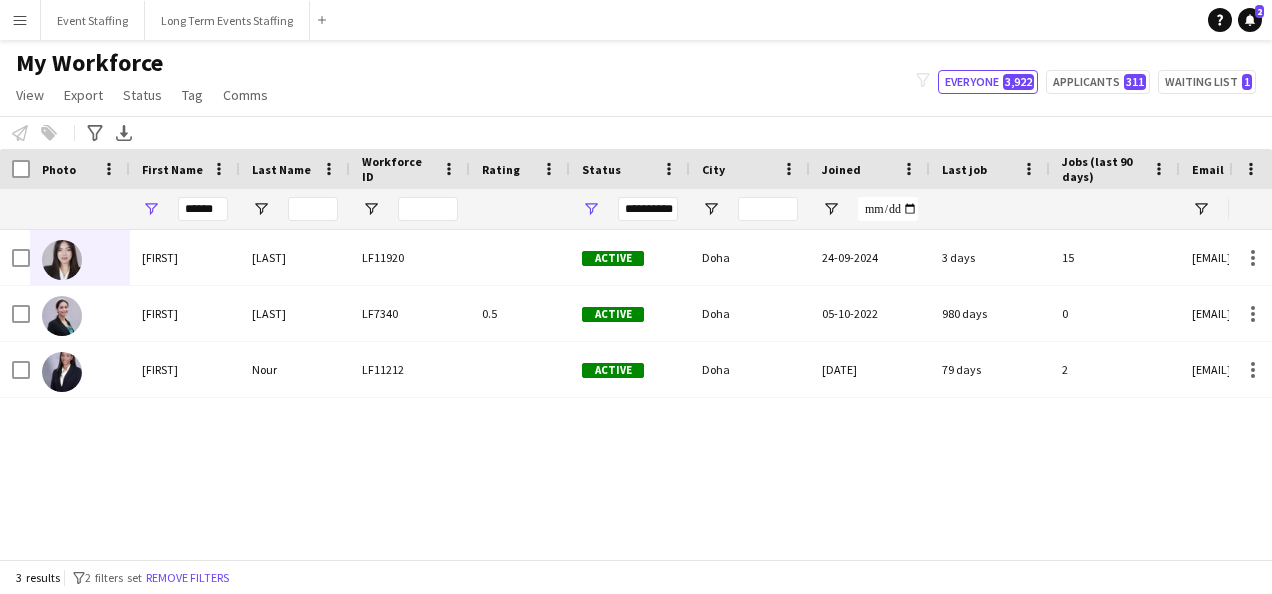 click on "Menu" at bounding box center [20, 20] 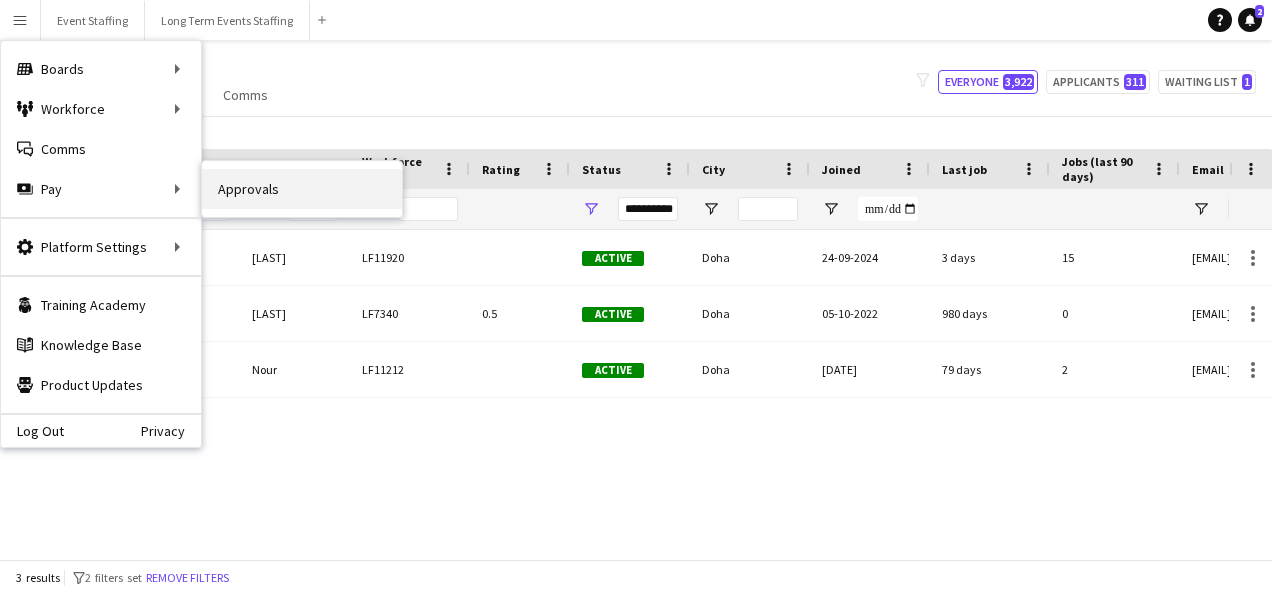 click on "Approvals" at bounding box center (302, 189) 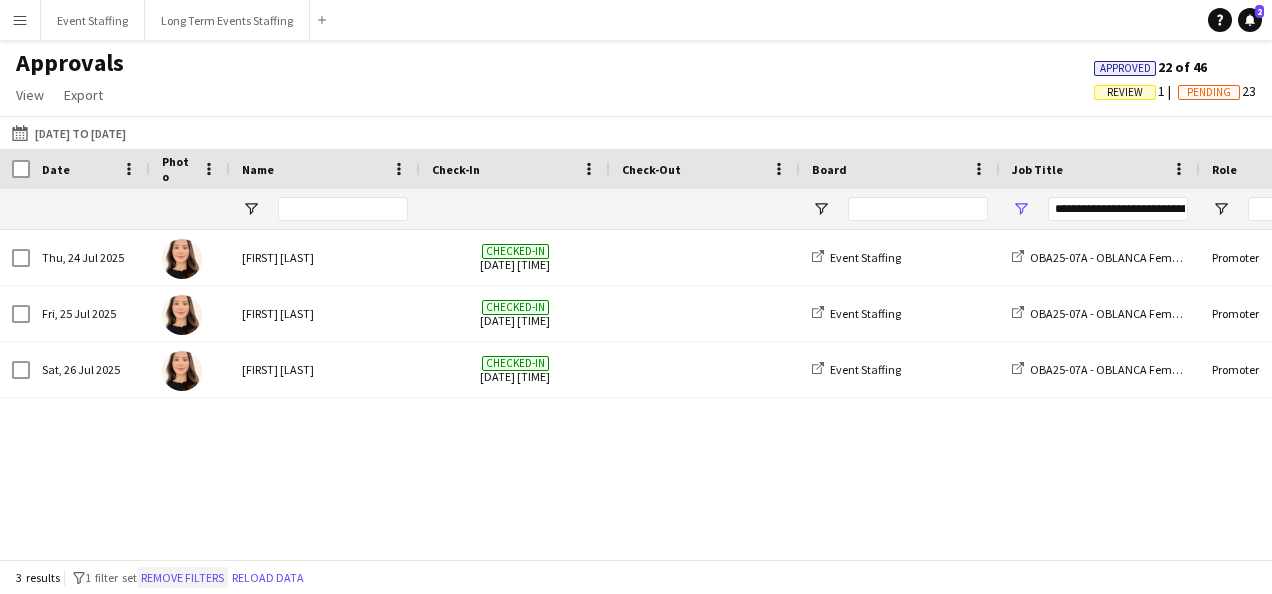 click on "Remove filters" 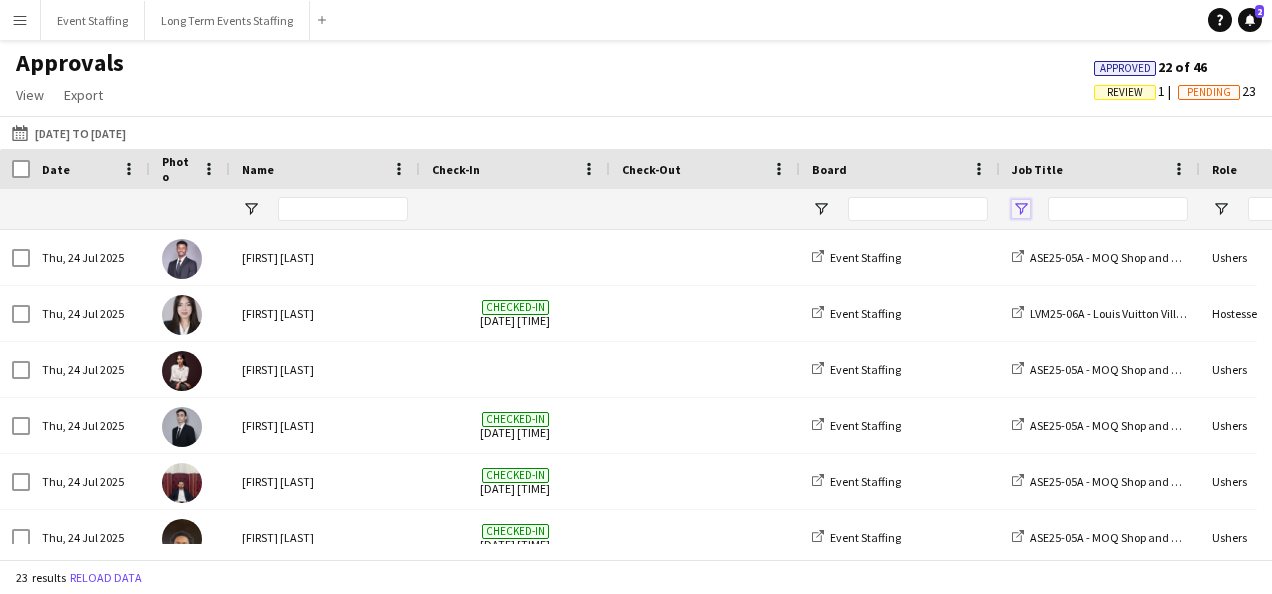 click at bounding box center (1021, 209) 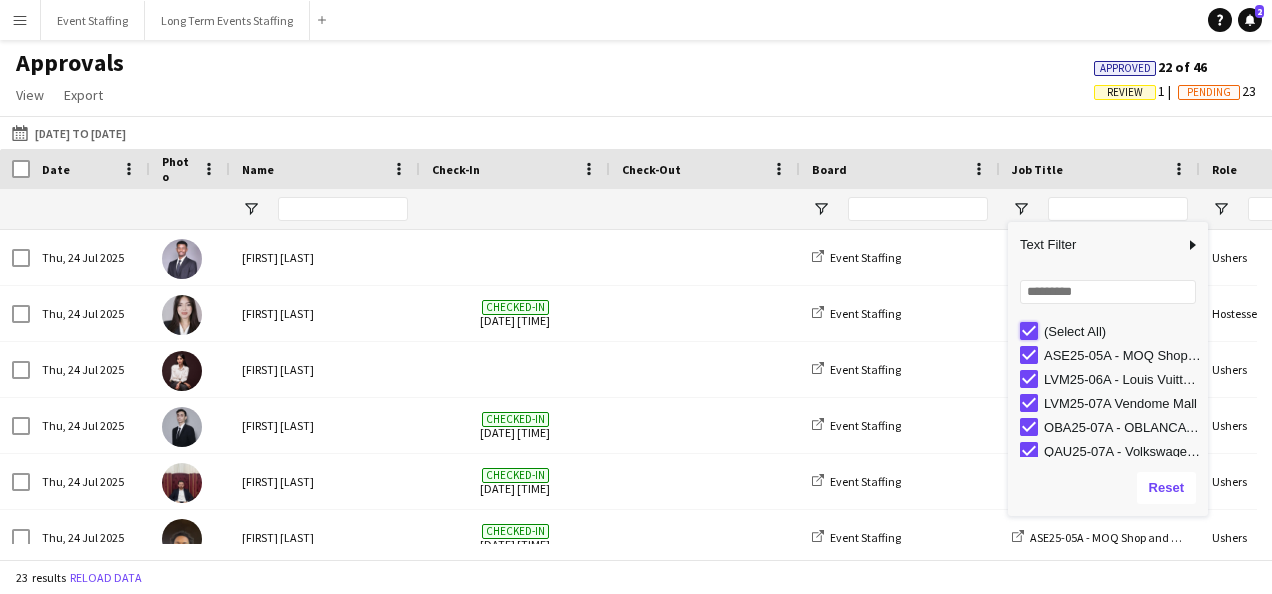type on "***" 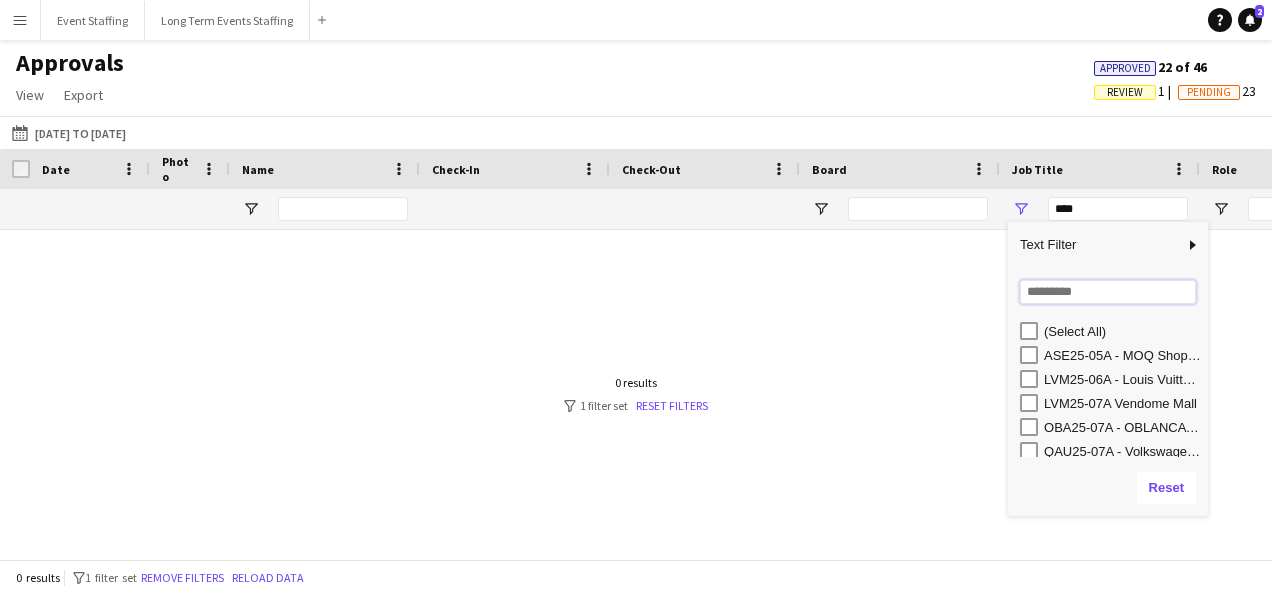 click at bounding box center [1108, 292] 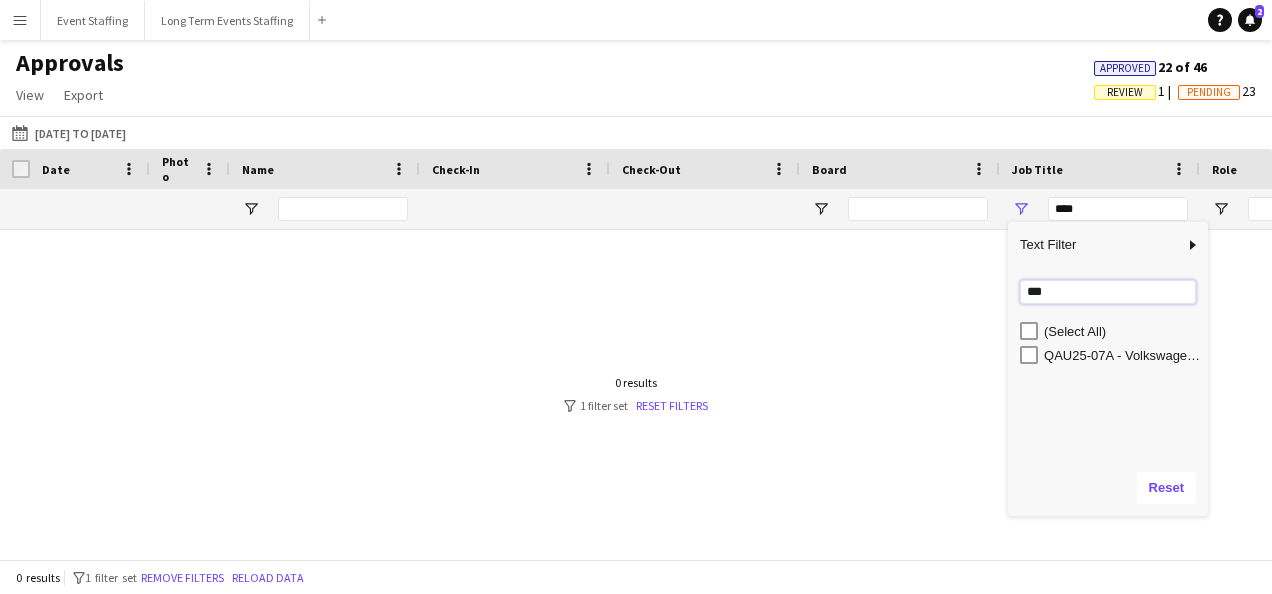 type on "****" 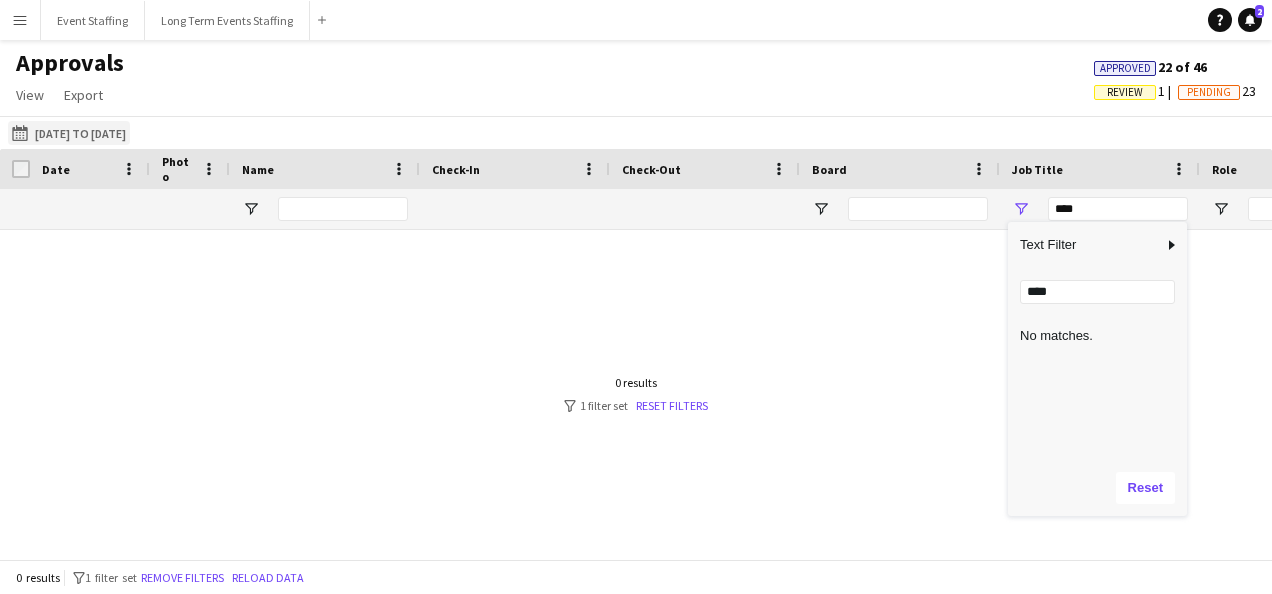 click on "[DATE] to [DATE]
[DATE] to [DATE]" 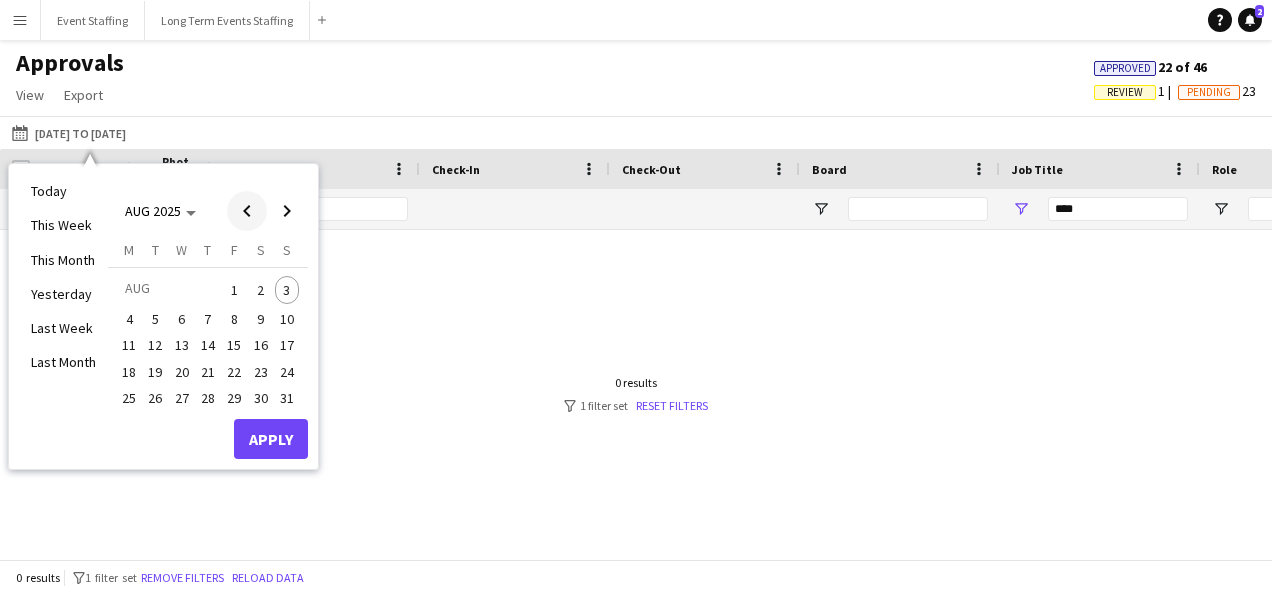 click at bounding box center (247, 211) 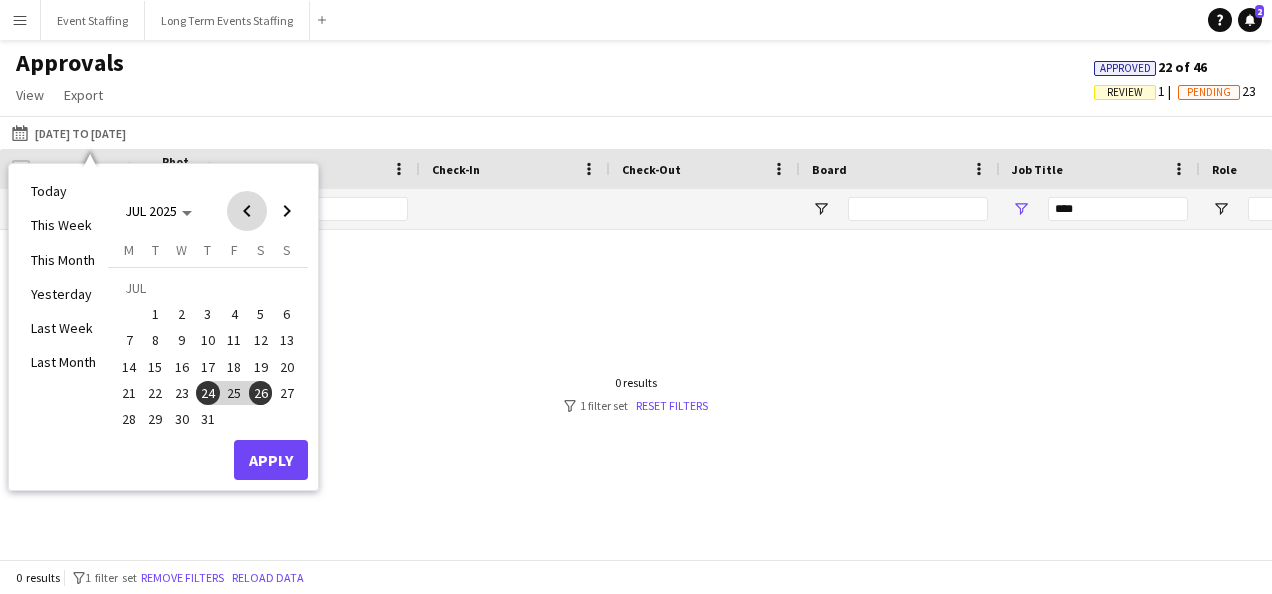 click at bounding box center [247, 211] 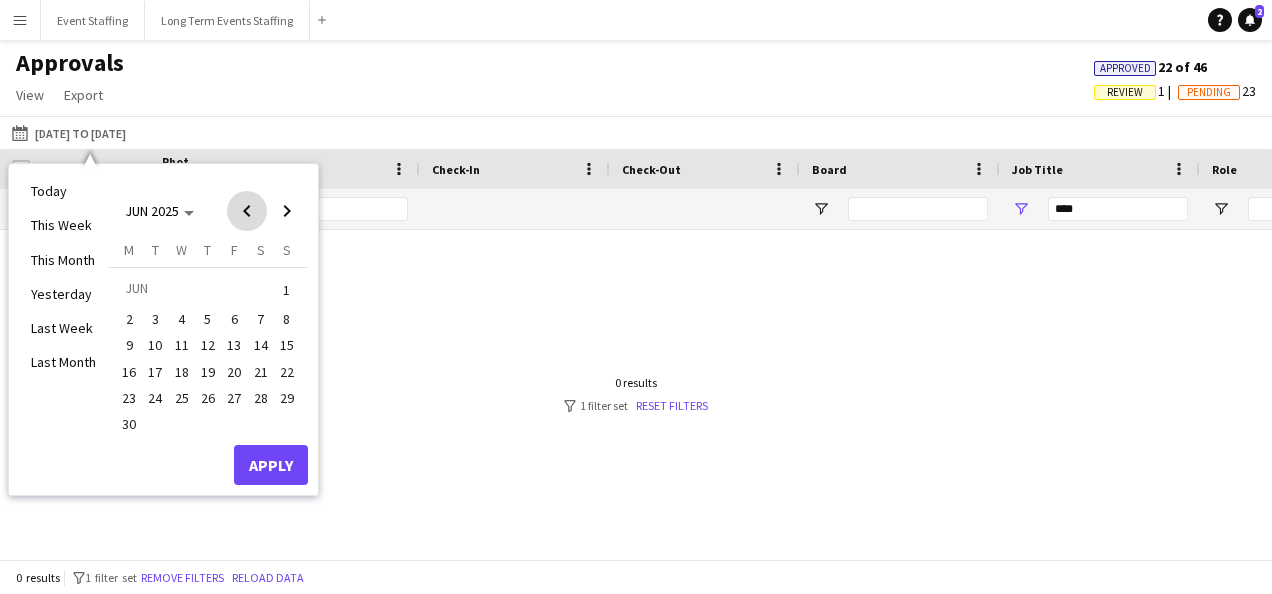 click at bounding box center [247, 211] 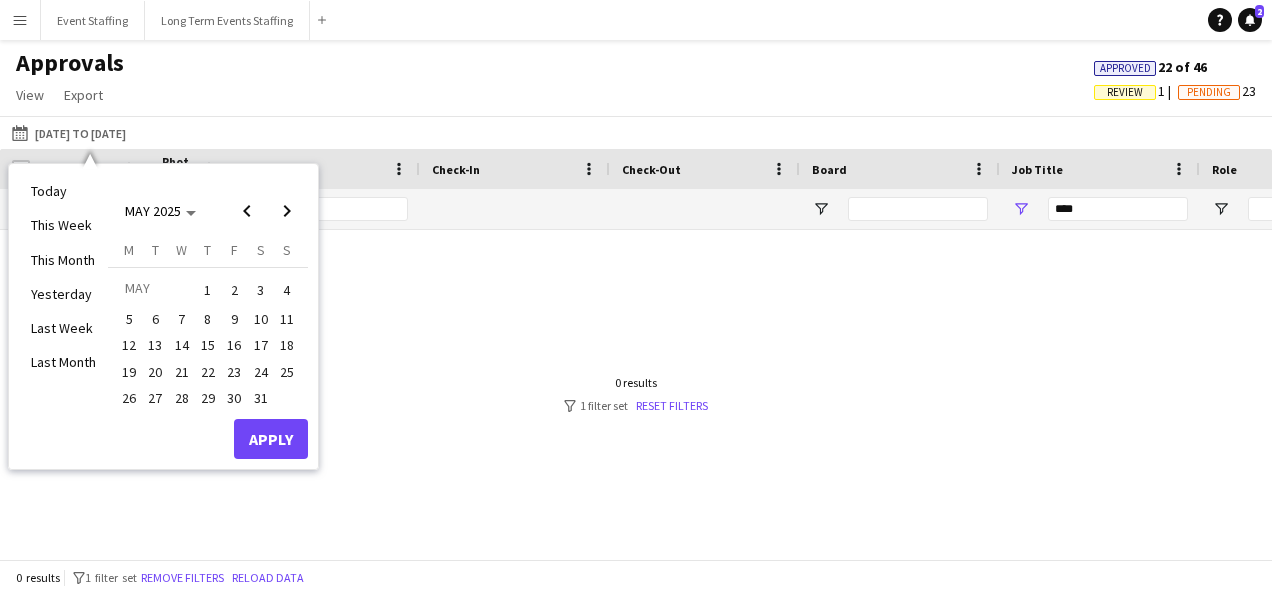 click on "1" at bounding box center [208, 290] 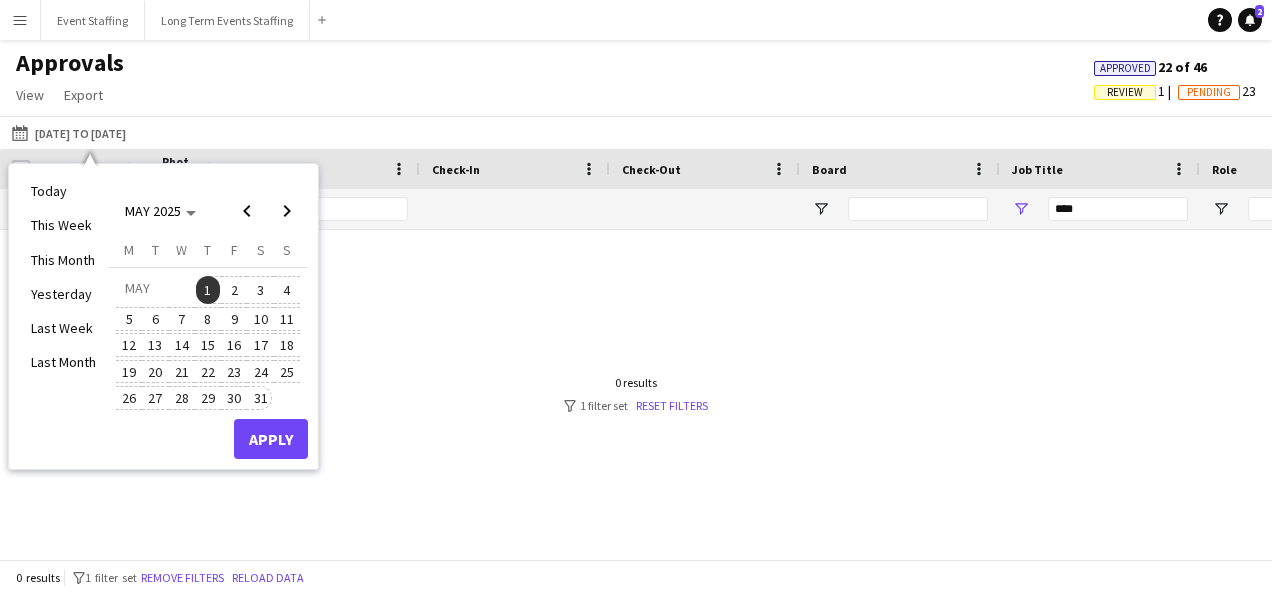 click on "31" at bounding box center [261, 398] 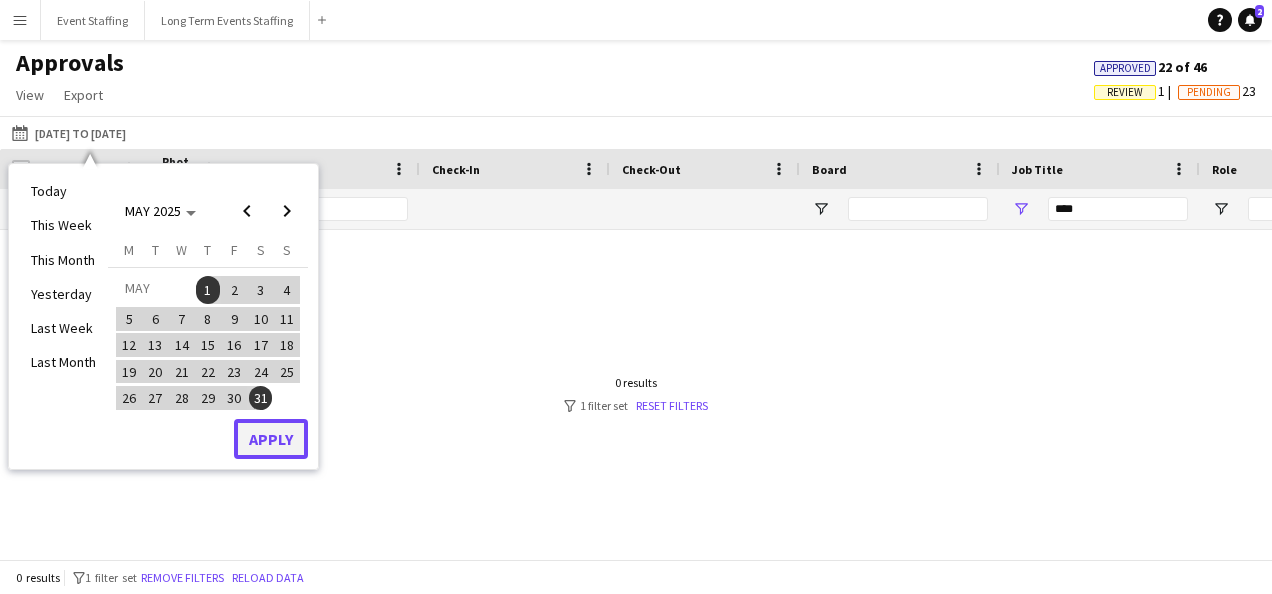 click on "Apply" at bounding box center [271, 439] 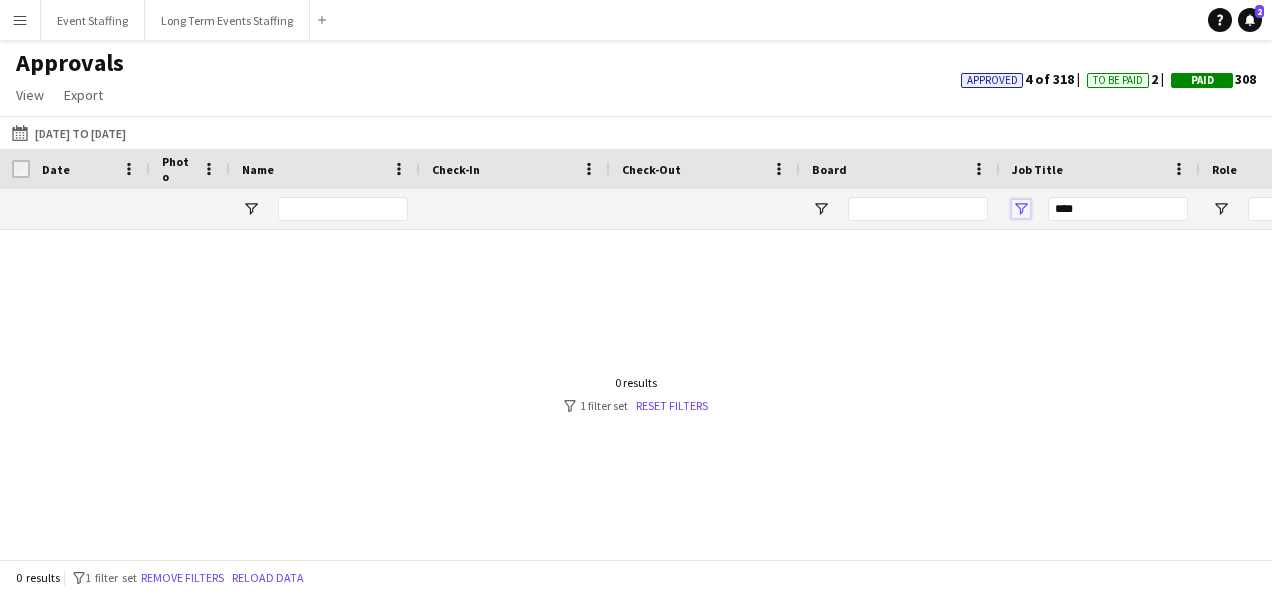 click at bounding box center (1021, 209) 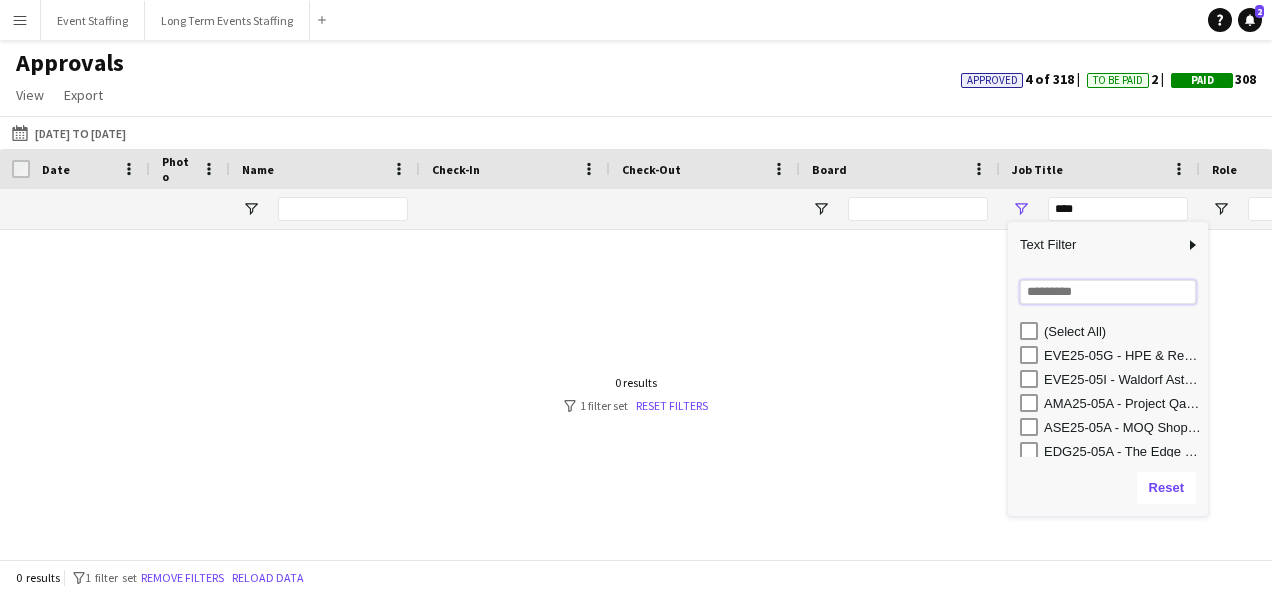 click at bounding box center (1108, 292) 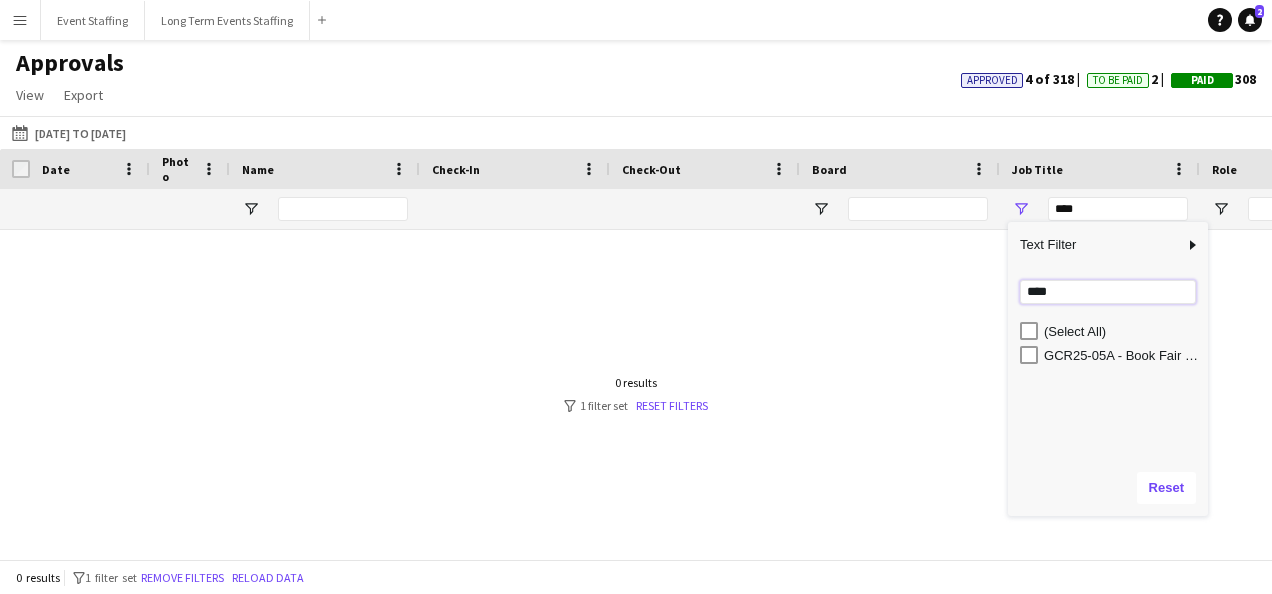 type on "****" 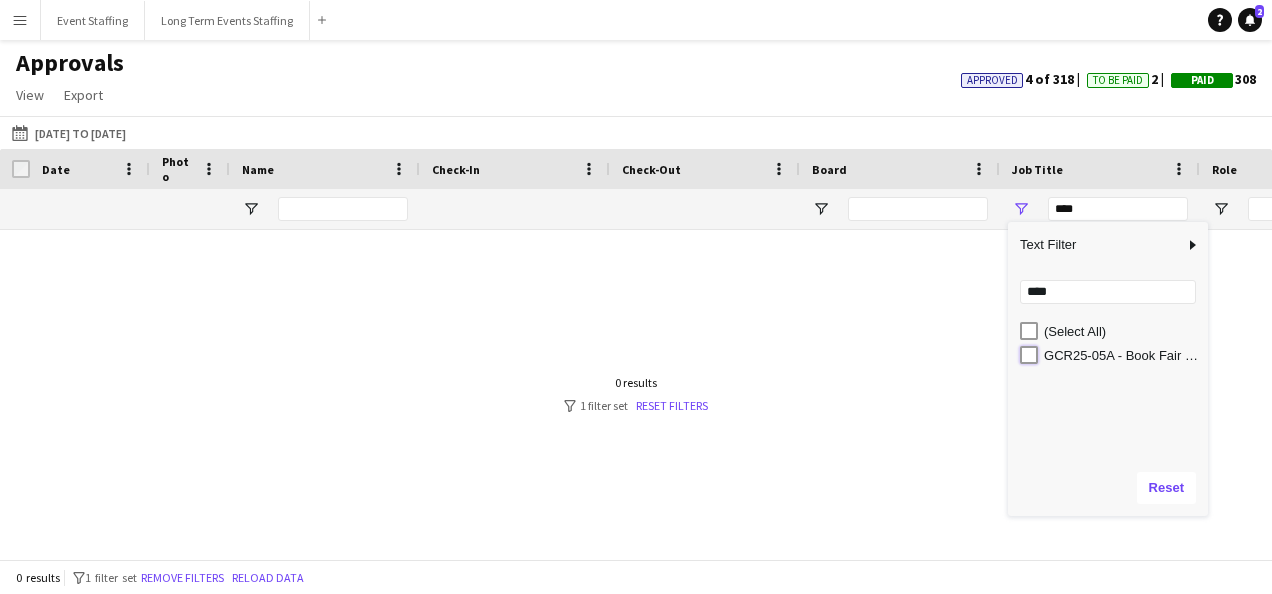 type on "**********" 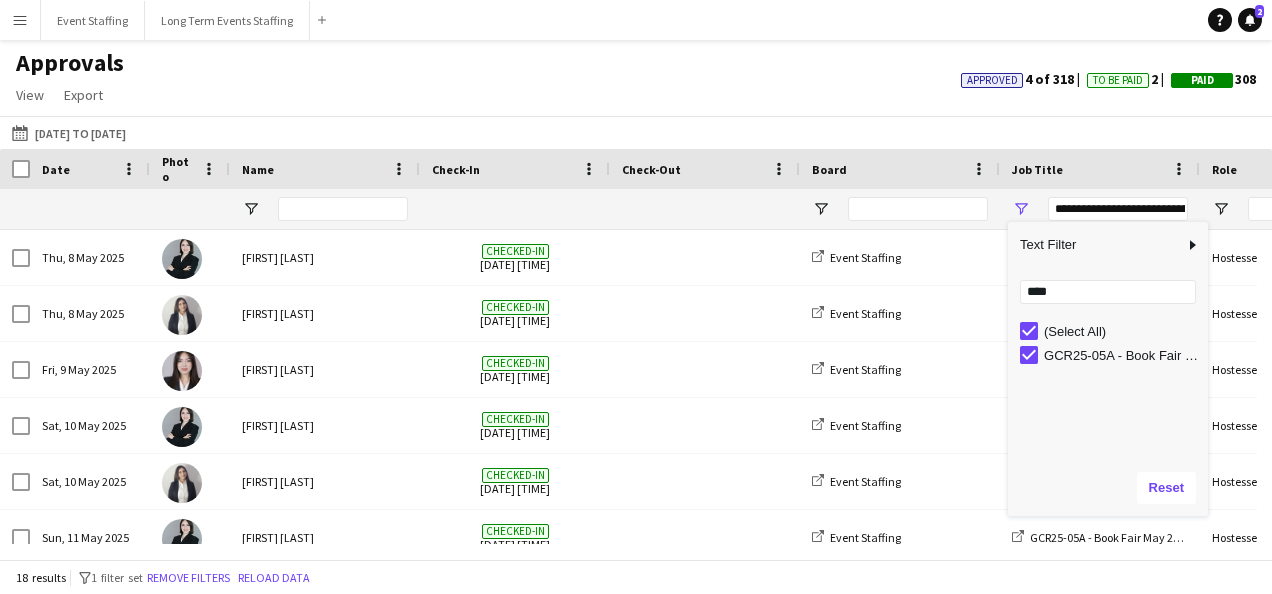 click on "Approvals   View  Customise view Customise filters Reset Filters Reset View Reset All  Export  Export as XLSX Export as CSV Export as PDF Approved  4 of 318  To Be Paid  2  Paid  308" 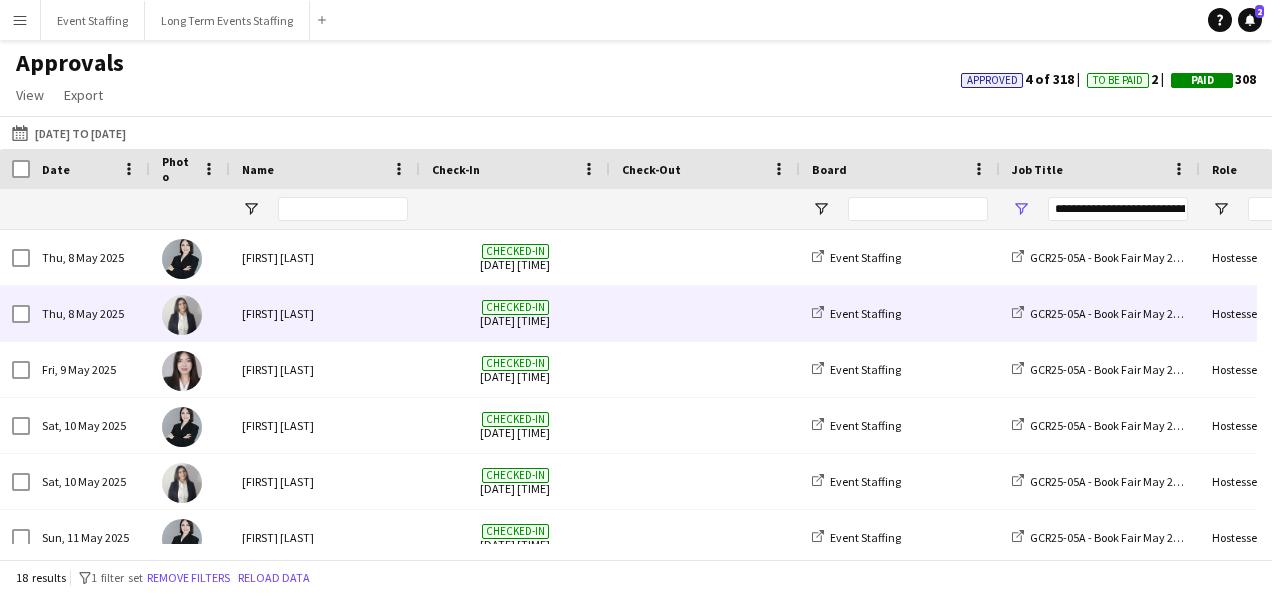 scroll, scrollTop: 0, scrollLeft: 418, axis: horizontal 